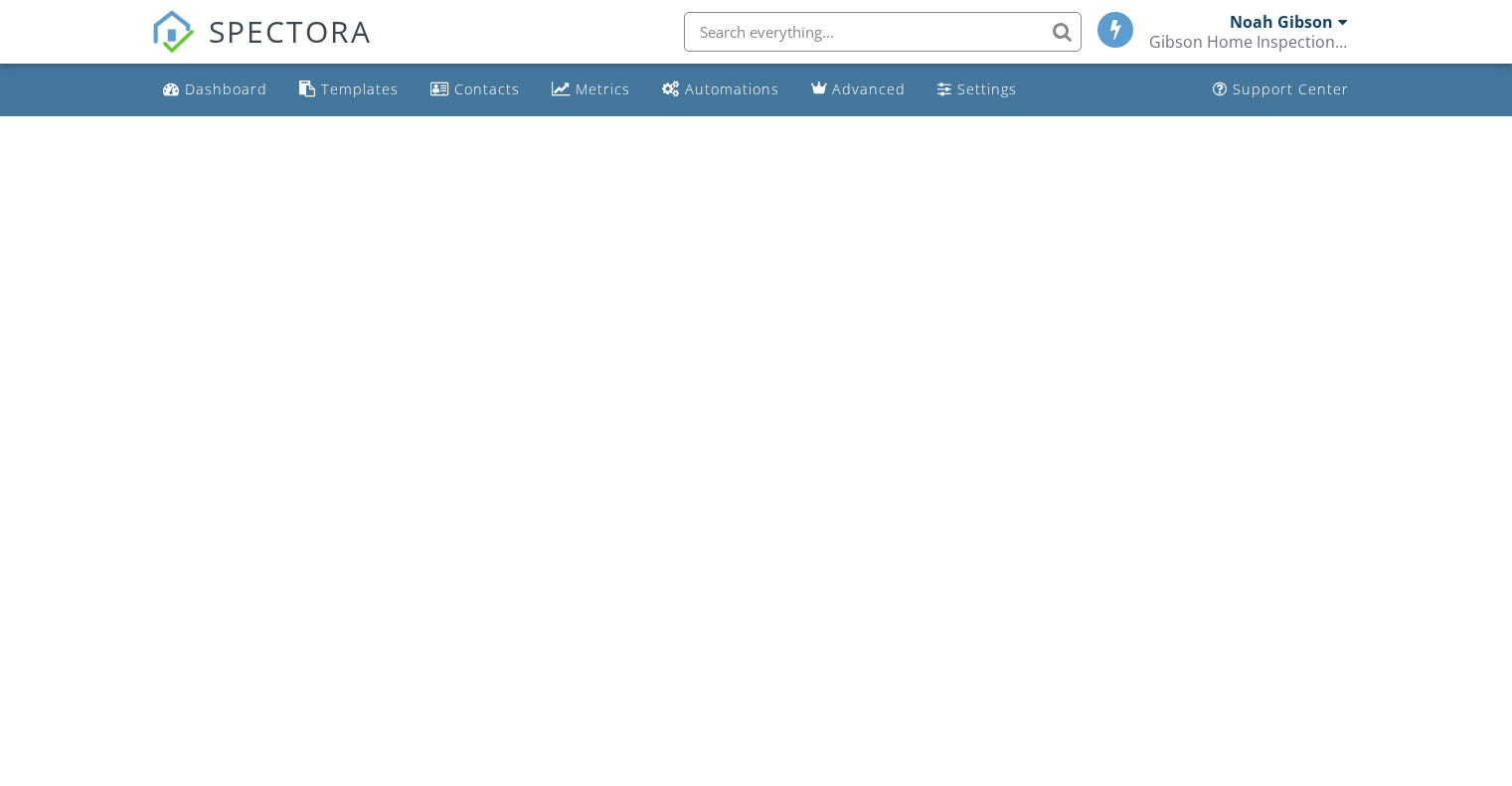 scroll, scrollTop: 0, scrollLeft: 0, axis: both 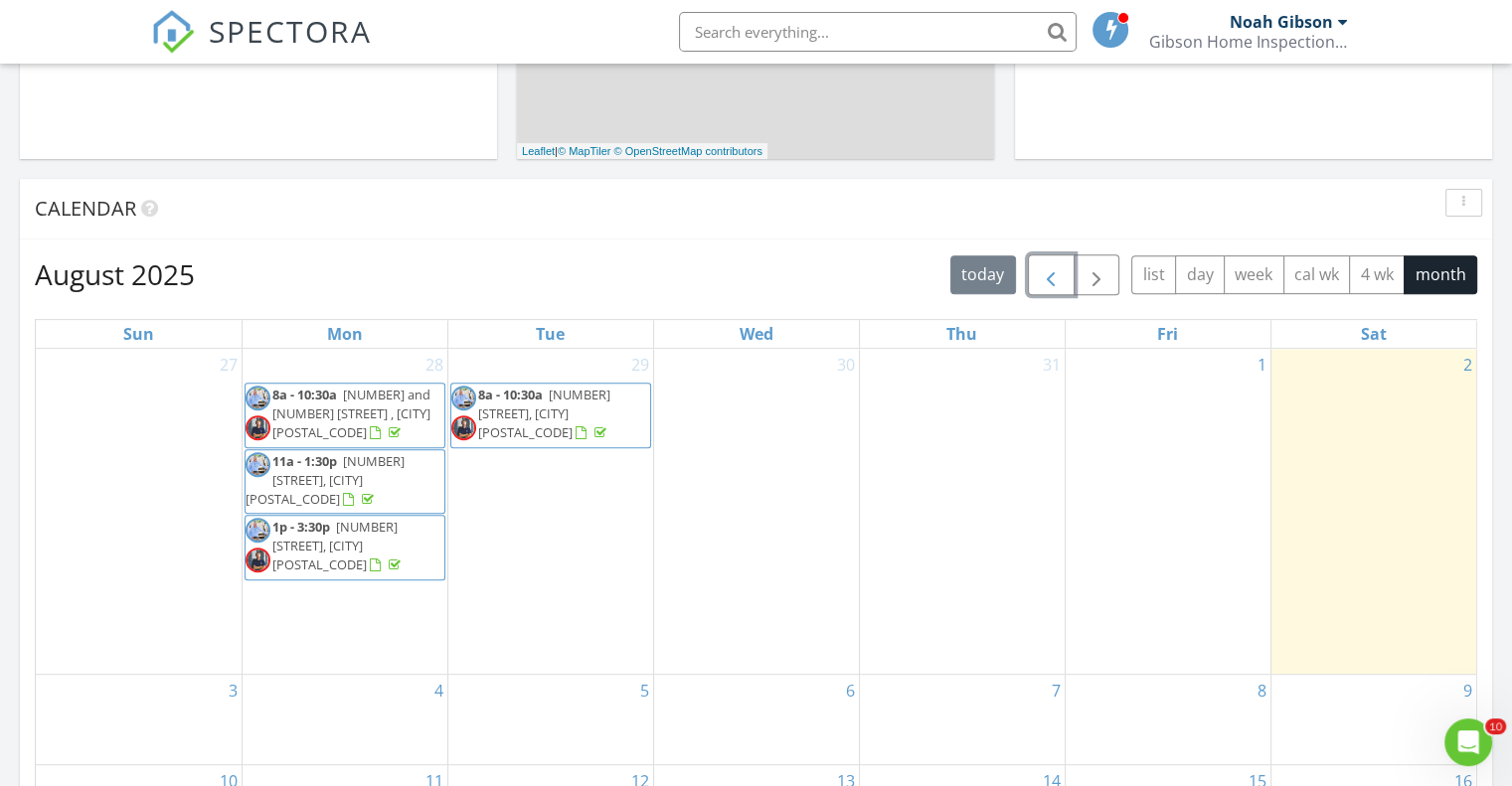 click at bounding box center [1051, 275] 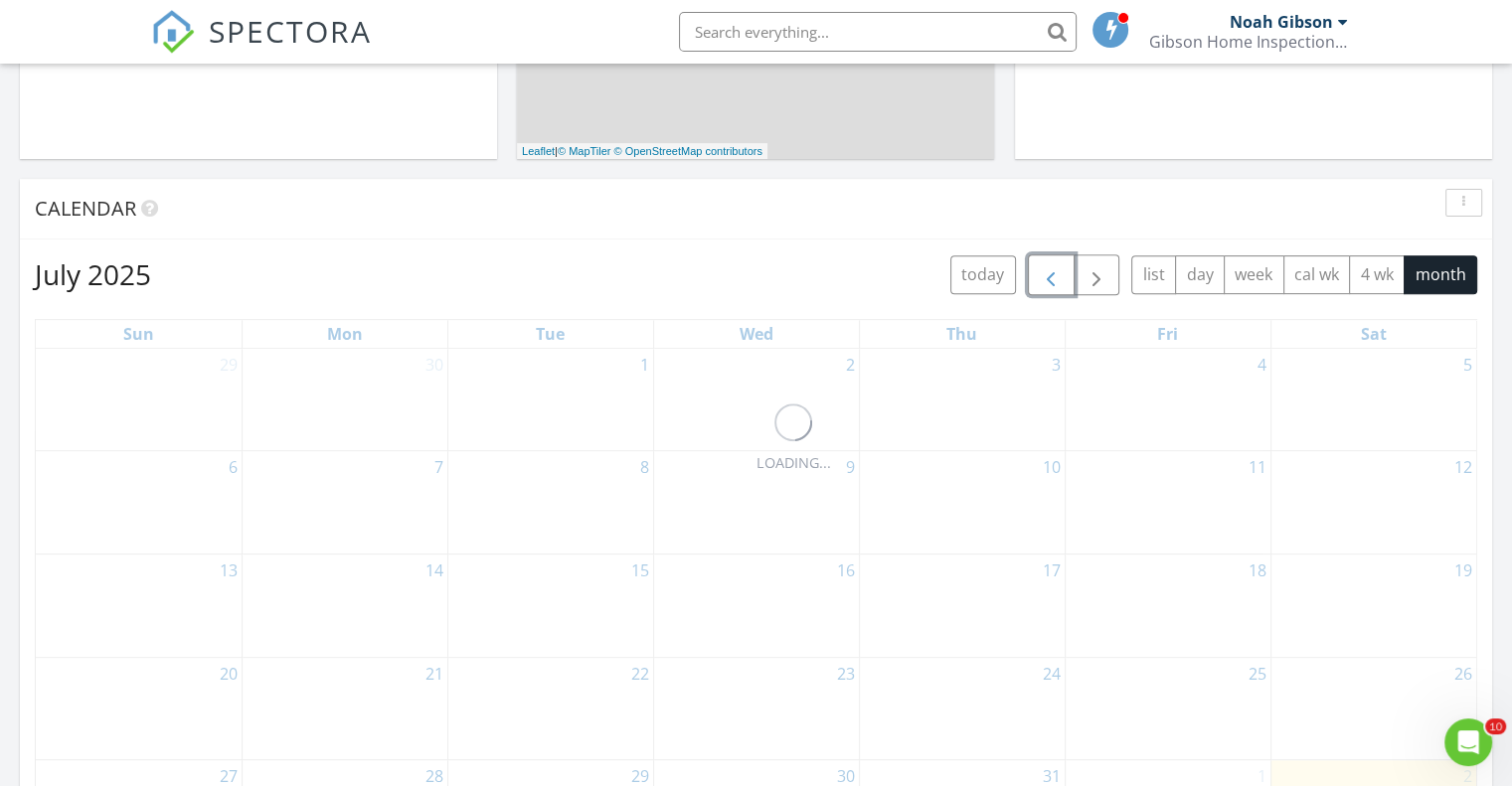 click at bounding box center [1051, 275] 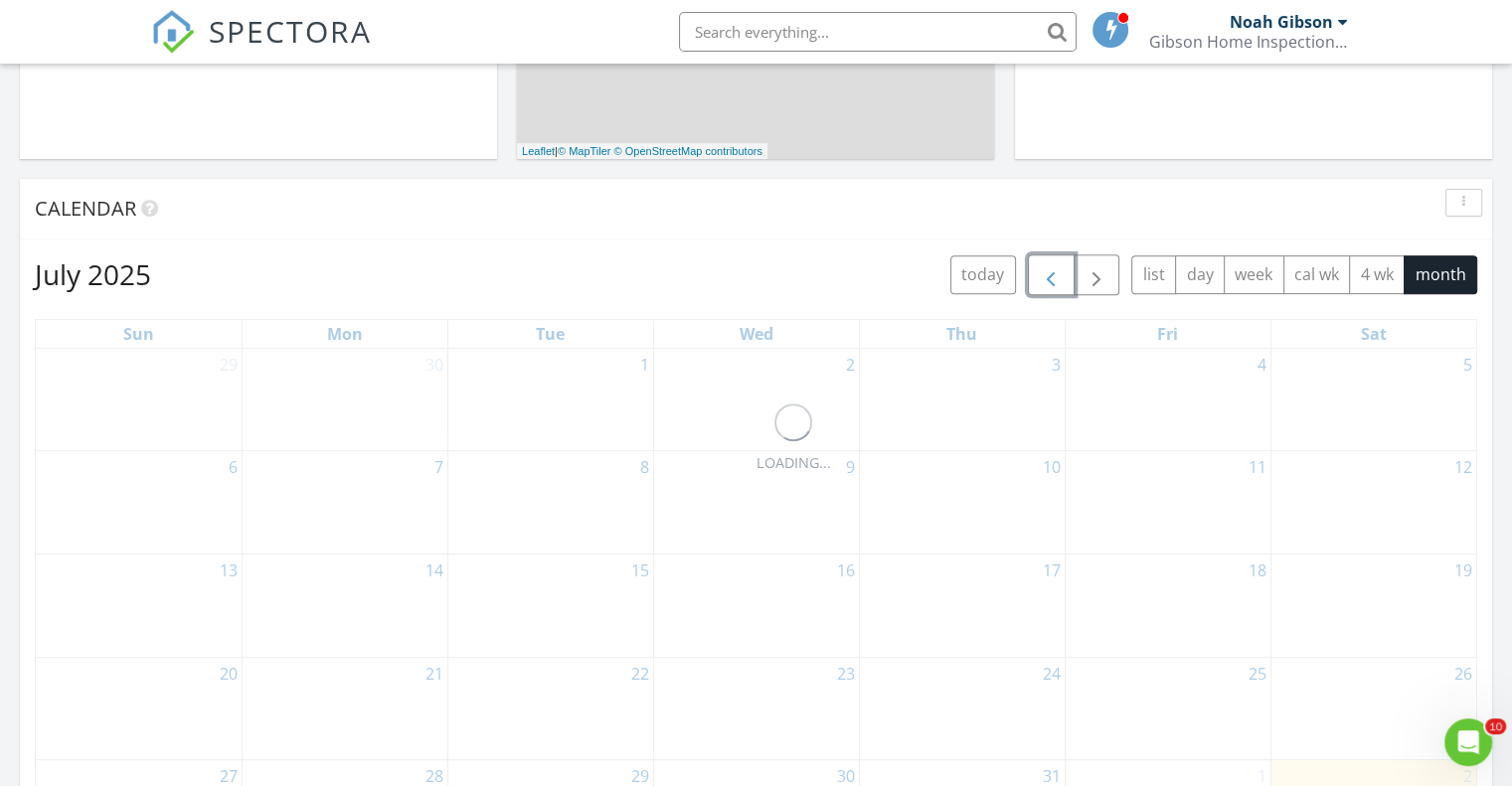 click at bounding box center (1051, 275) 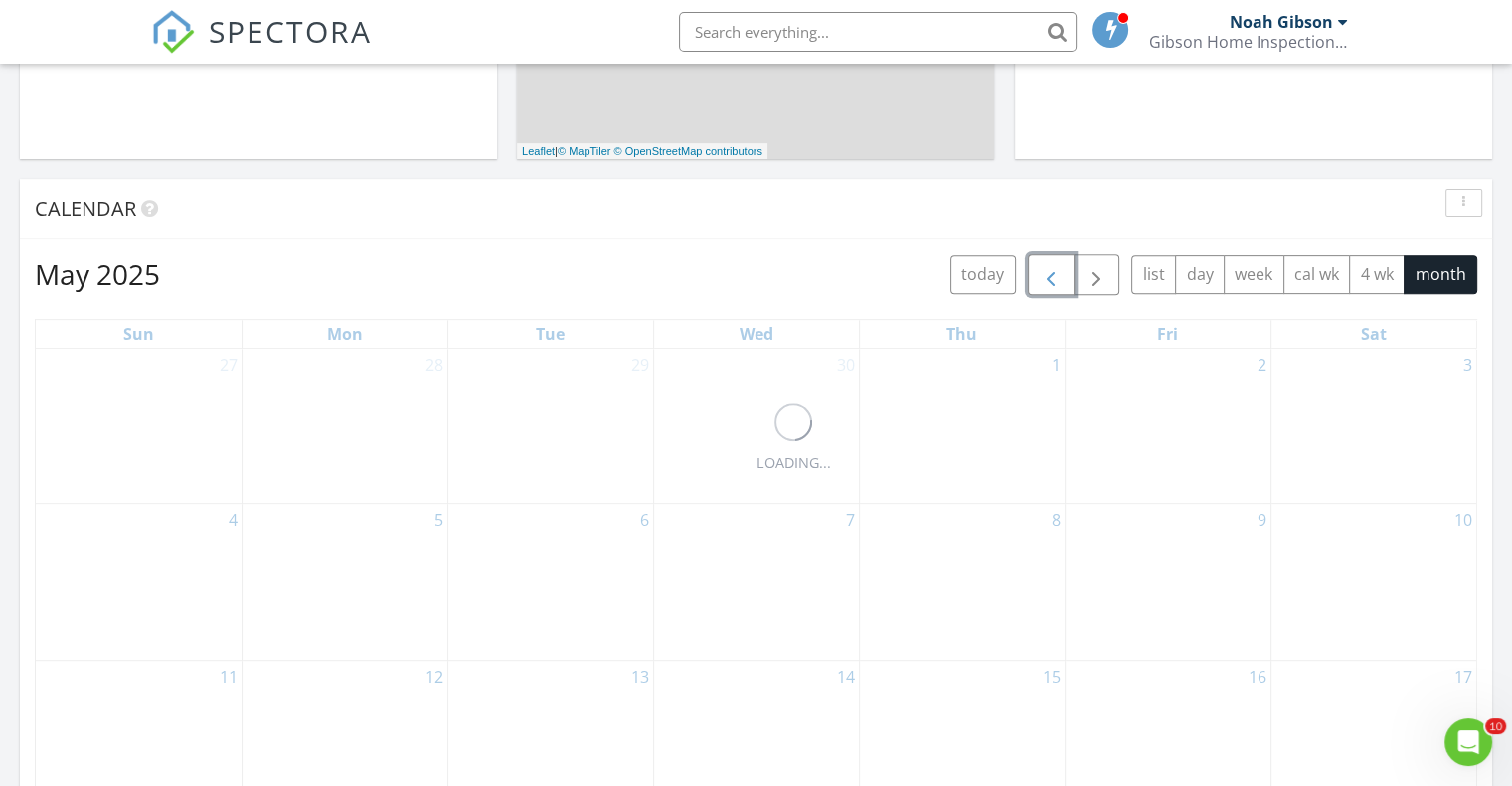 click at bounding box center [1051, 275] 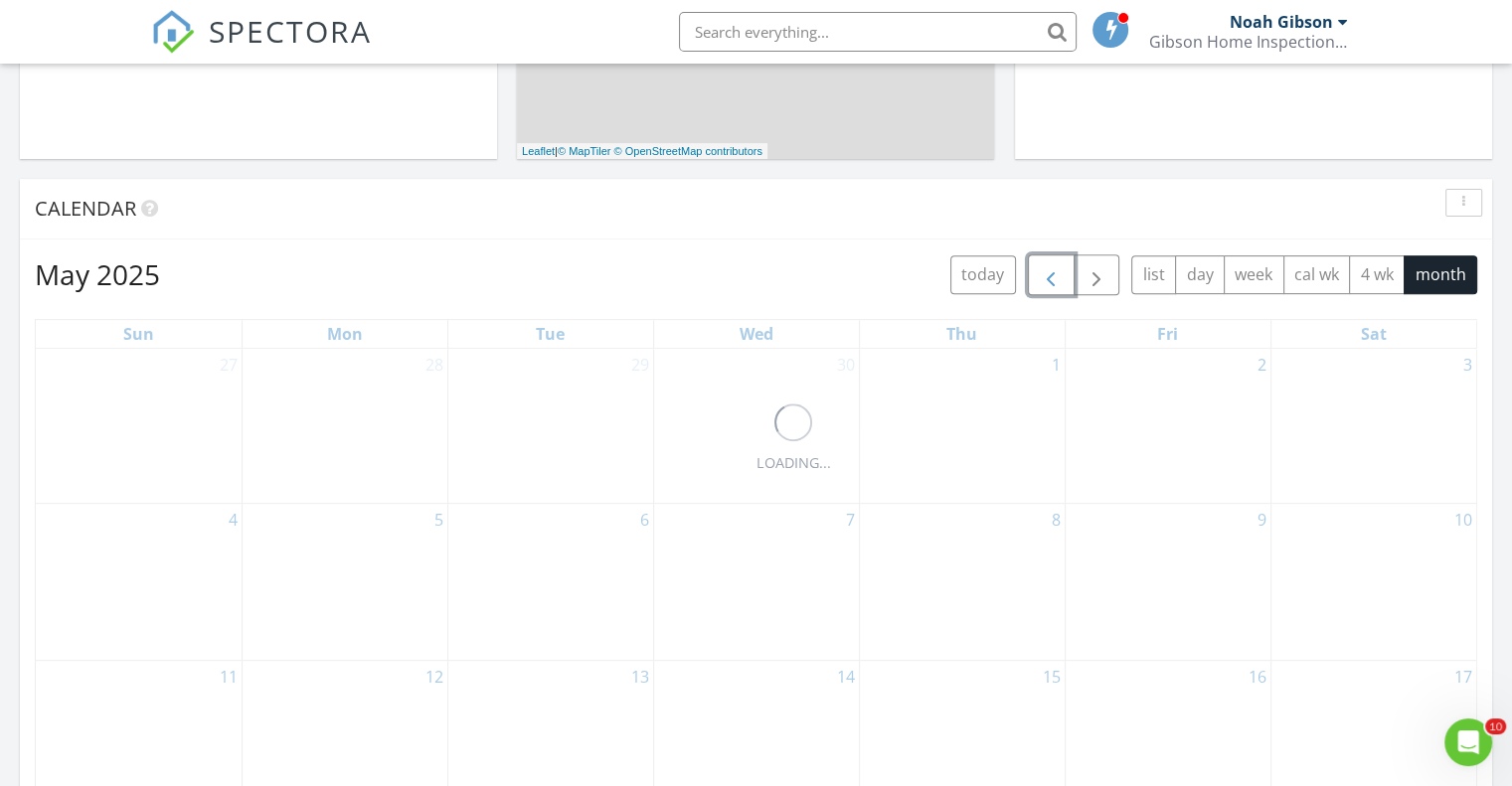 click at bounding box center [1051, 275] 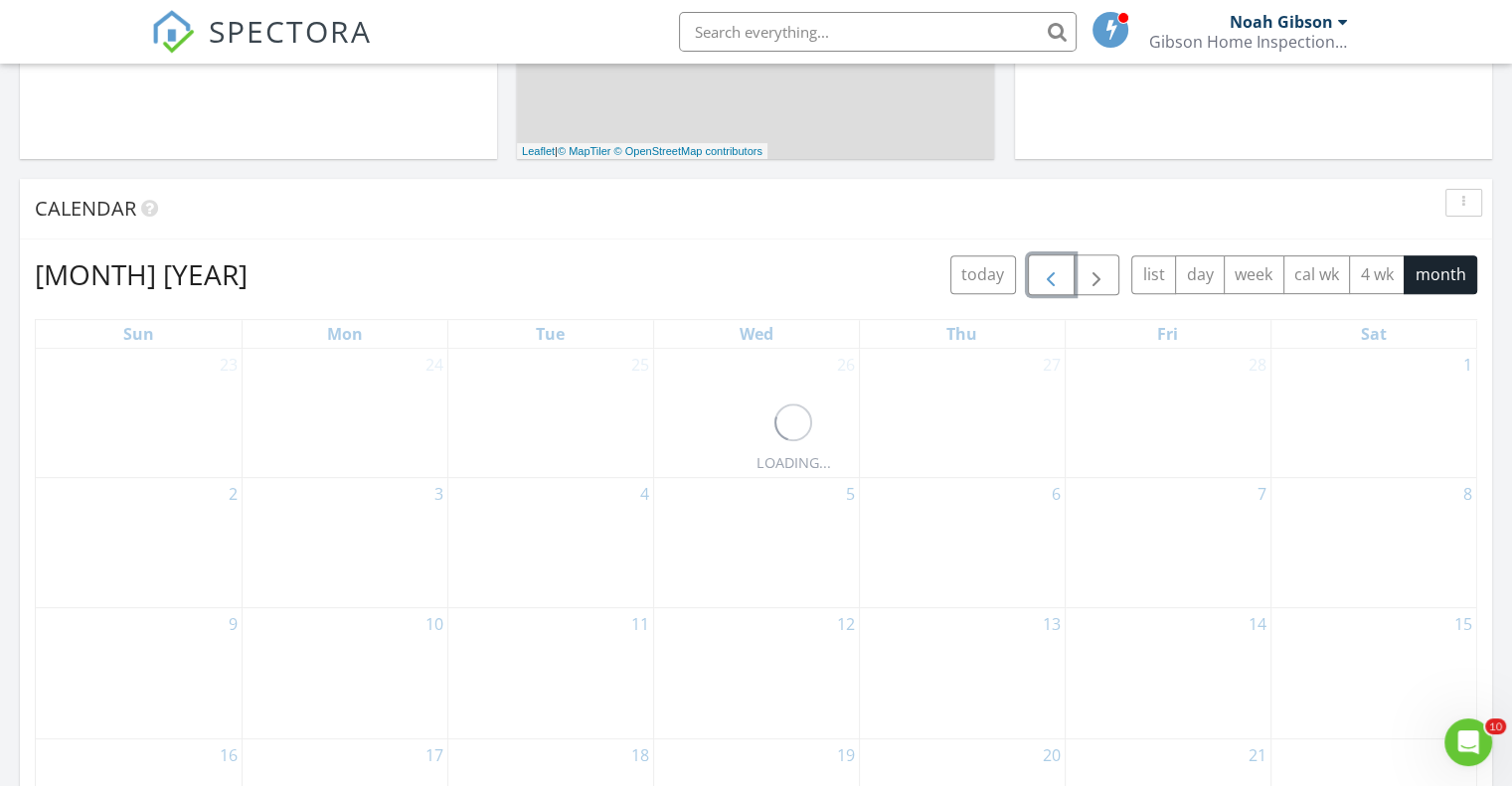 click at bounding box center [1051, 275] 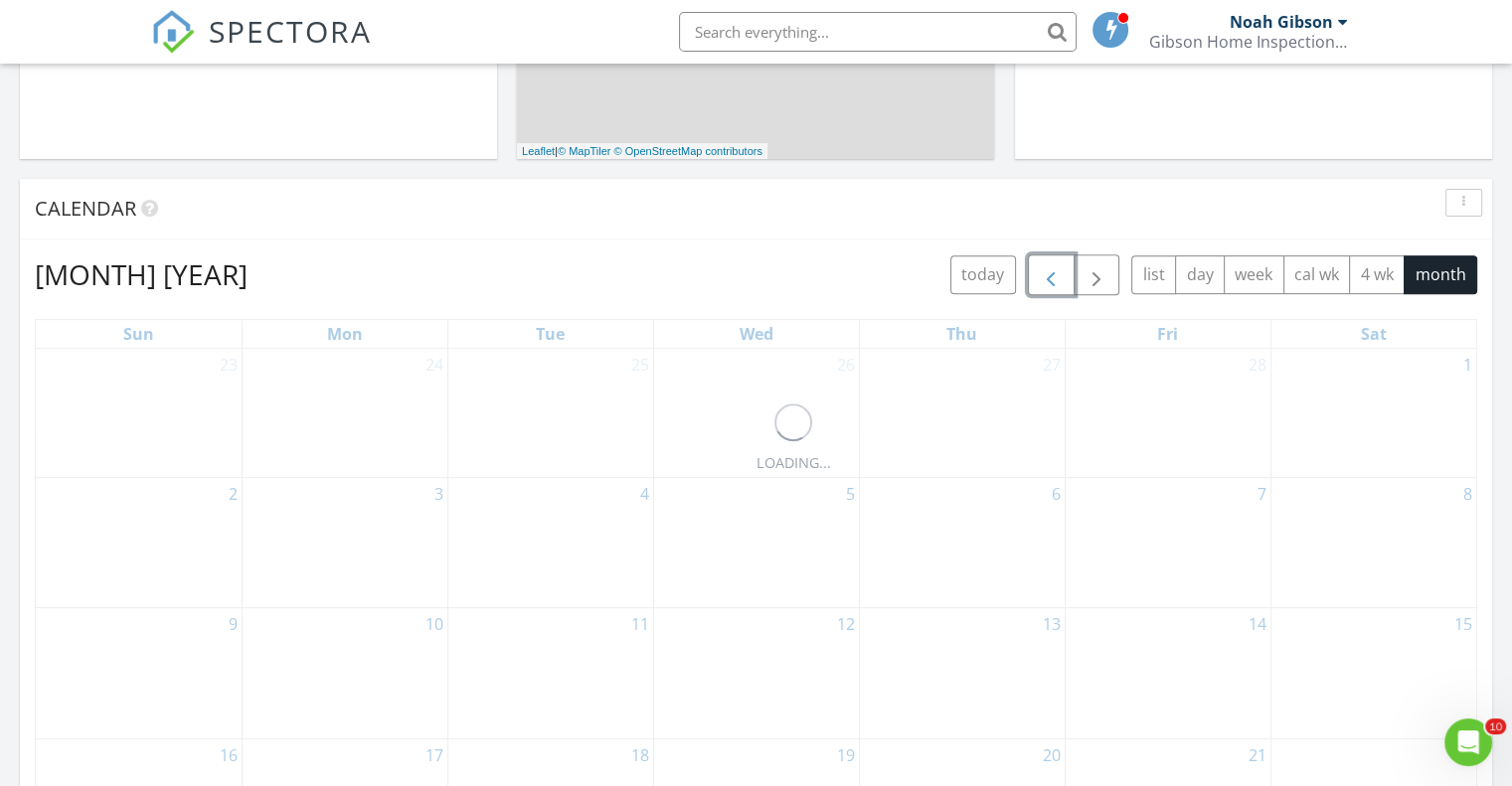 click at bounding box center (1051, 275) 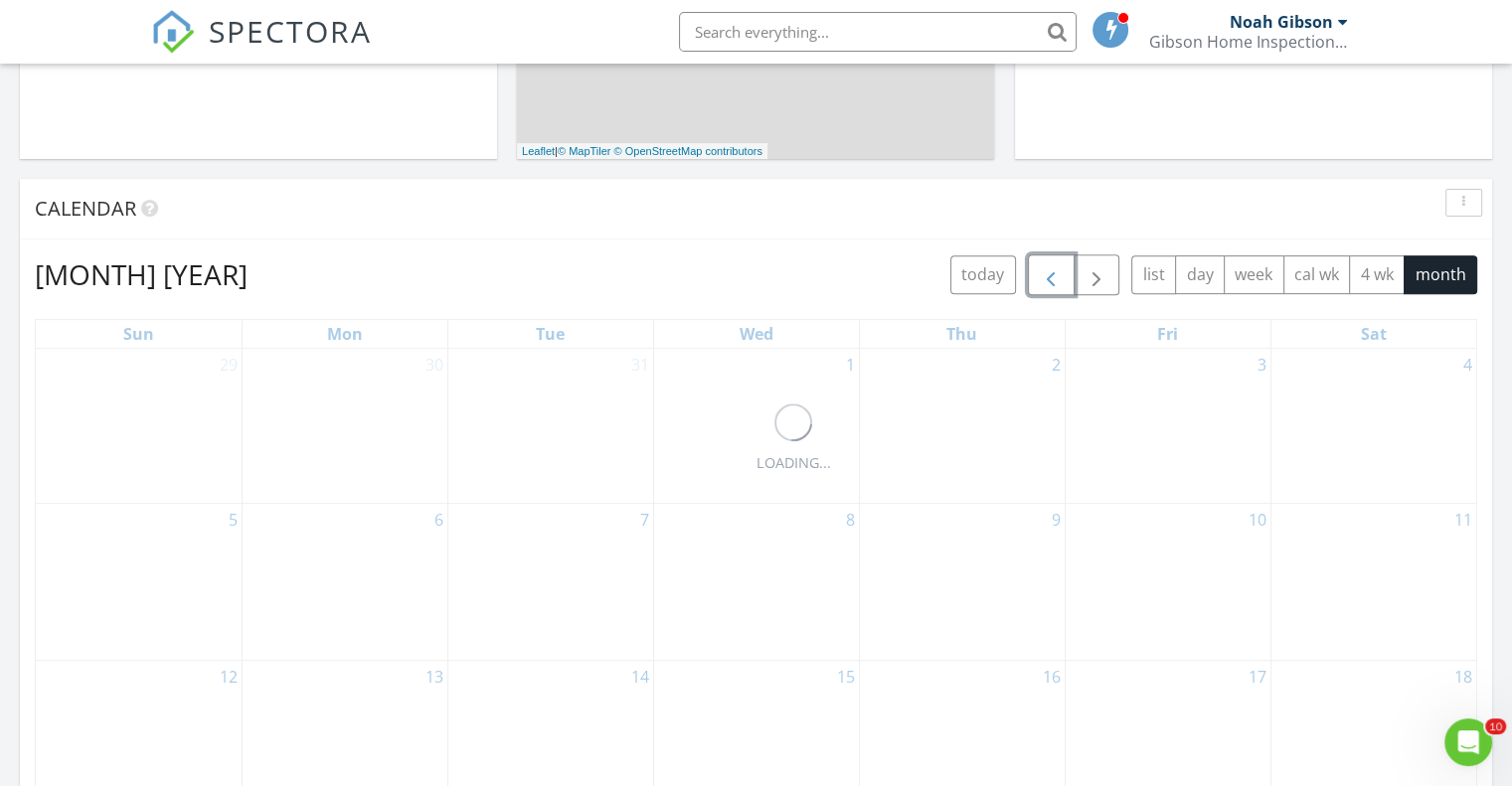 click at bounding box center (1051, 275) 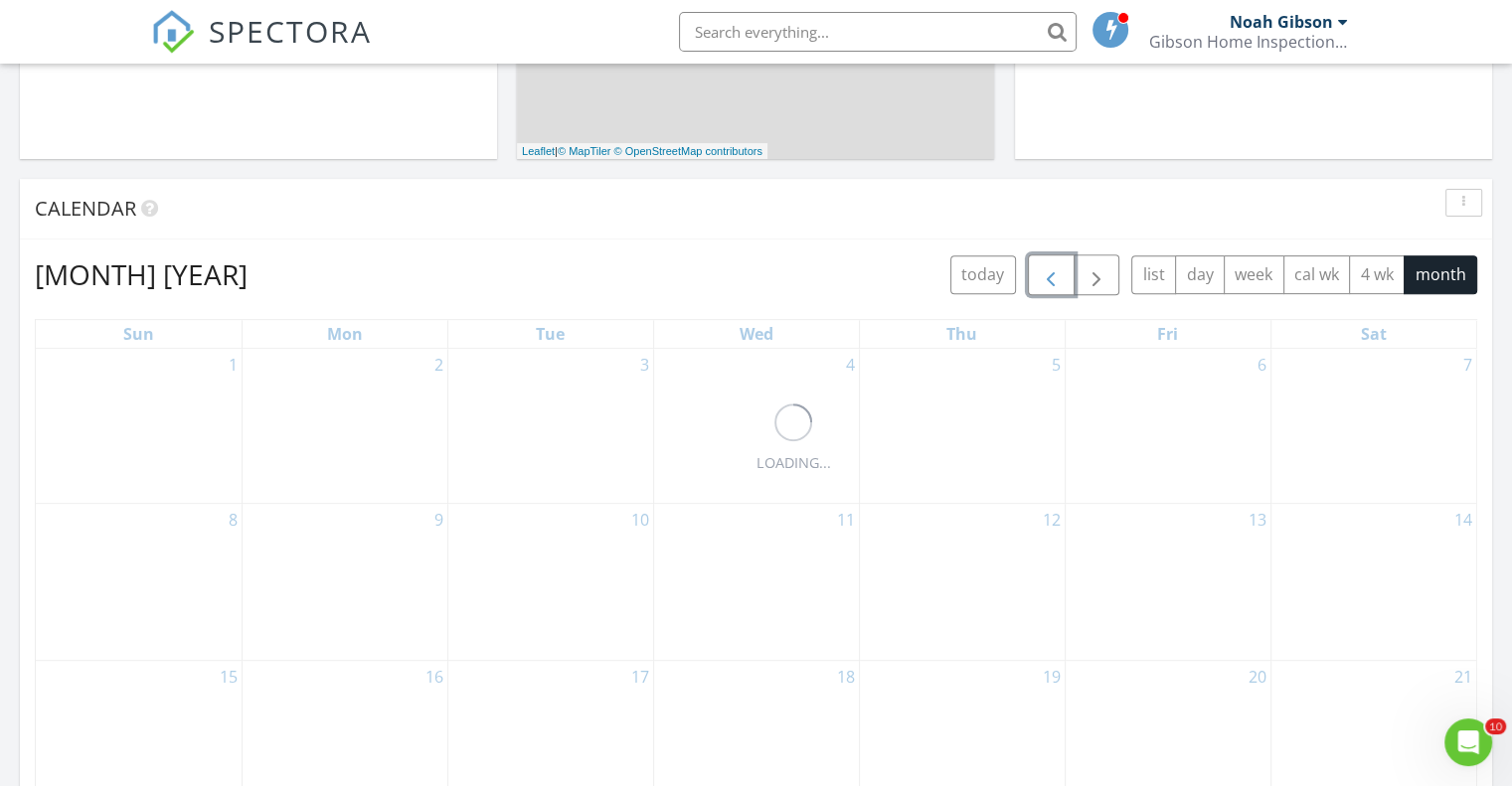 click at bounding box center [1051, 275] 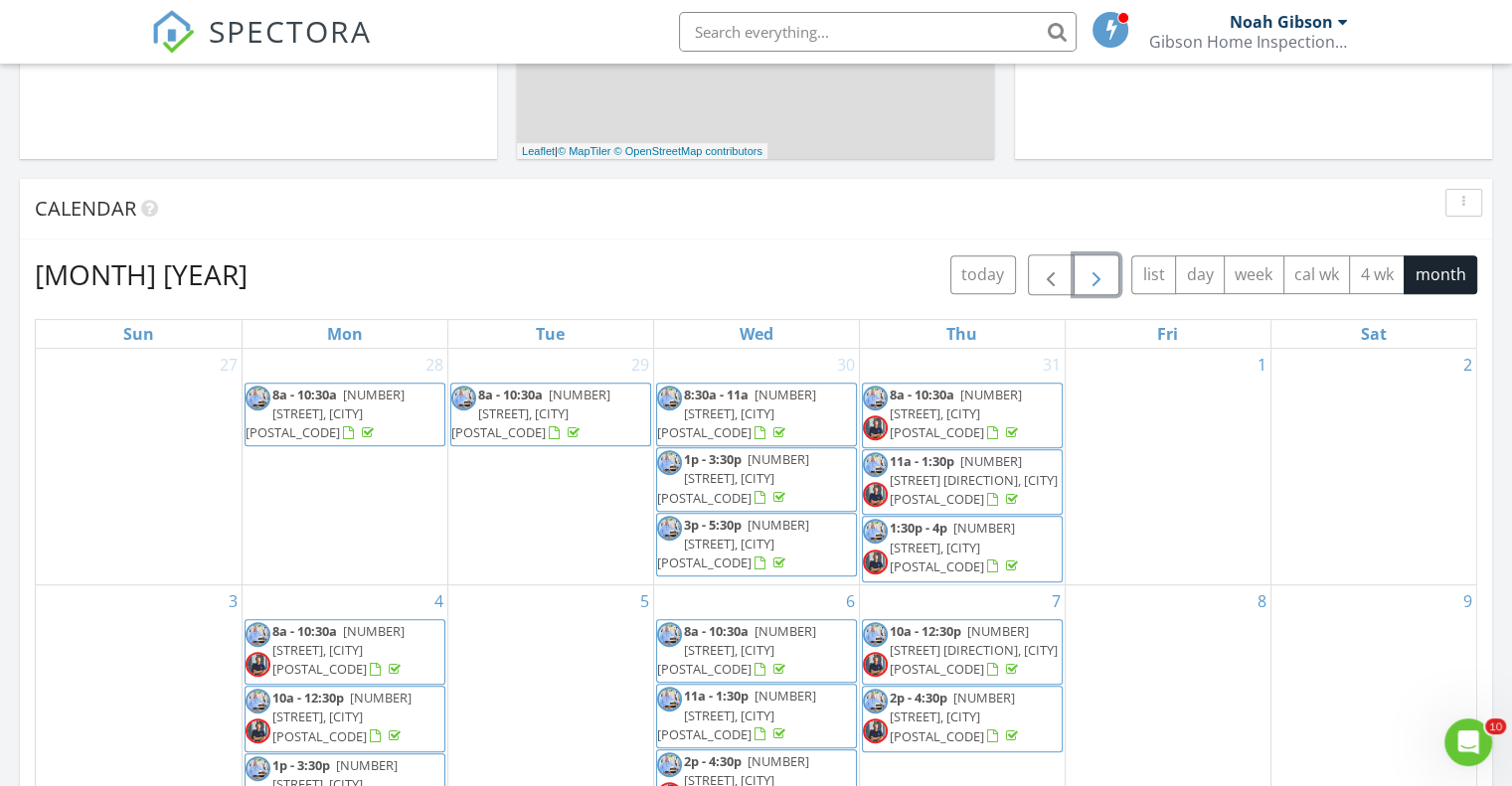 click at bounding box center [1096, 275] 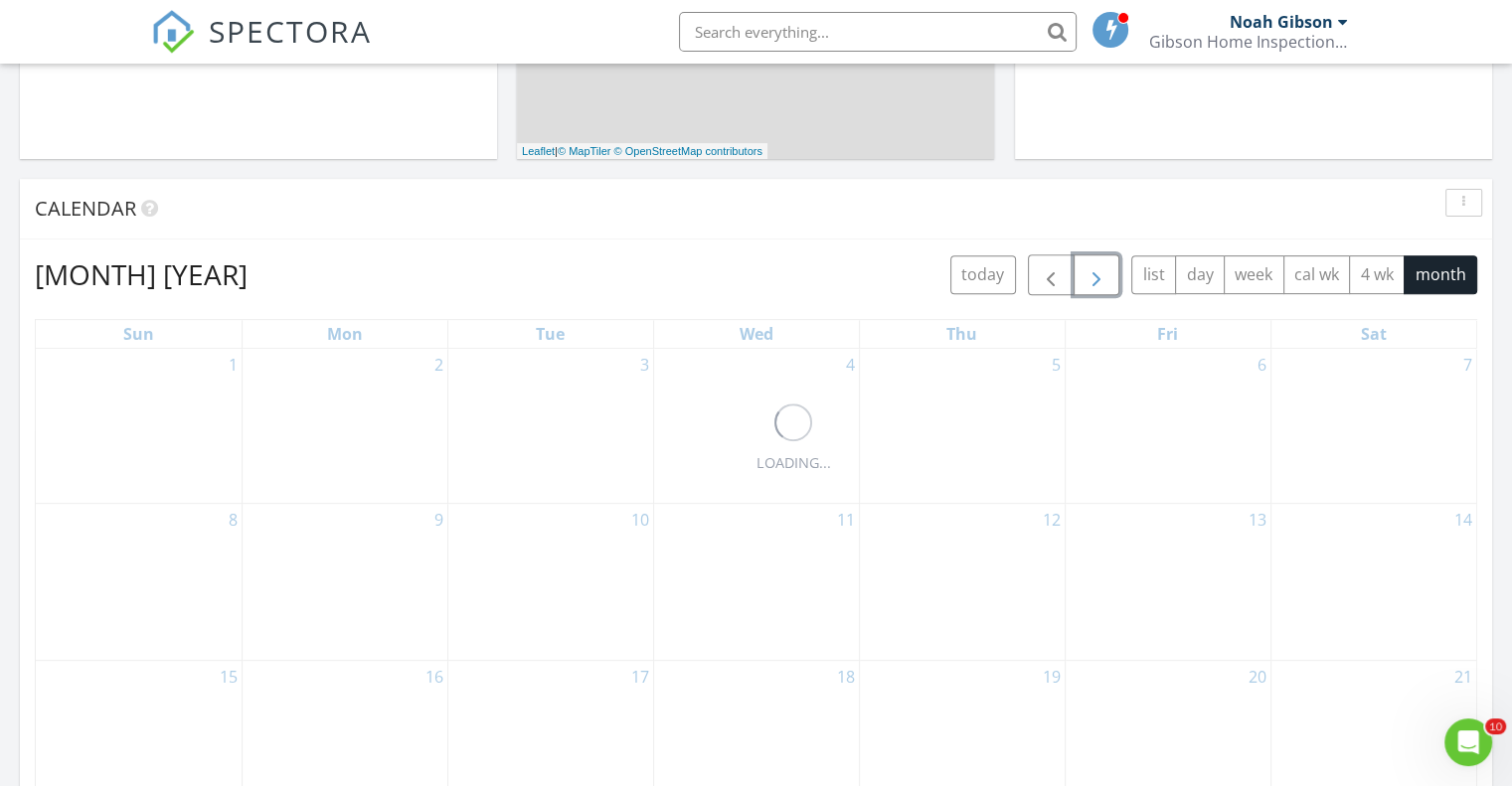 click at bounding box center [1096, 275] 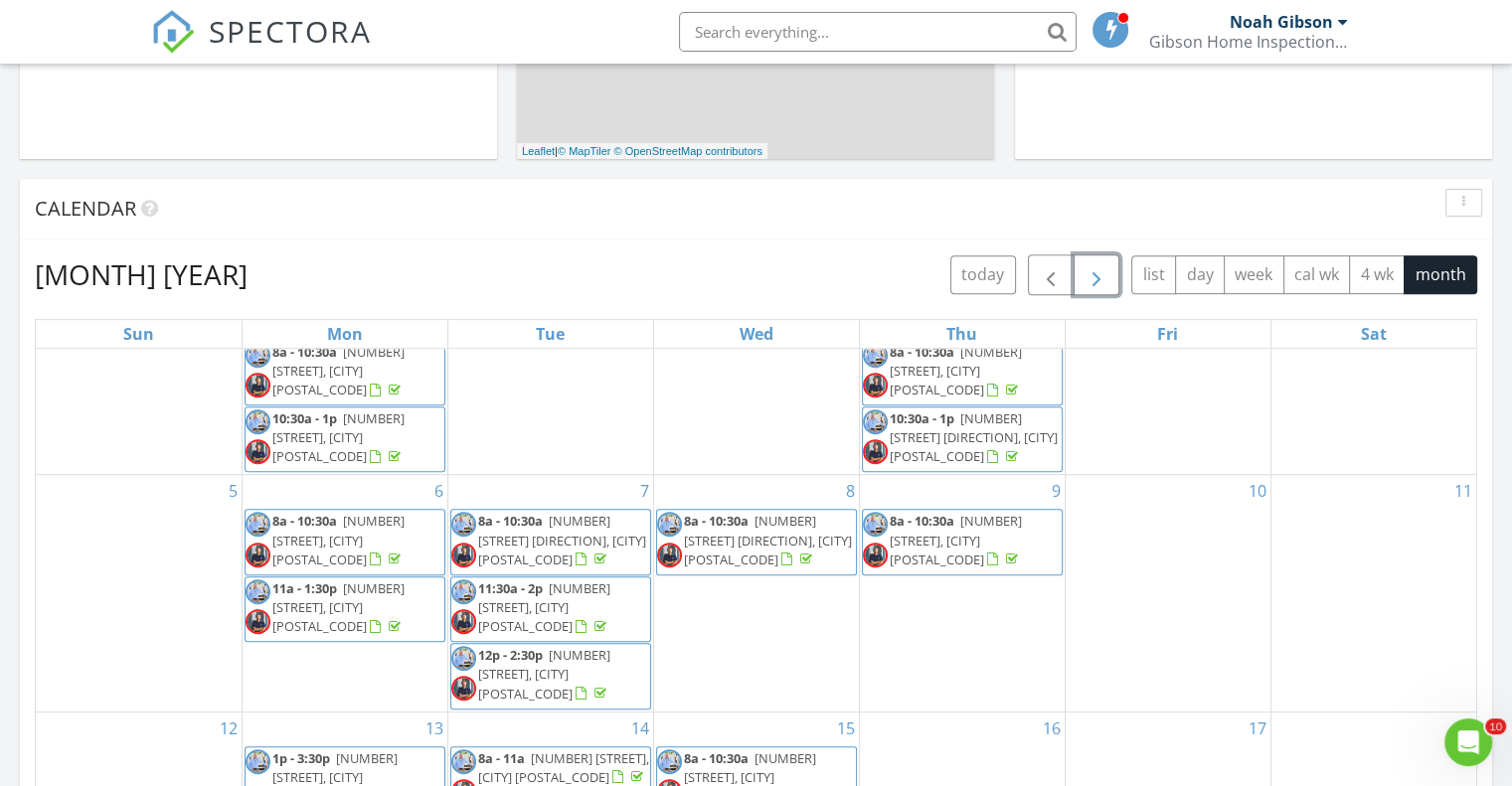 scroll, scrollTop: 0, scrollLeft: 0, axis: both 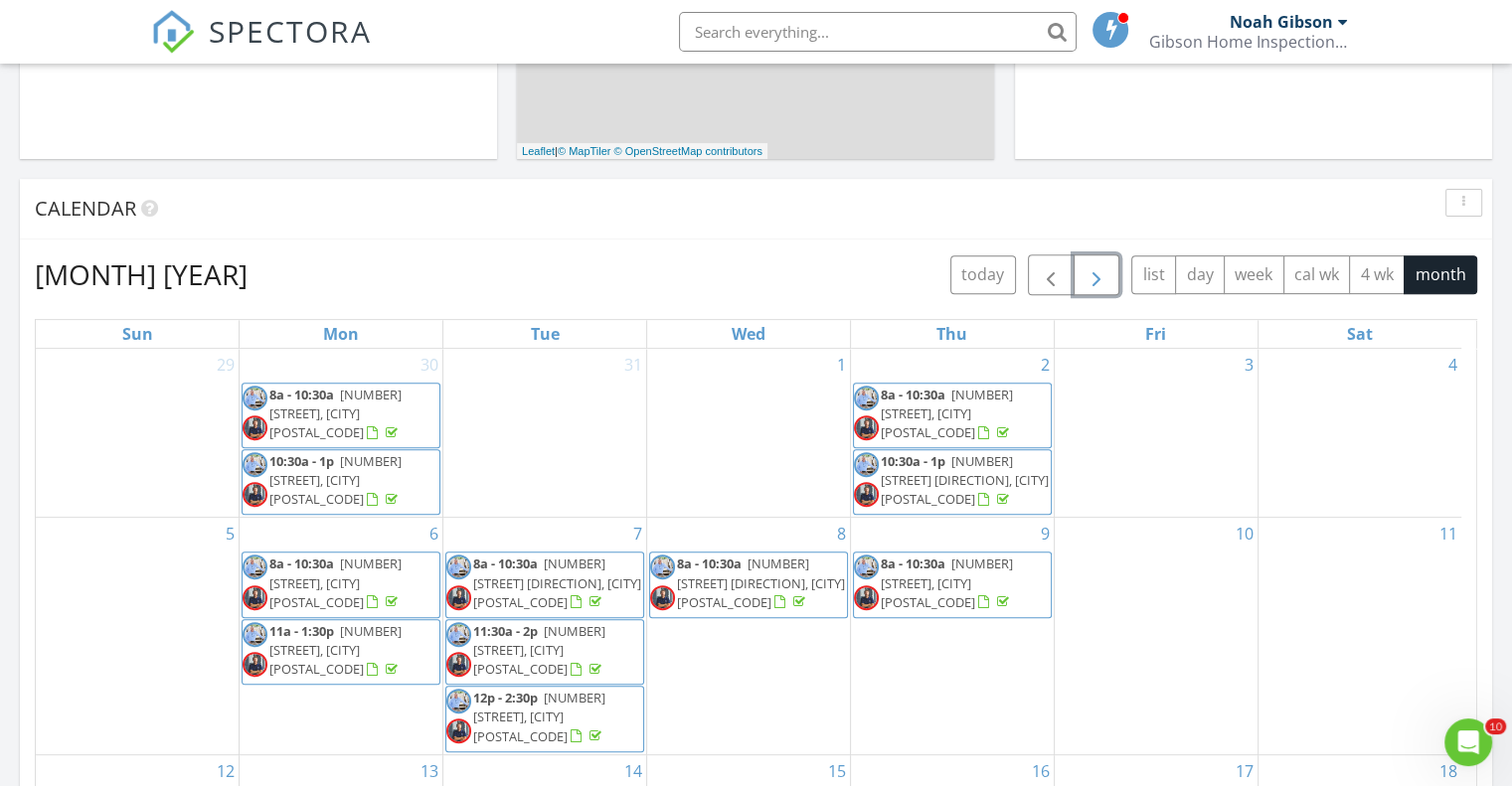 click at bounding box center [1096, 274] 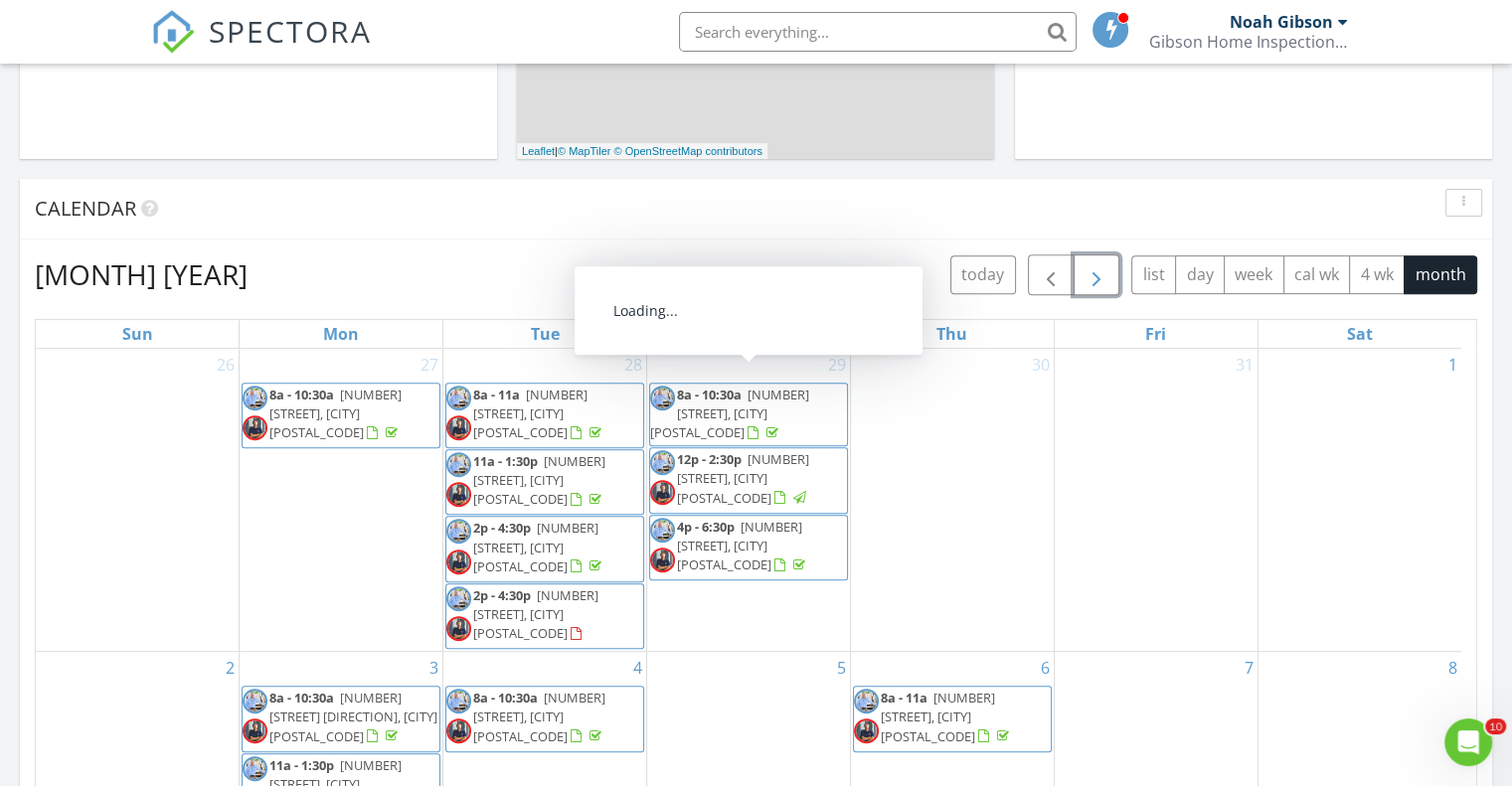 scroll, scrollTop: 297, scrollLeft: 0, axis: vertical 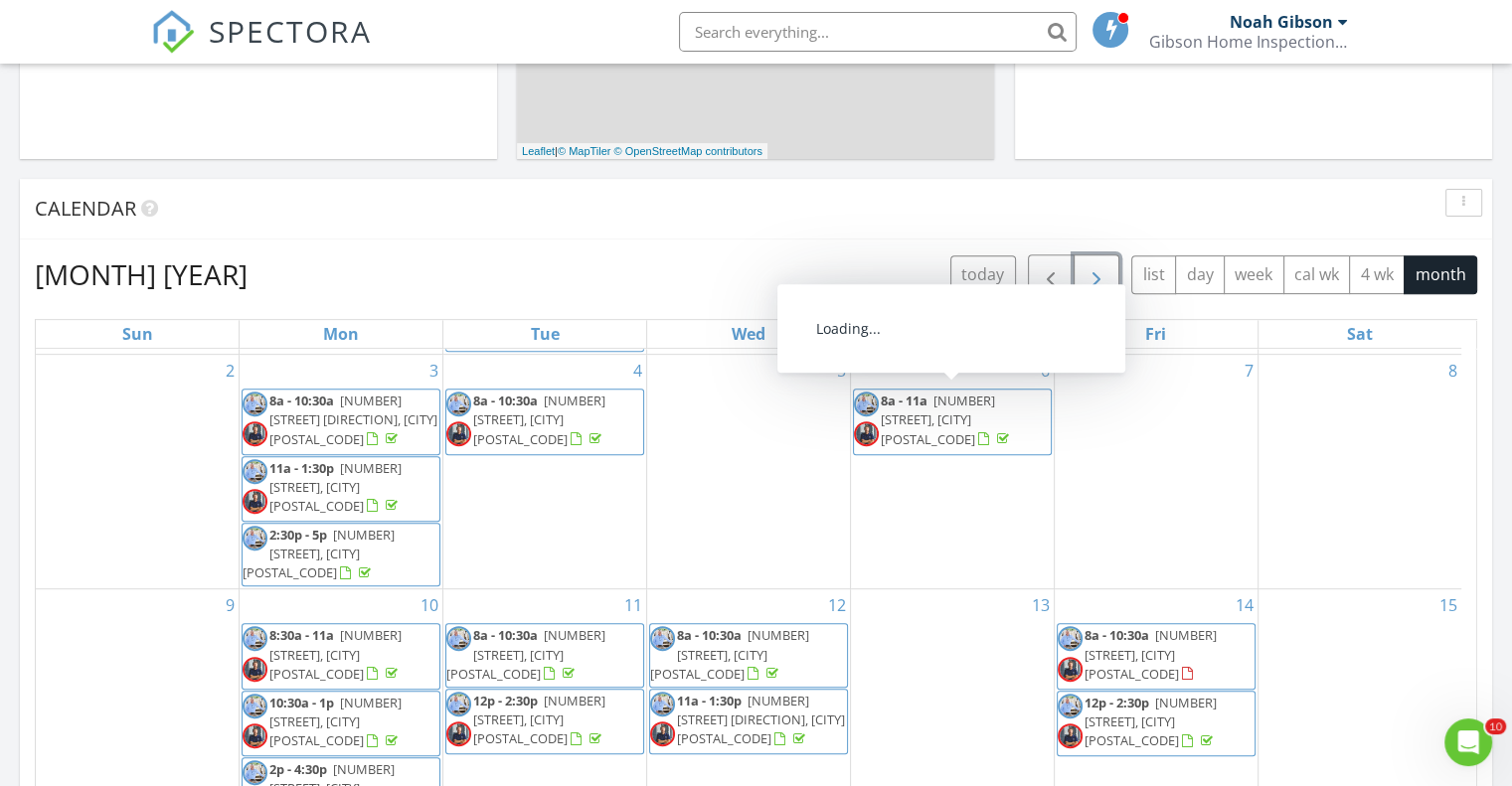 click on "653 Delaware Ave, McComb 39648" at bounding box center [937, 419] 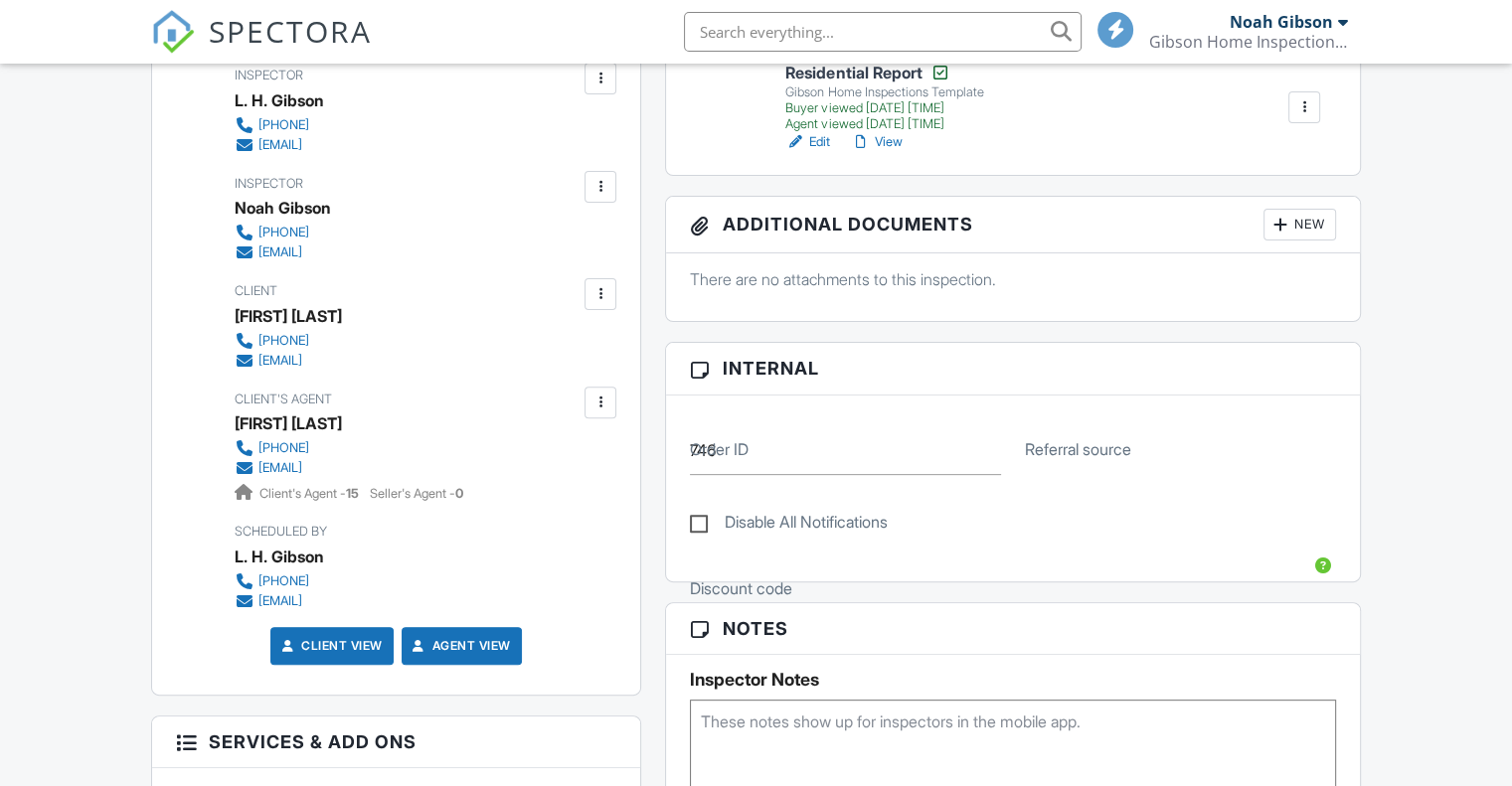 scroll, scrollTop: 596, scrollLeft: 0, axis: vertical 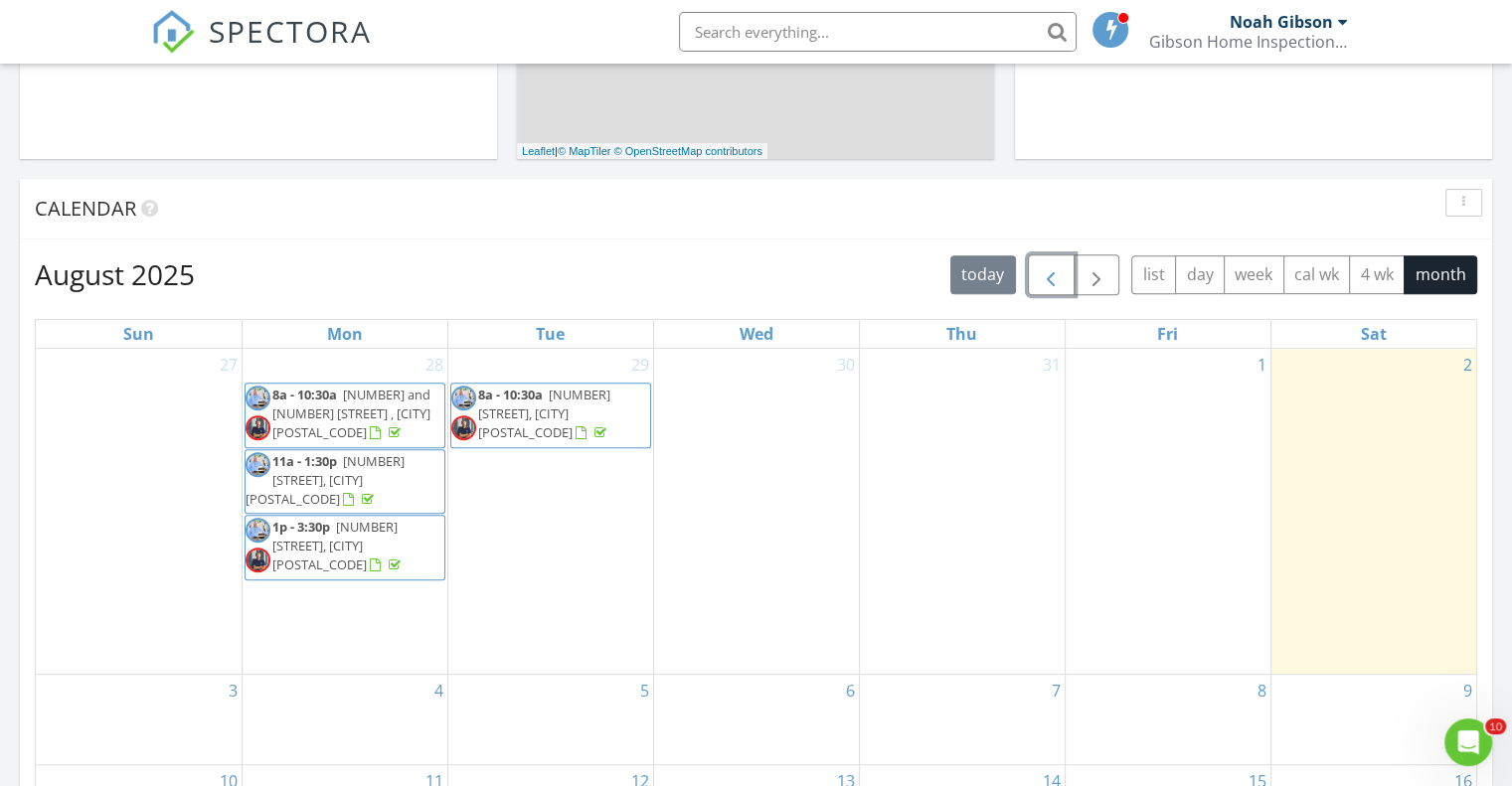 click at bounding box center (1051, 274) 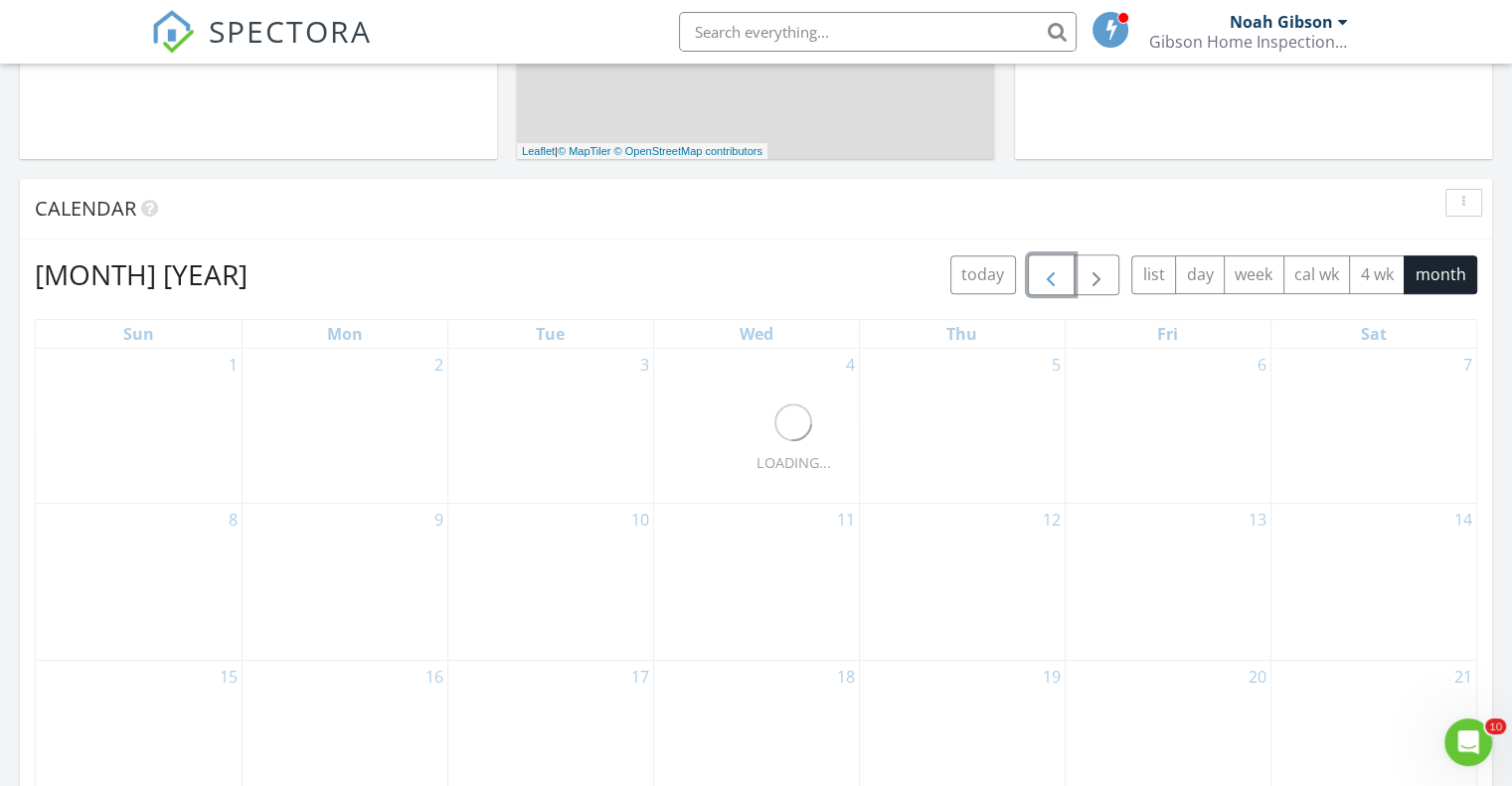 click at bounding box center (1051, 274) 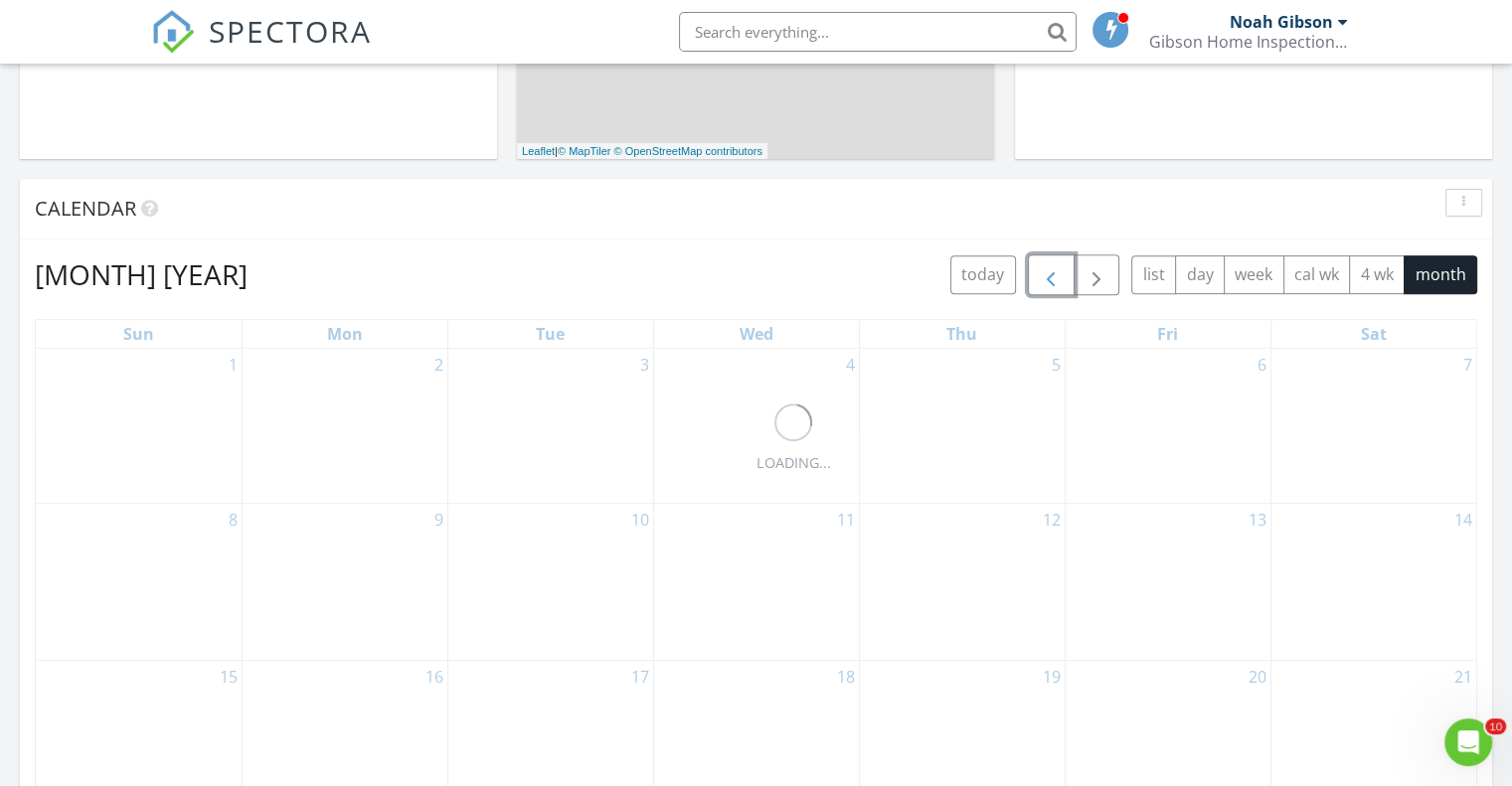 click at bounding box center (1051, 274) 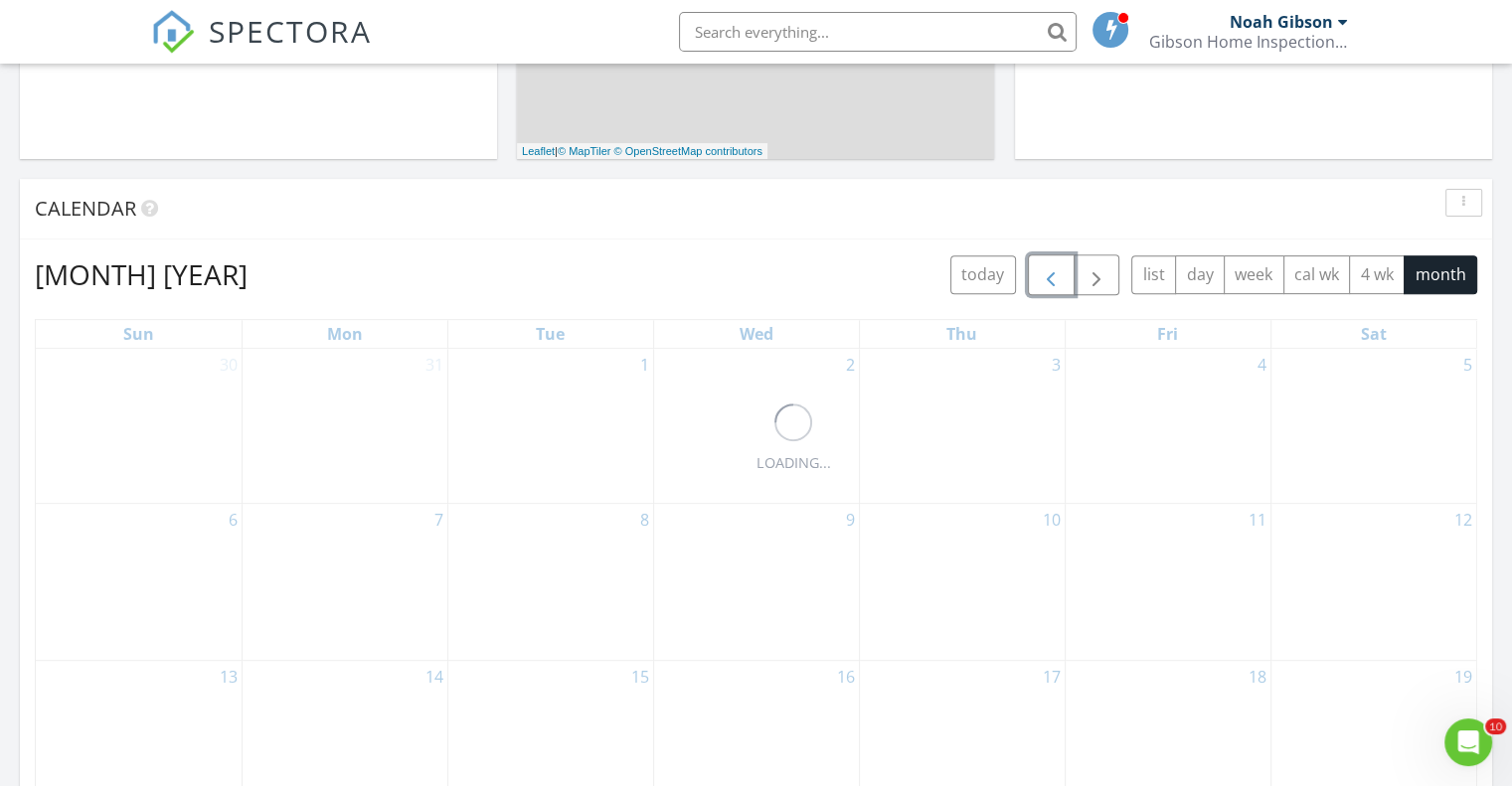 click at bounding box center (1051, 274) 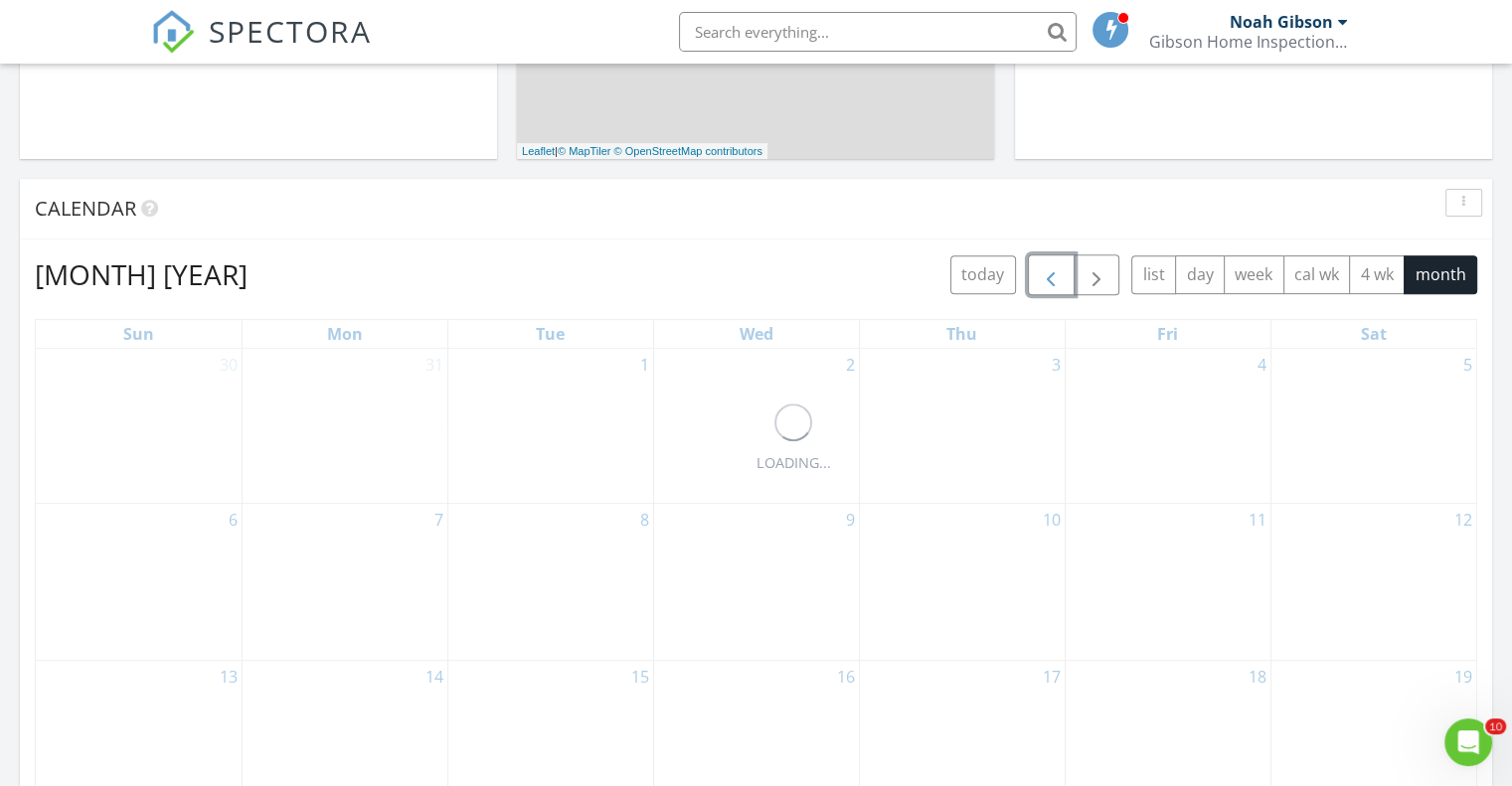click at bounding box center [1051, 274] 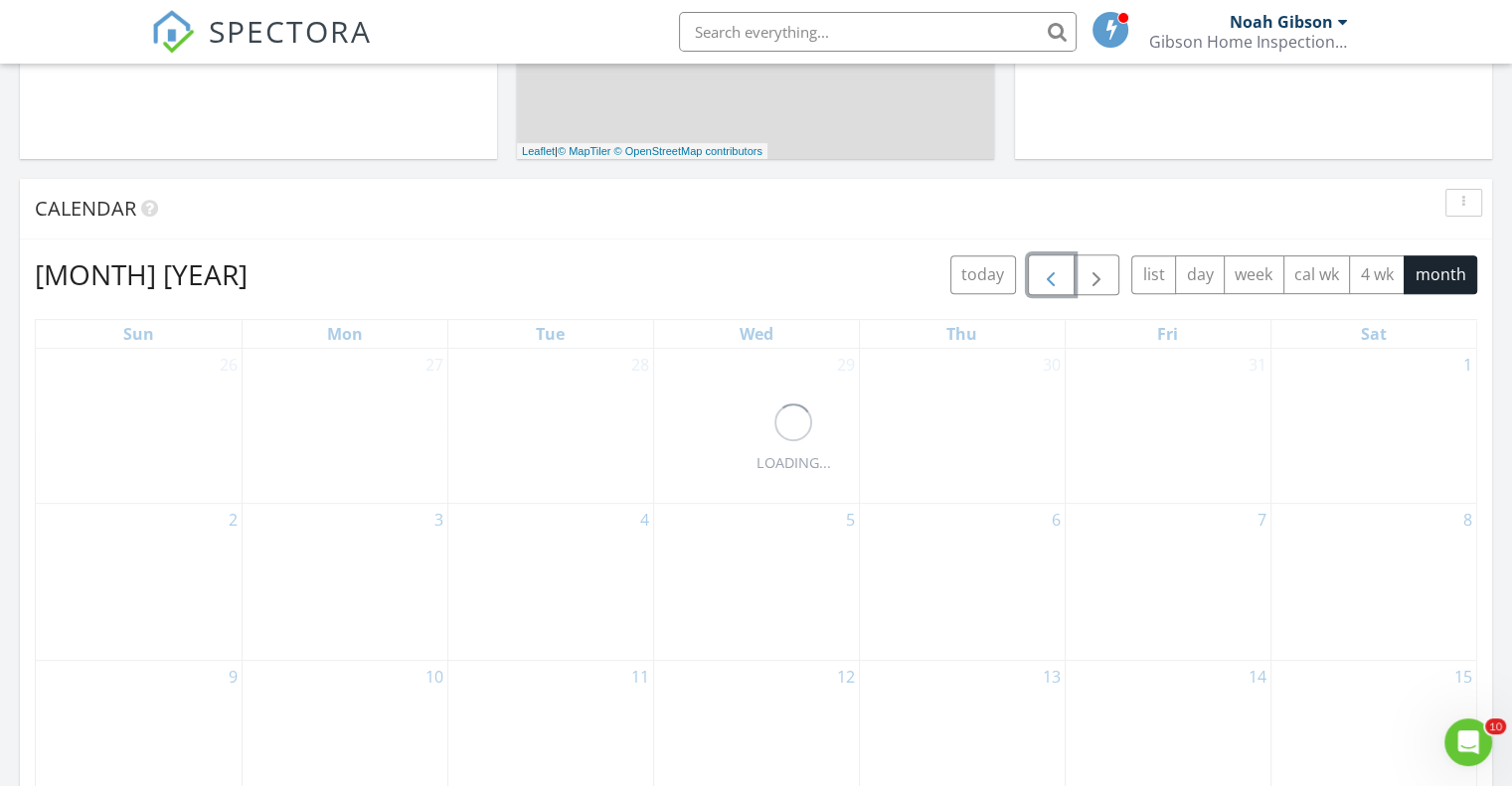 click at bounding box center (1051, 274) 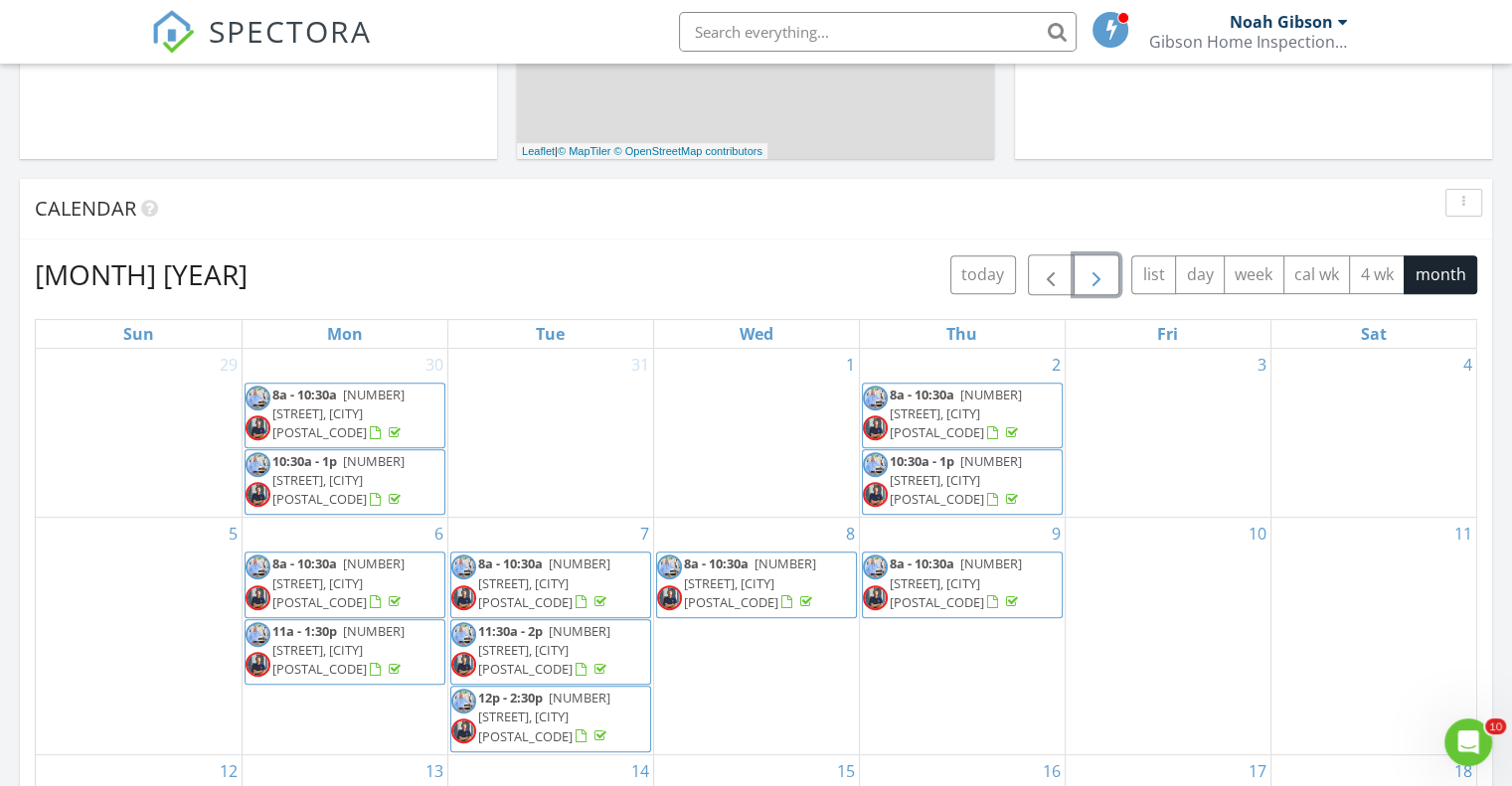 click at bounding box center (1096, 275) 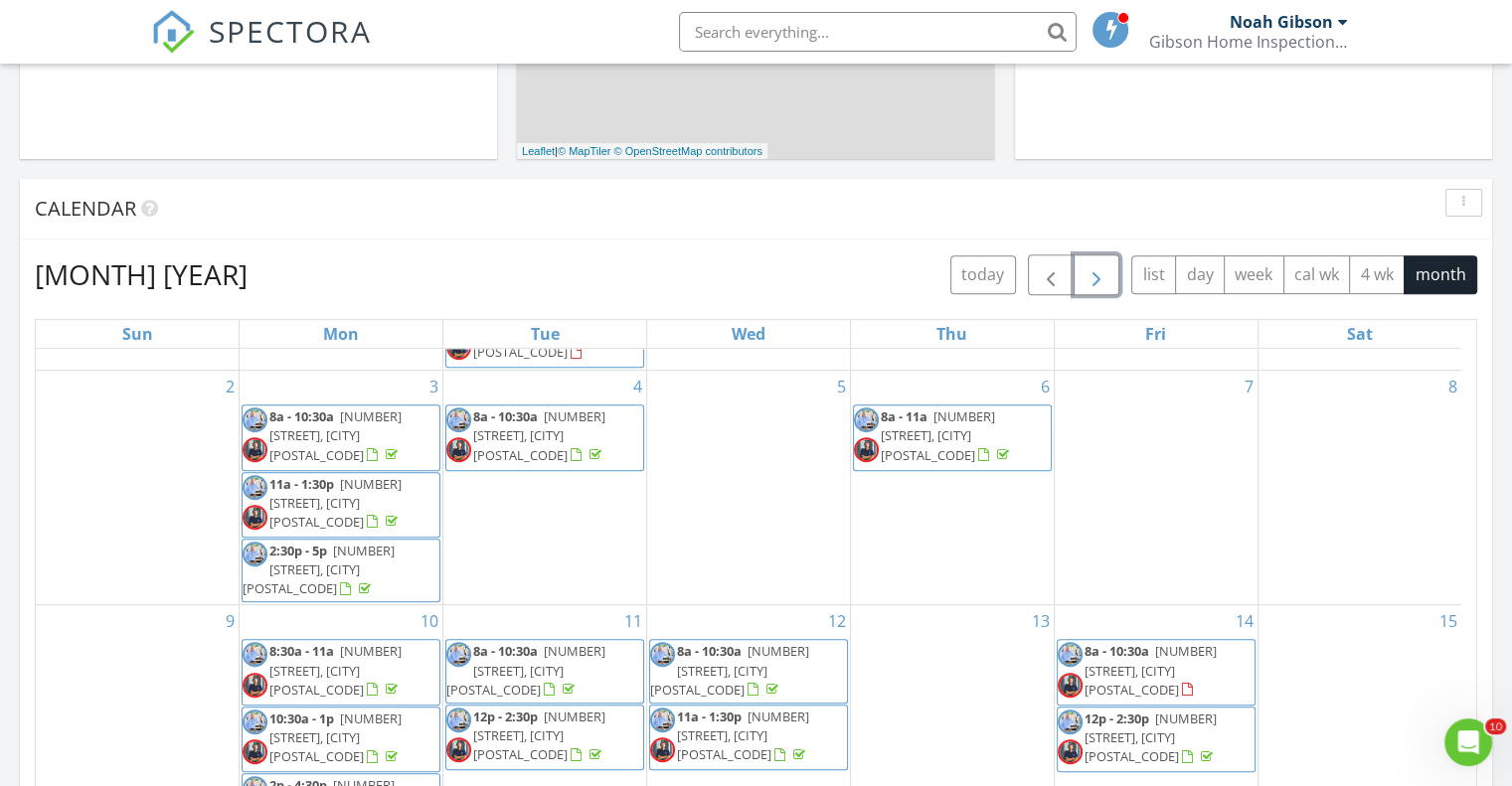 scroll, scrollTop: 297, scrollLeft: 0, axis: vertical 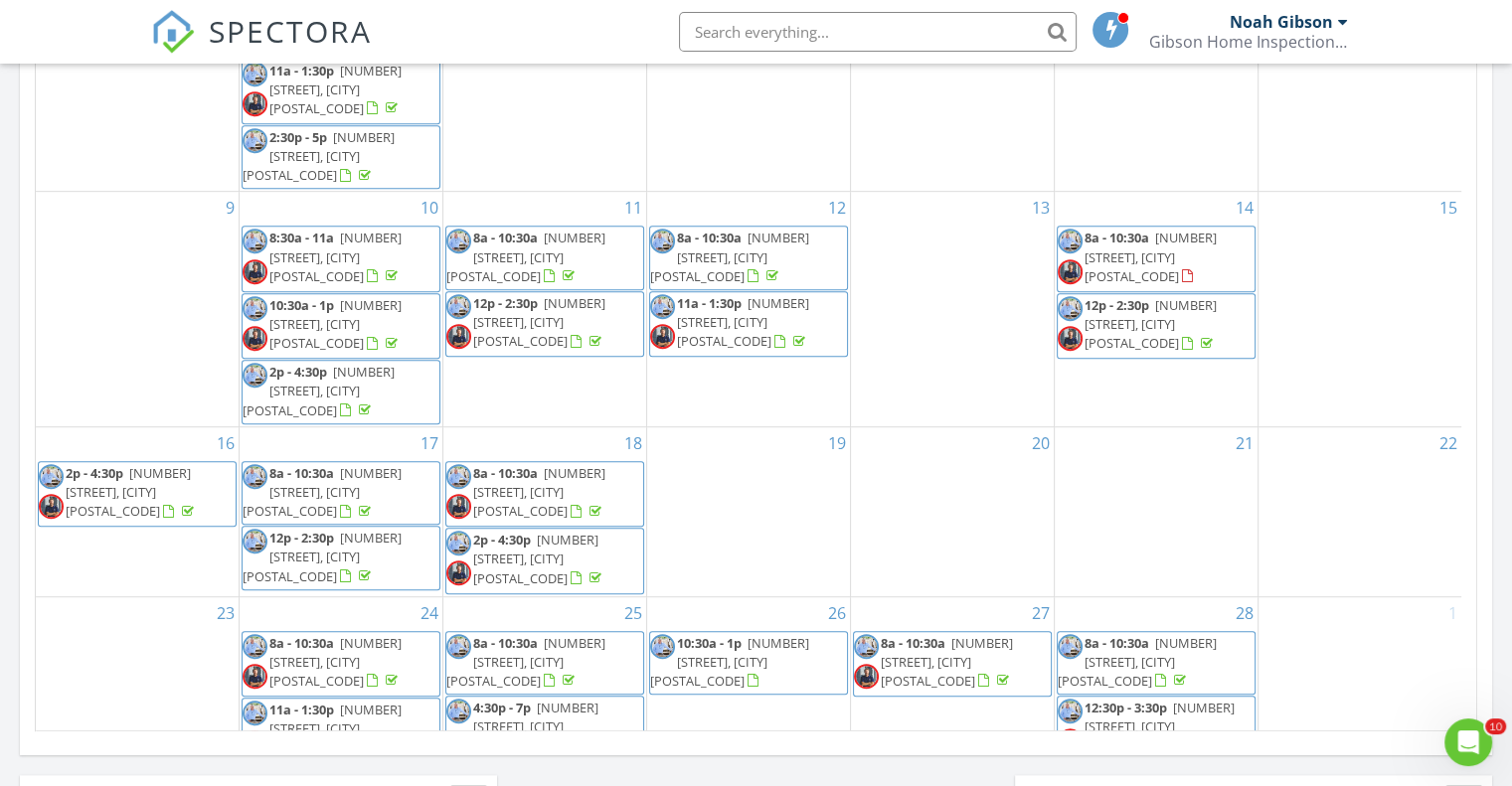 click on "8a - 10:30a" at bounding box center (1116, 237) 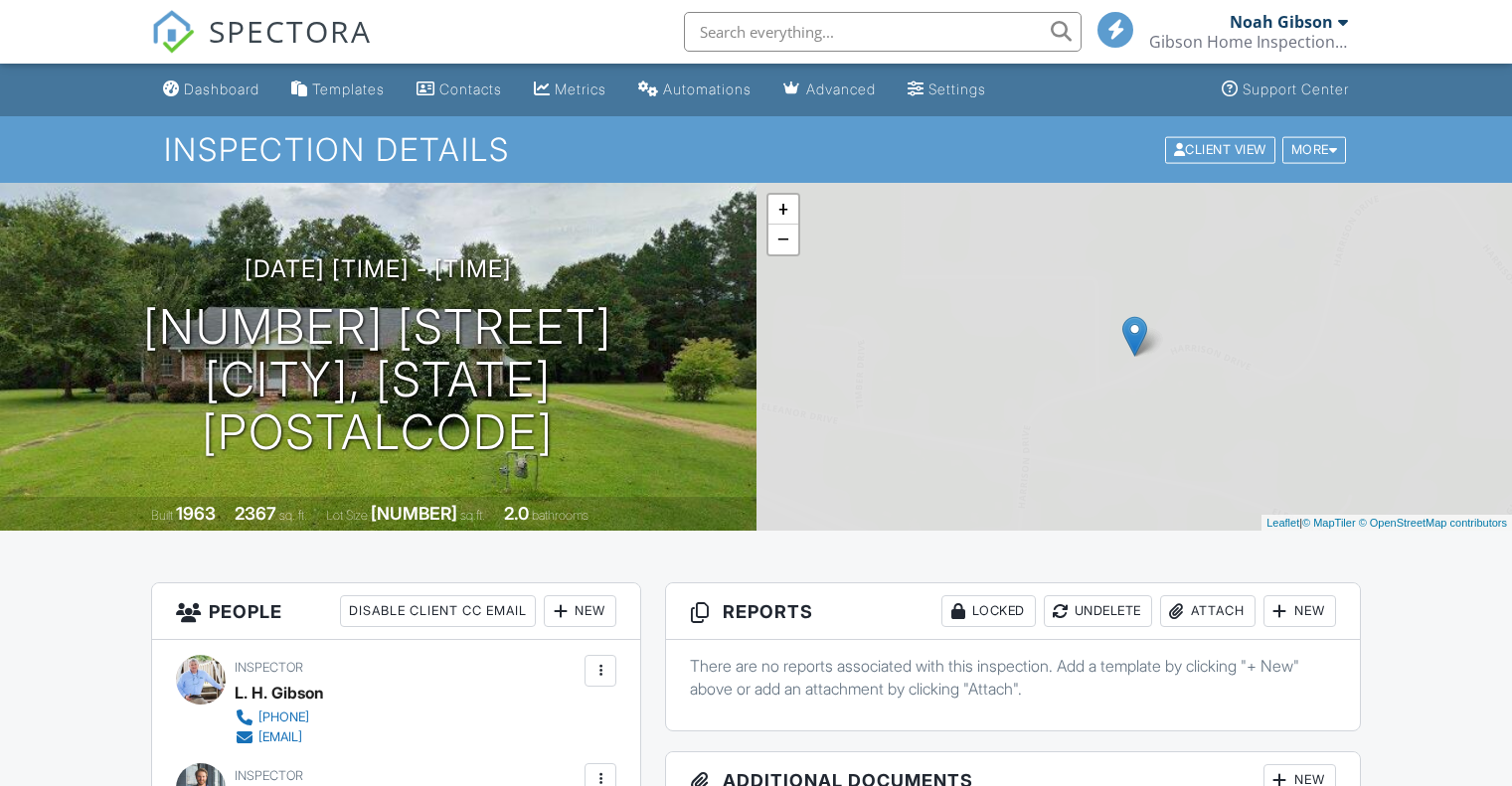 scroll, scrollTop: 0, scrollLeft: 0, axis: both 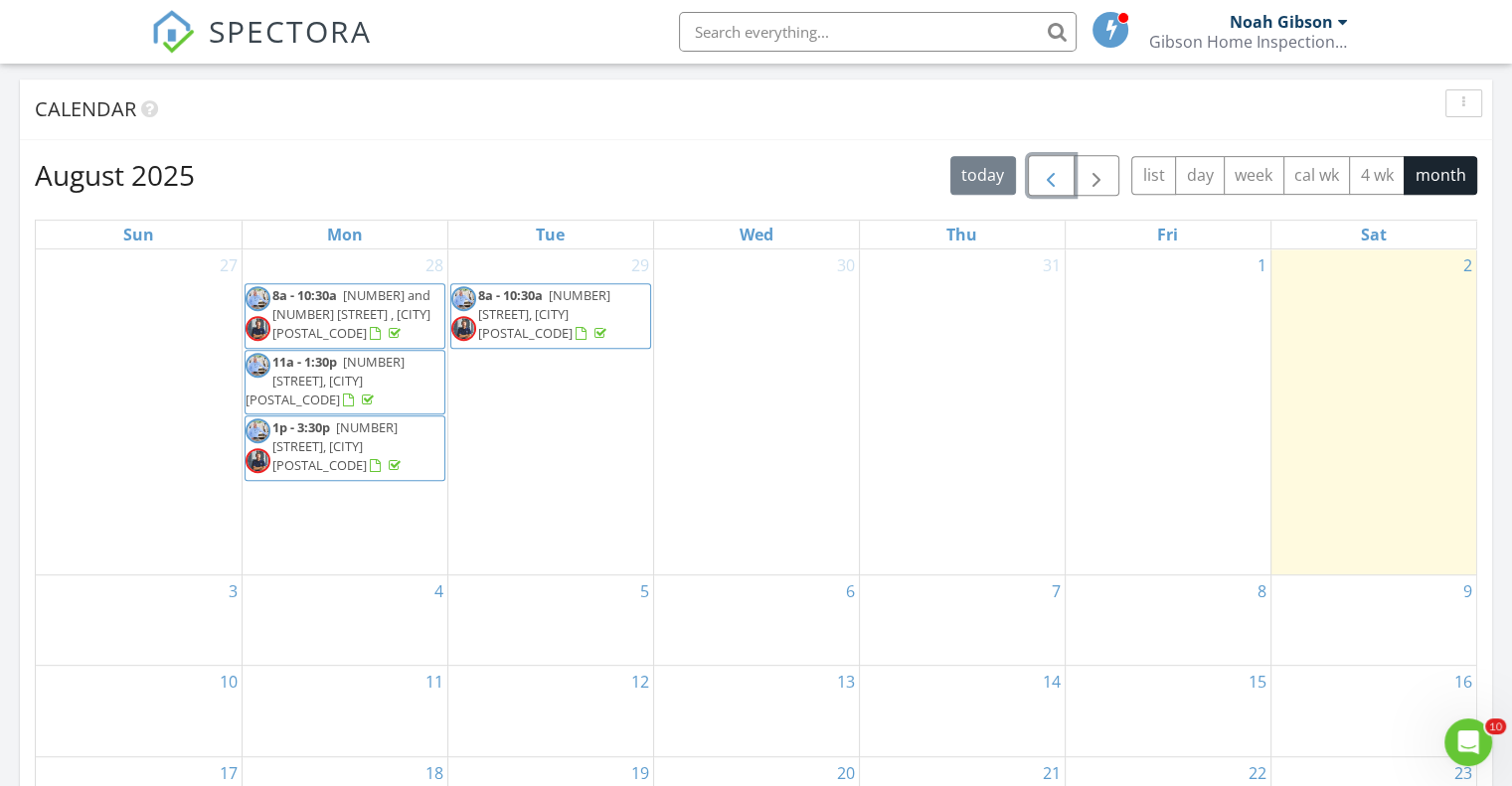 click at bounding box center [1051, 176] 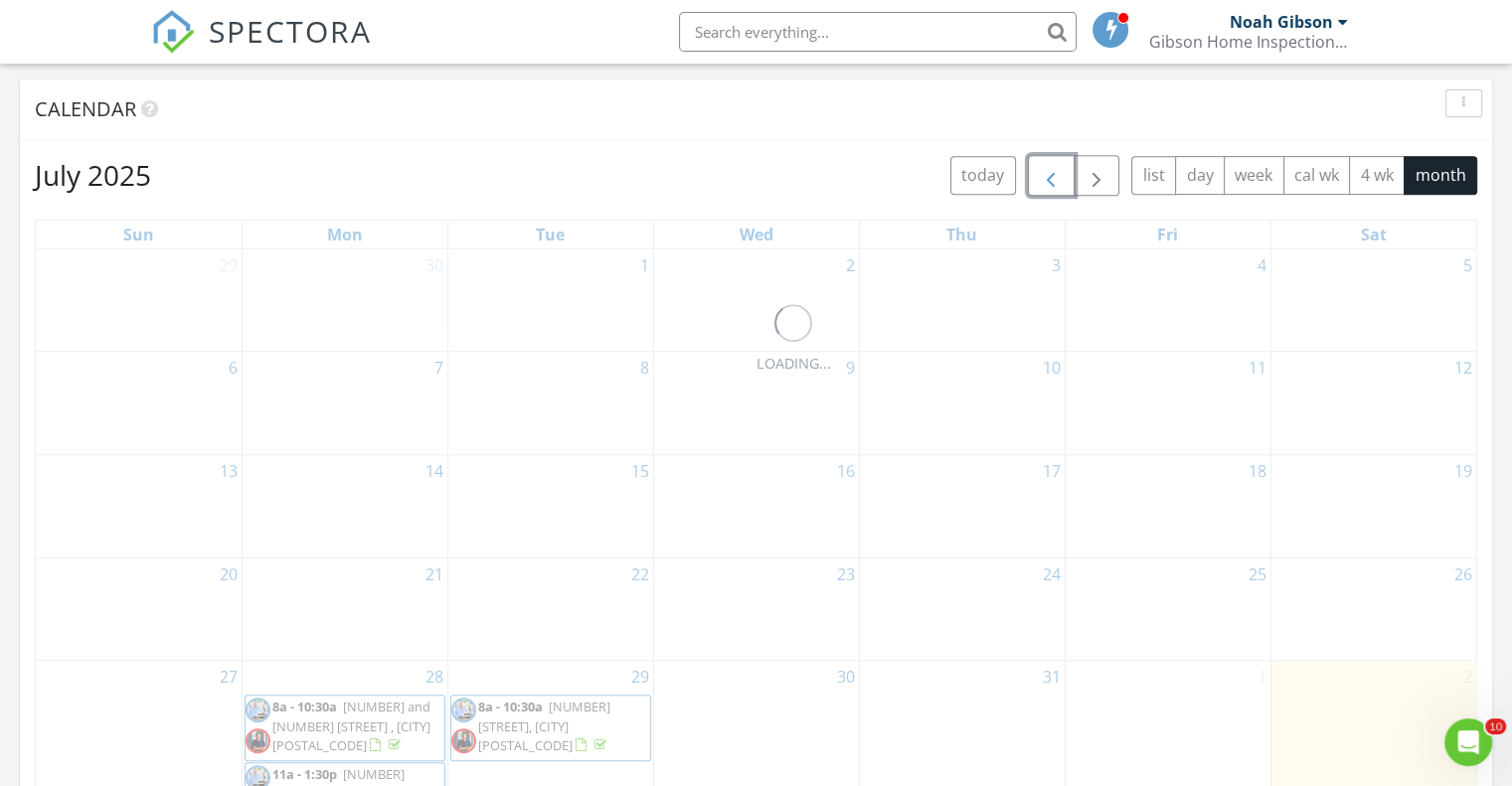 click at bounding box center [1051, 176] 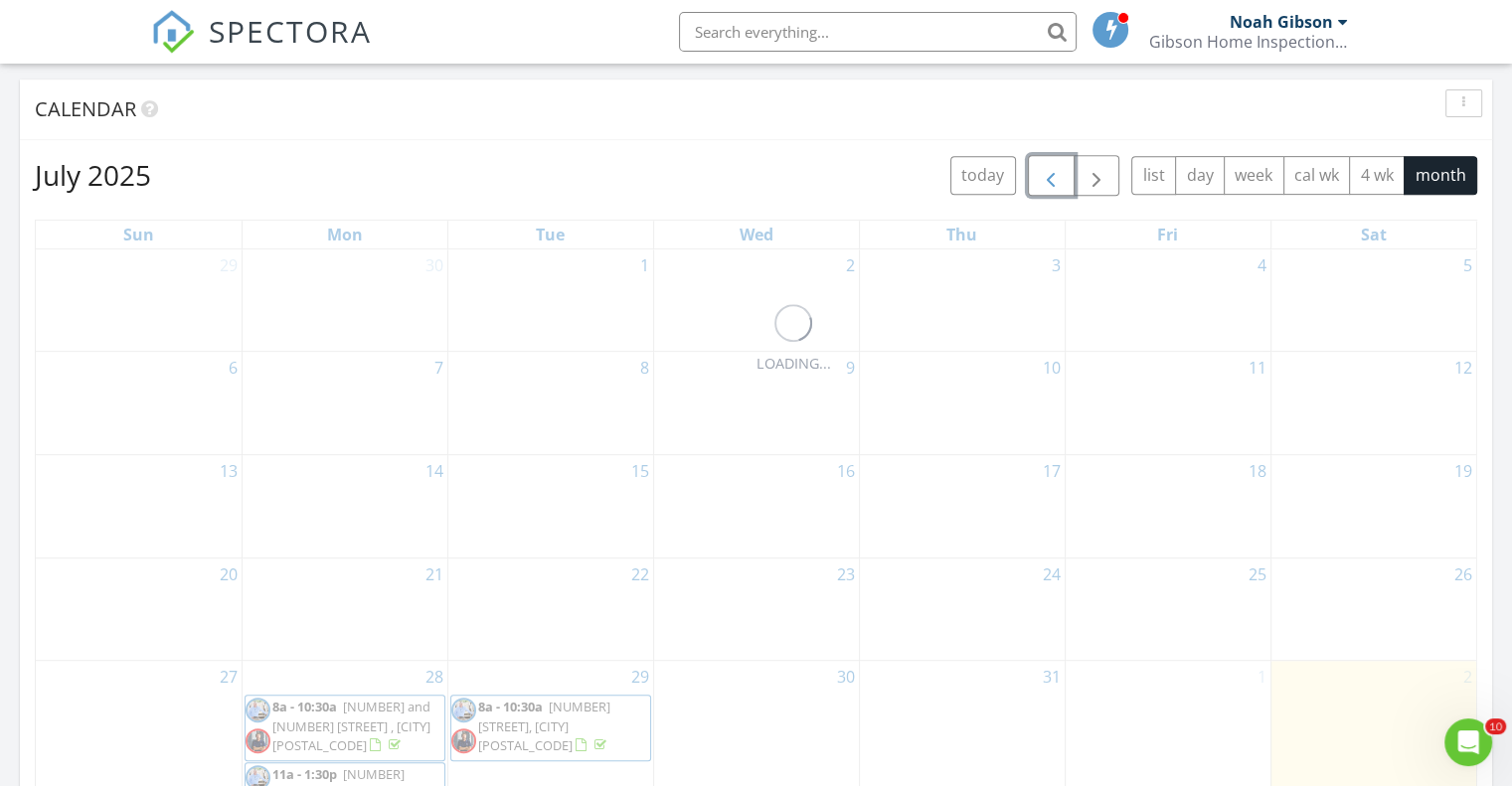 click at bounding box center (1051, 176) 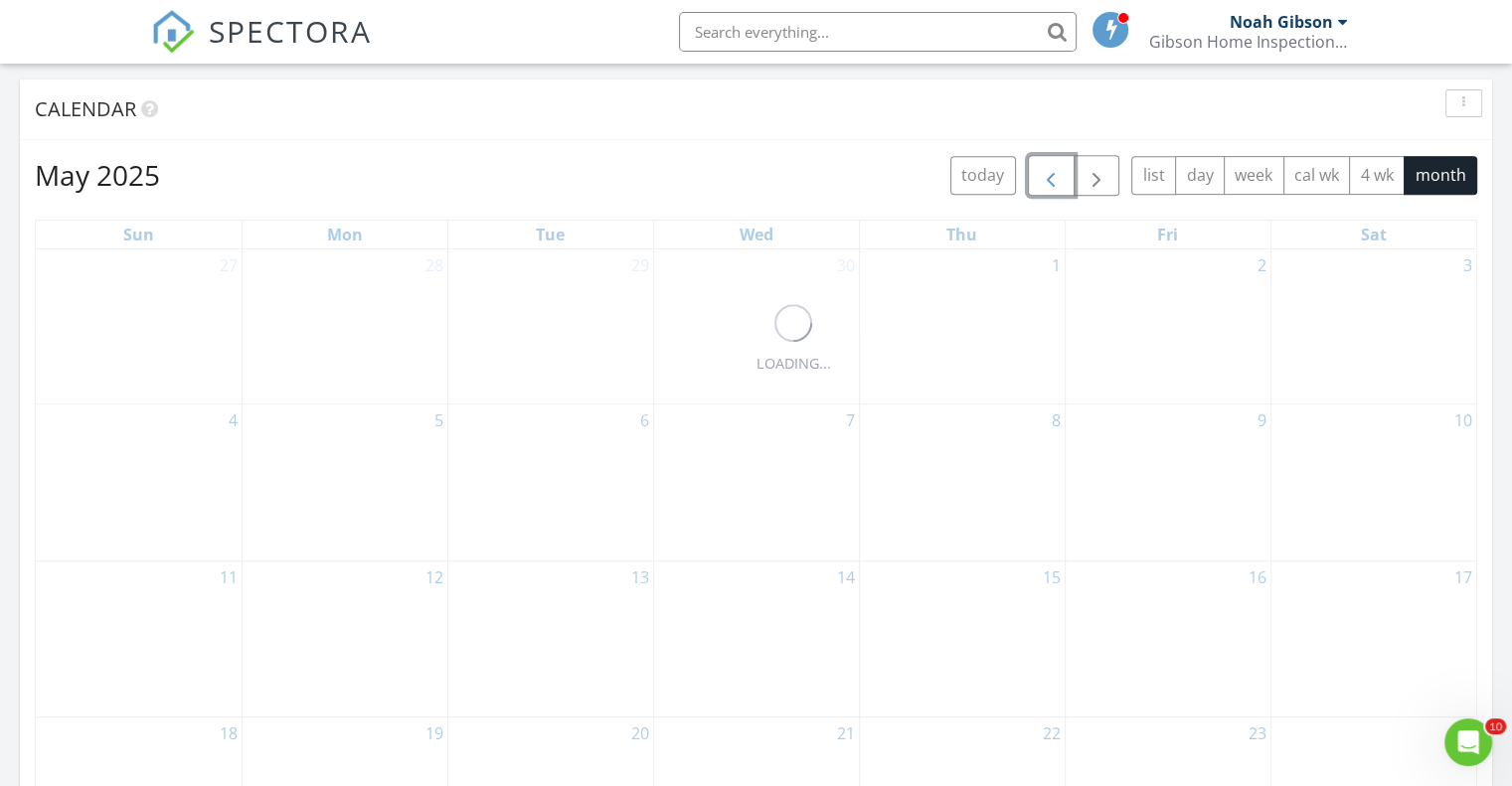 click at bounding box center (1051, 176) 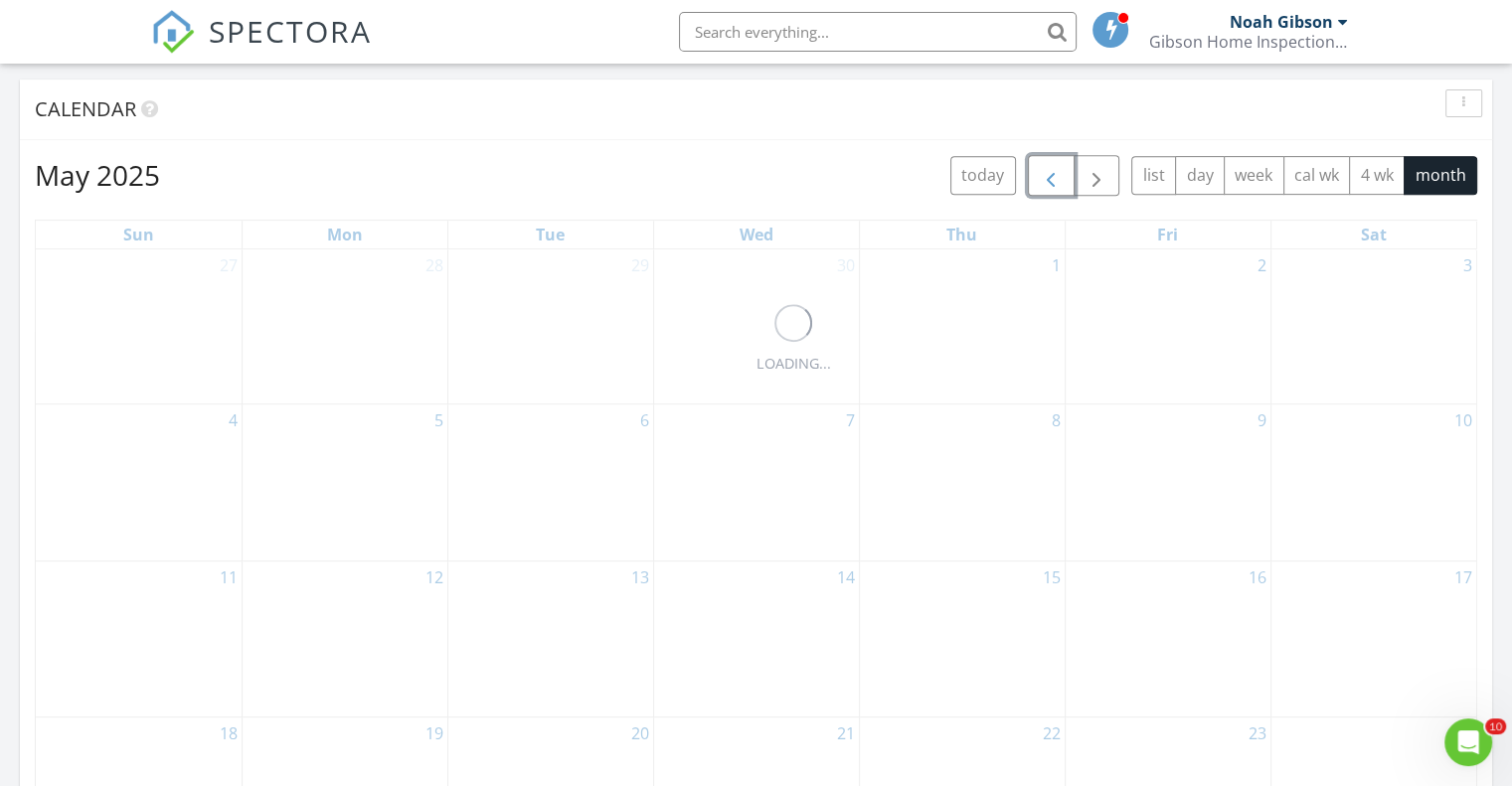 click at bounding box center (1051, 176) 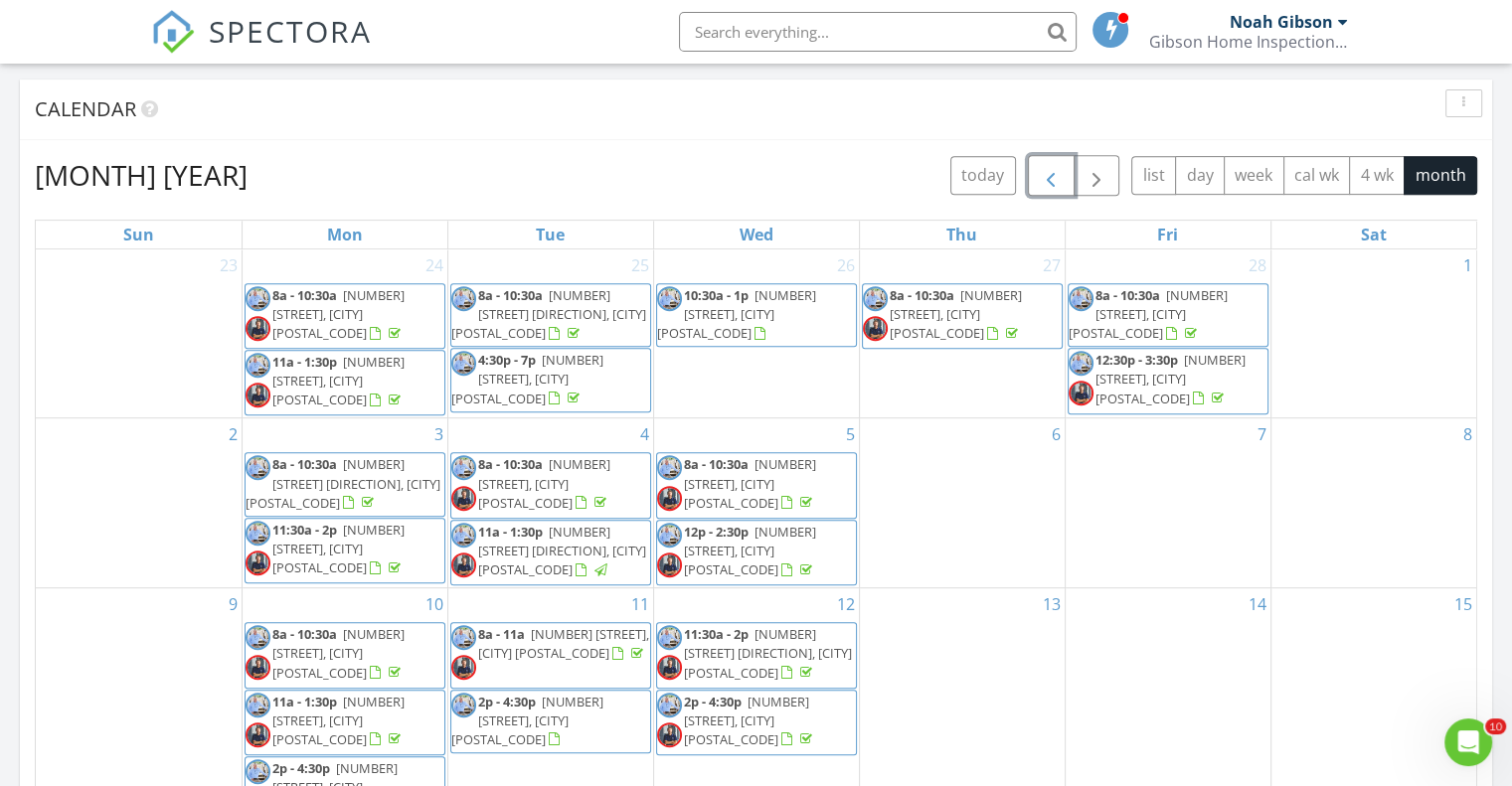 click at bounding box center (1051, 176) 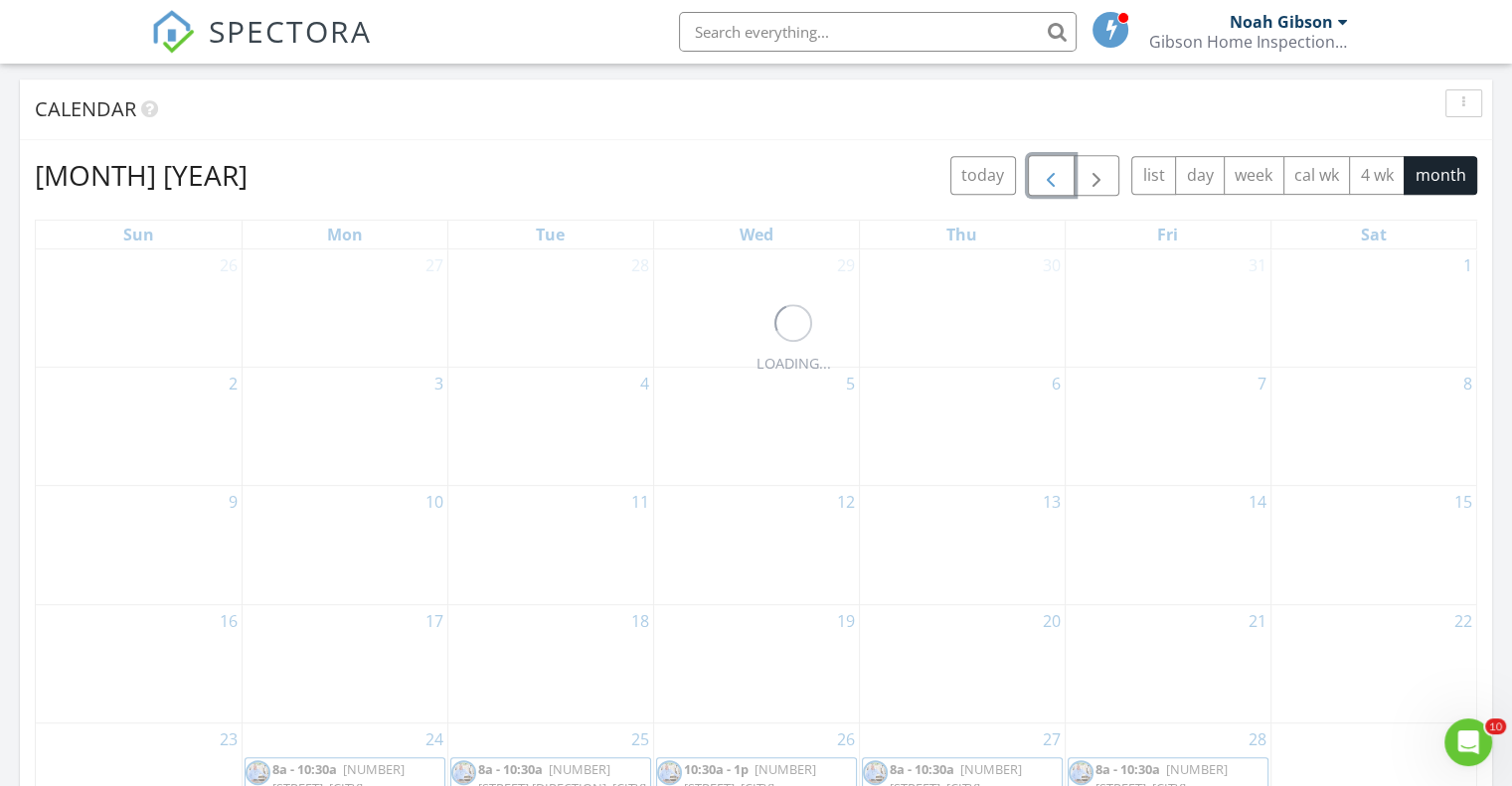 click at bounding box center [1051, 176] 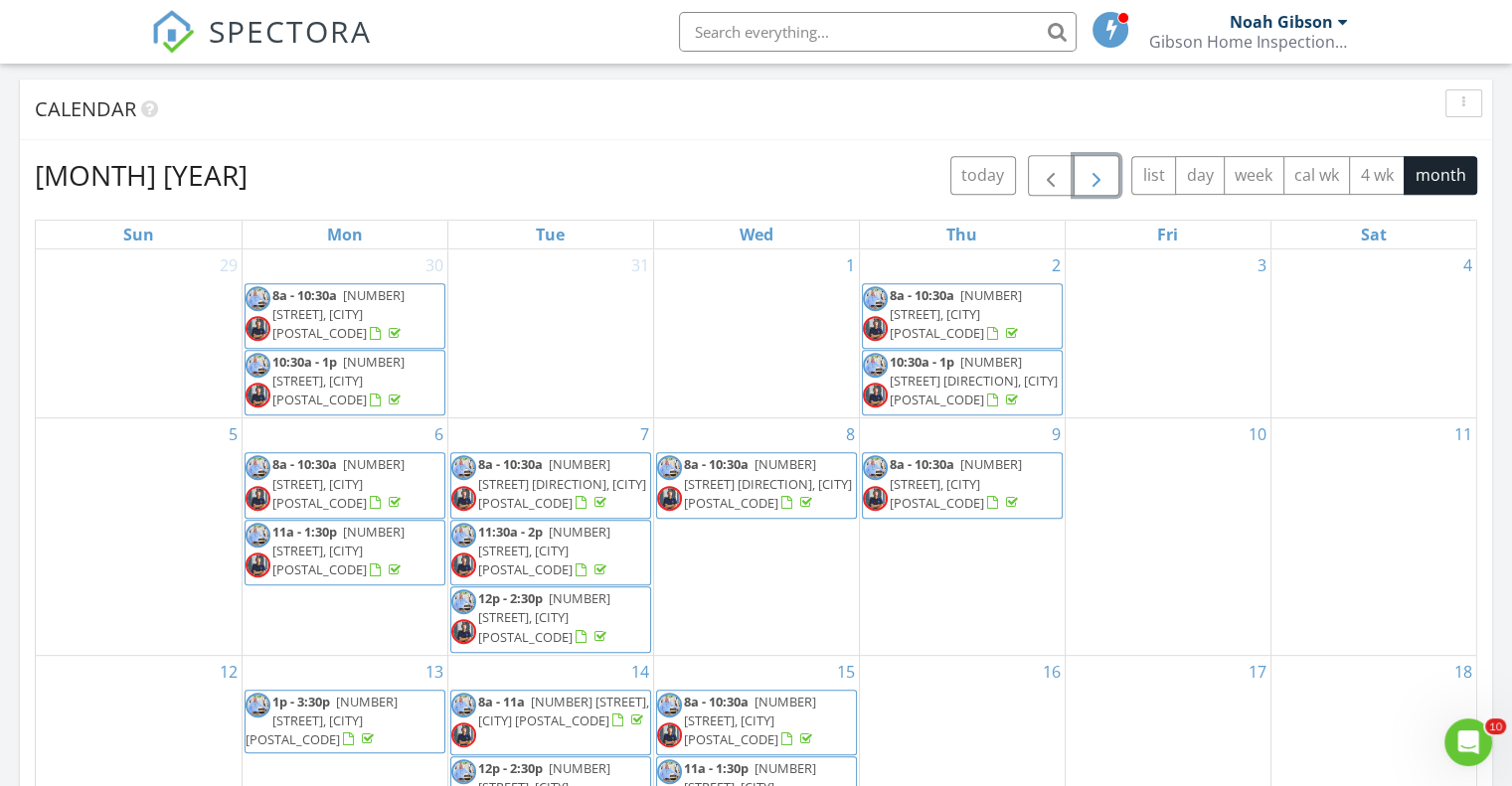 click at bounding box center [1096, 175] 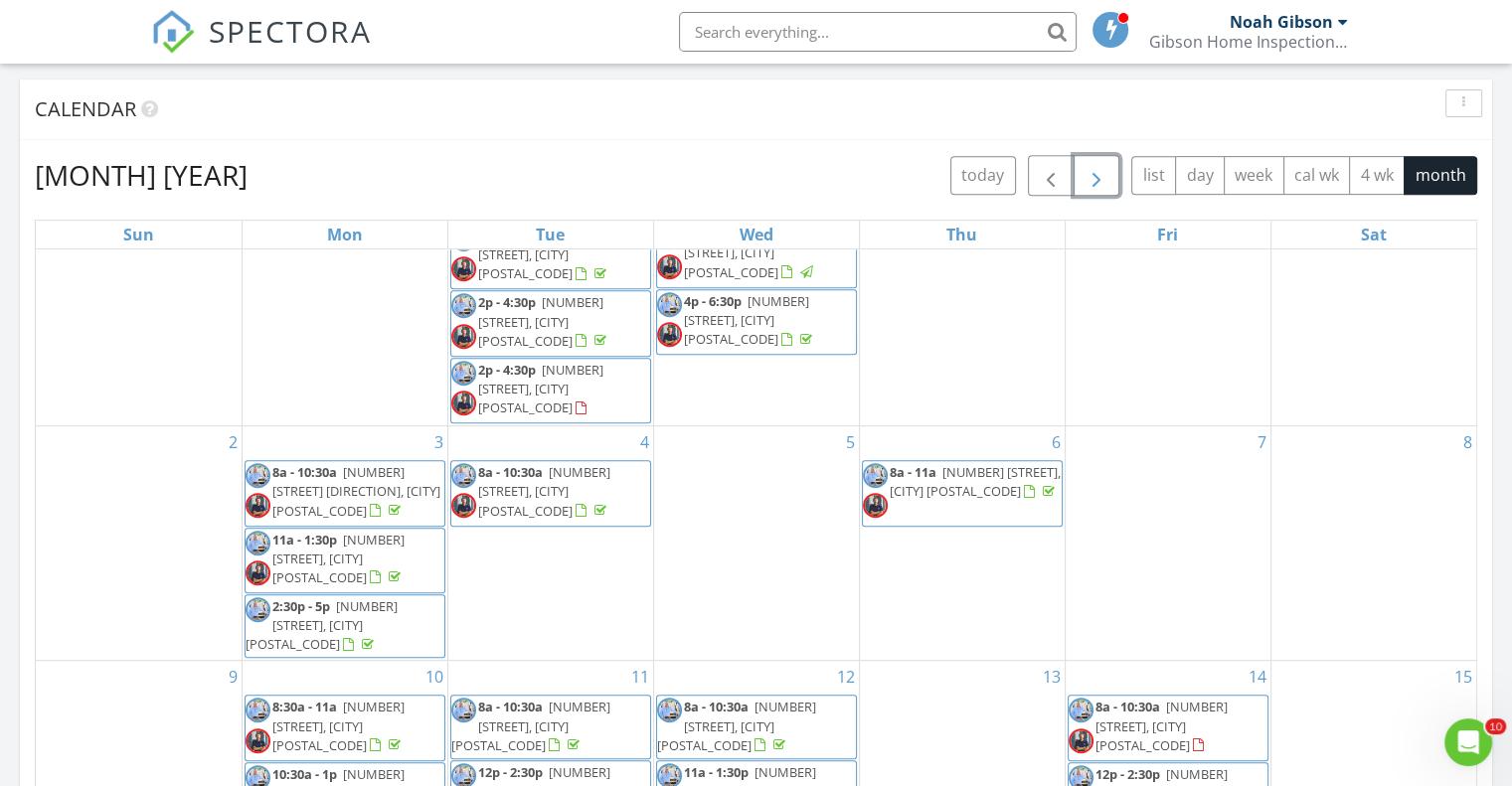 scroll, scrollTop: 297, scrollLeft: 0, axis: vertical 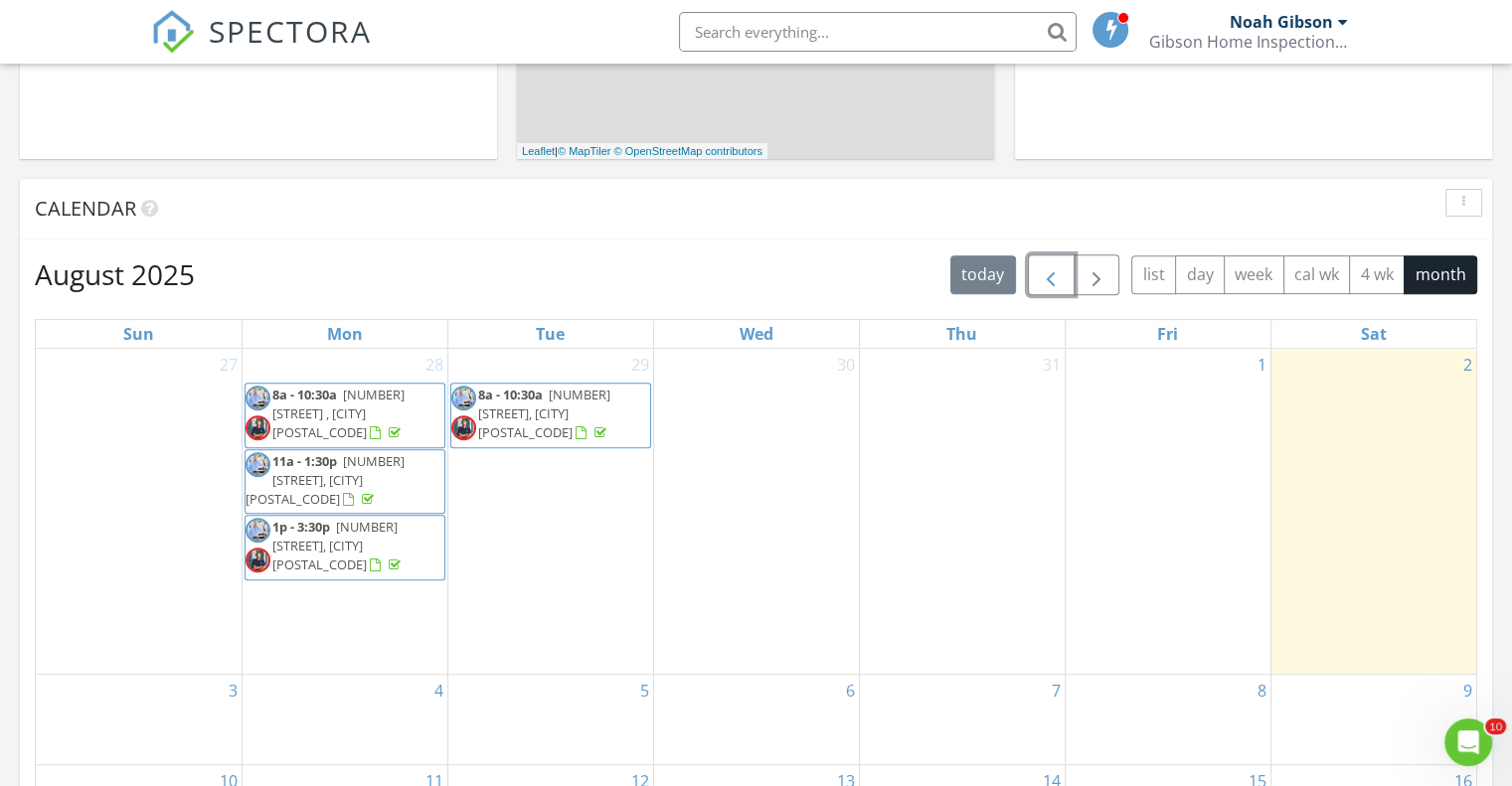 click at bounding box center (1051, 275) 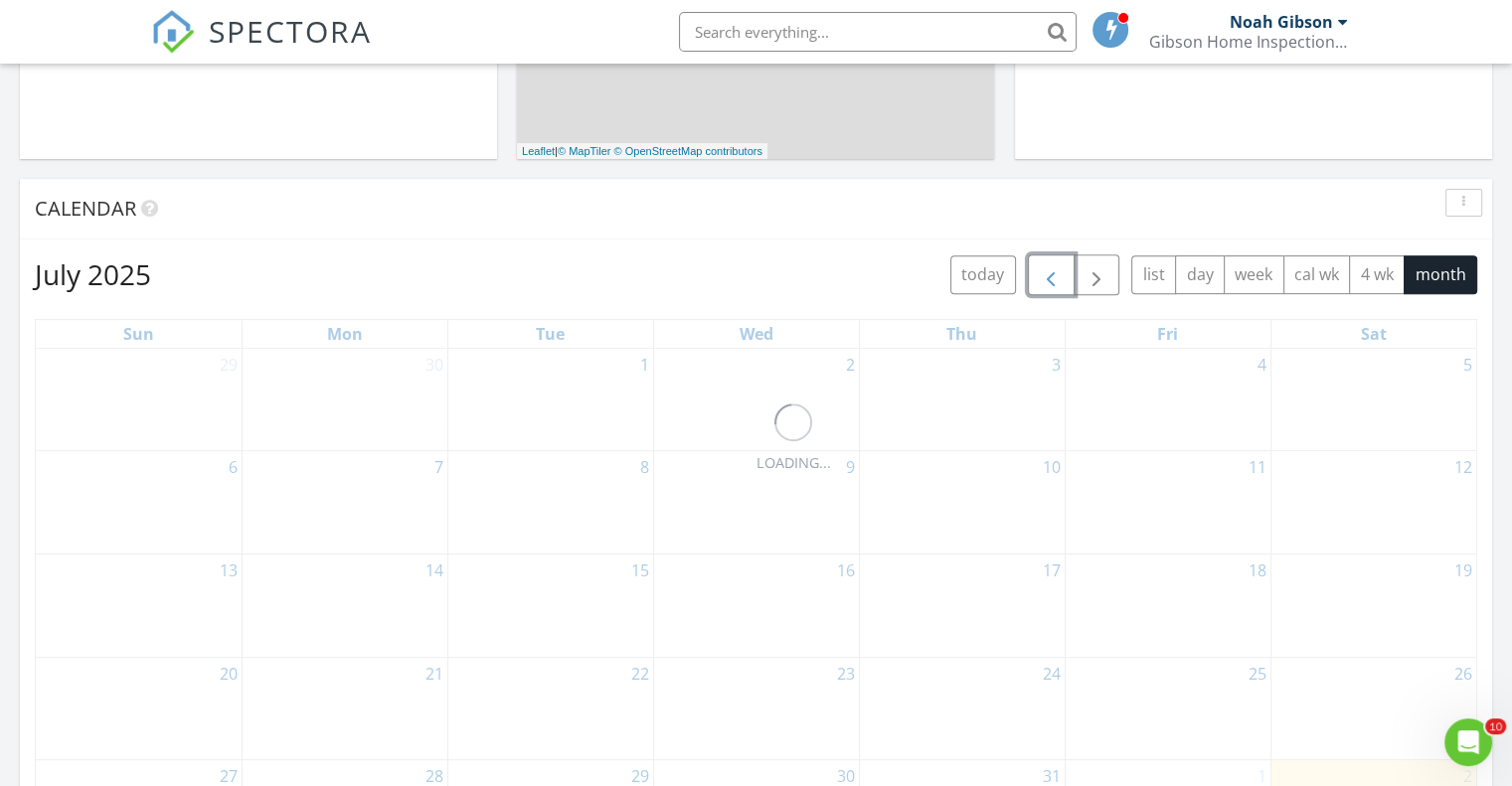 click at bounding box center [1051, 275] 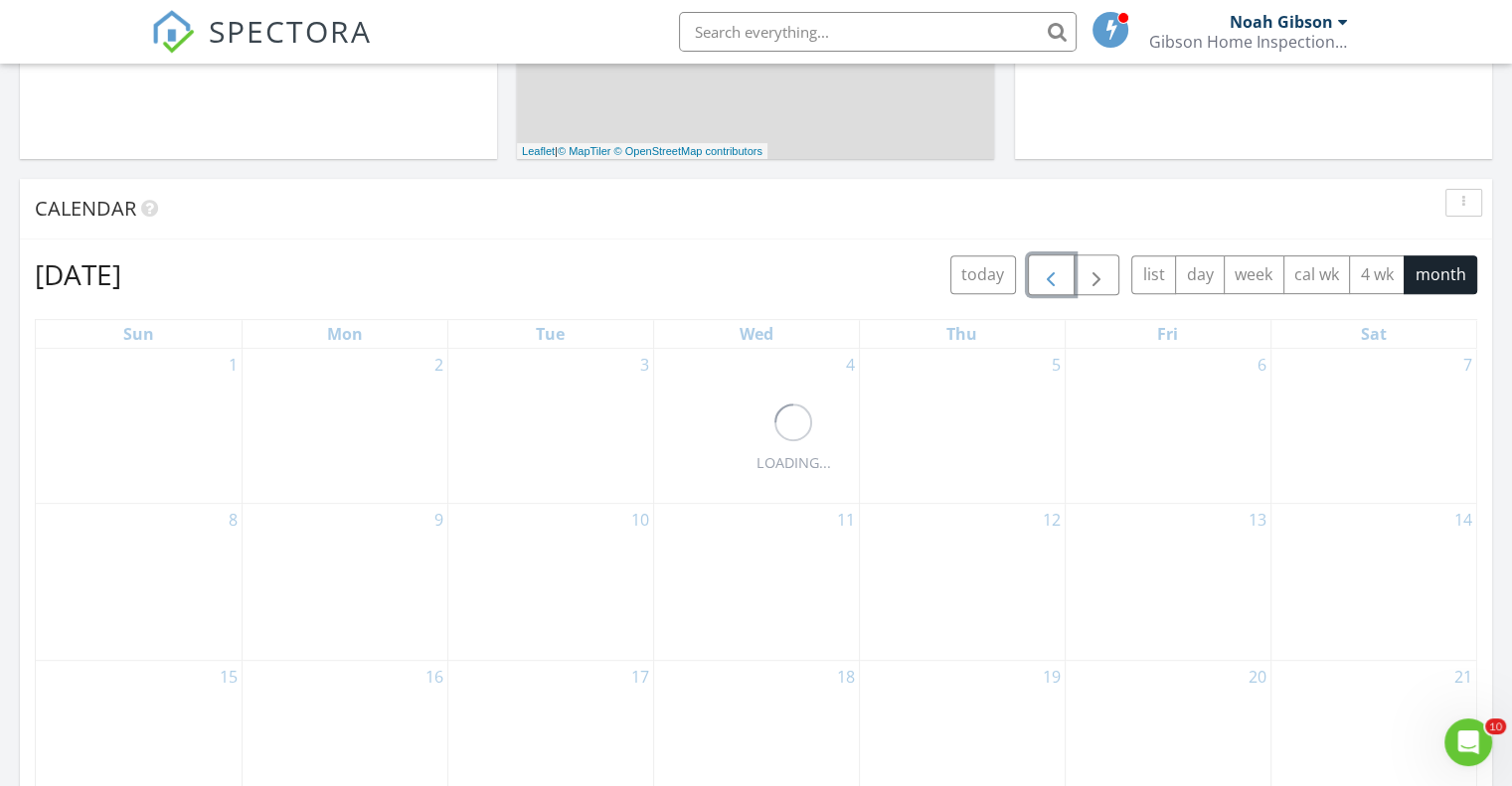 click at bounding box center (1051, 275) 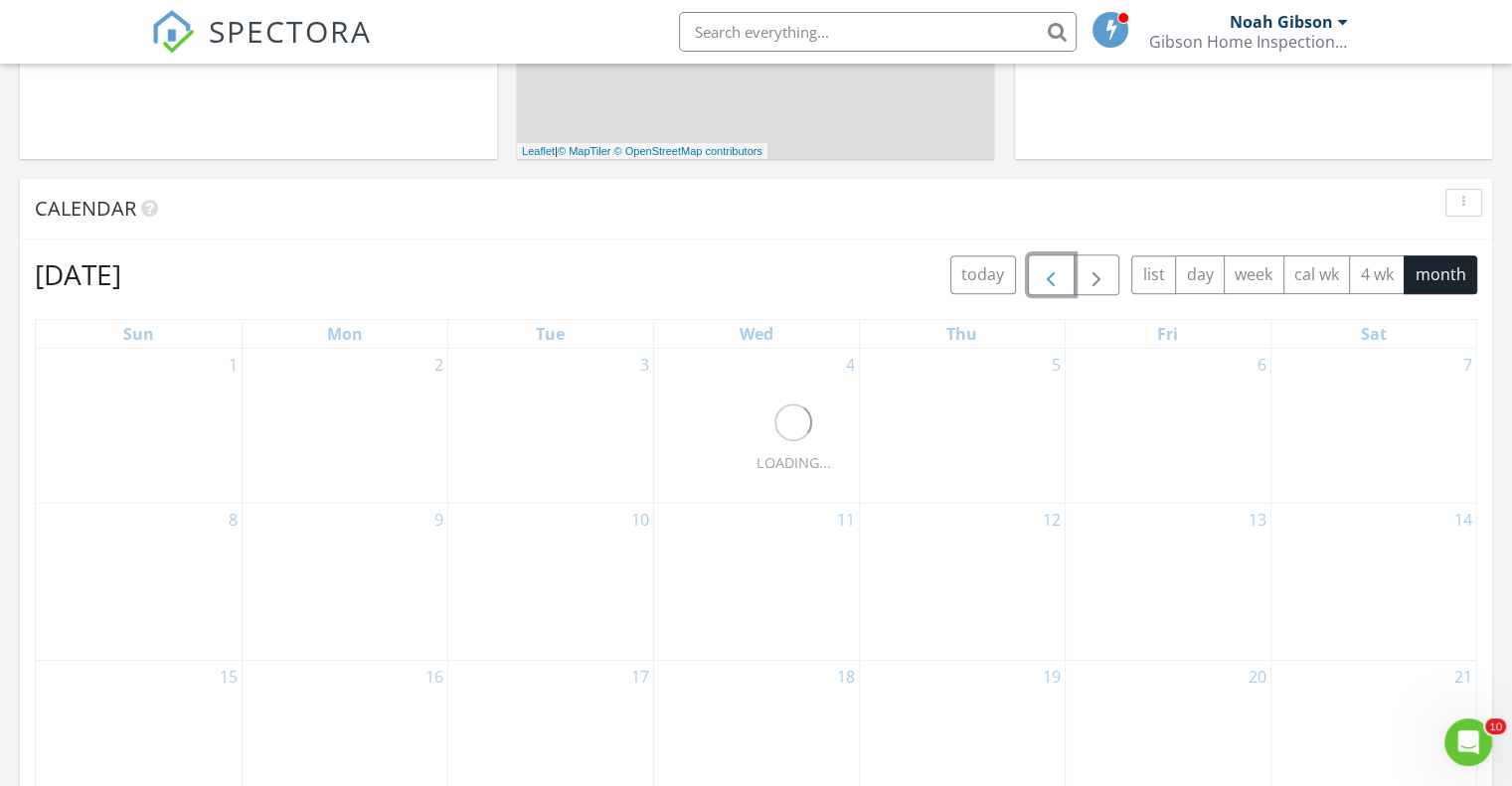 click at bounding box center (1051, 275) 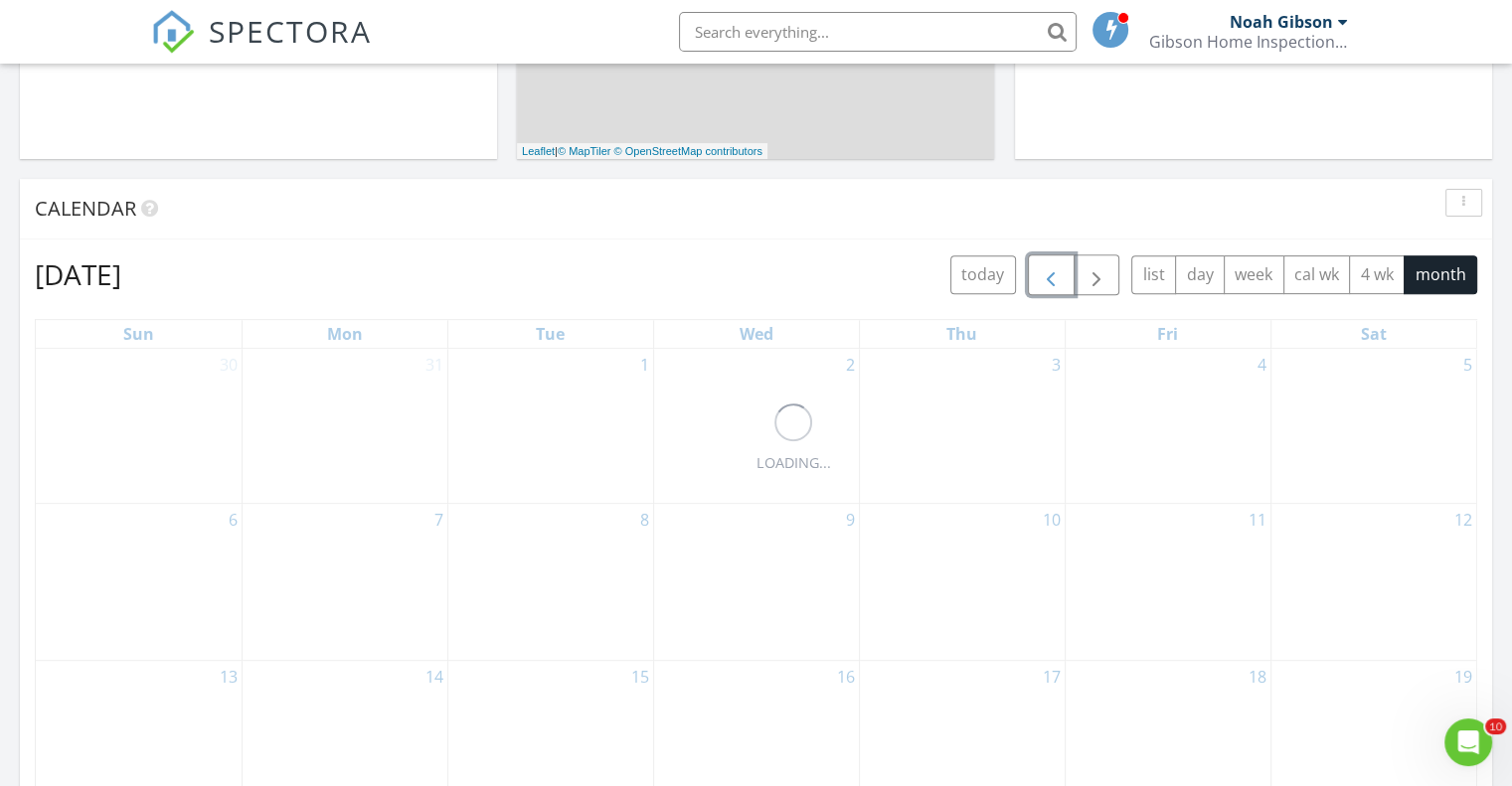 click at bounding box center [1051, 275] 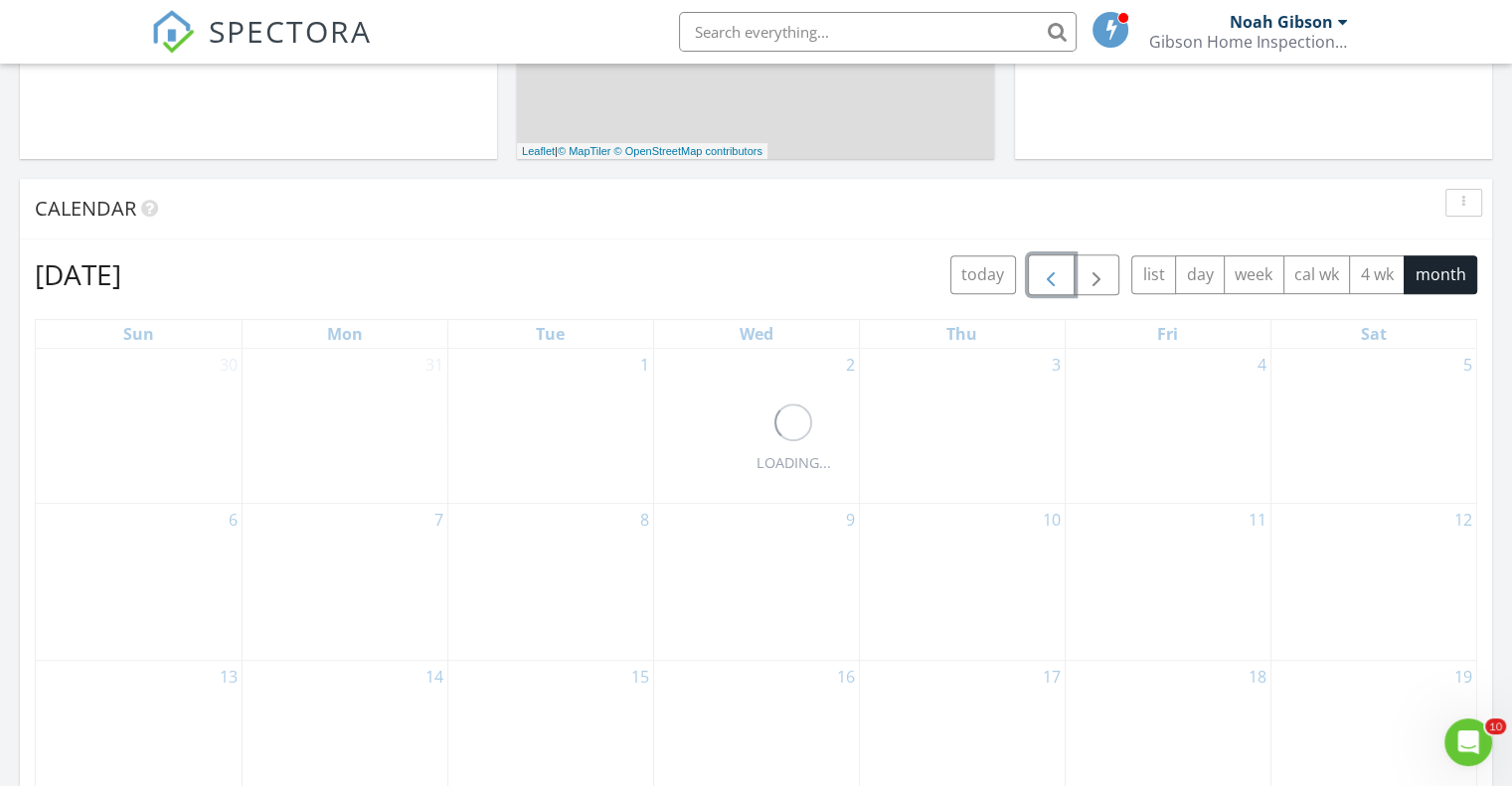 click at bounding box center (1051, 275) 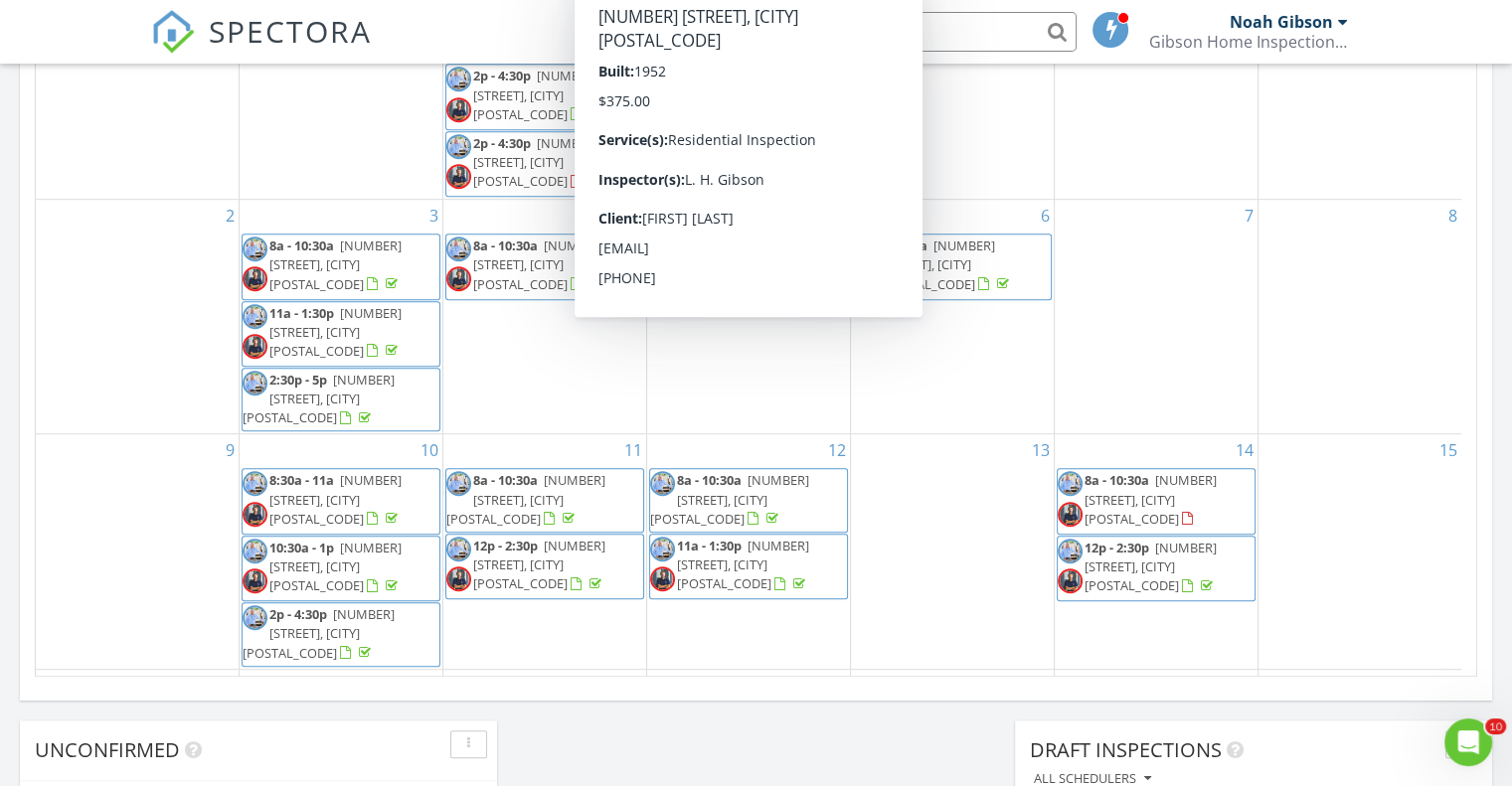 scroll, scrollTop: 1292, scrollLeft: 0, axis: vertical 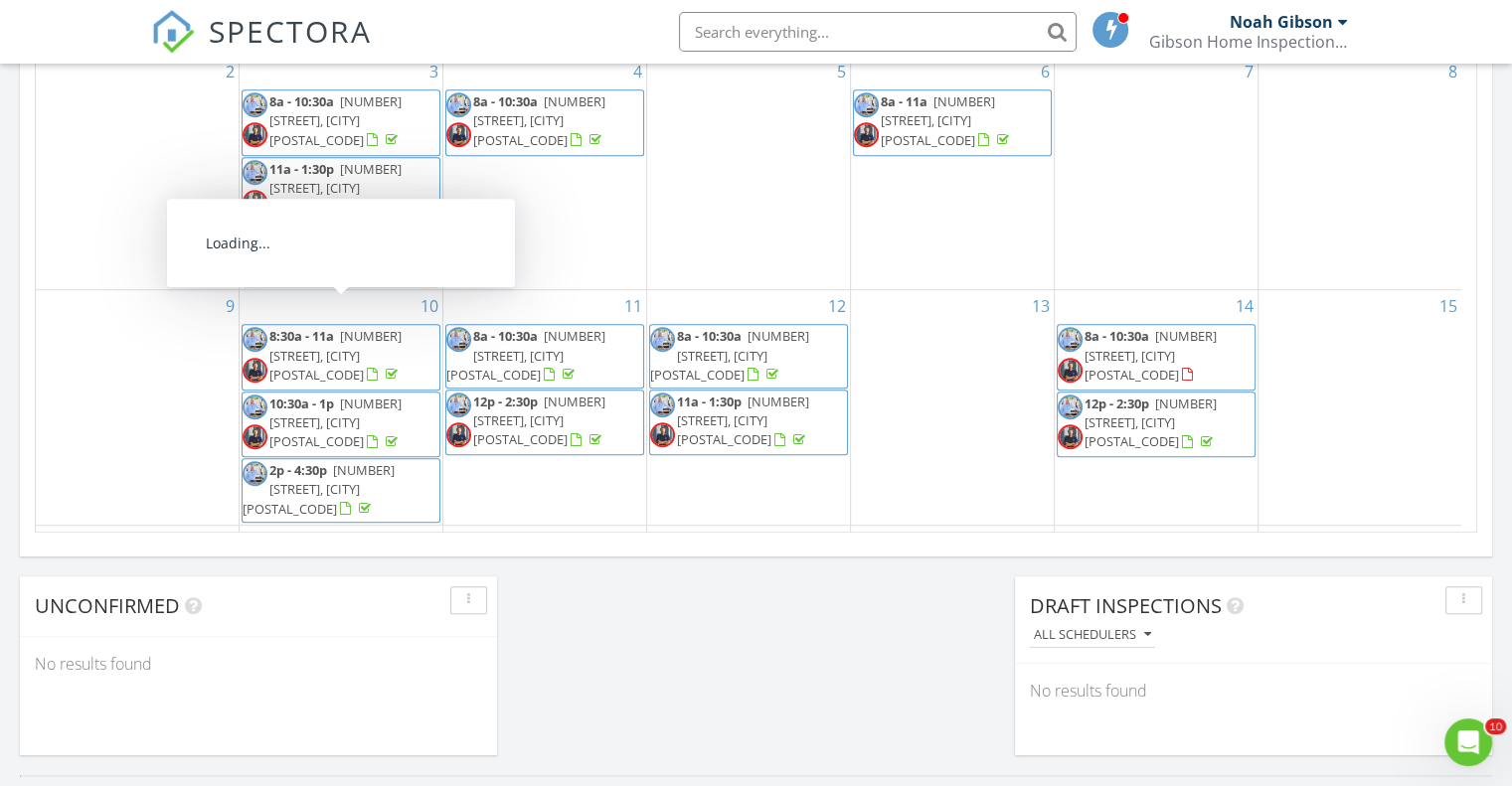 click on "558 N 3rd St, Gloster 39638" at bounding box center [335, 355] 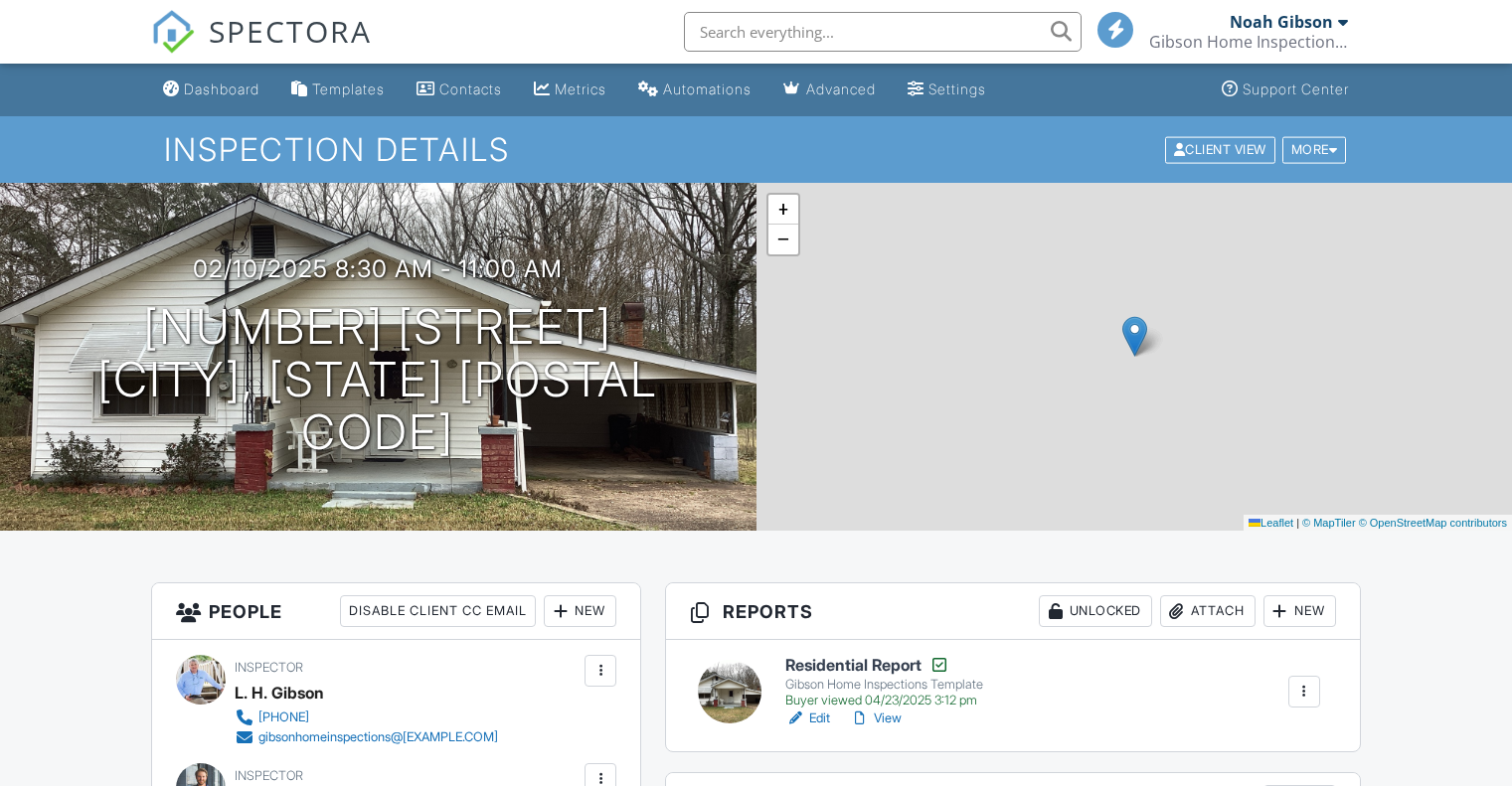 scroll, scrollTop: 0, scrollLeft: 0, axis: both 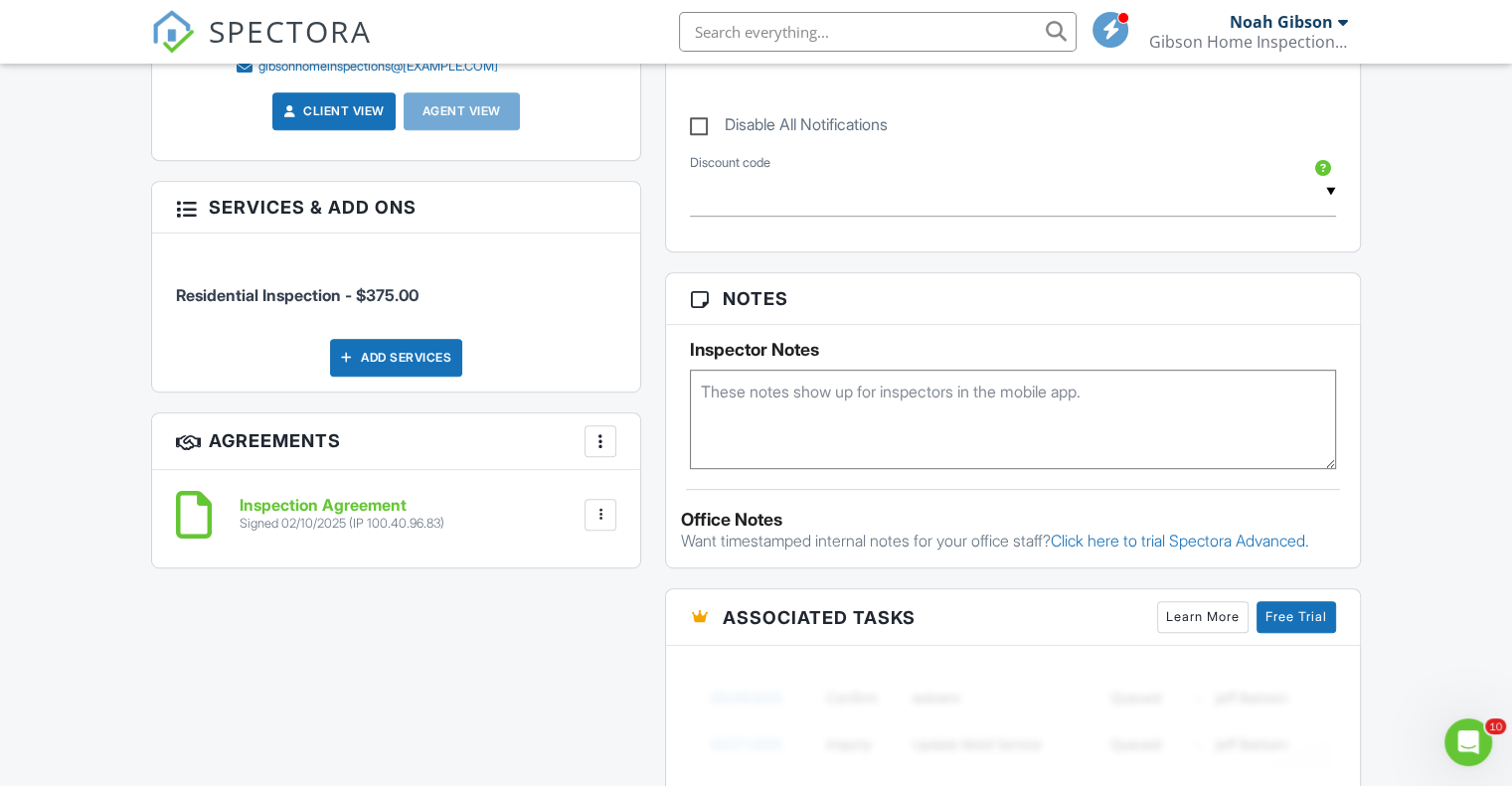 click on "Inspection Agreement" at bounding box center [342, 506] 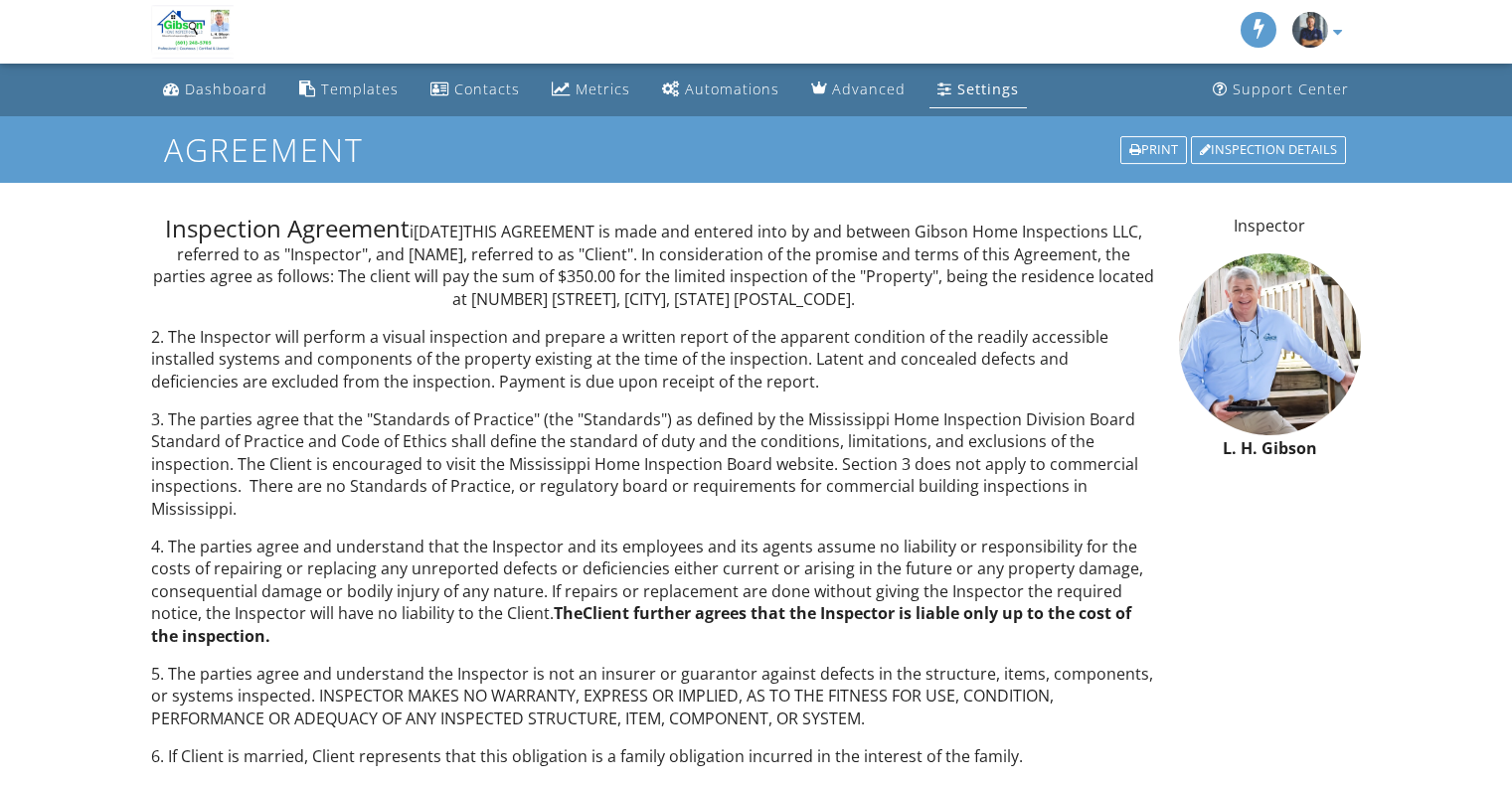scroll, scrollTop: 0, scrollLeft: 0, axis: both 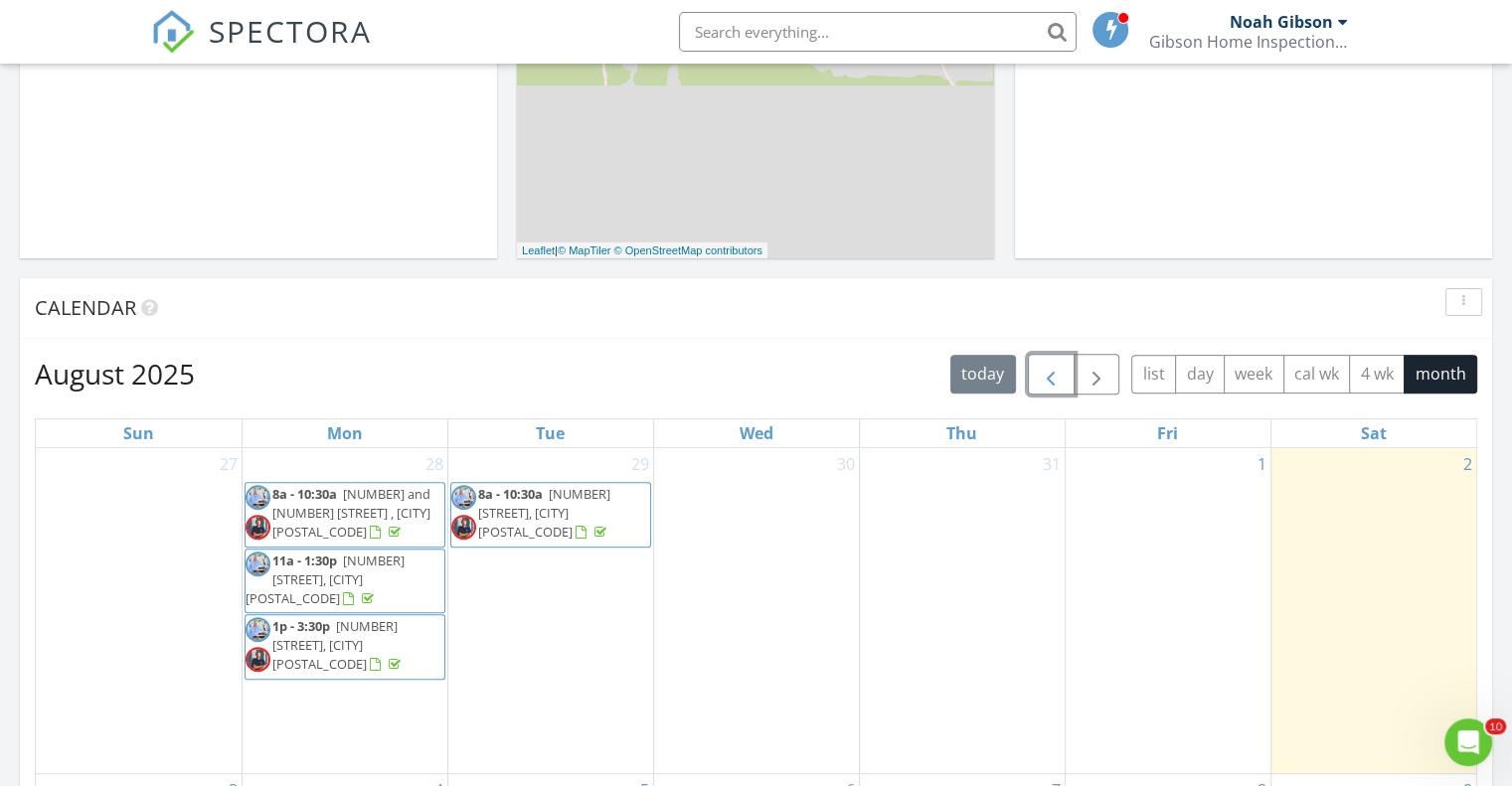 click at bounding box center (1051, 375) 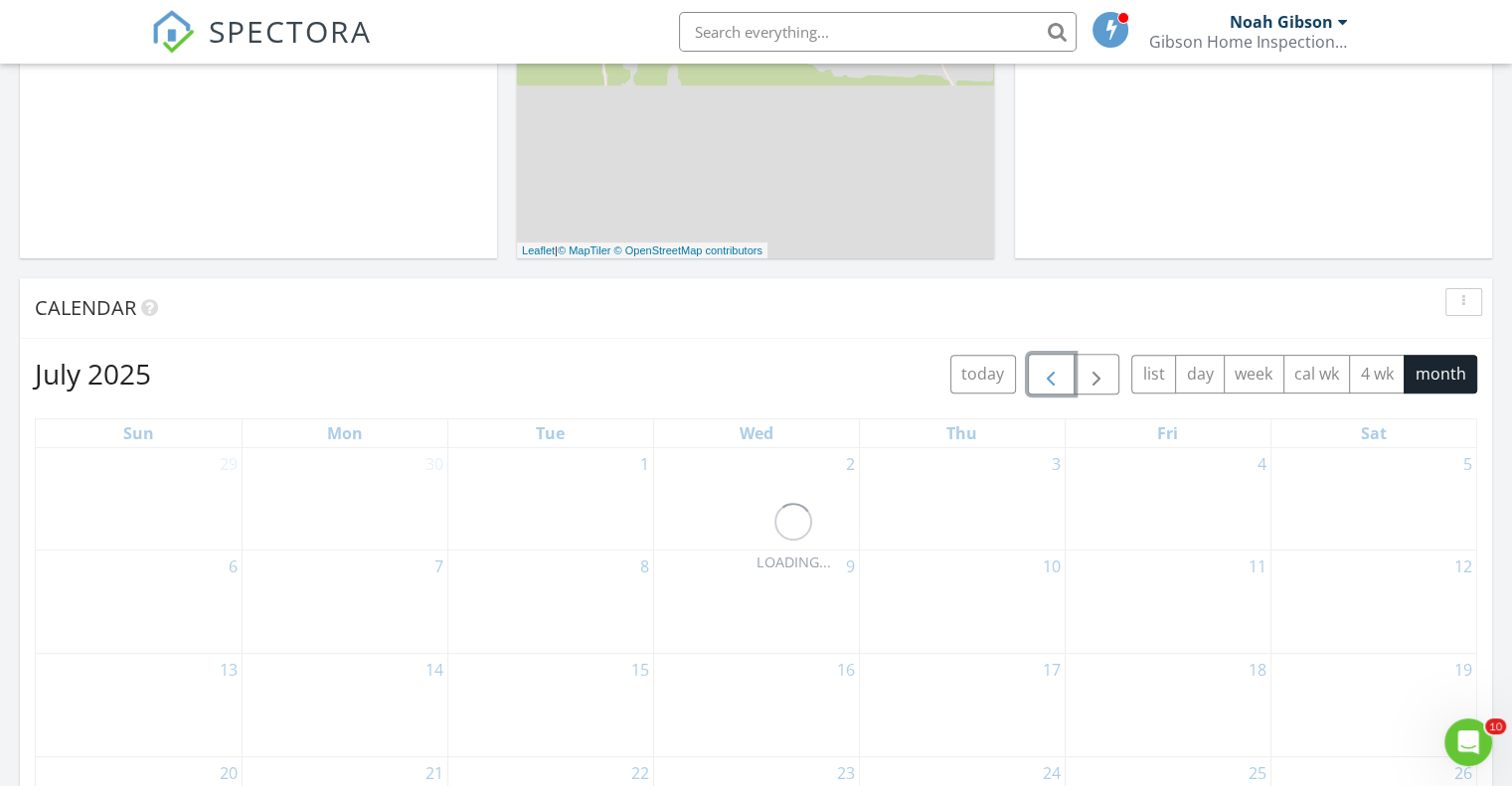click at bounding box center [1051, 375] 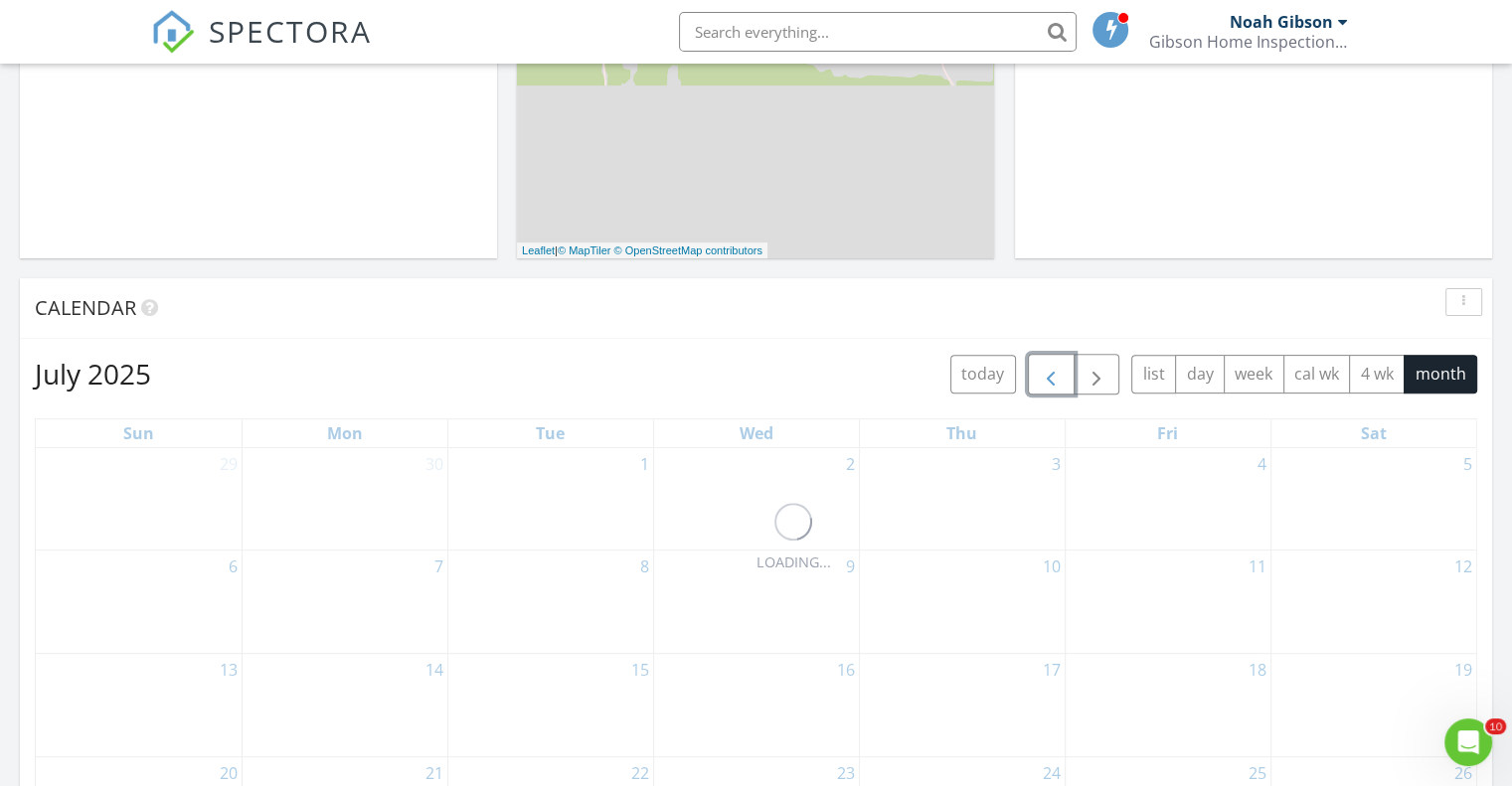 click at bounding box center (1051, 375) 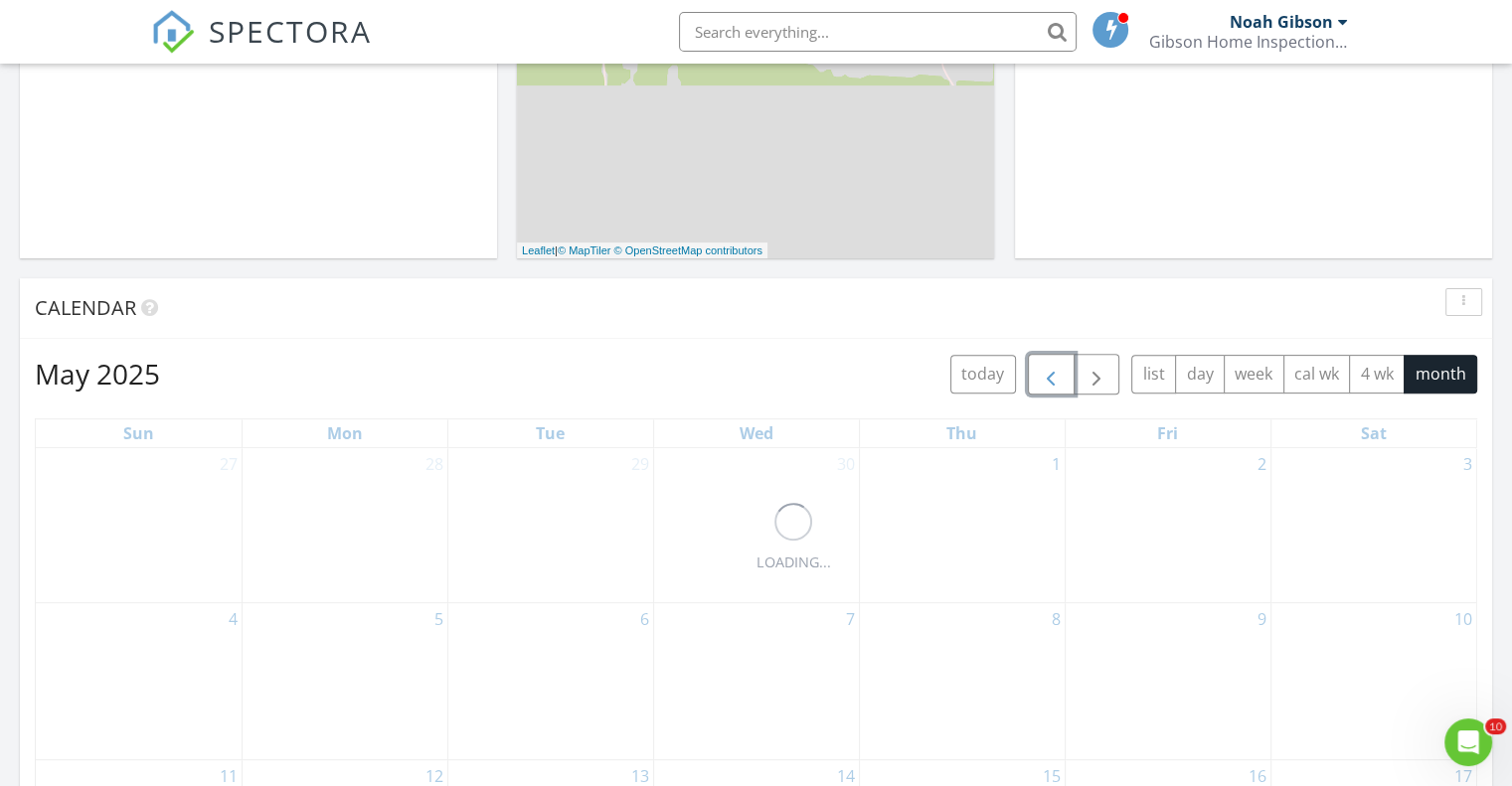 click at bounding box center (1051, 375) 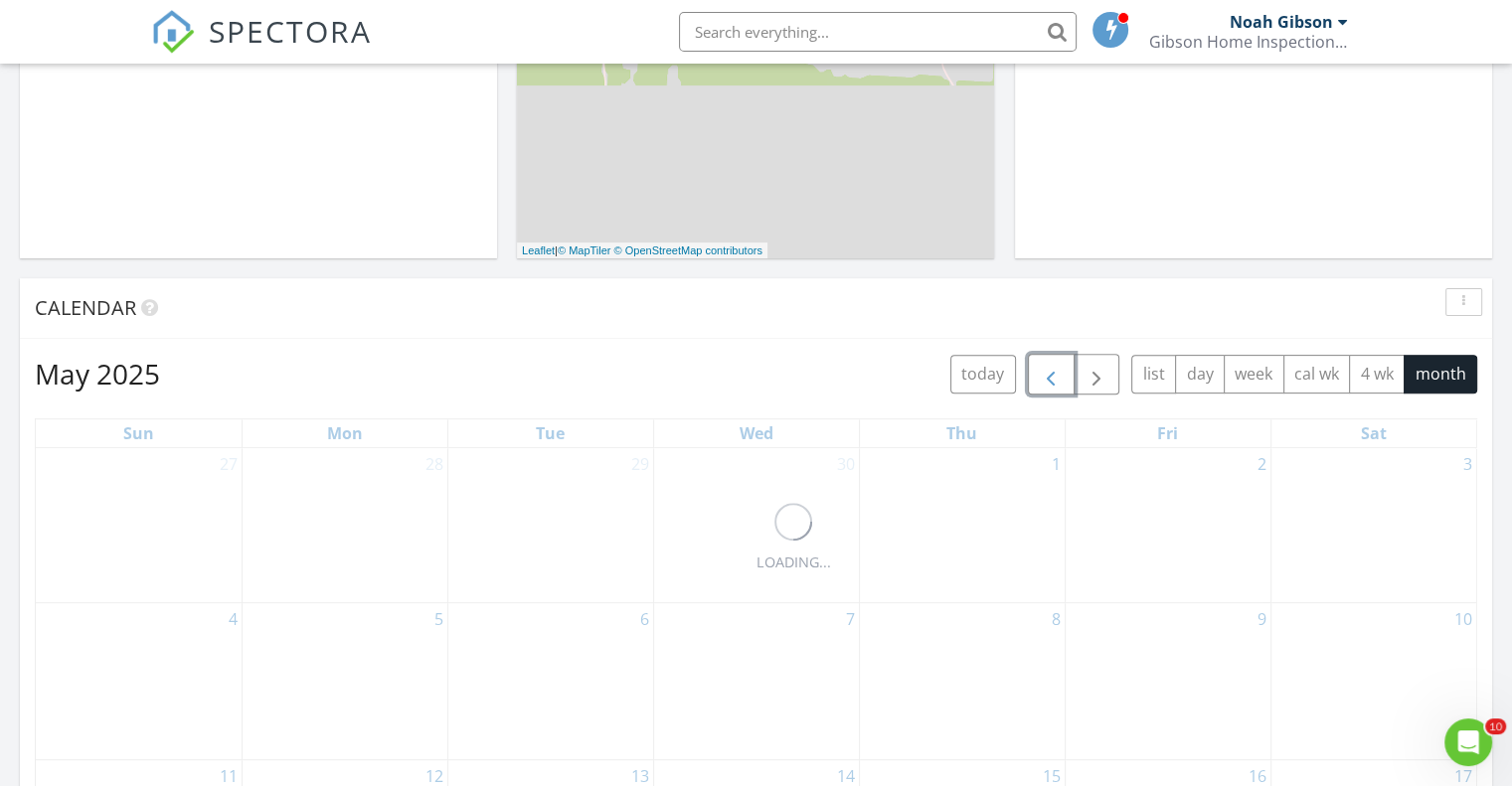 click at bounding box center (1051, 375) 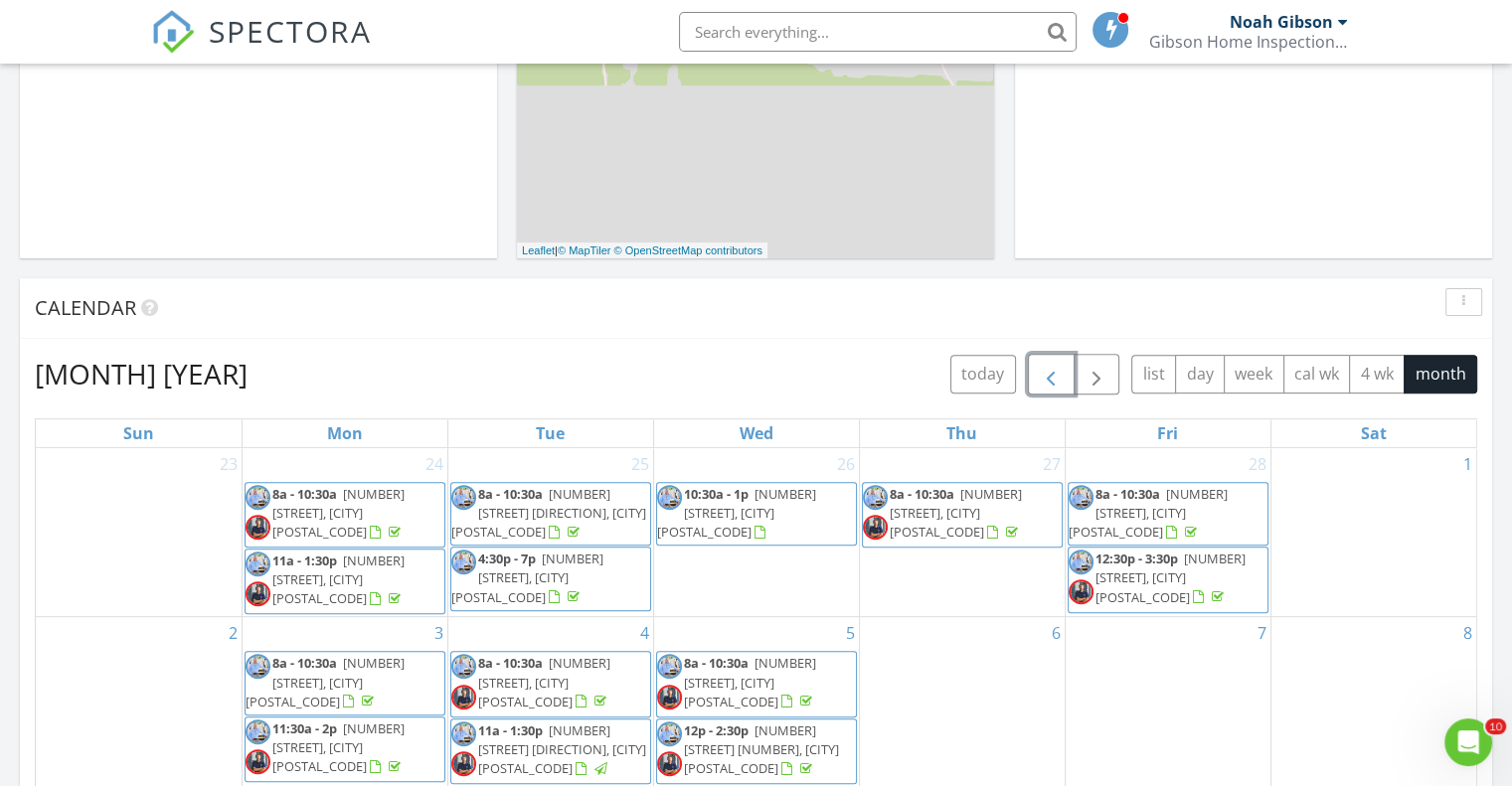 click at bounding box center (1051, 375) 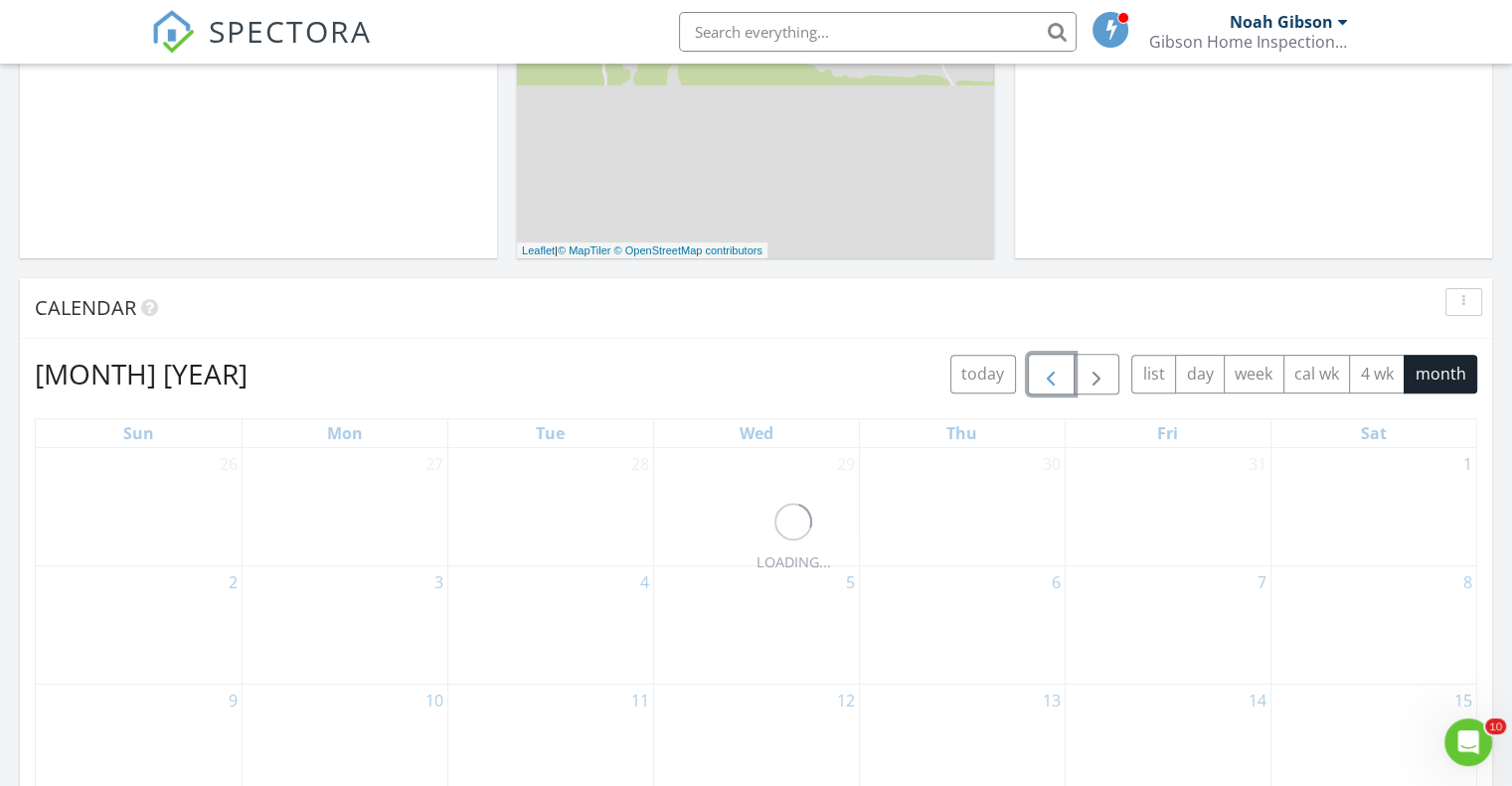 click at bounding box center [1051, 375] 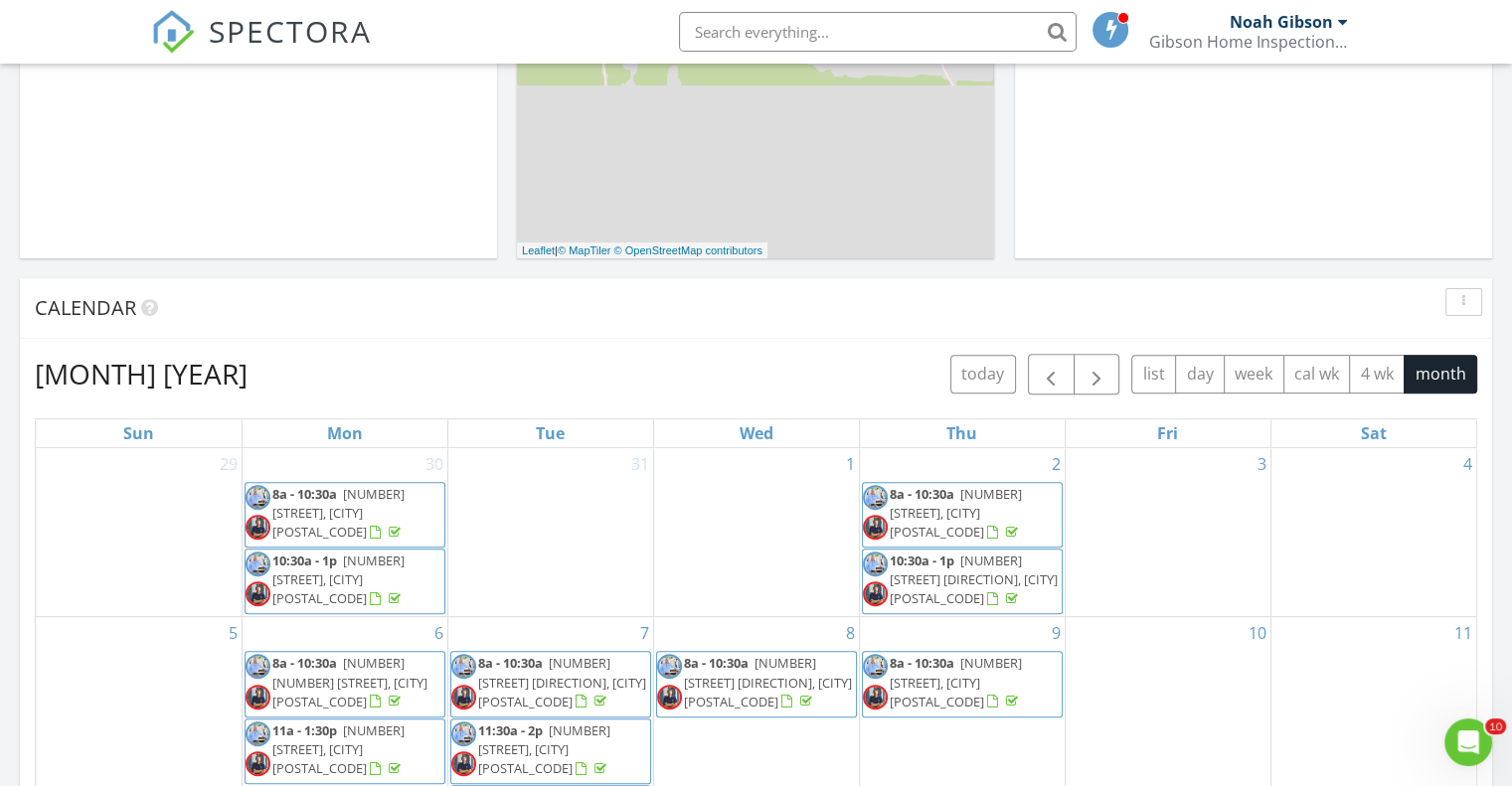 click on "today list day week cal wk 4 wk month" at bounding box center [1214, 374] 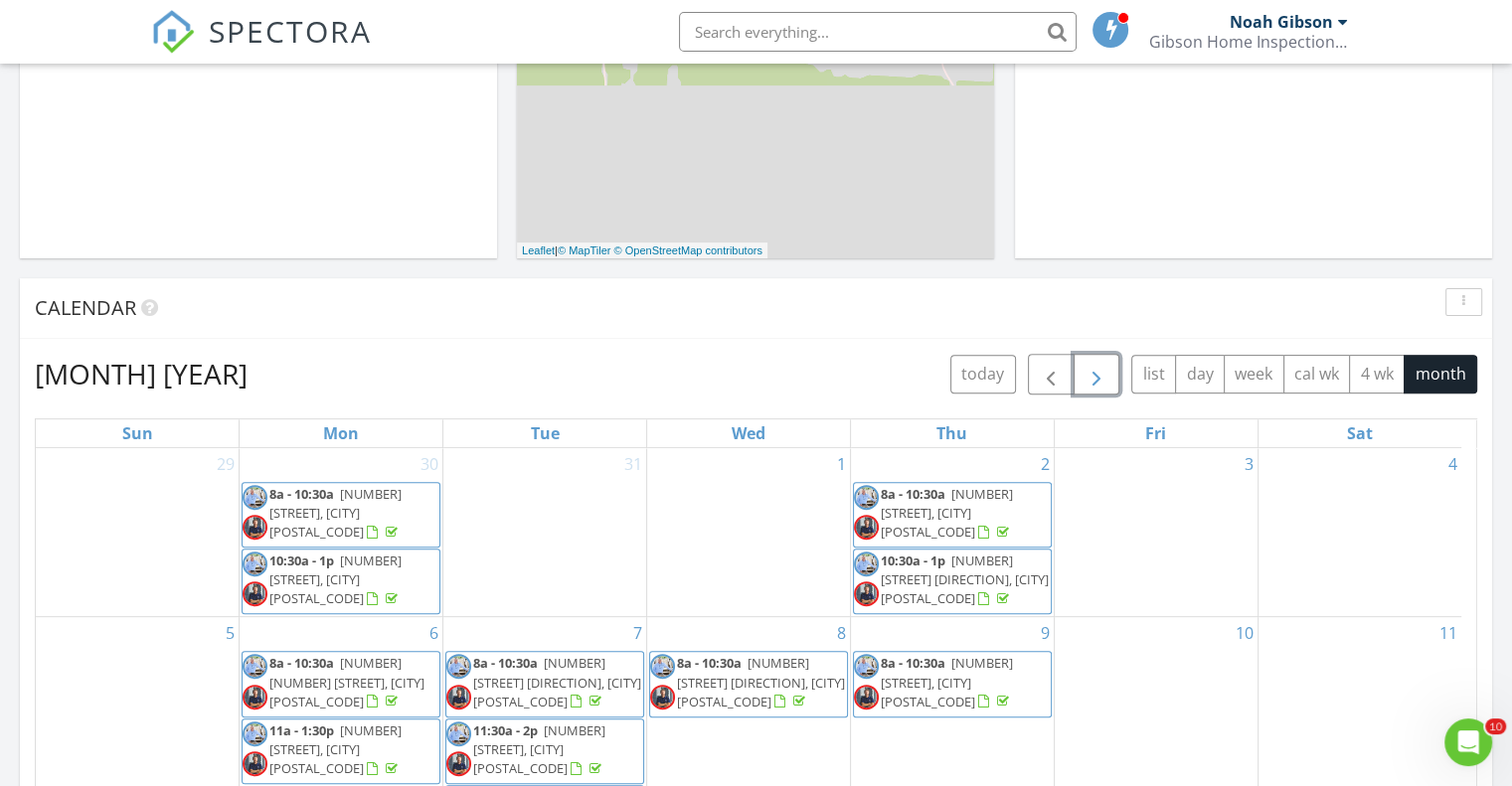 click at bounding box center (1096, 374) 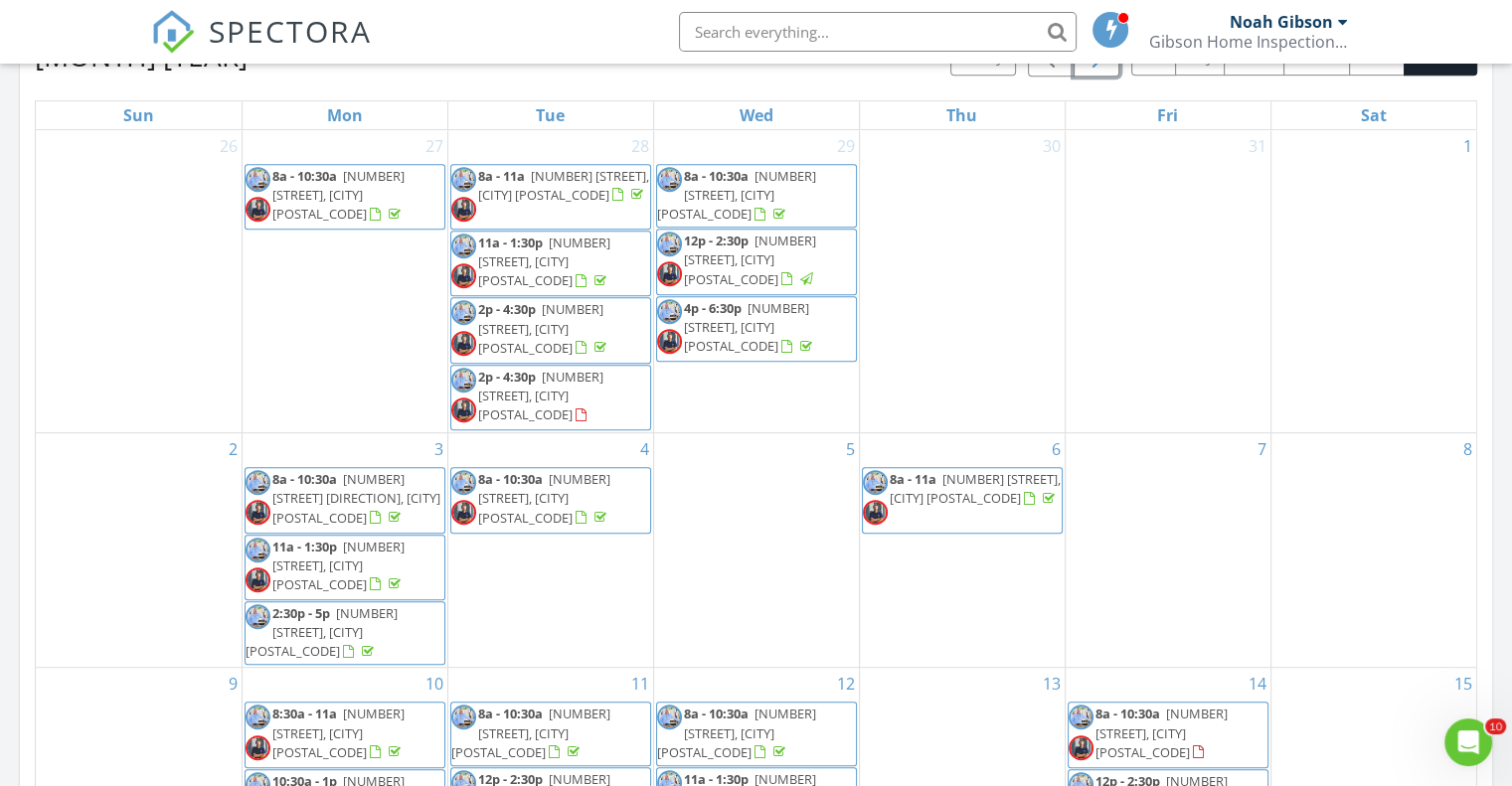 scroll, scrollTop: 1292, scrollLeft: 0, axis: vertical 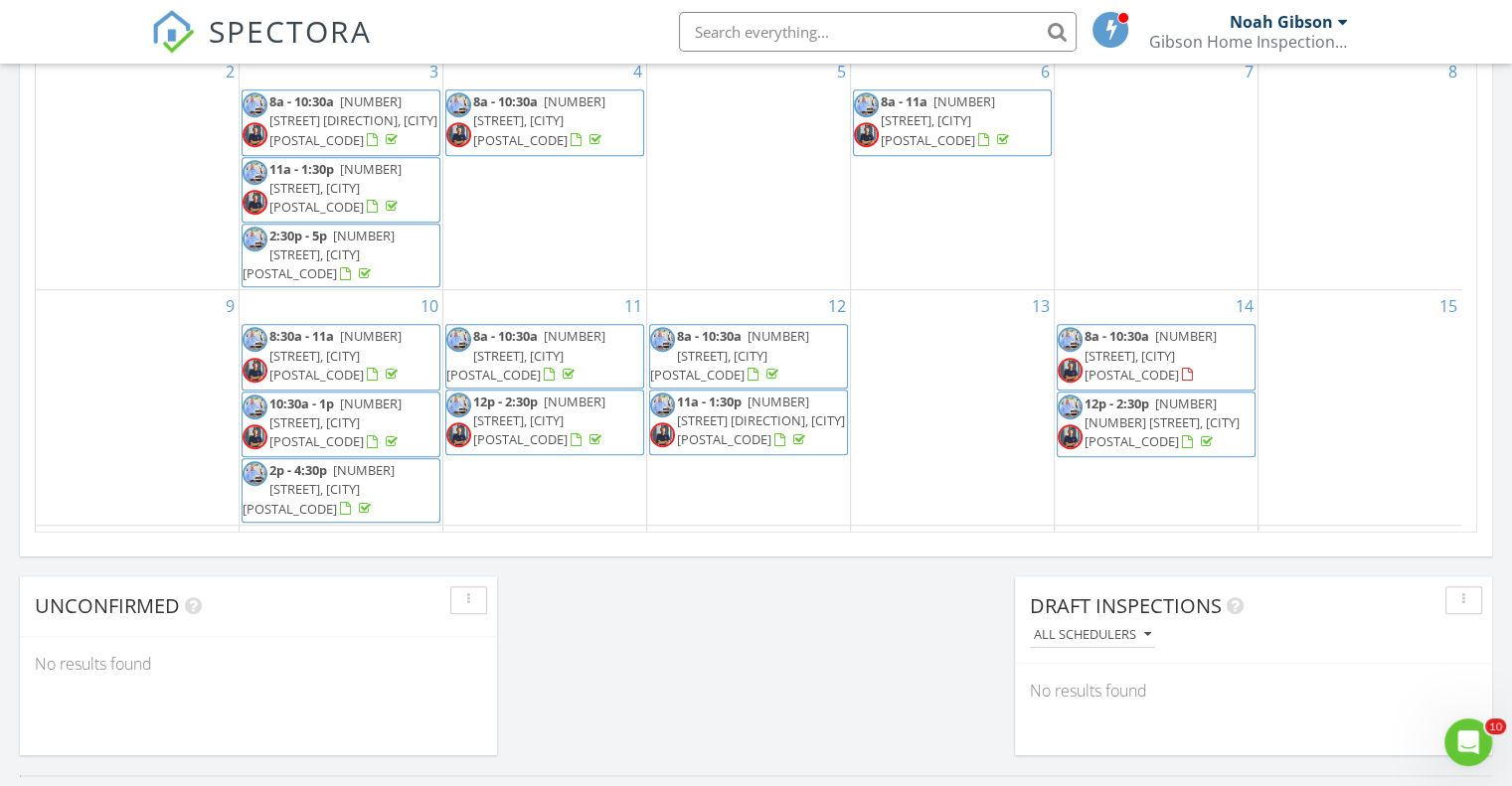 click on "[NUMBER] [STREET], [CITY] [POSTAL_CODE]" at bounding box center (335, 422) 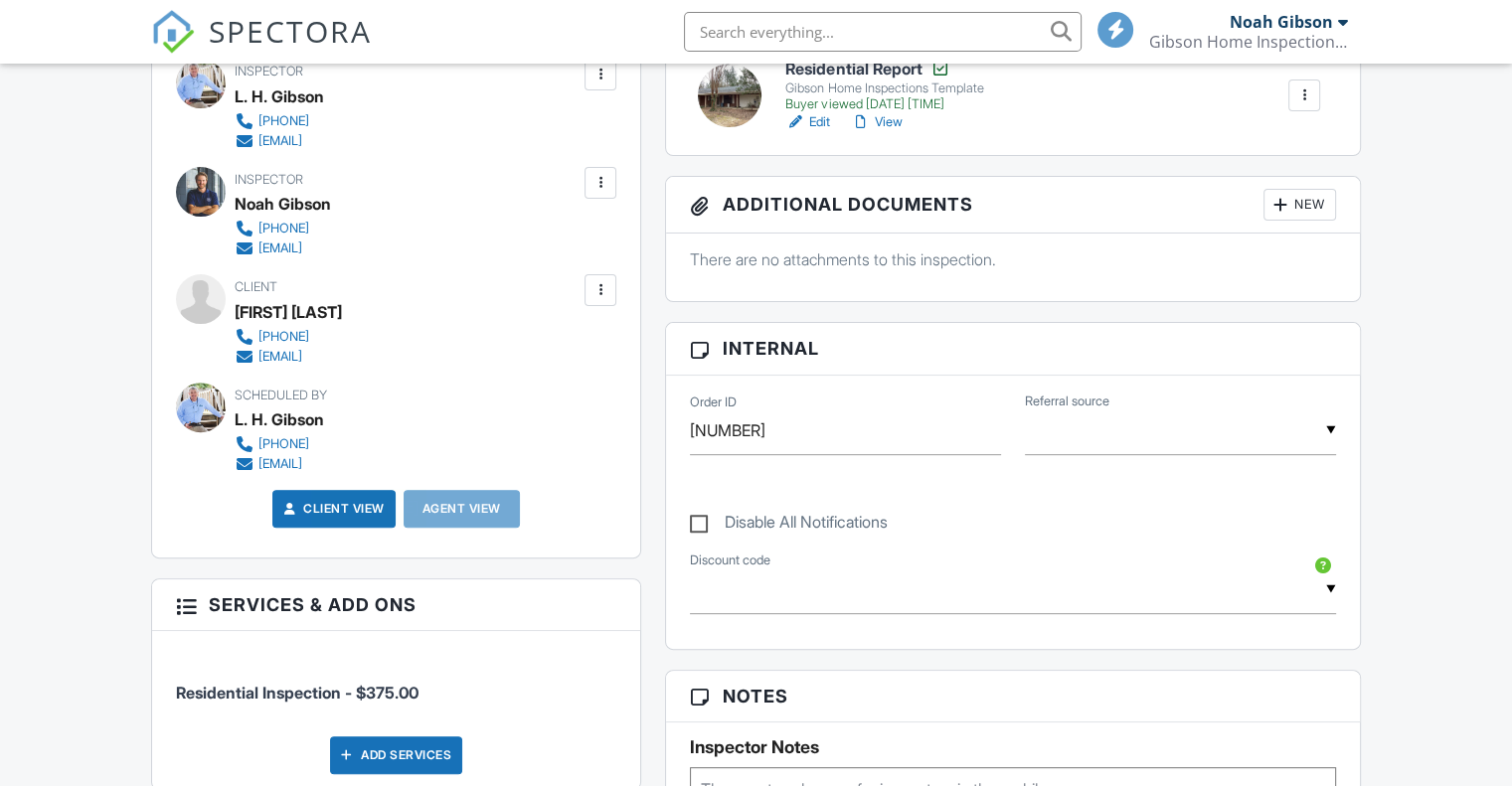 scroll, scrollTop: 894, scrollLeft: 0, axis: vertical 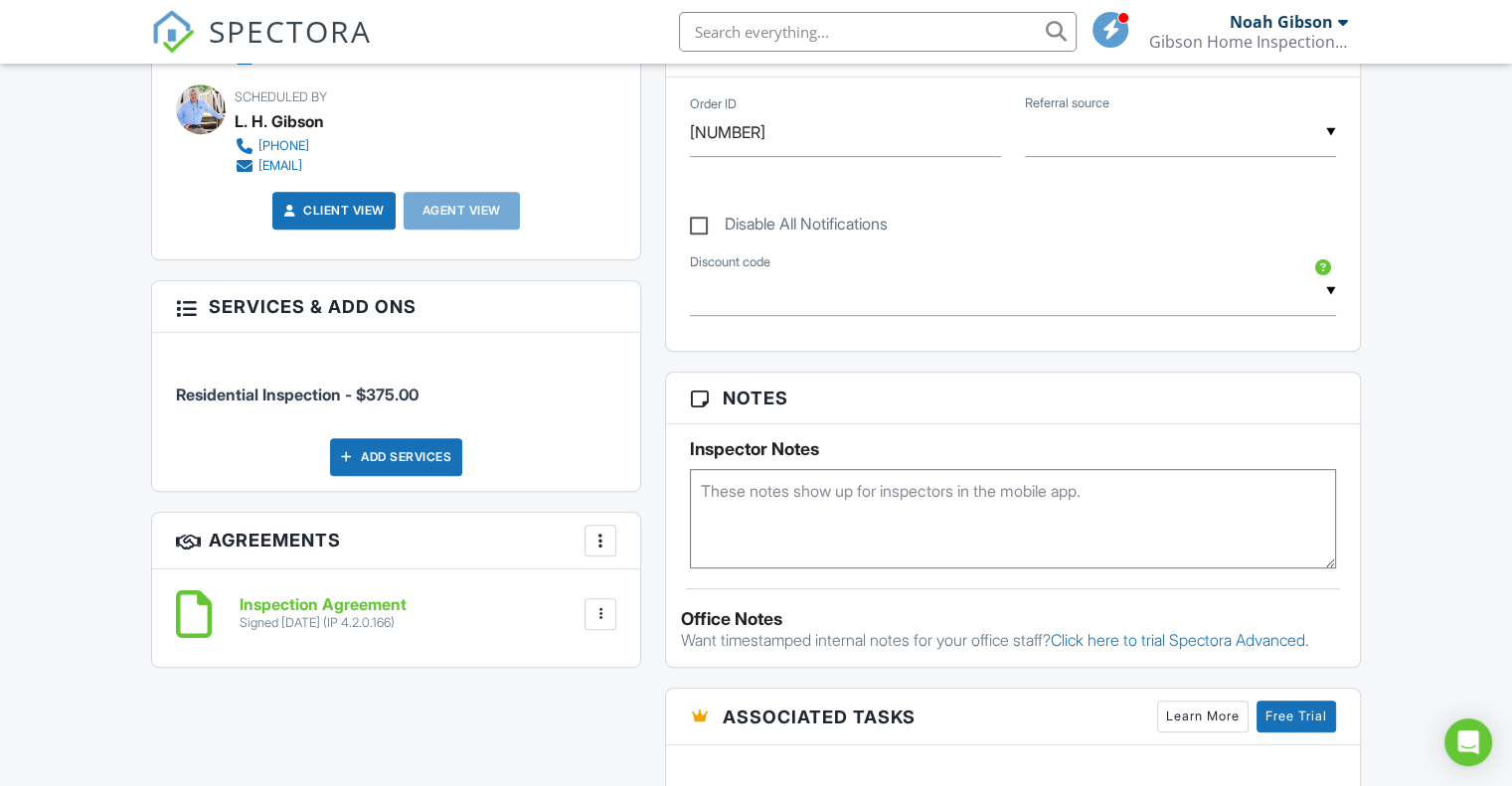 click on "Inspection Agreement" at bounding box center (323, 605) 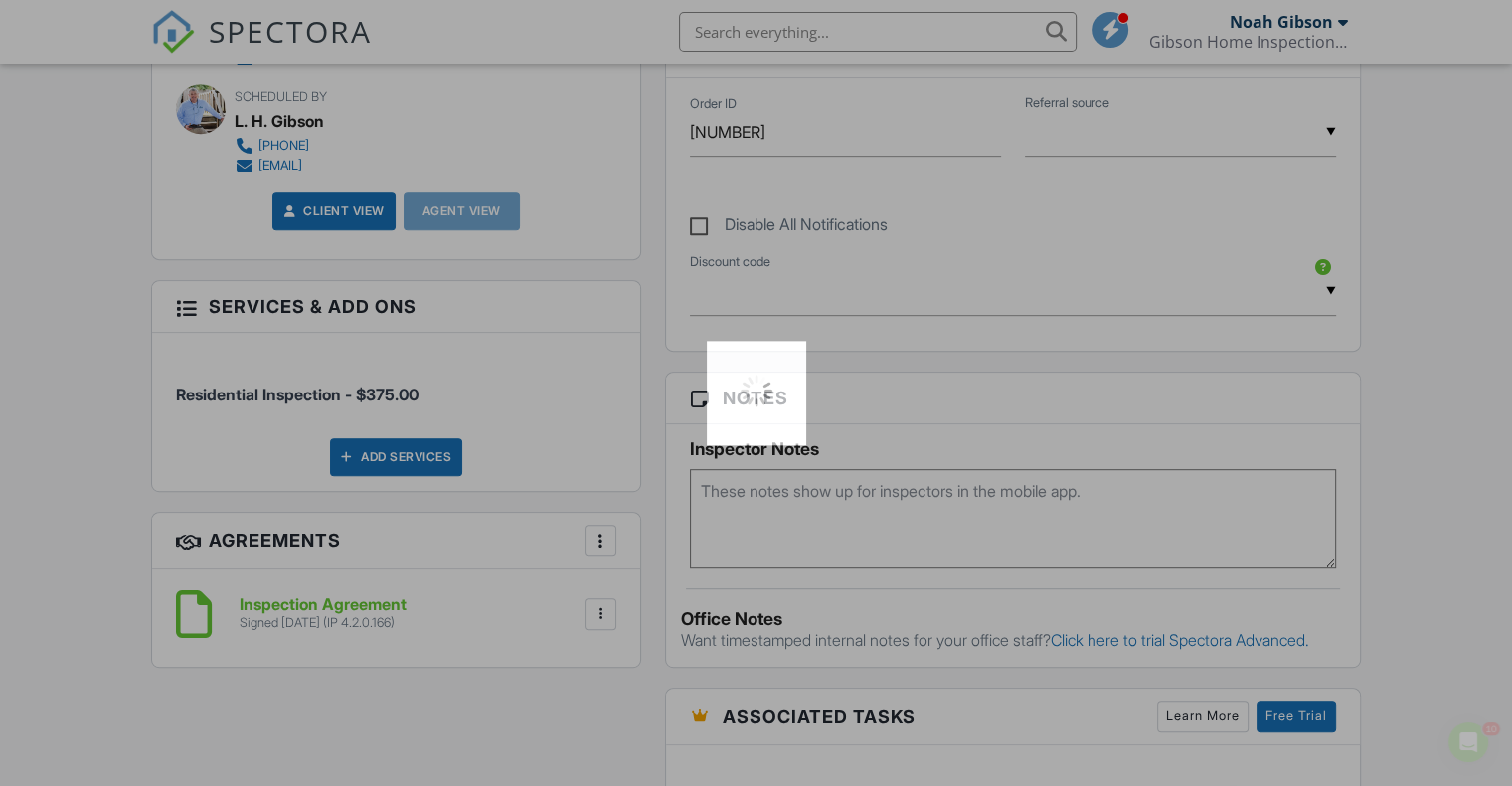 scroll, scrollTop: 0, scrollLeft: 0, axis: both 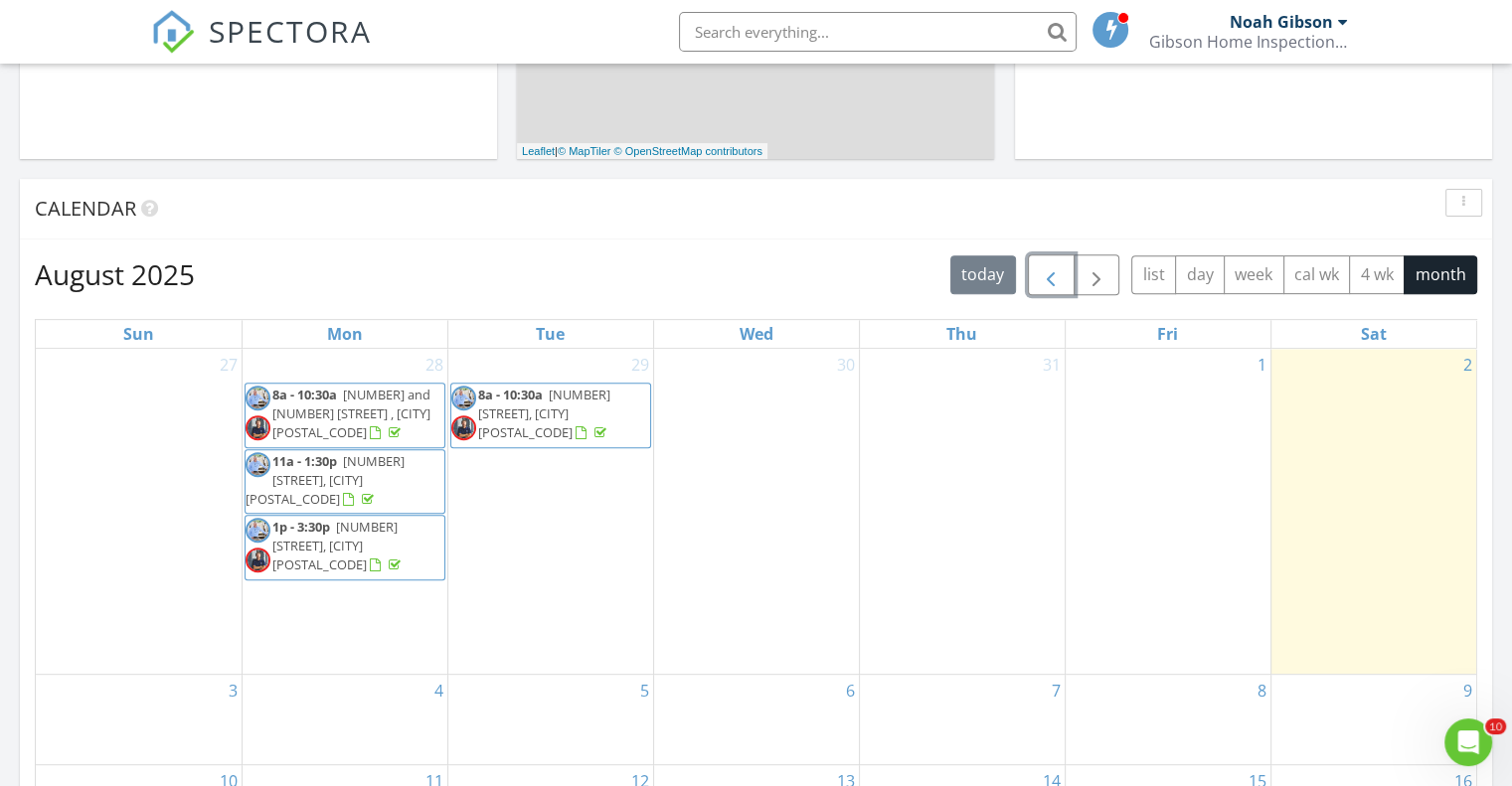 click at bounding box center [1051, 275] 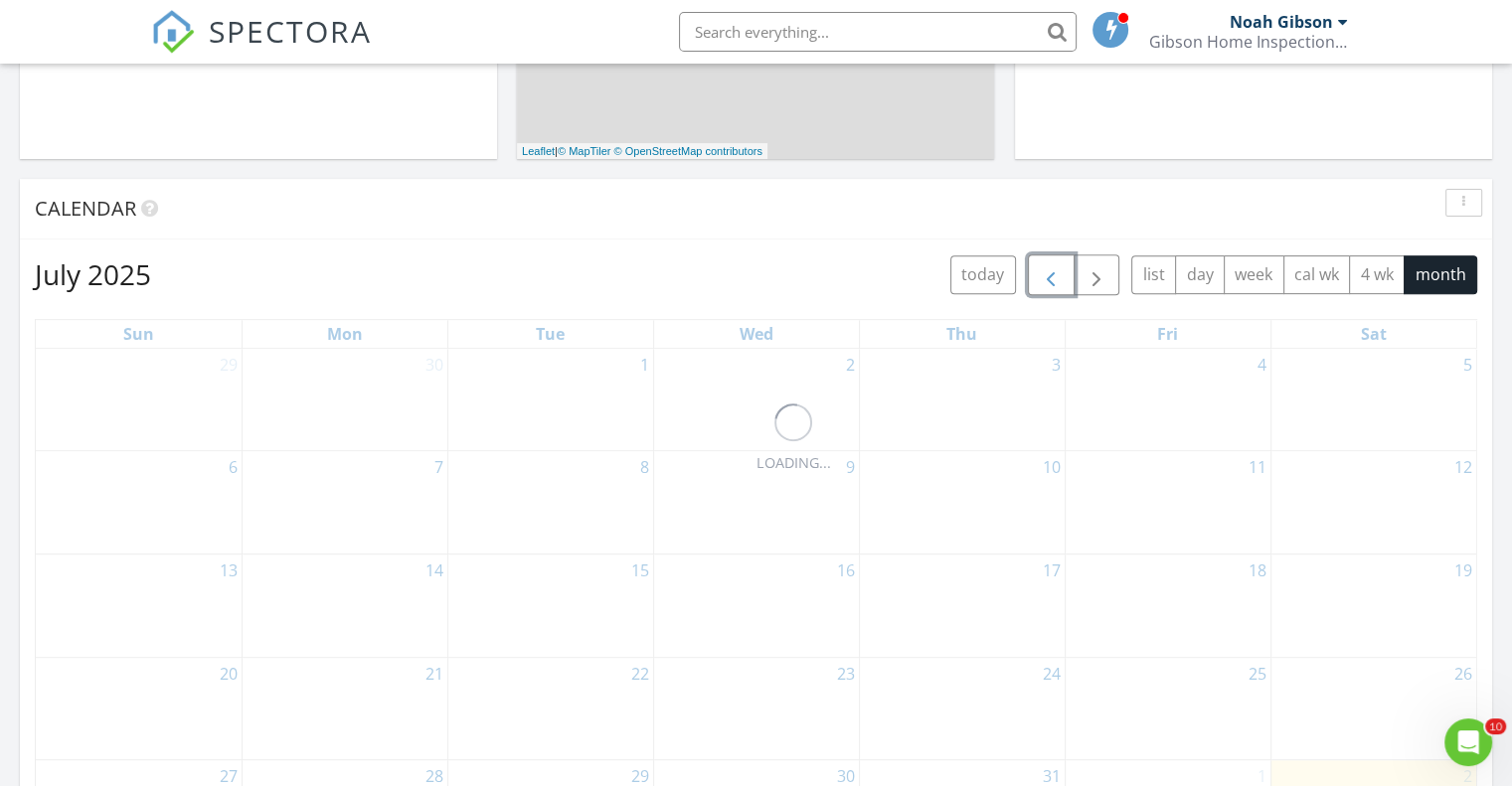 click at bounding box center (1051, 275) 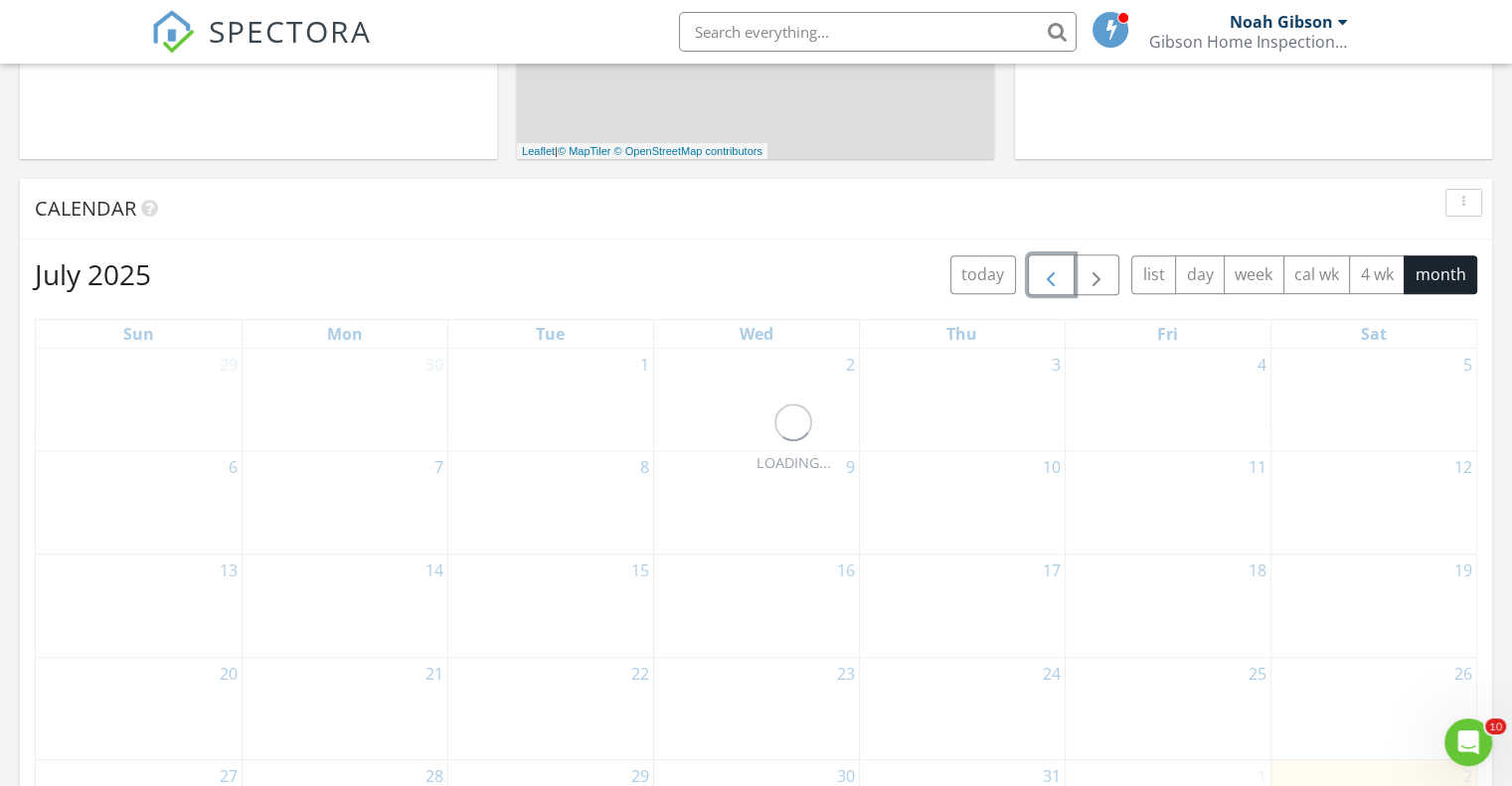 click at bounding box center [1051, 275] 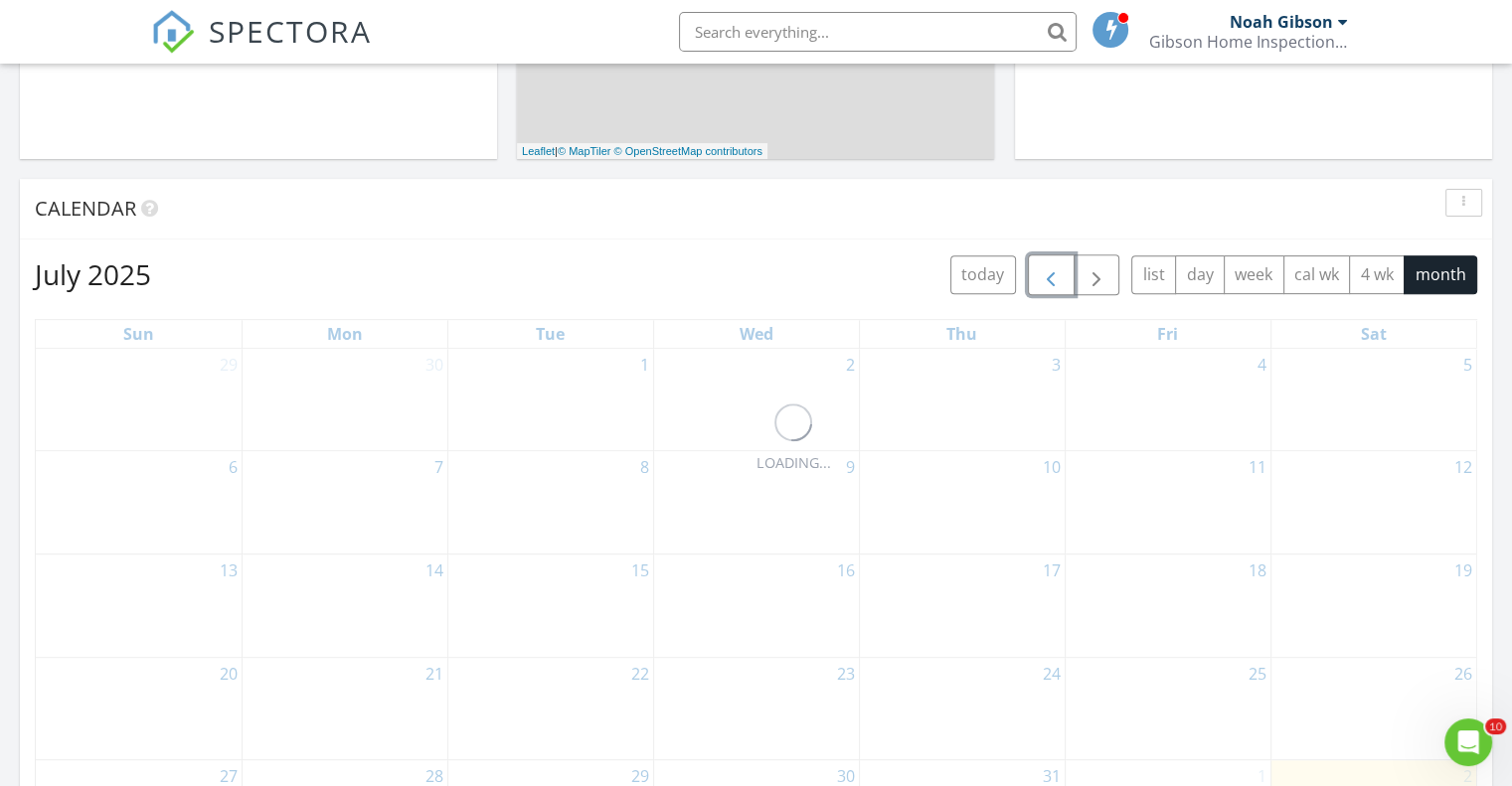 click at bounding box center [1051, 275] 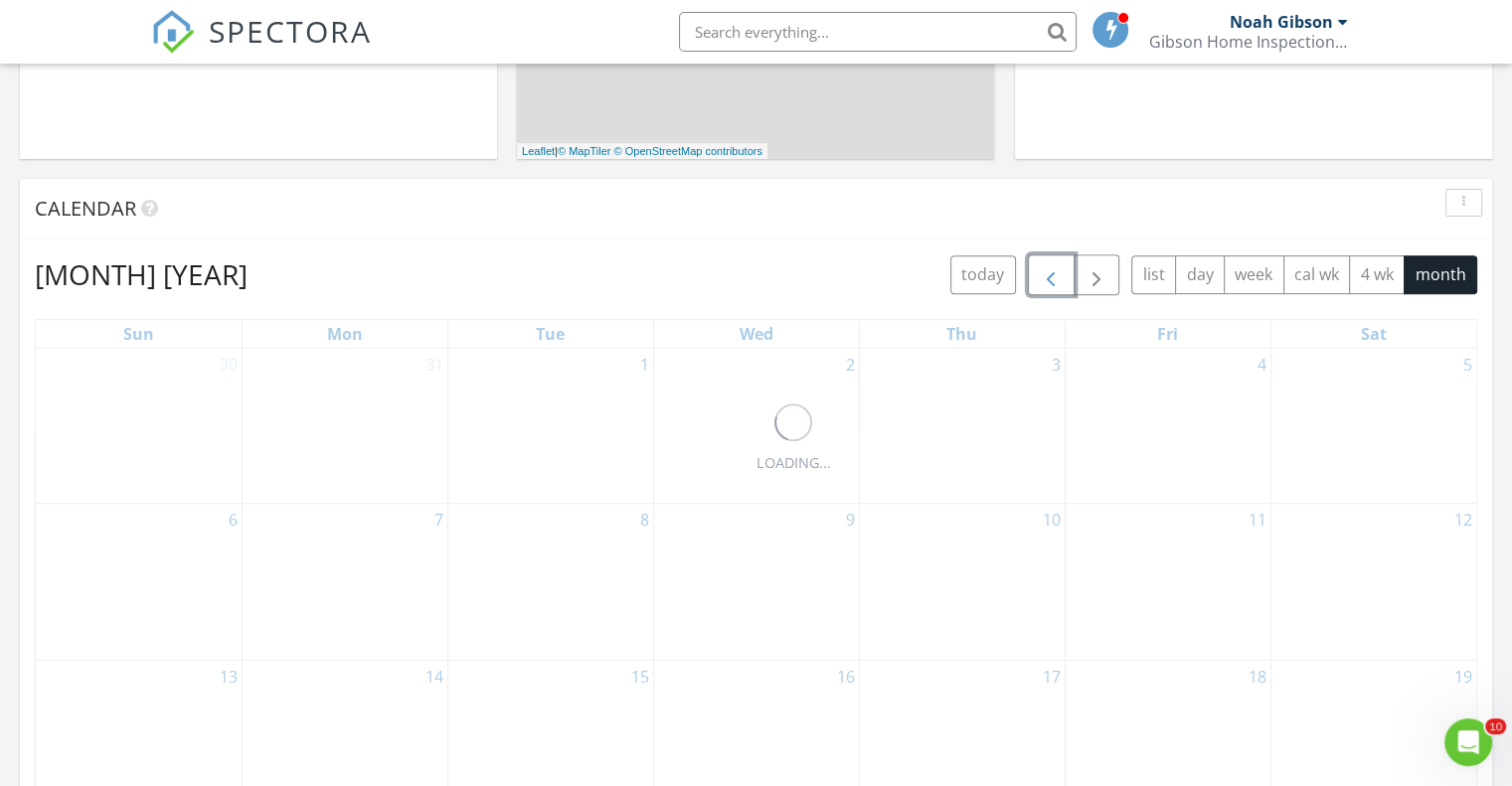 click at bounding box center [1051, 275] 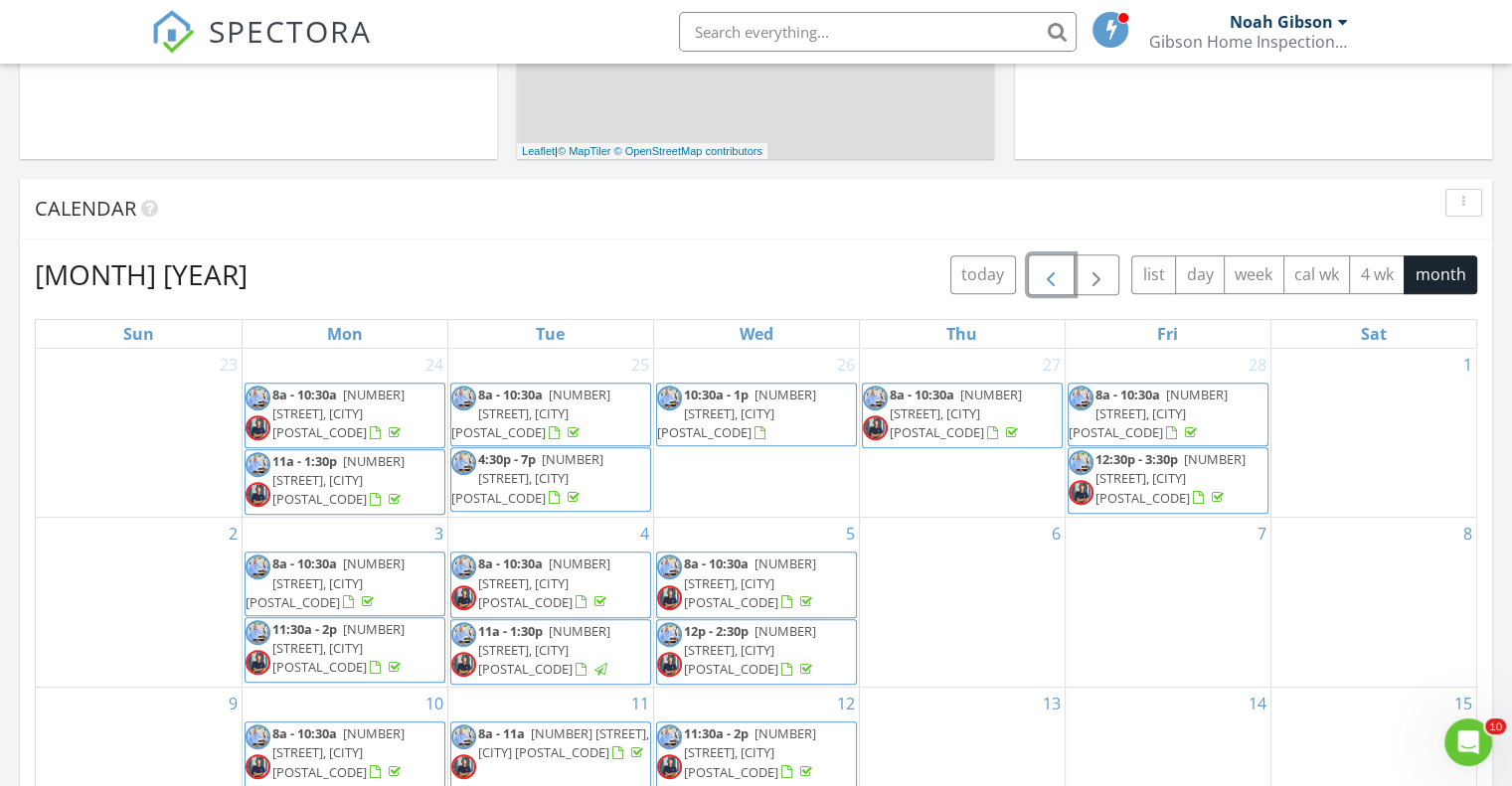click at bounding box center [1051, 275] 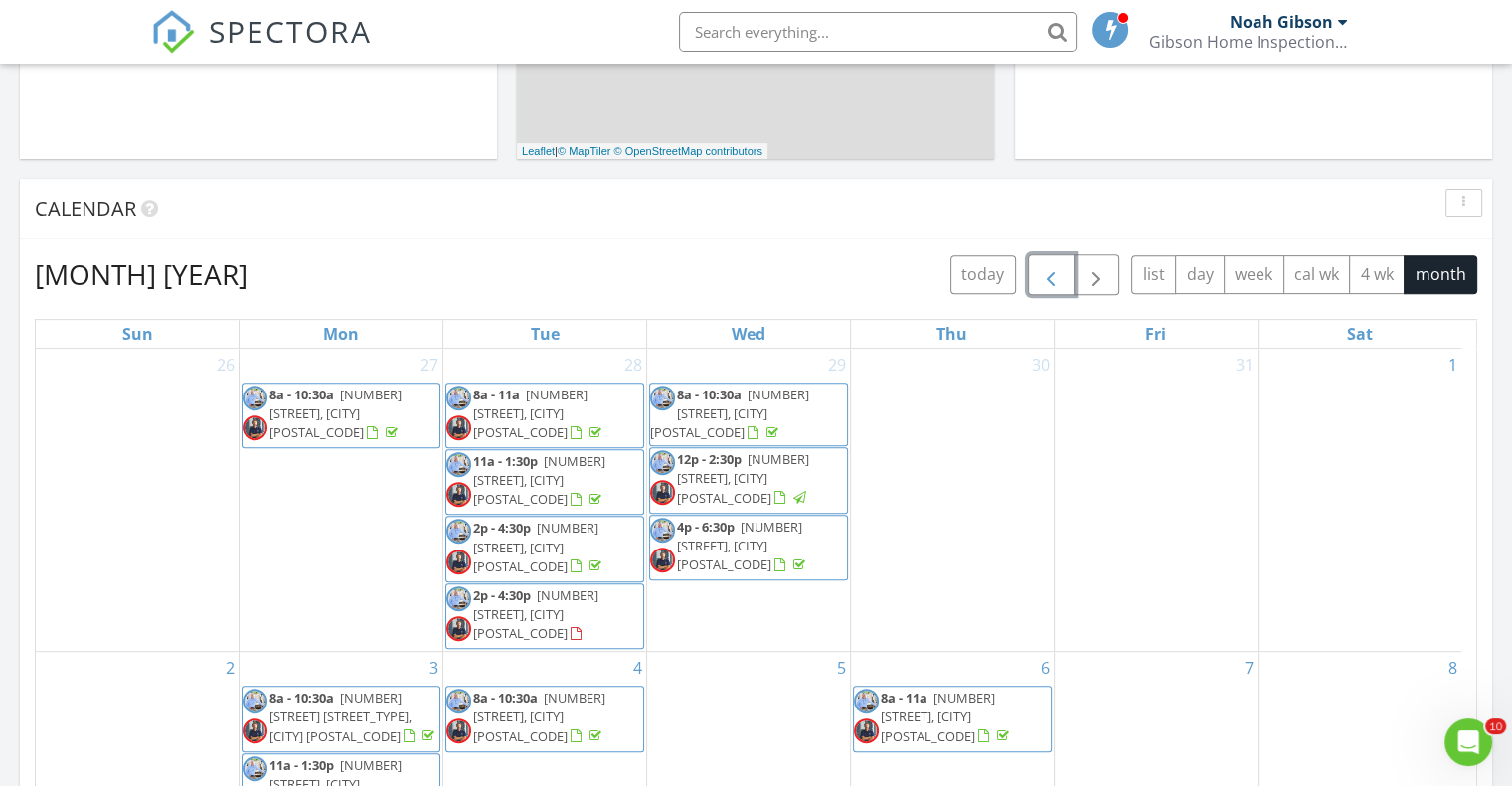 scroll, scrollTop: 297, scrollLeft: 0, axis: vertical 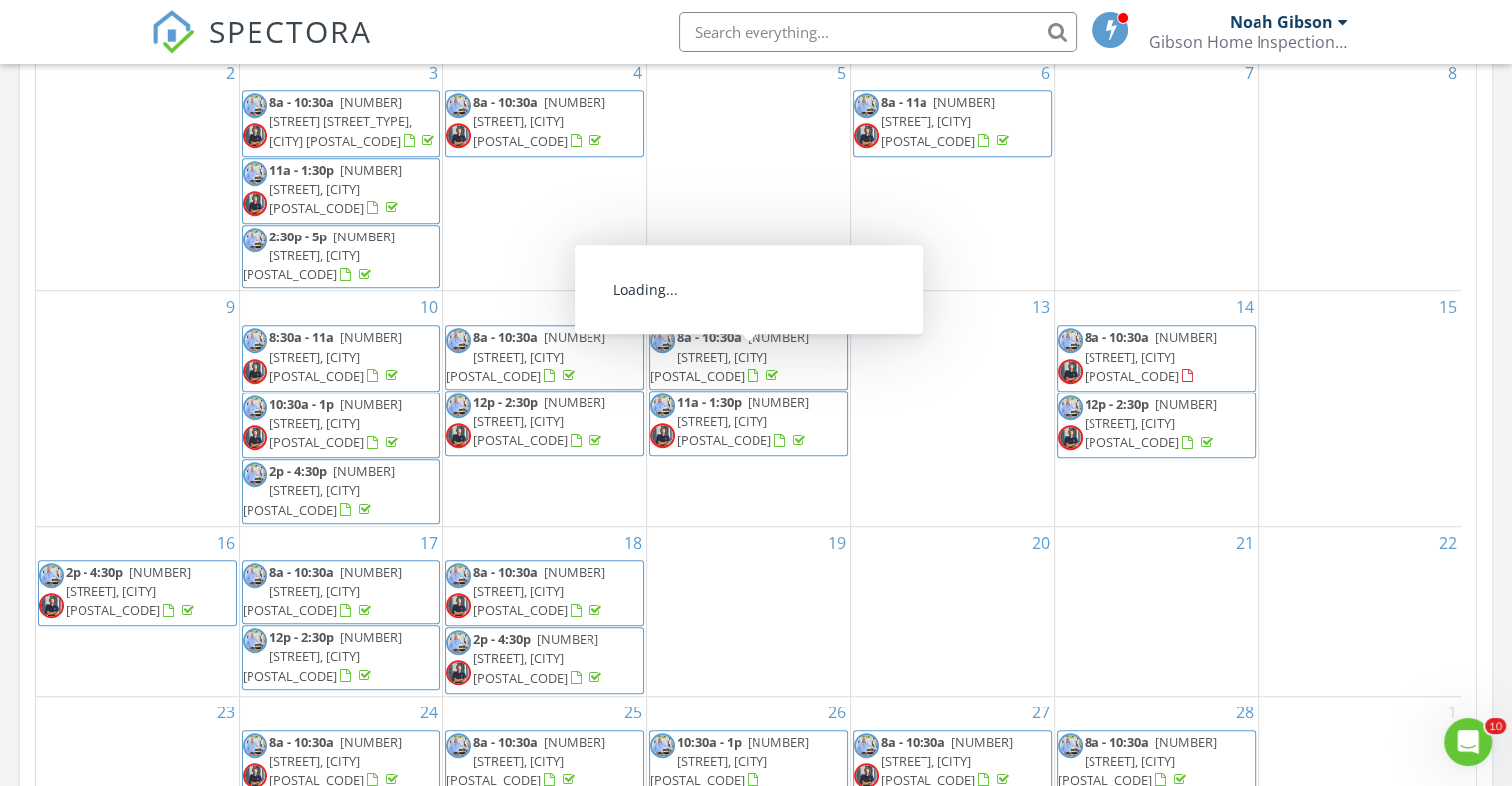 click on "[NUMBER] [STREET], [CITY] [POSTAL_CODE]" at bounding box center [318, 490] 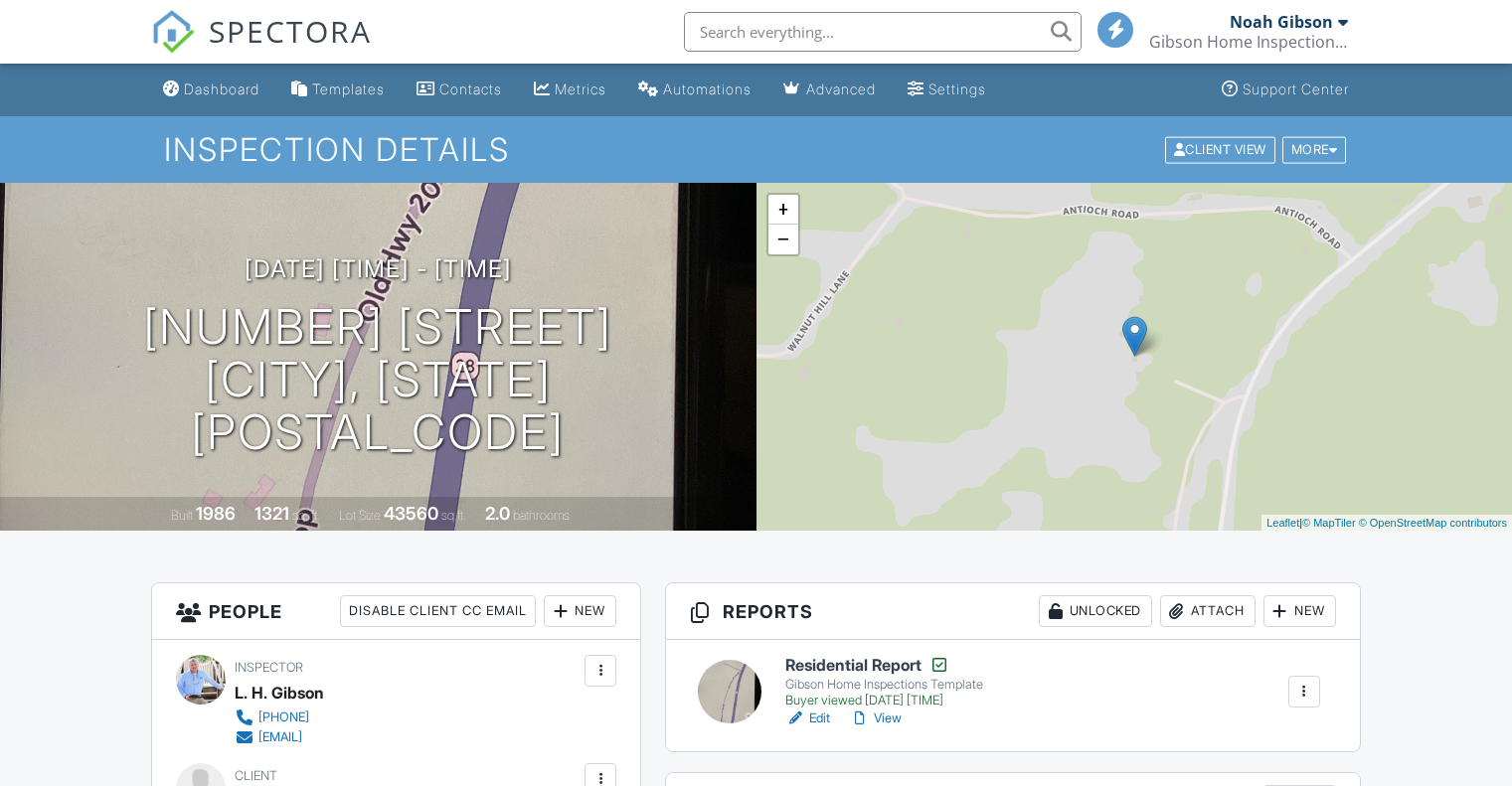 scroll, scrollTop: 0, scrollLeft: 0, axis: both 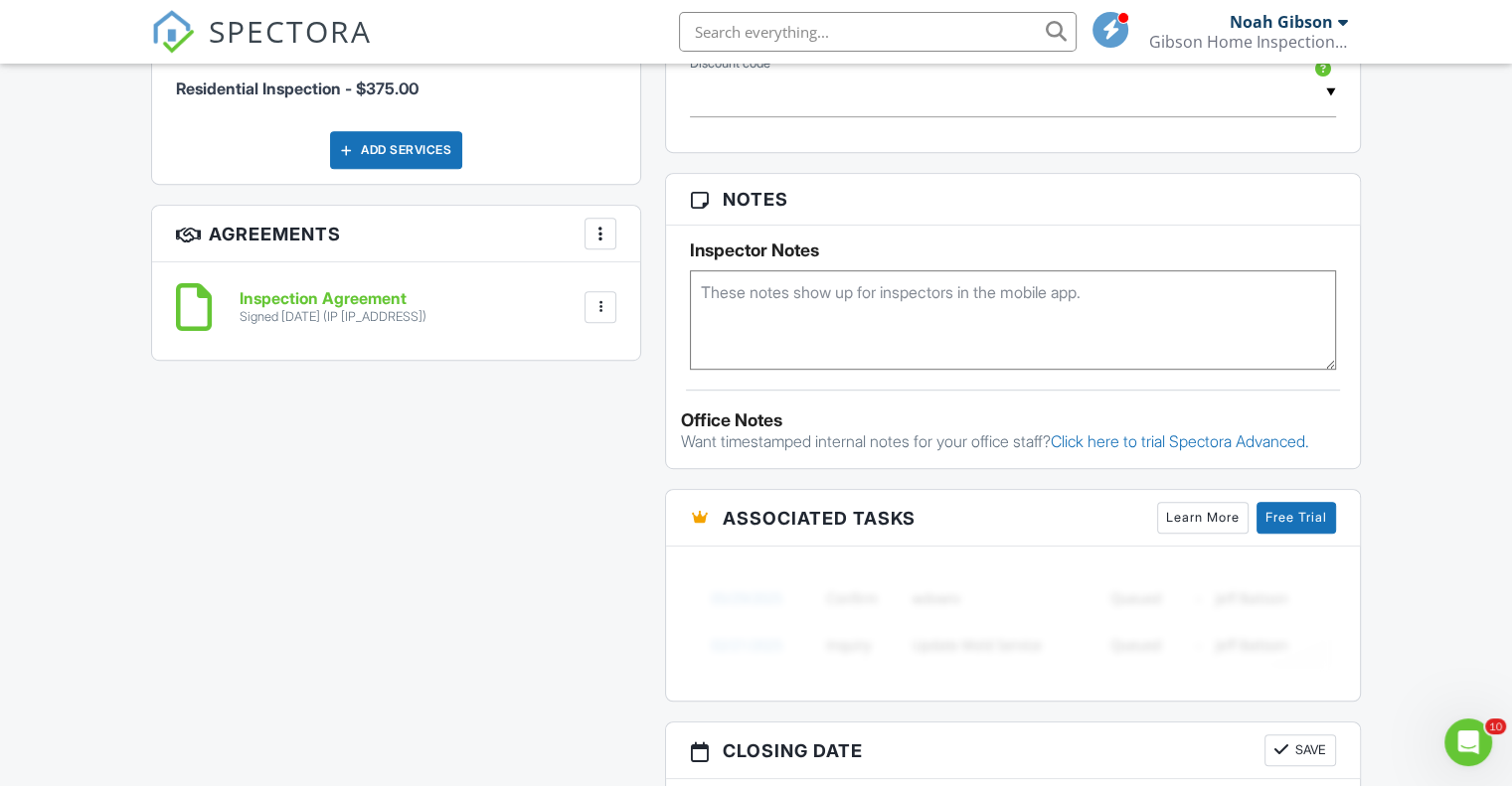 click on "Signed 02/10/2025 (IP 104.28.32.194)" at bounding box center [333, 317] 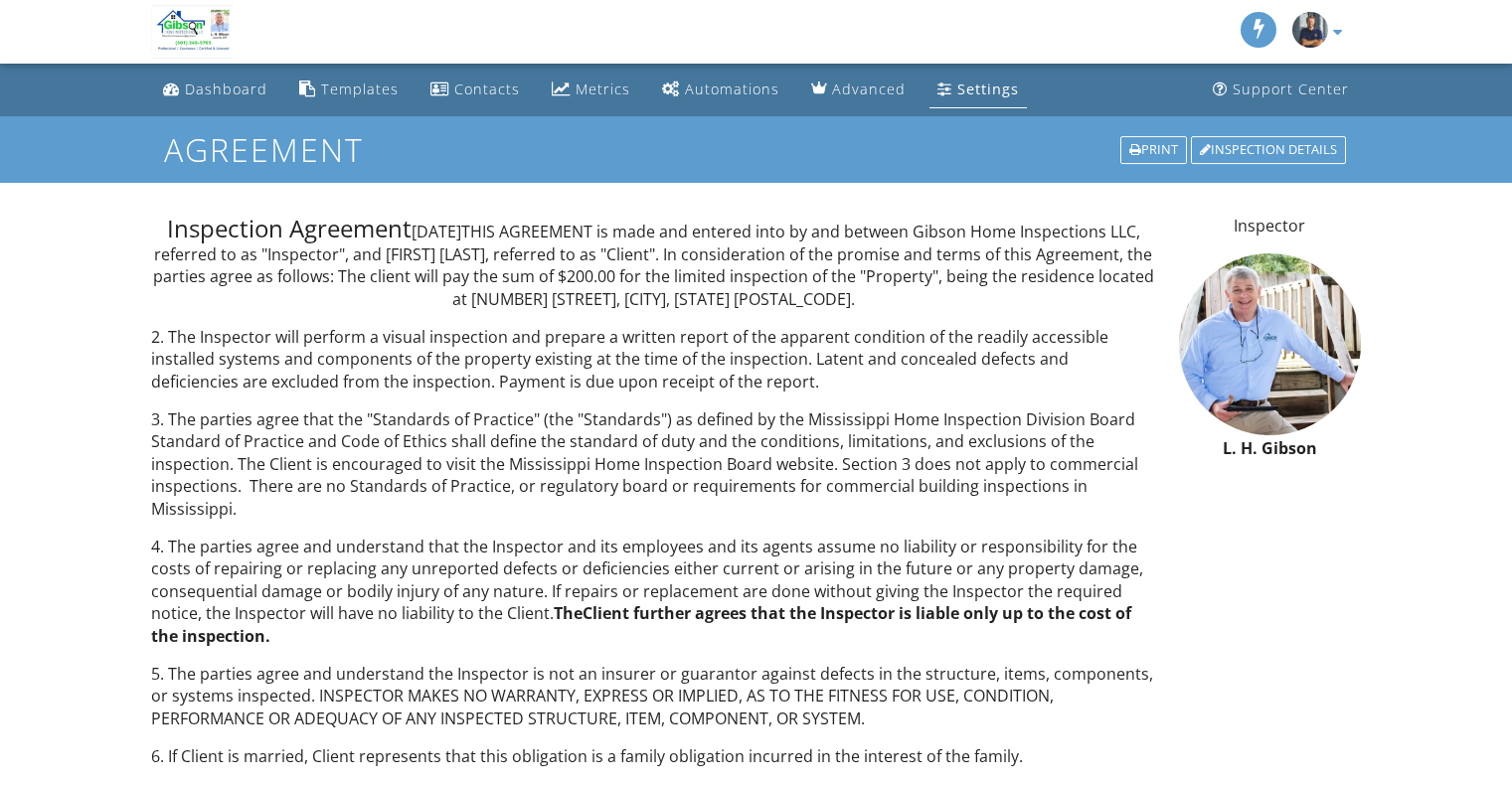 scroll, scrollTop: 0, scrollLeft: 0, axis: both 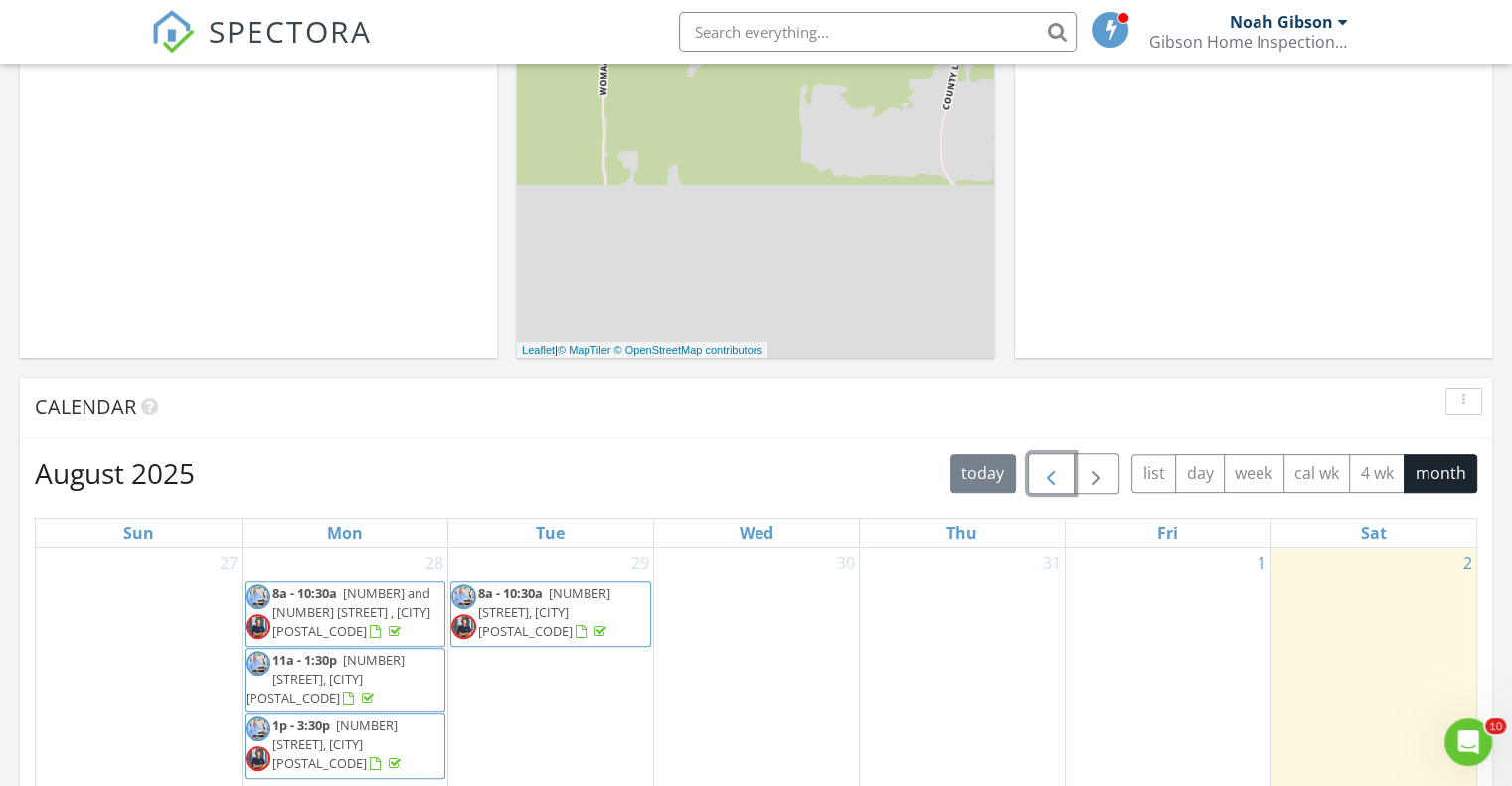 click at bounding box center [1051, 473] 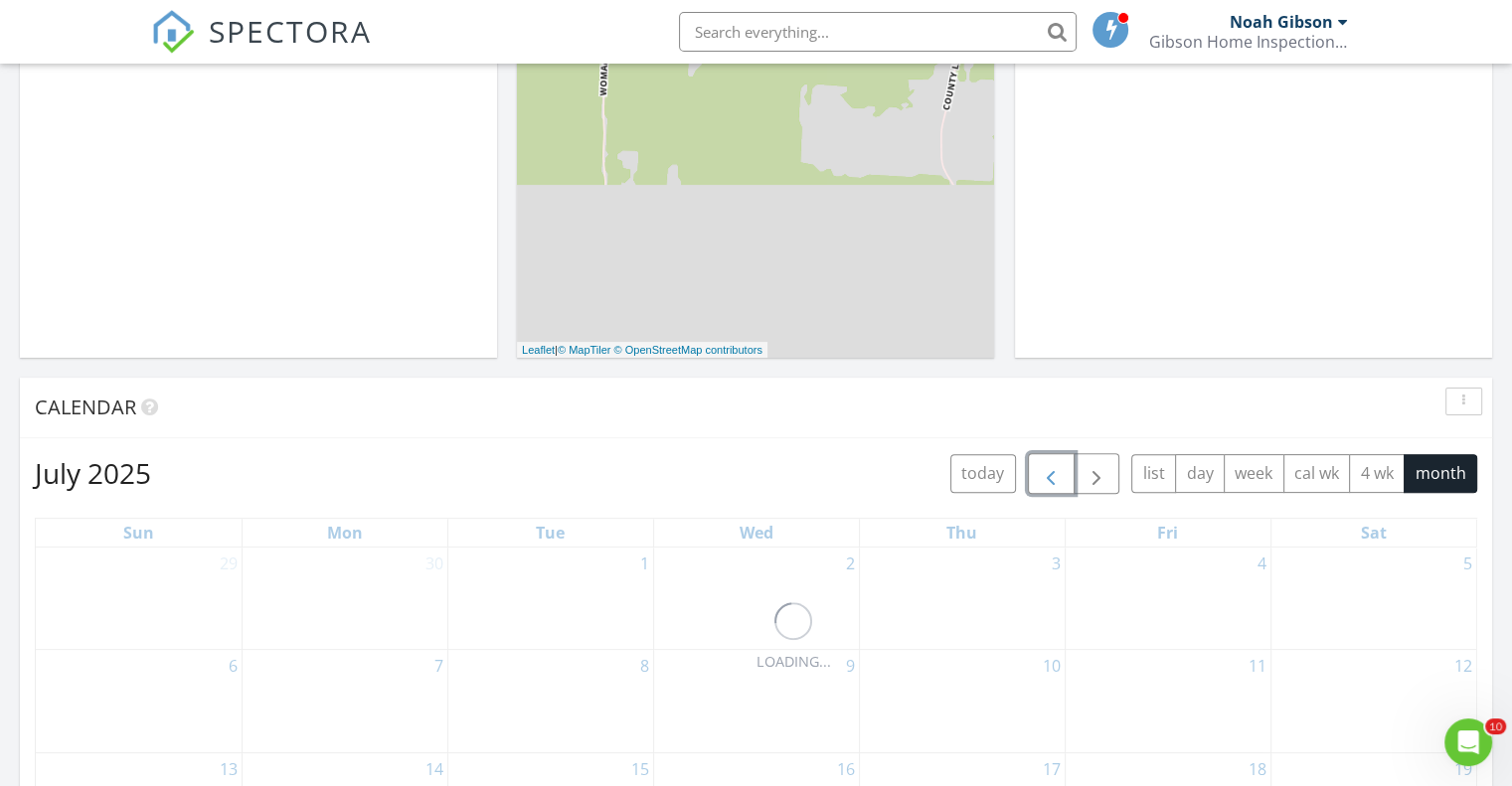 click at bounding box center (1051, 473) 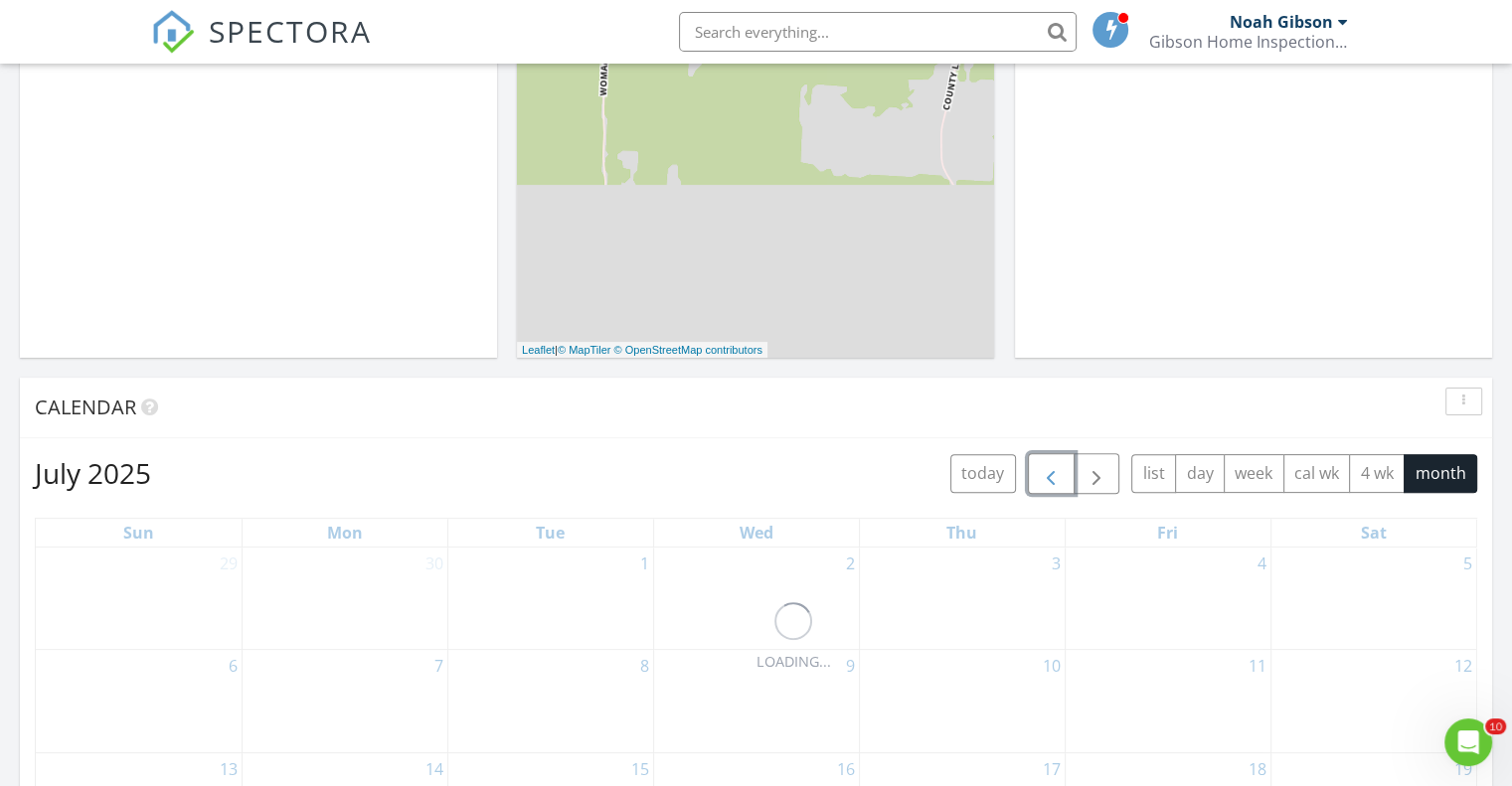 click at bounding box center [1051, 473] 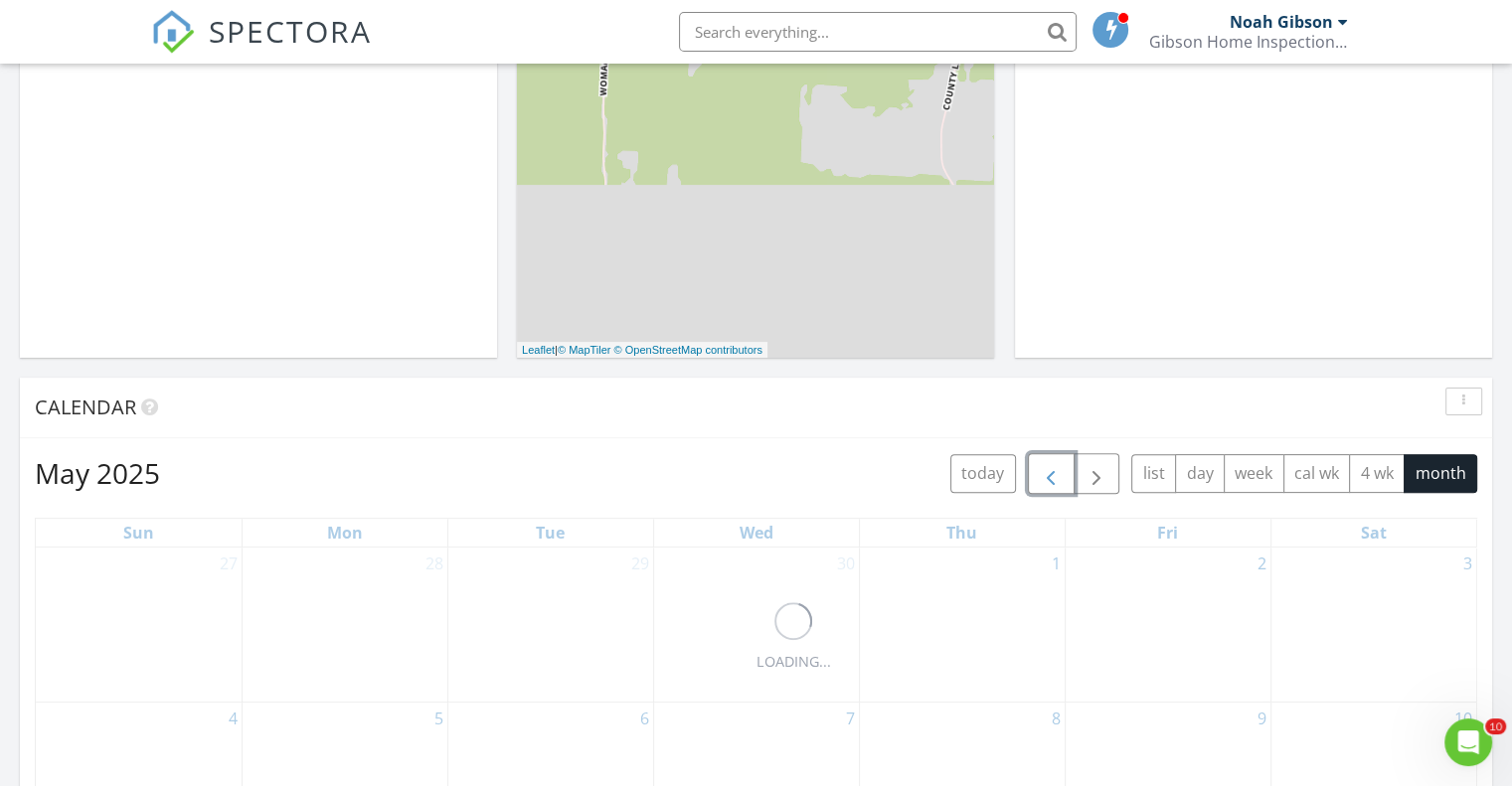 click at bounding box center [1051, 473] 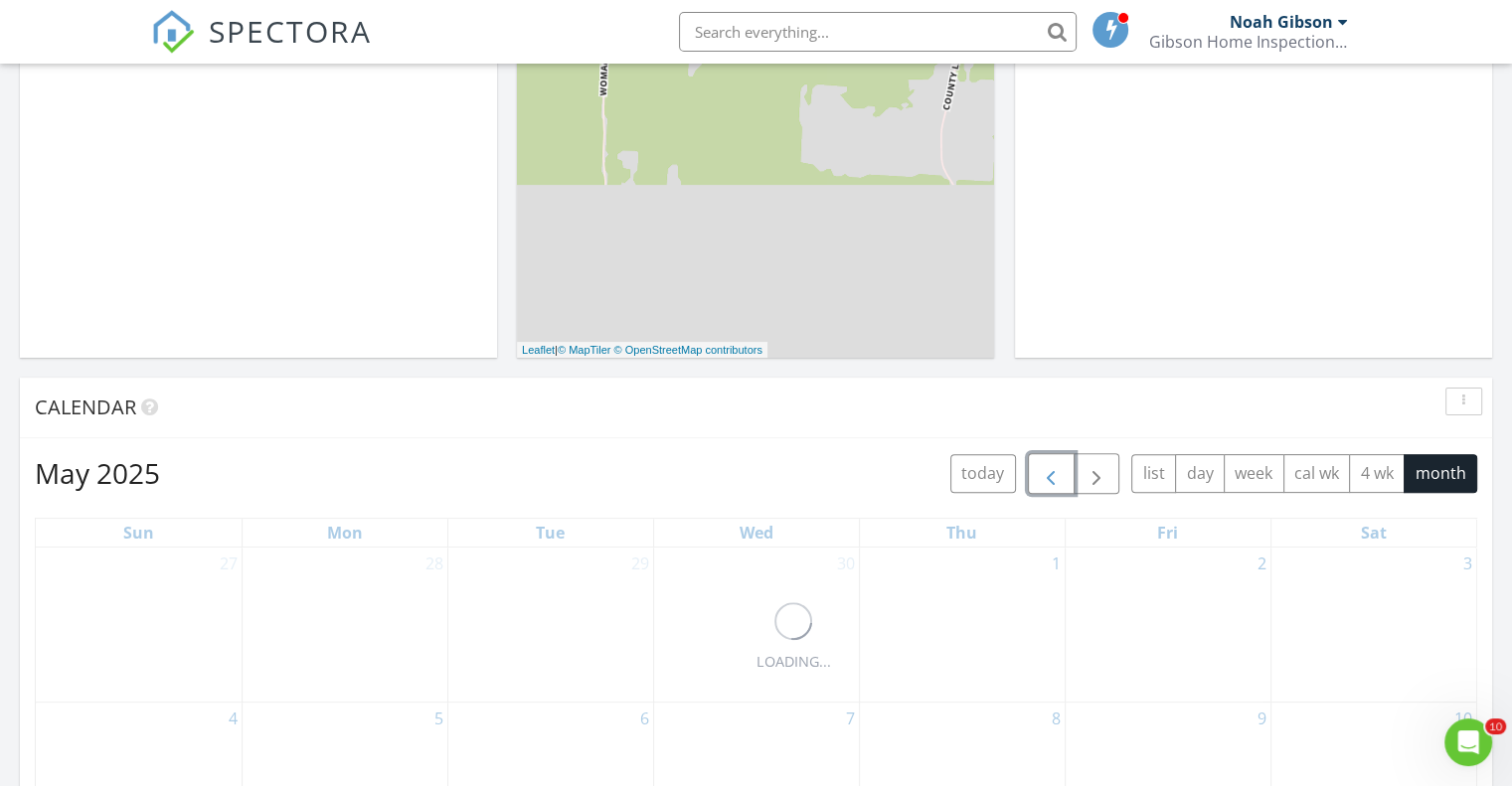 click at bounding box center [1051, 473] 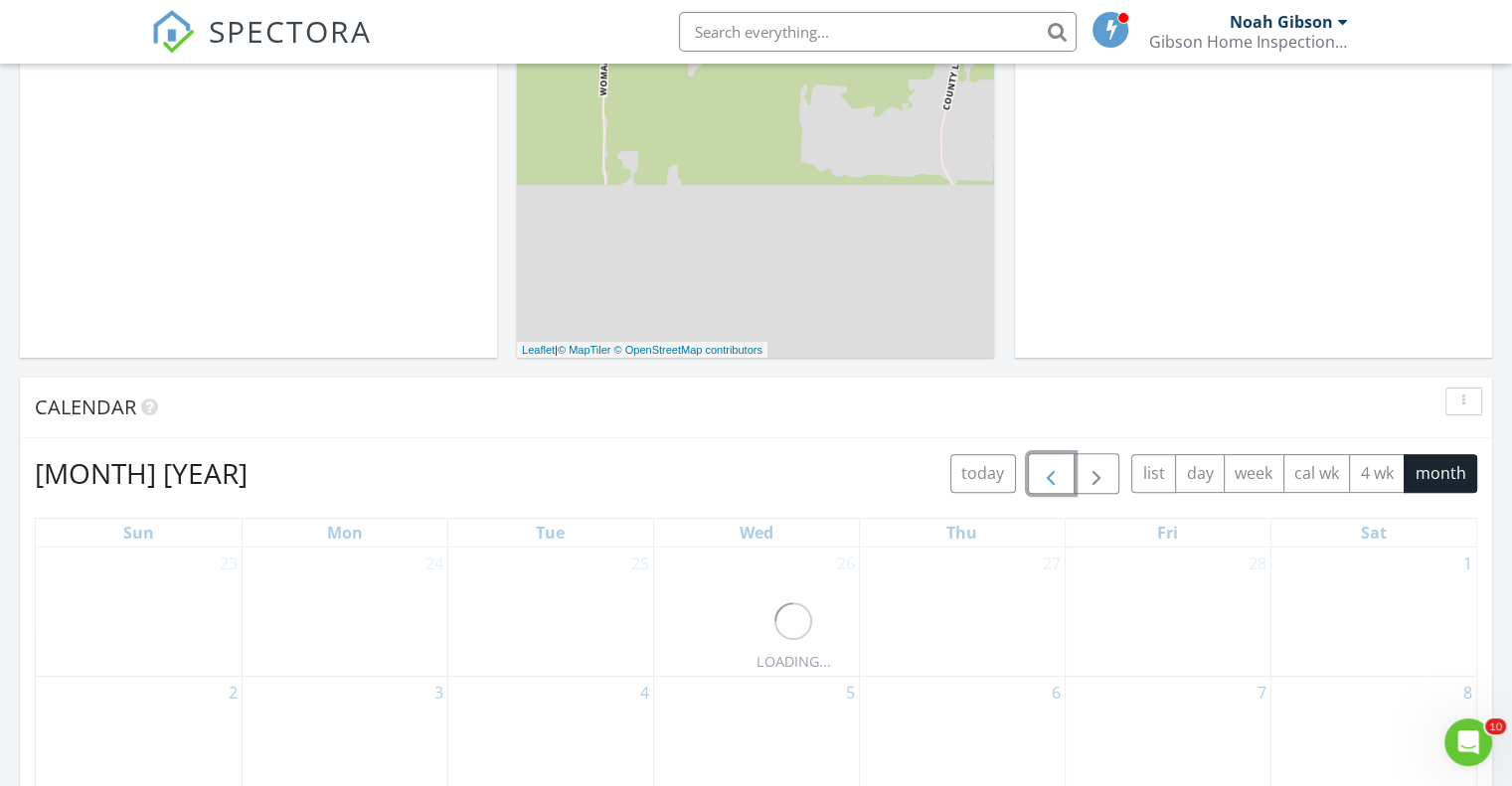 click at bounding box center [1051, 473] 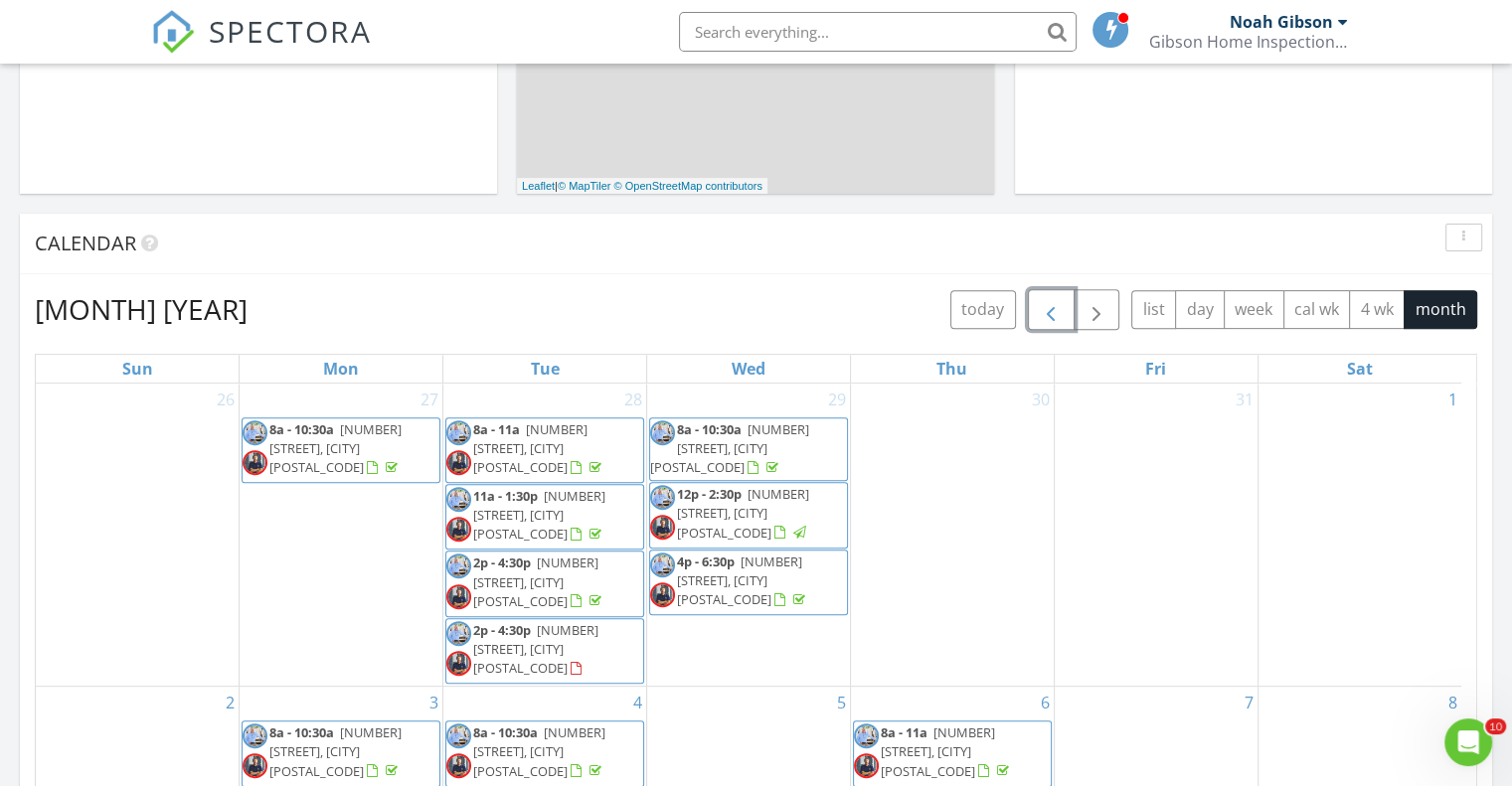 scroll, scrollTop: 994, scrollLeft: 0, axis: vertical 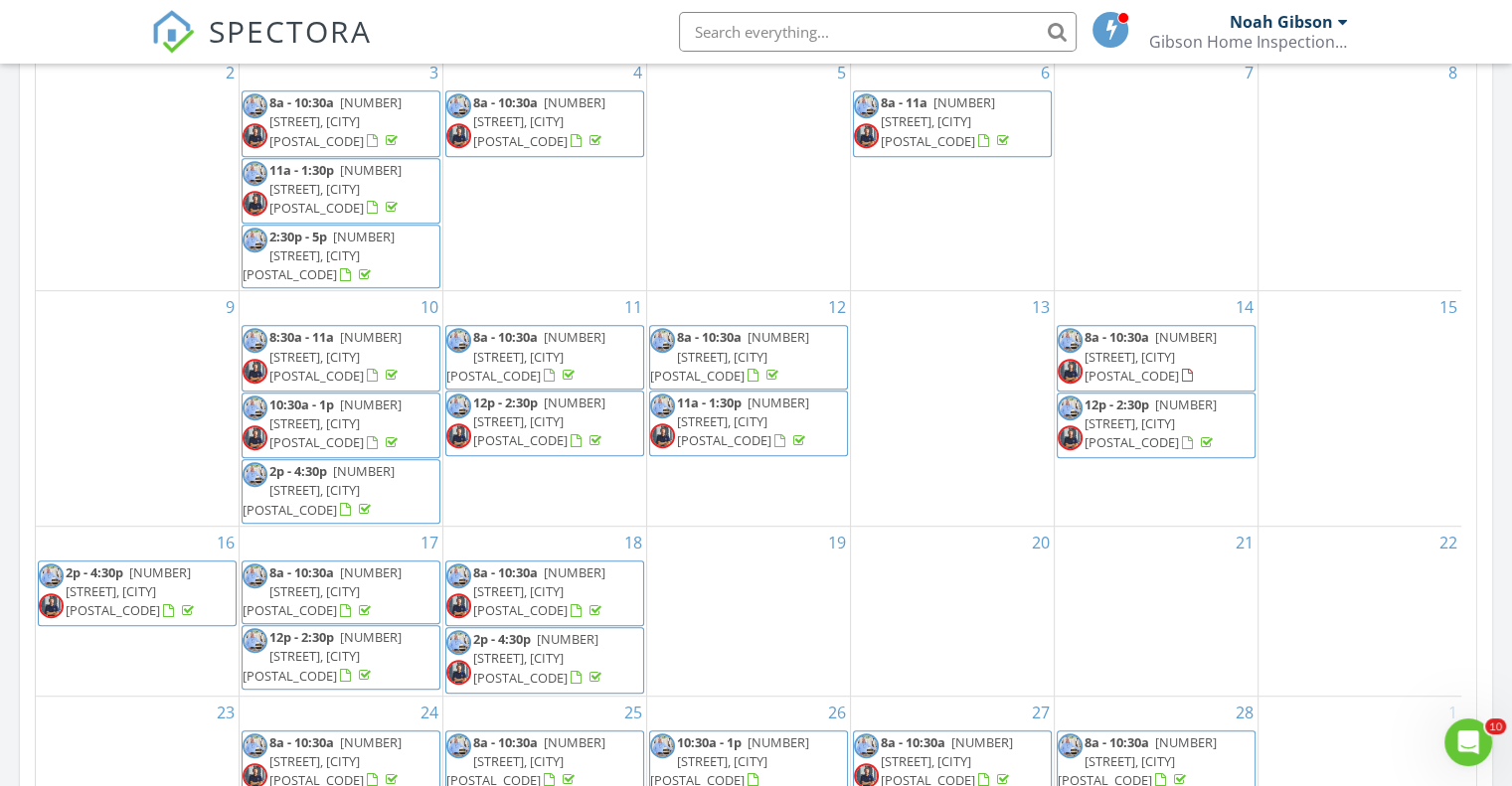 click on "8a - 10:30a
1816 Parkridge Dr, Jackson 39211" at bounding box center [545, 357] 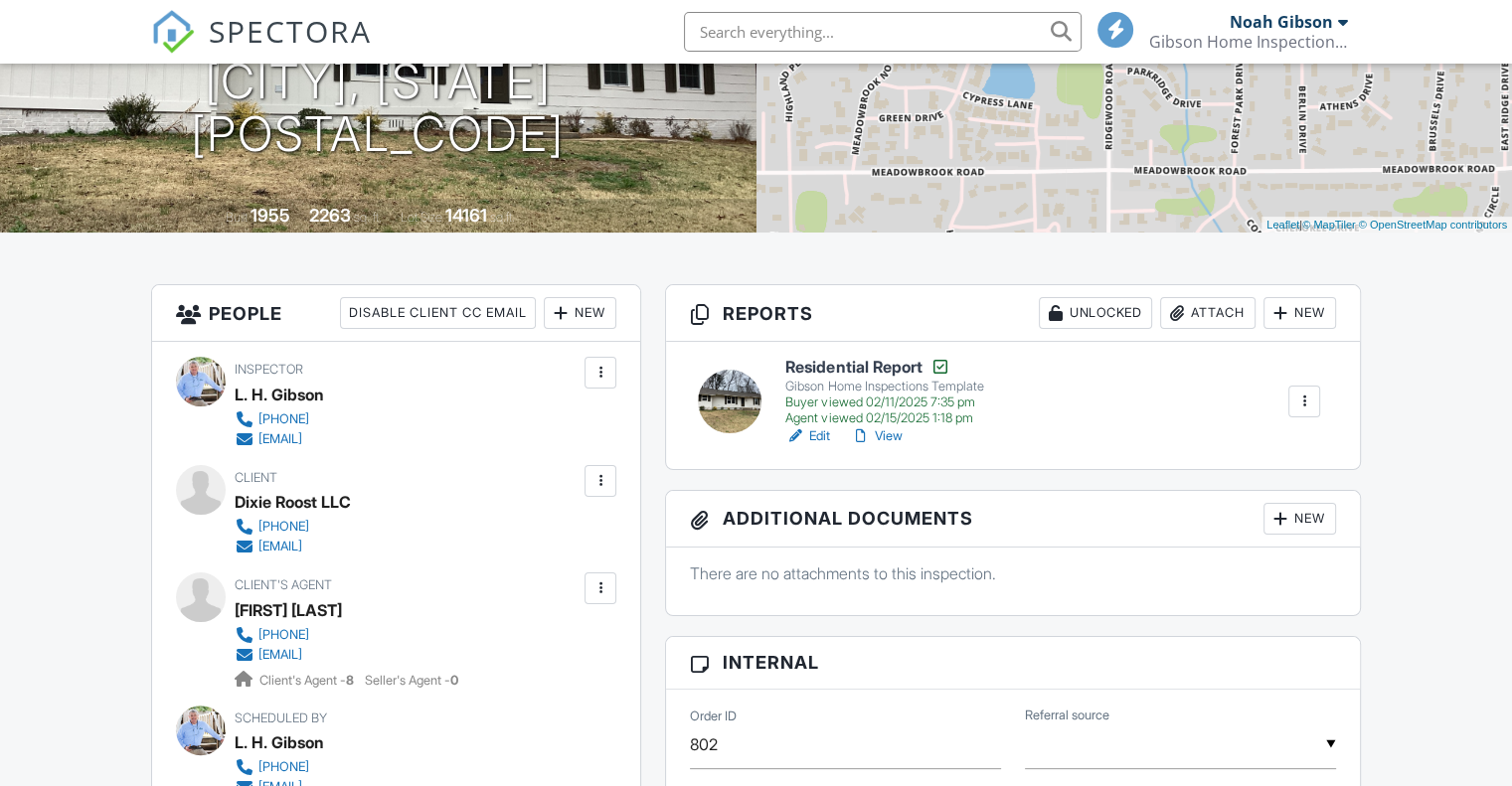 scroll, scrollTop: 596, scrollLeft: 0, axis: vertical 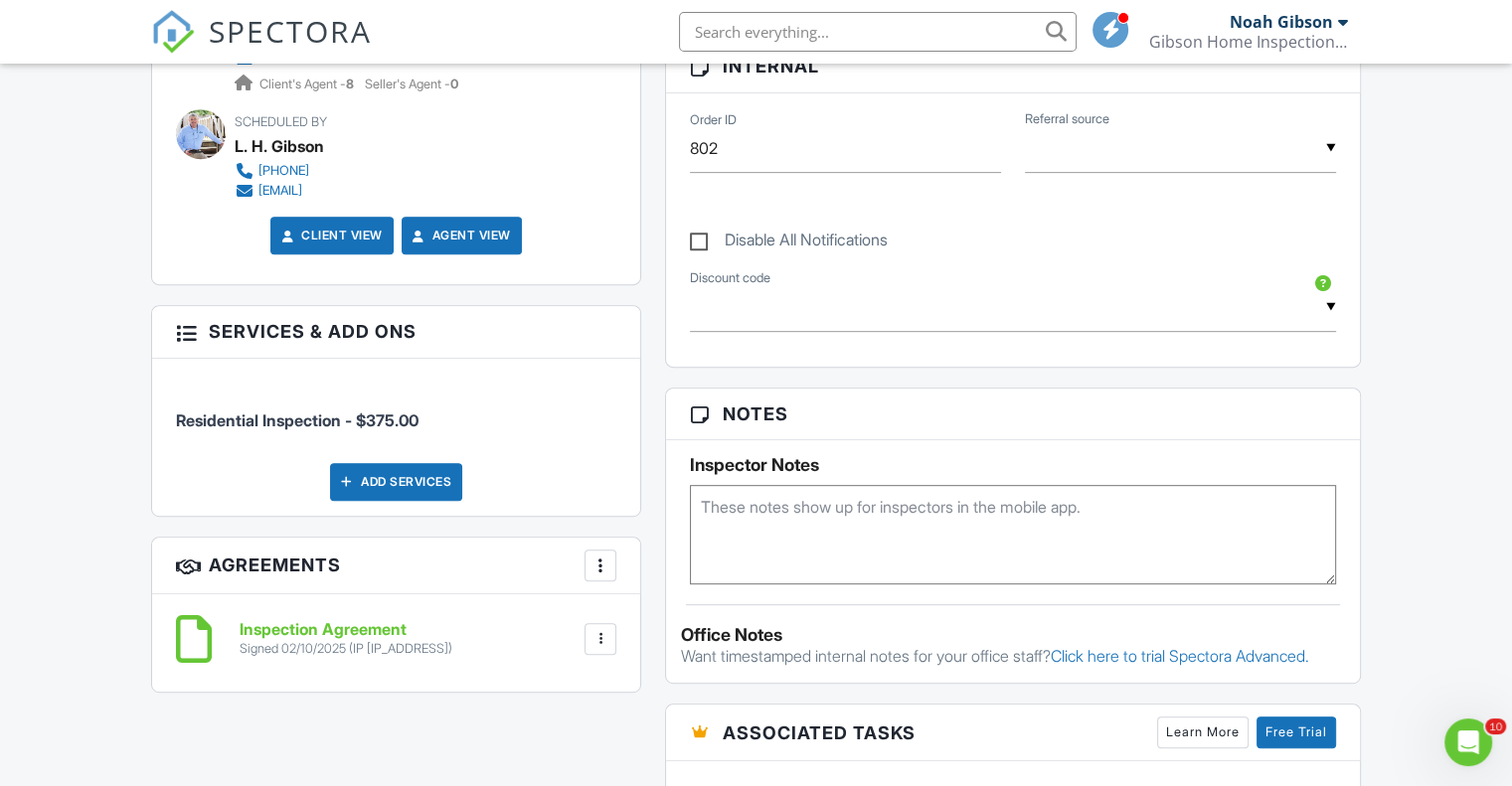 click on "Inspection Agreement
Signed 02/10/2025 (IP [IP_ADDRESS])
File
Delete
Download" at bounding box center (396, 639) 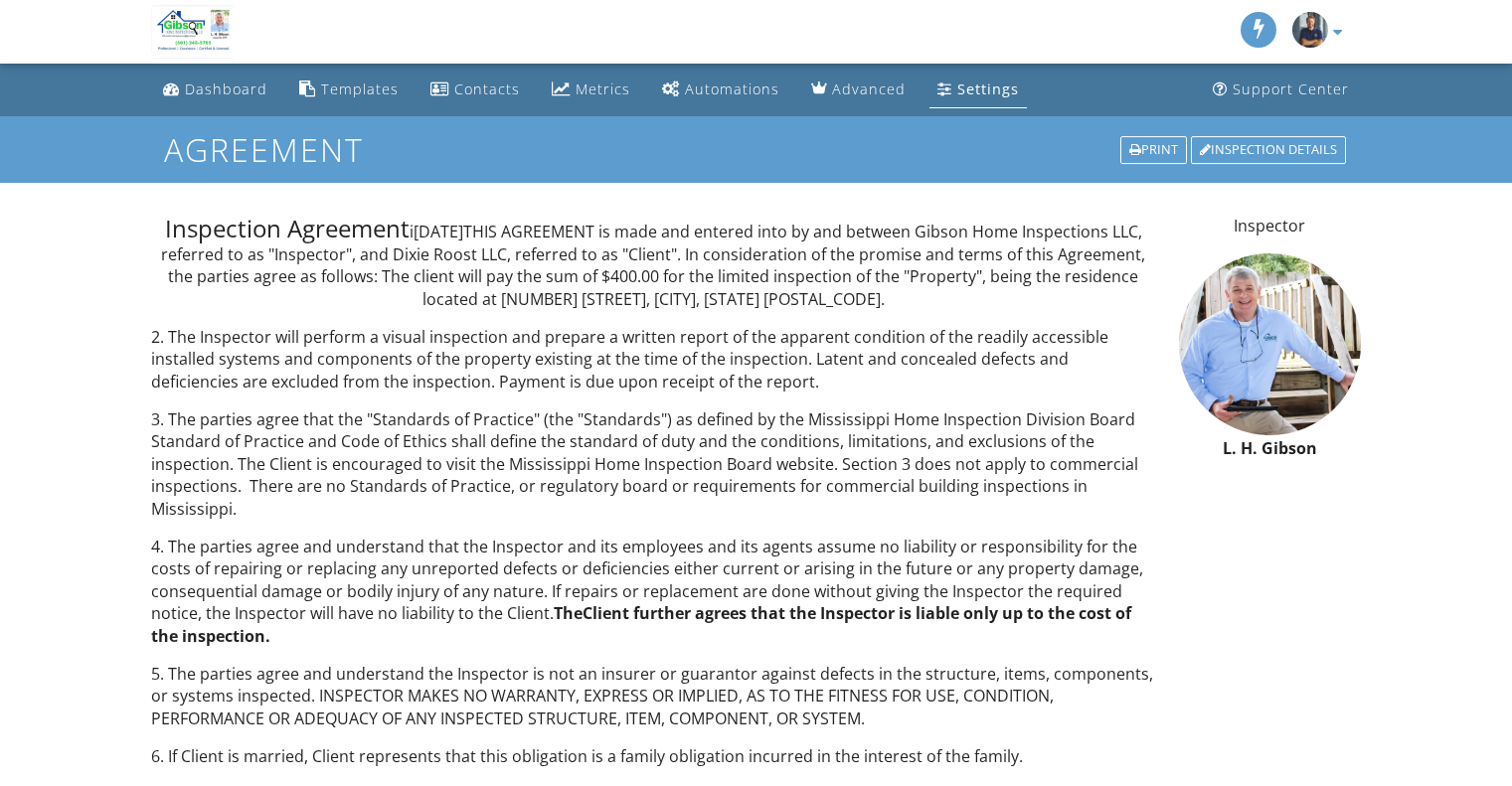 scroll, scrollTop: 0, scrollLeft: 0, axis: both 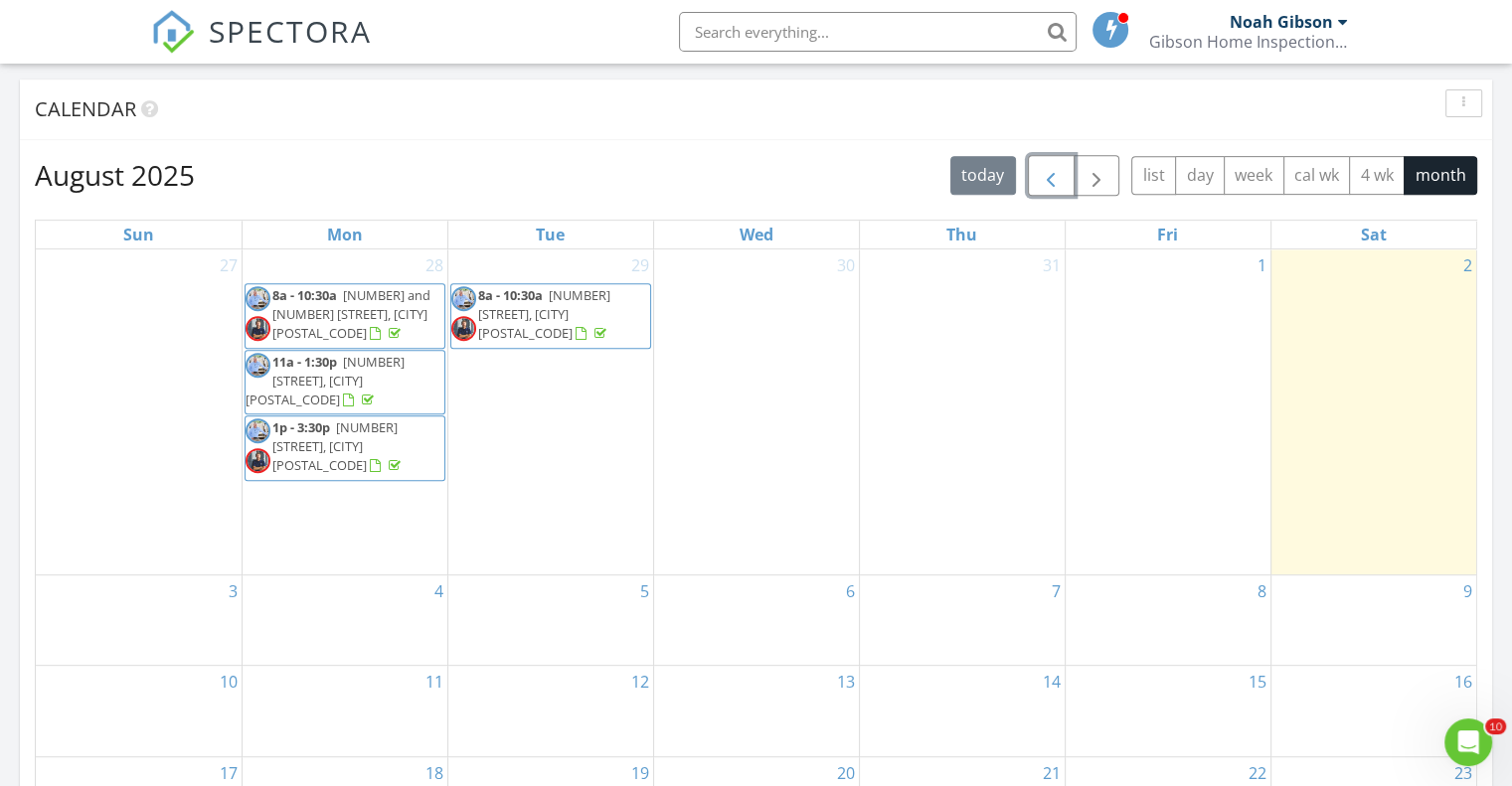 click at bounding box center [1051, 175] 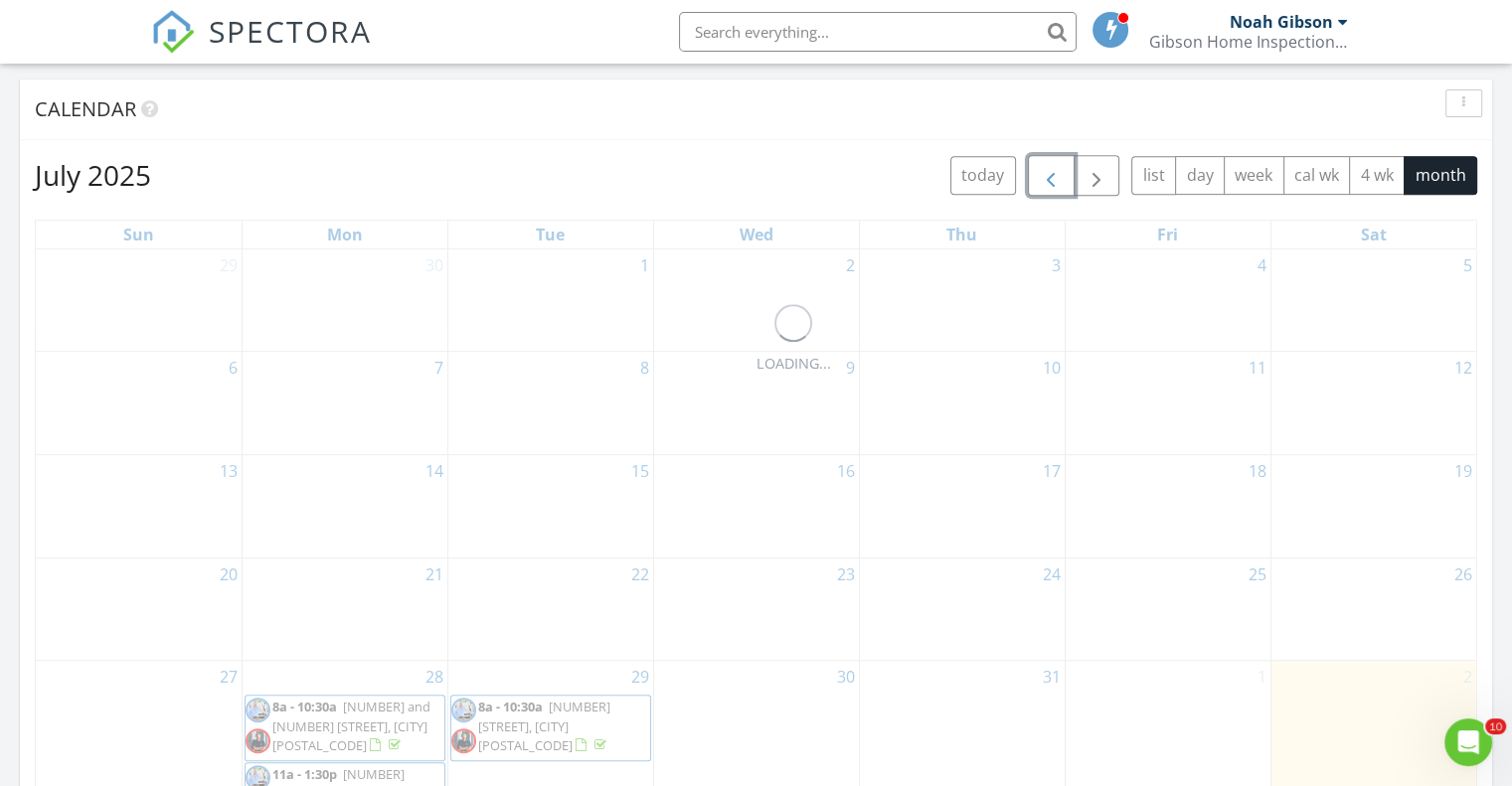 click at bounding box center (1051, 175) 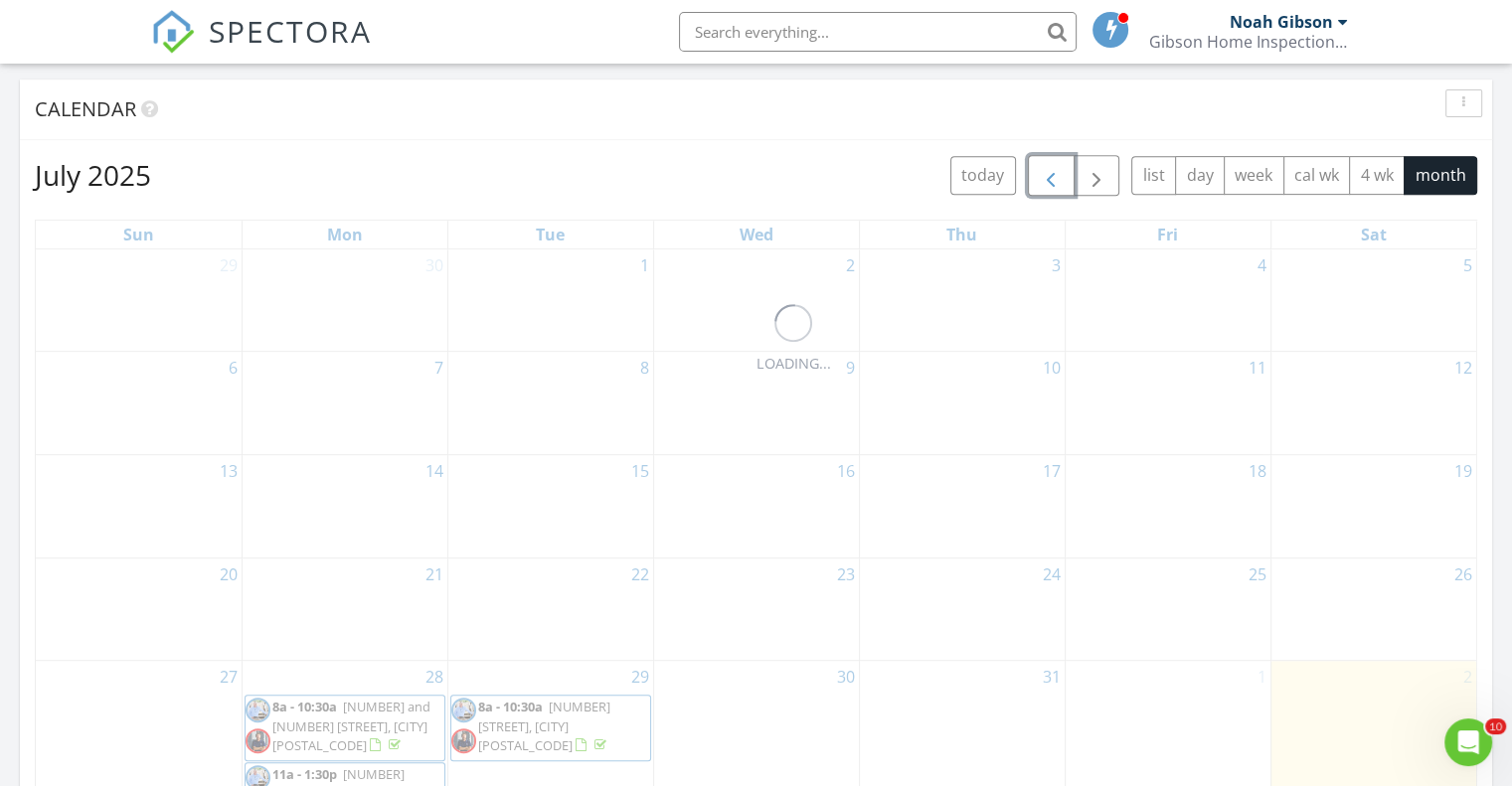click at bounding box center [1051, 175] 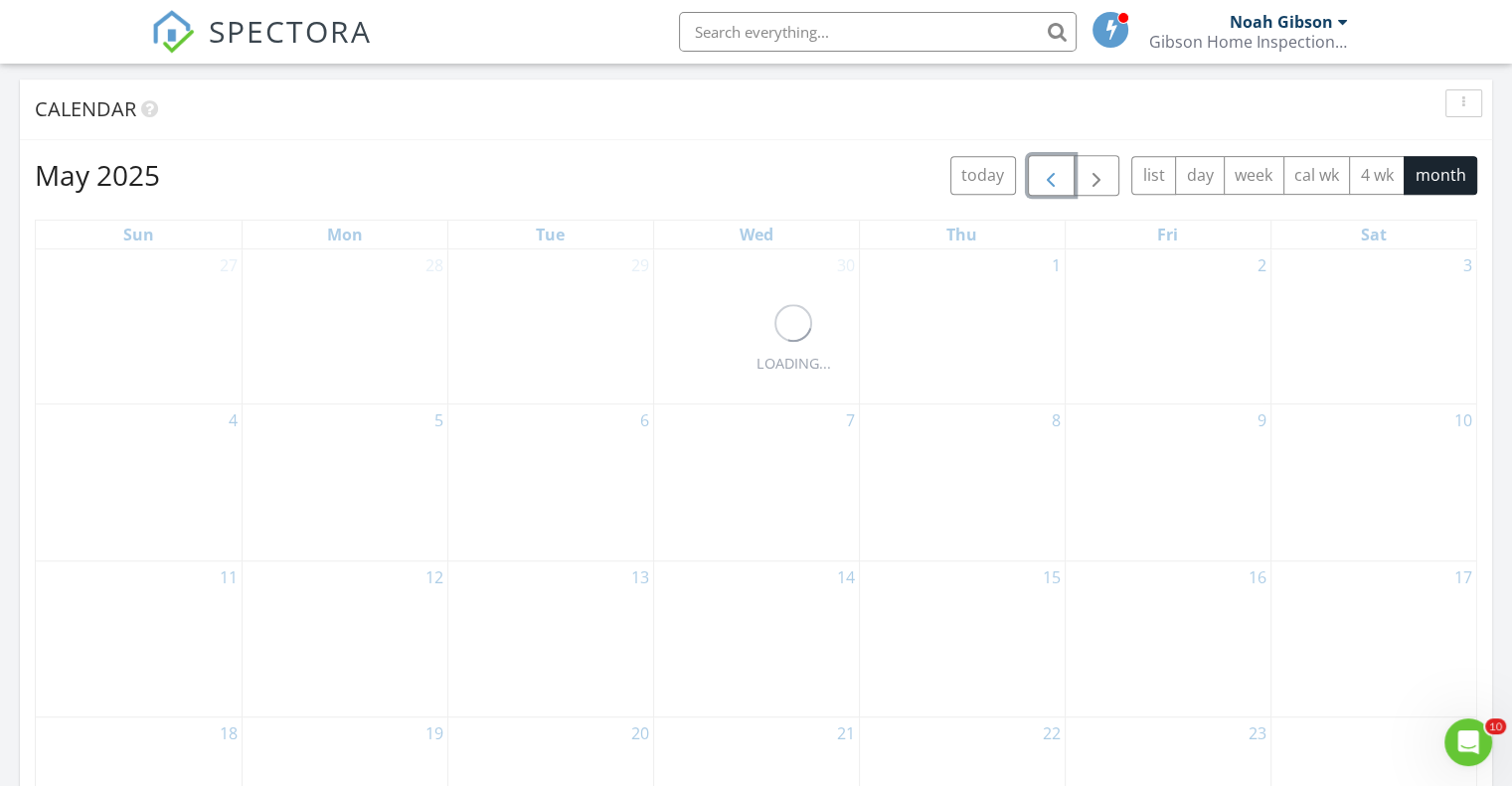 click at bounding box center (1051, 175) 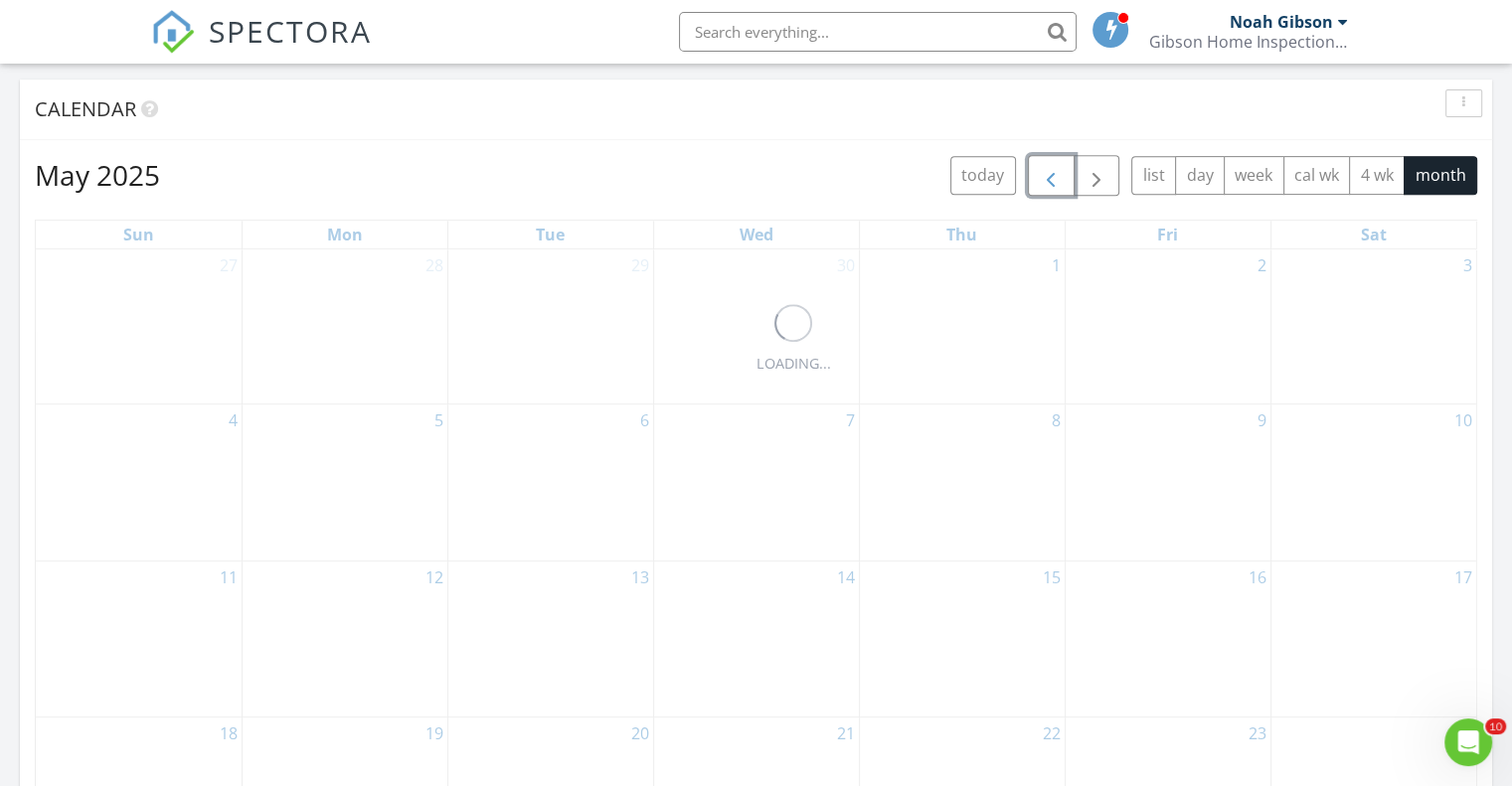 click at bounding box center (1051, 175) 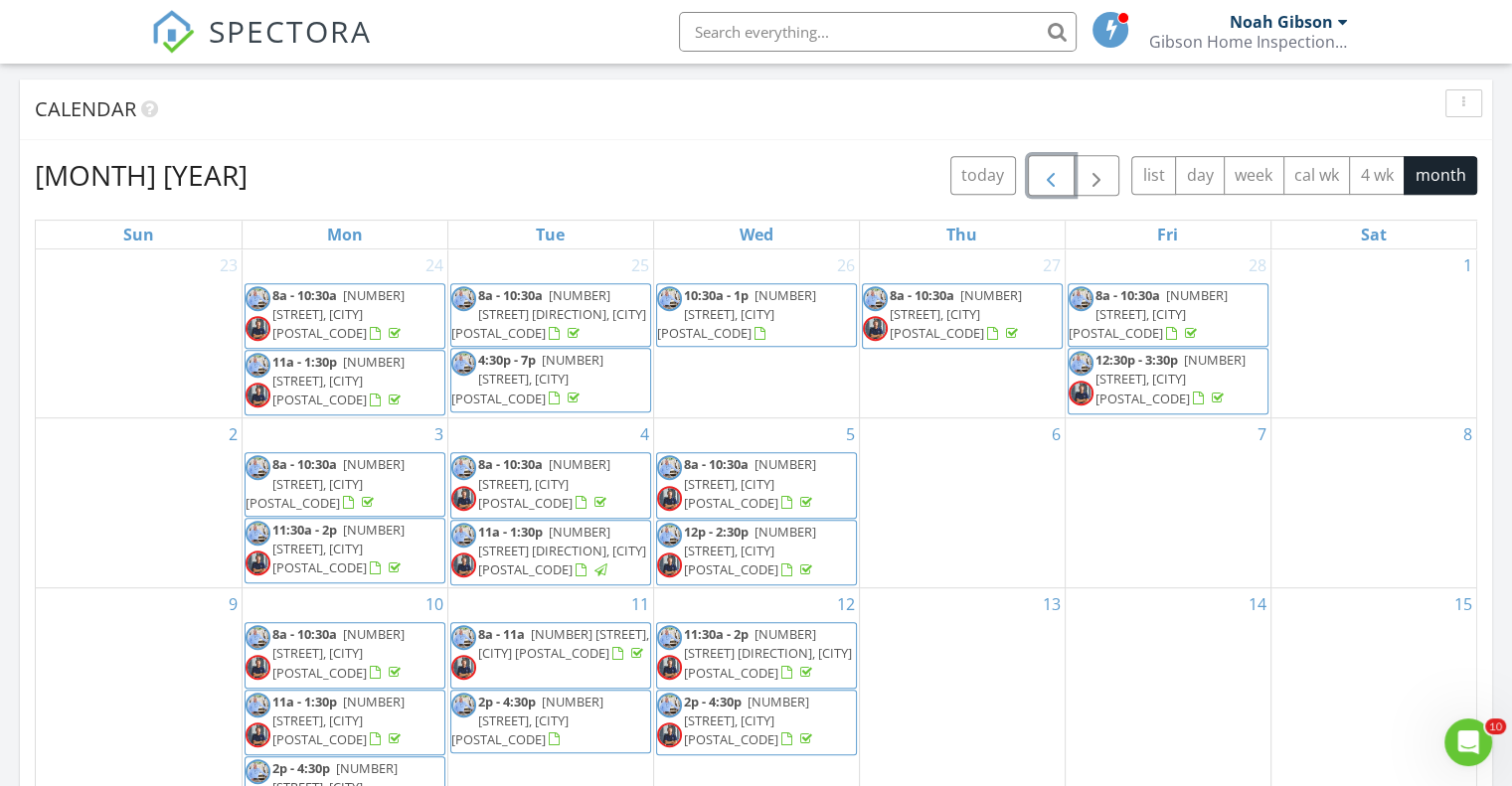 click at bounding box center (1051, 175) 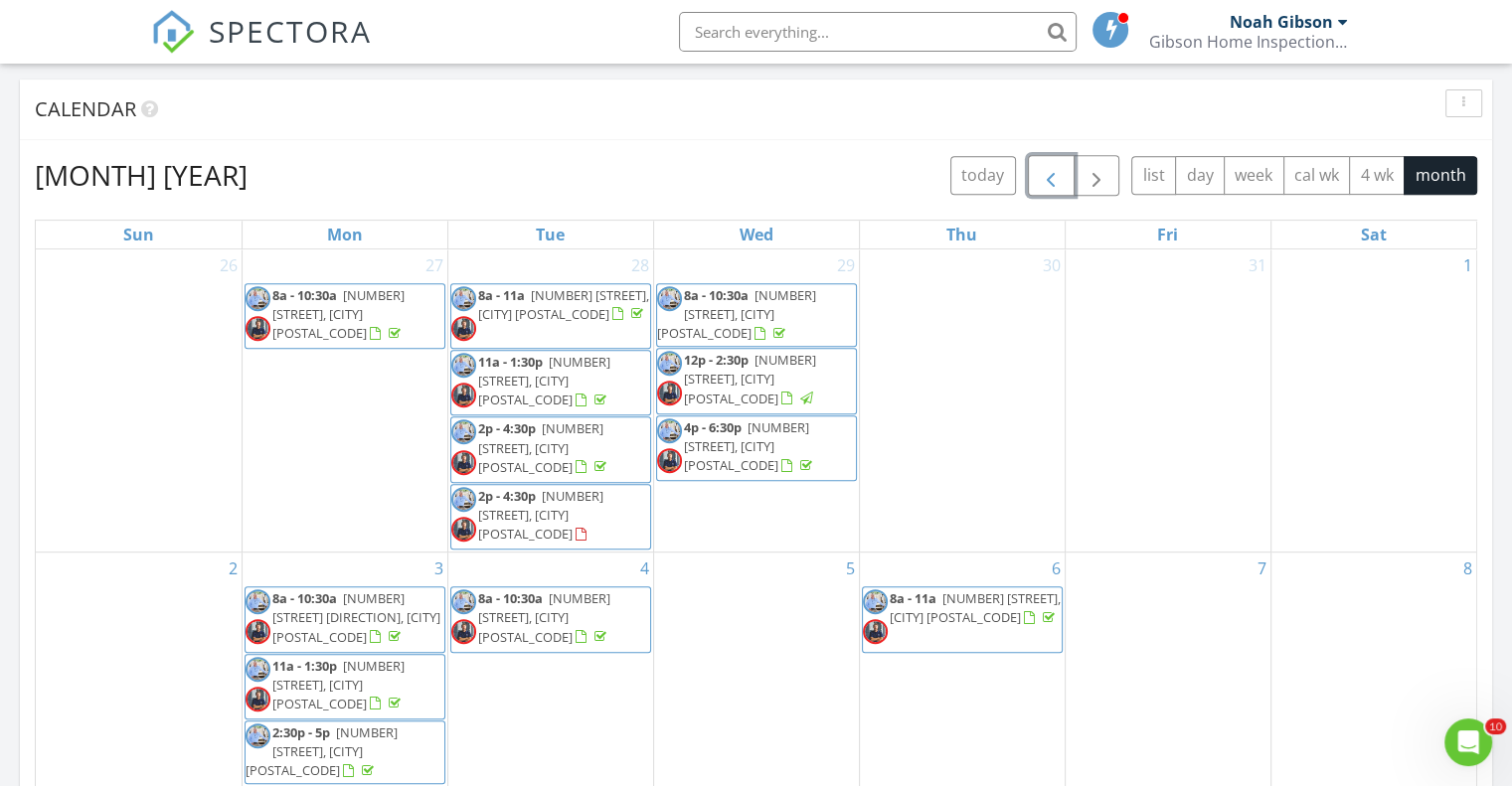scroll, scrollTop: 297, scrollLeft: 0, axis: vertical 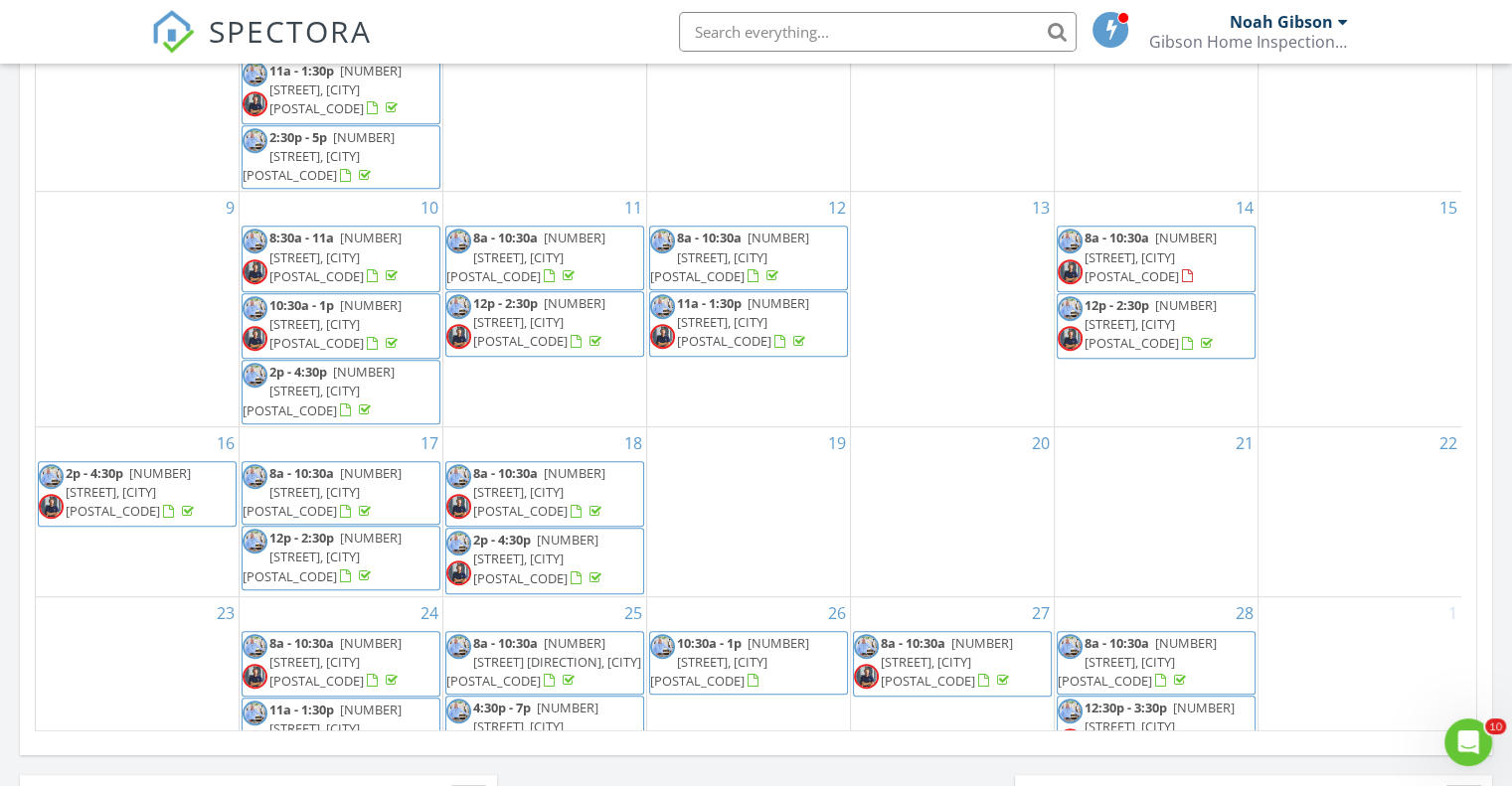 click on "1075 Hawthorne Dr, McComb 39648" at bounding box center [539, 322] 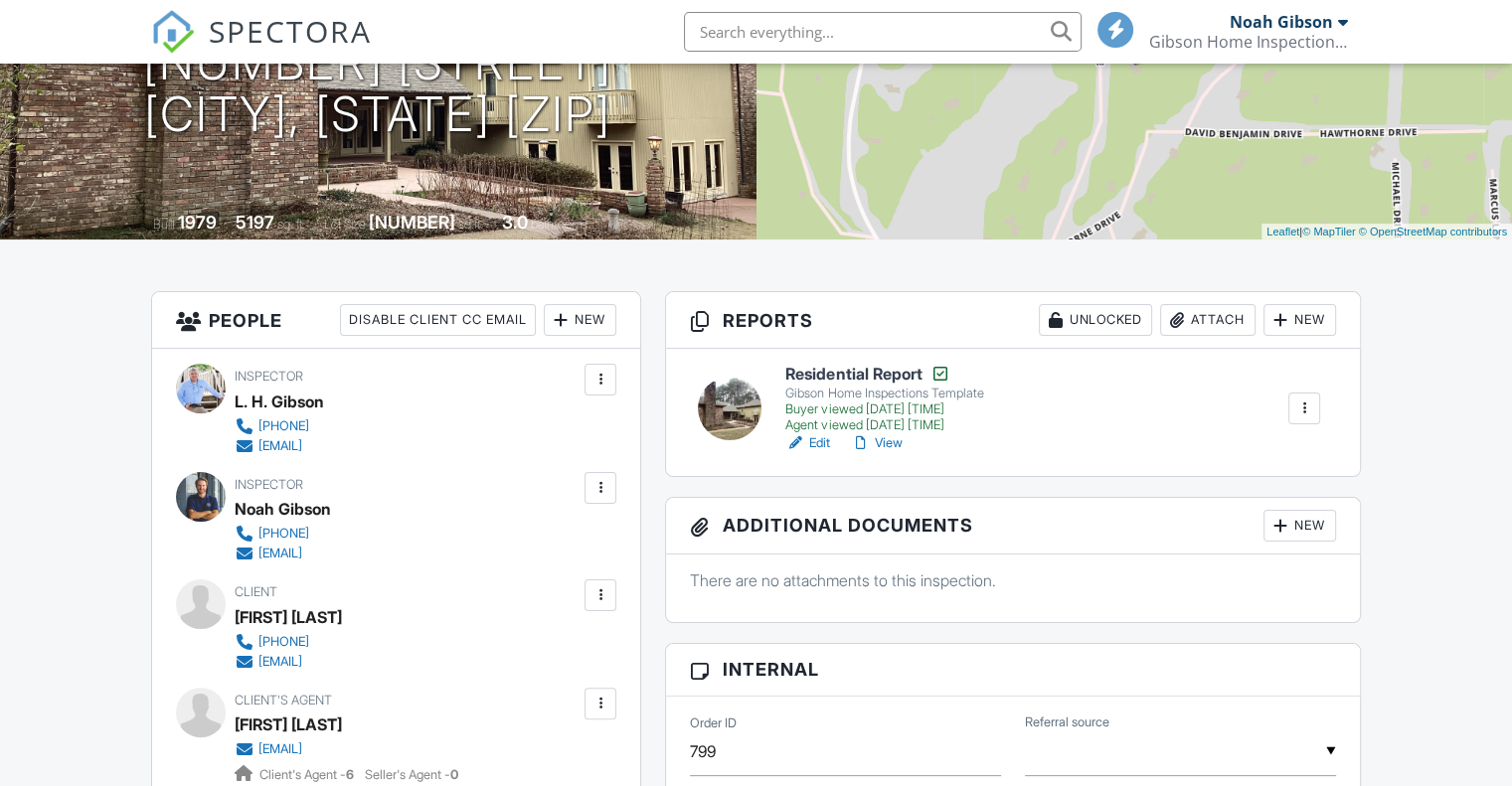 scroll, scrollTop: 99, scrollLeft: 0, axis: vertical 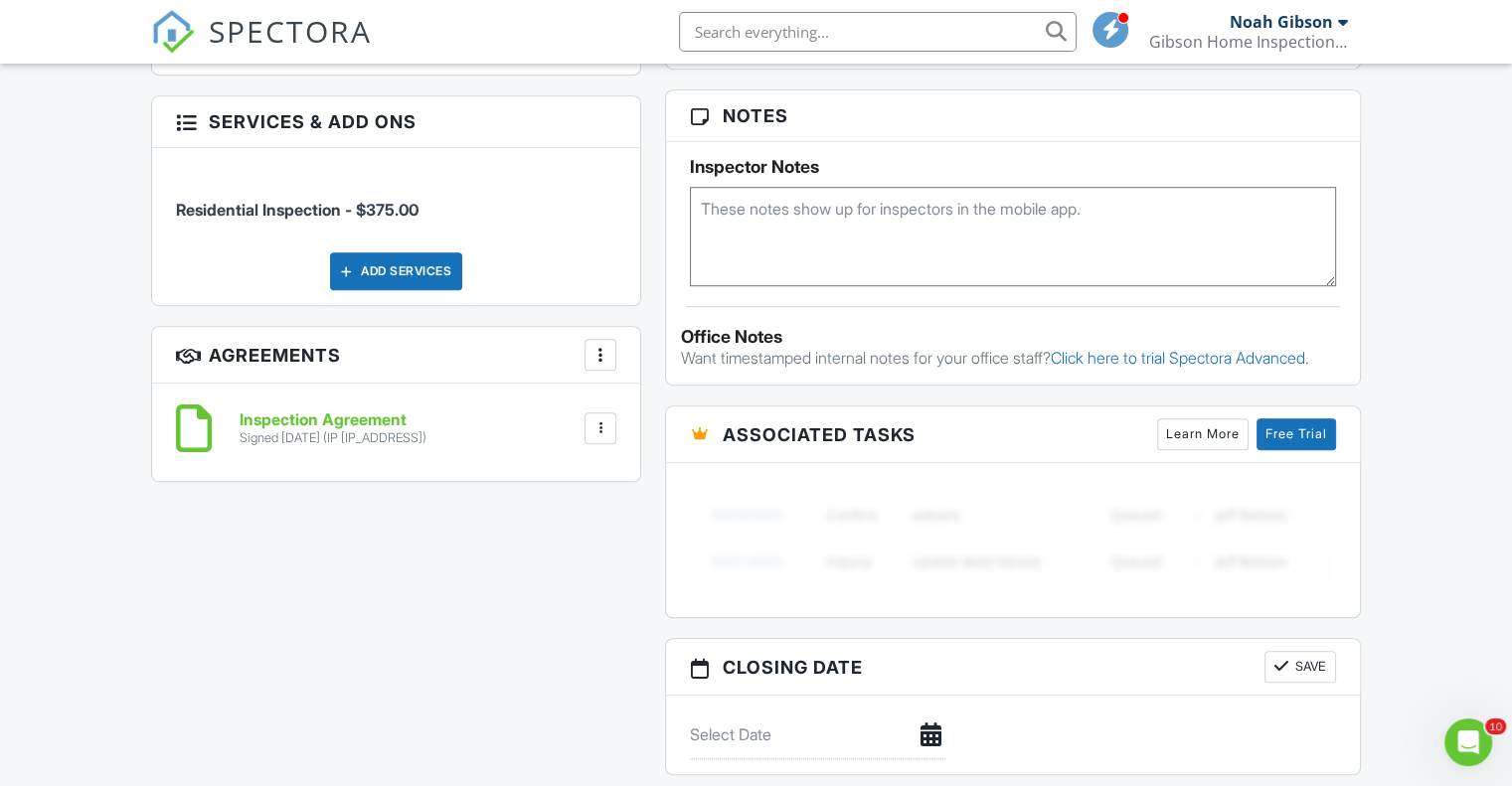 click on "Inspection Agreement
Signed 02/10/2025 (IP 67.182.189.203)
File
Delete
Download" at bounding box center (396, 432) 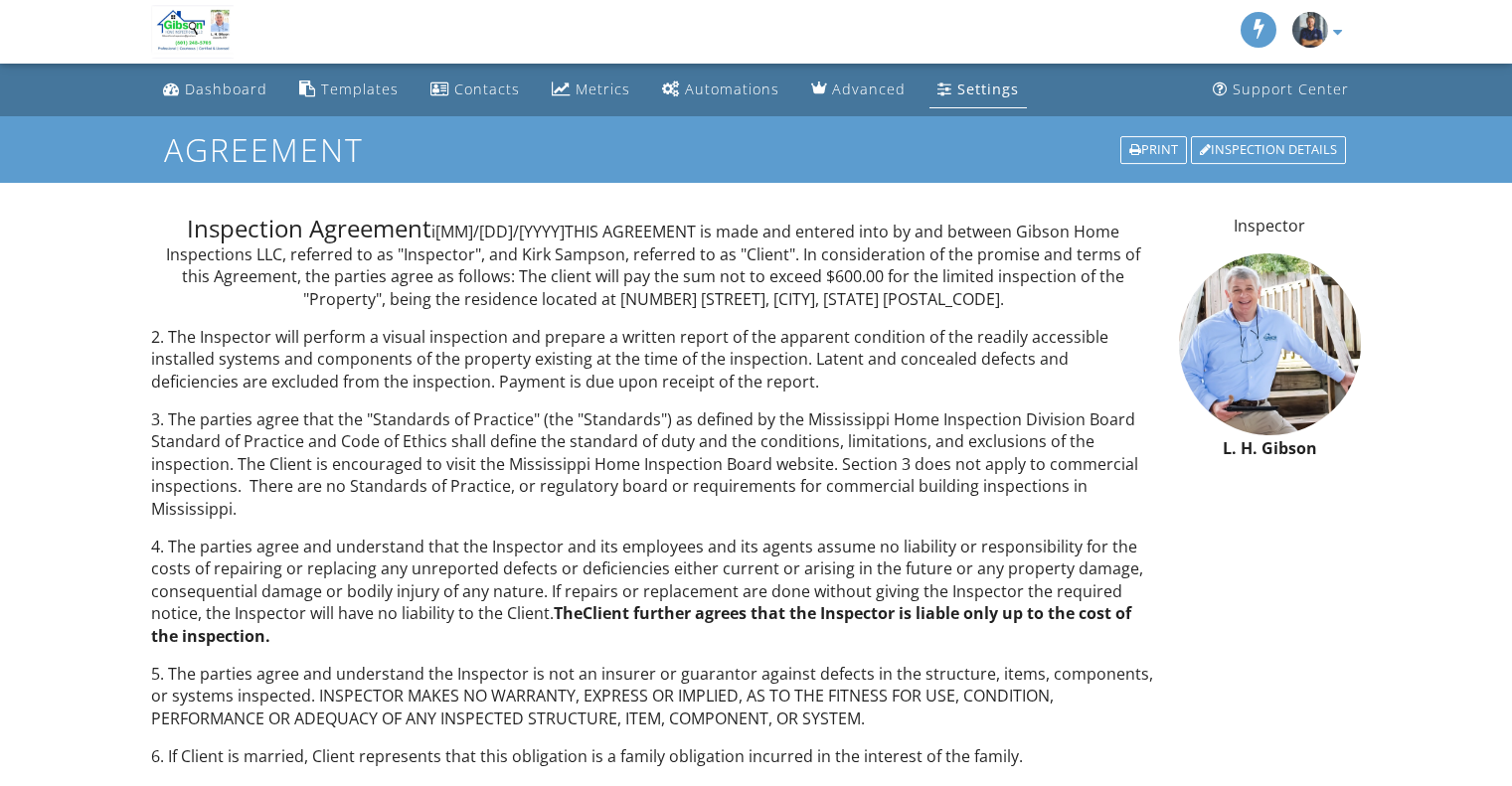 scroll, scrollTop: 0, scrollLeft: 0, axis: both 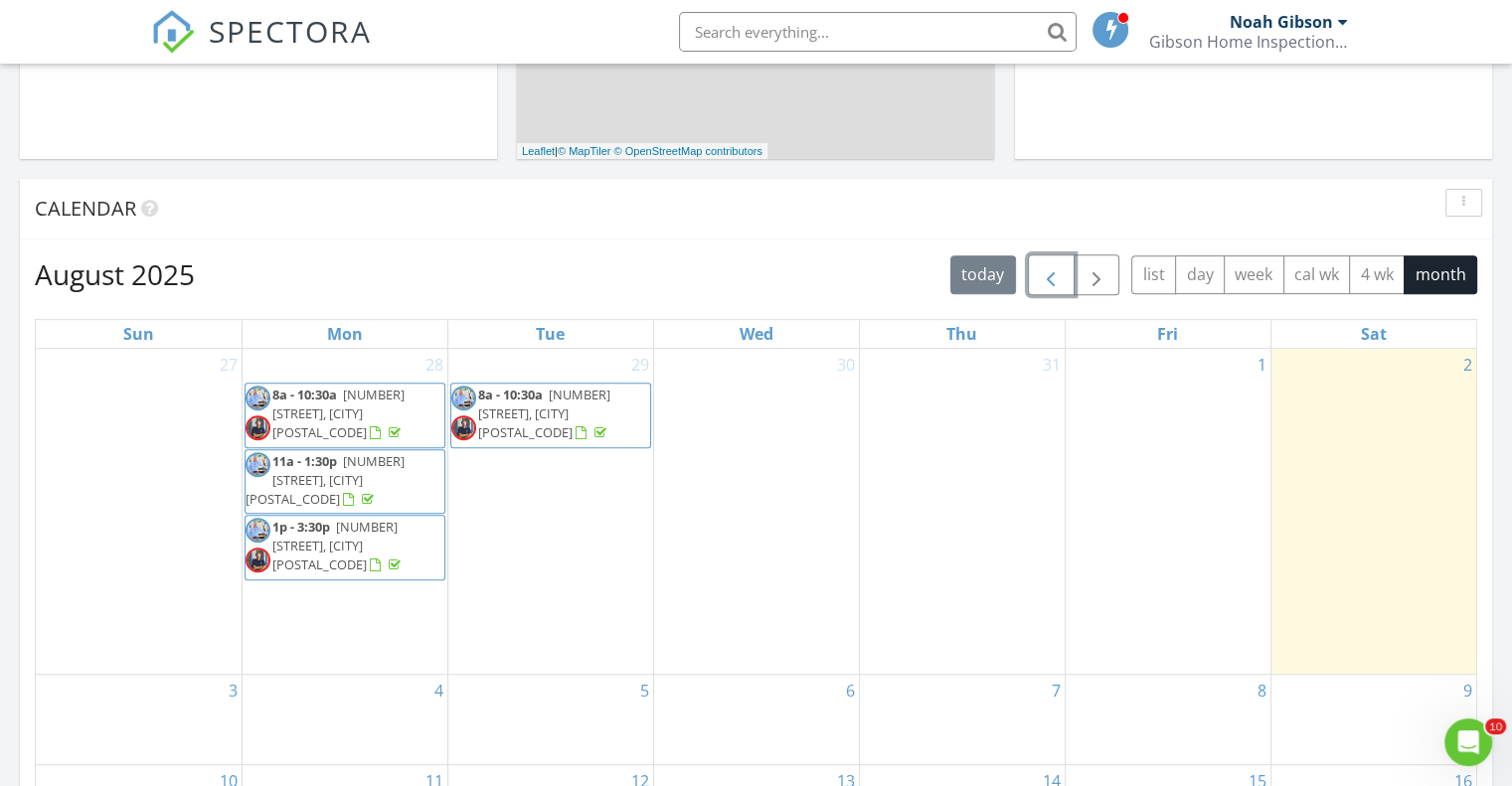 click at bounding box center [1051, 274] 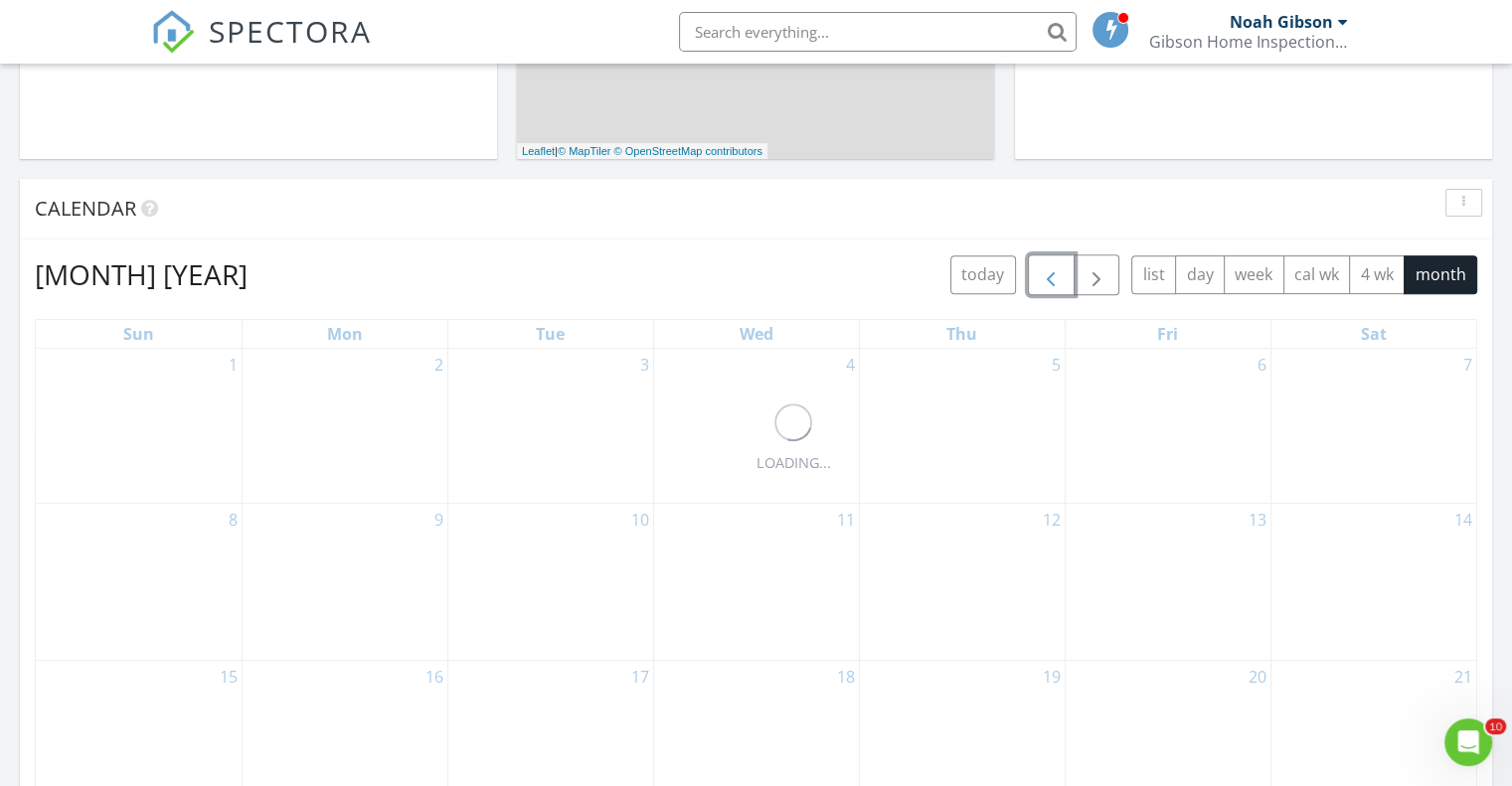 click at bounding box center [1051, 274] 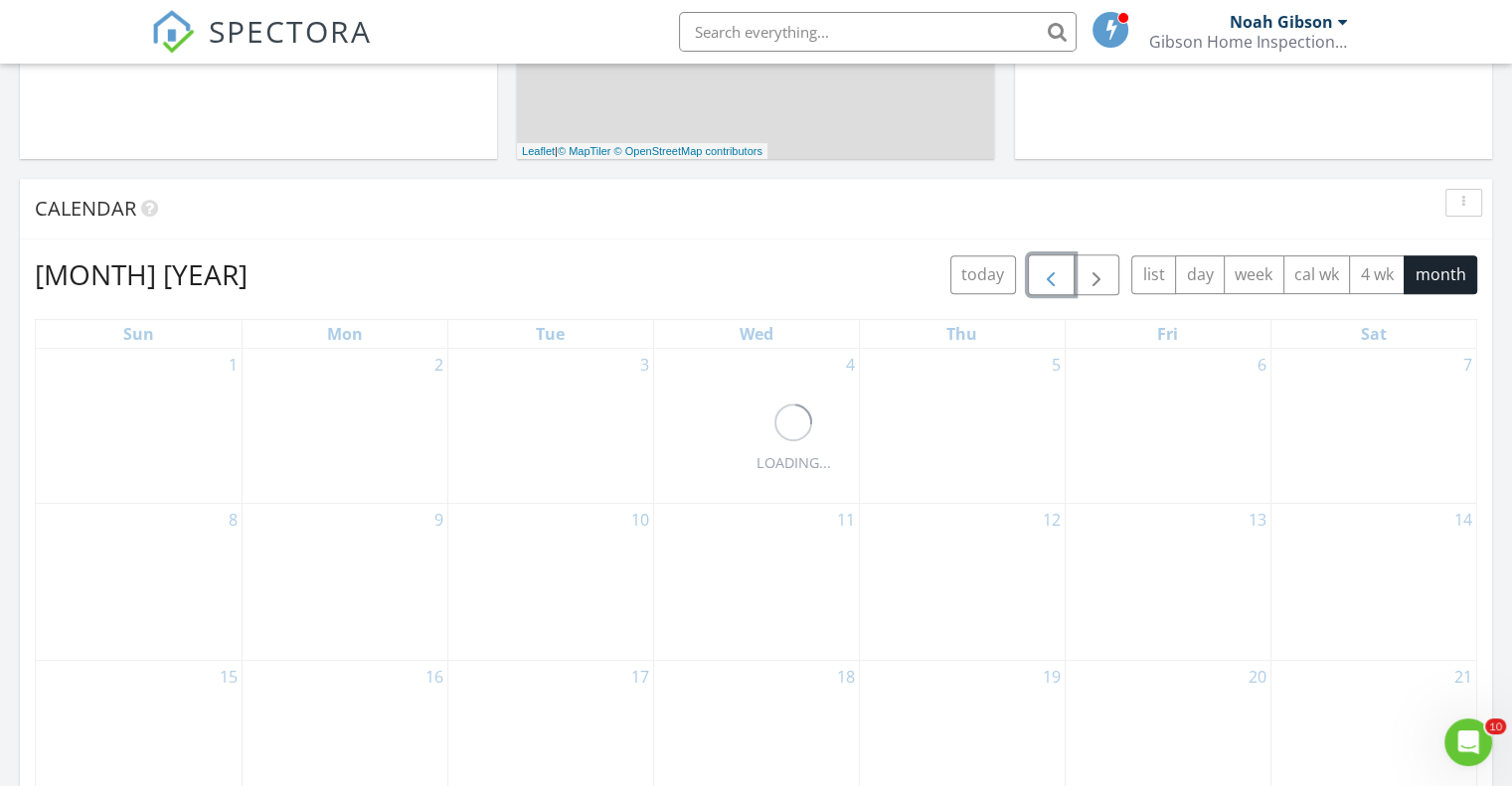 click at bounding box center [1051, 274] 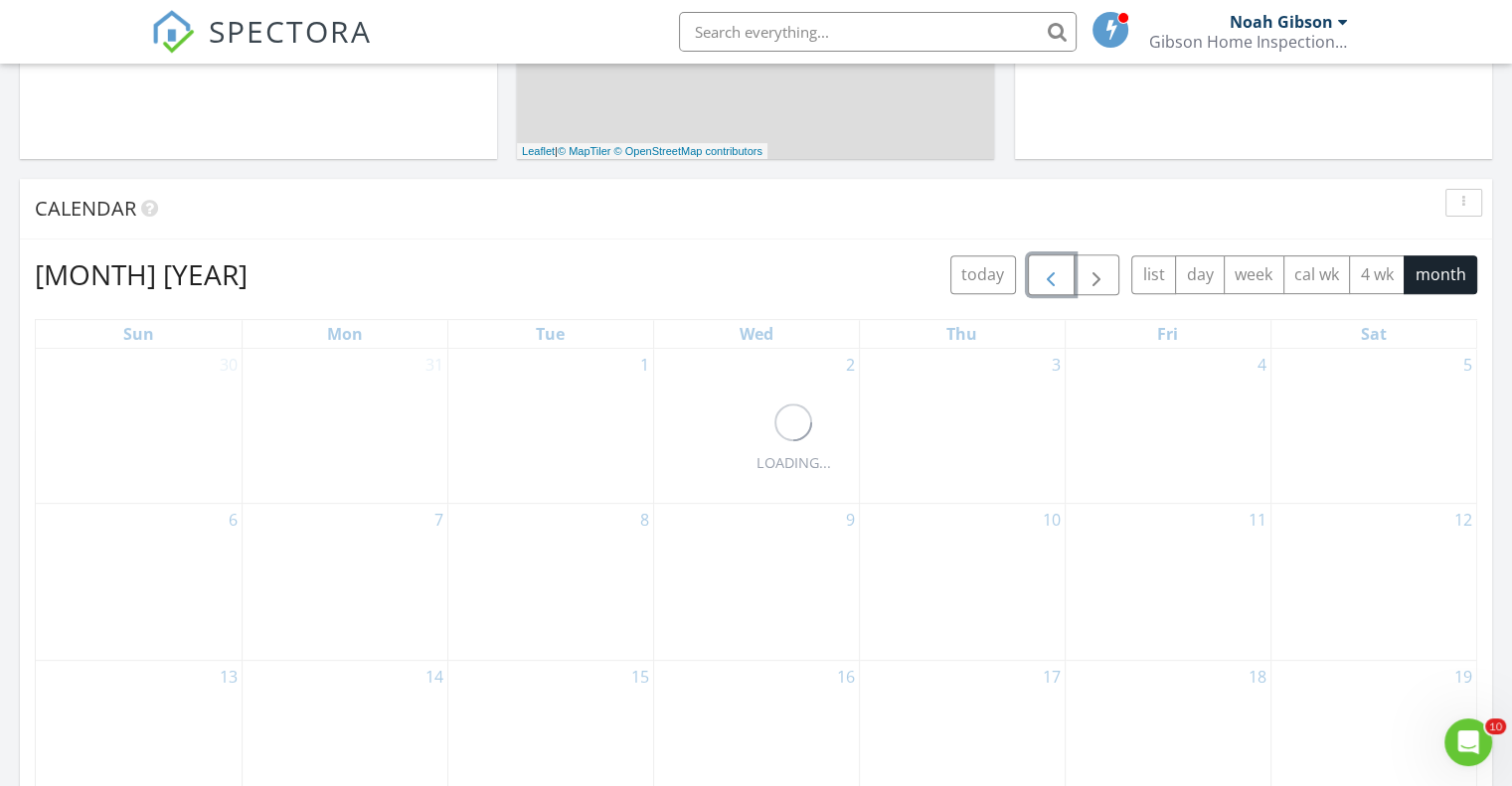 click at bounding box center [1051, 274] 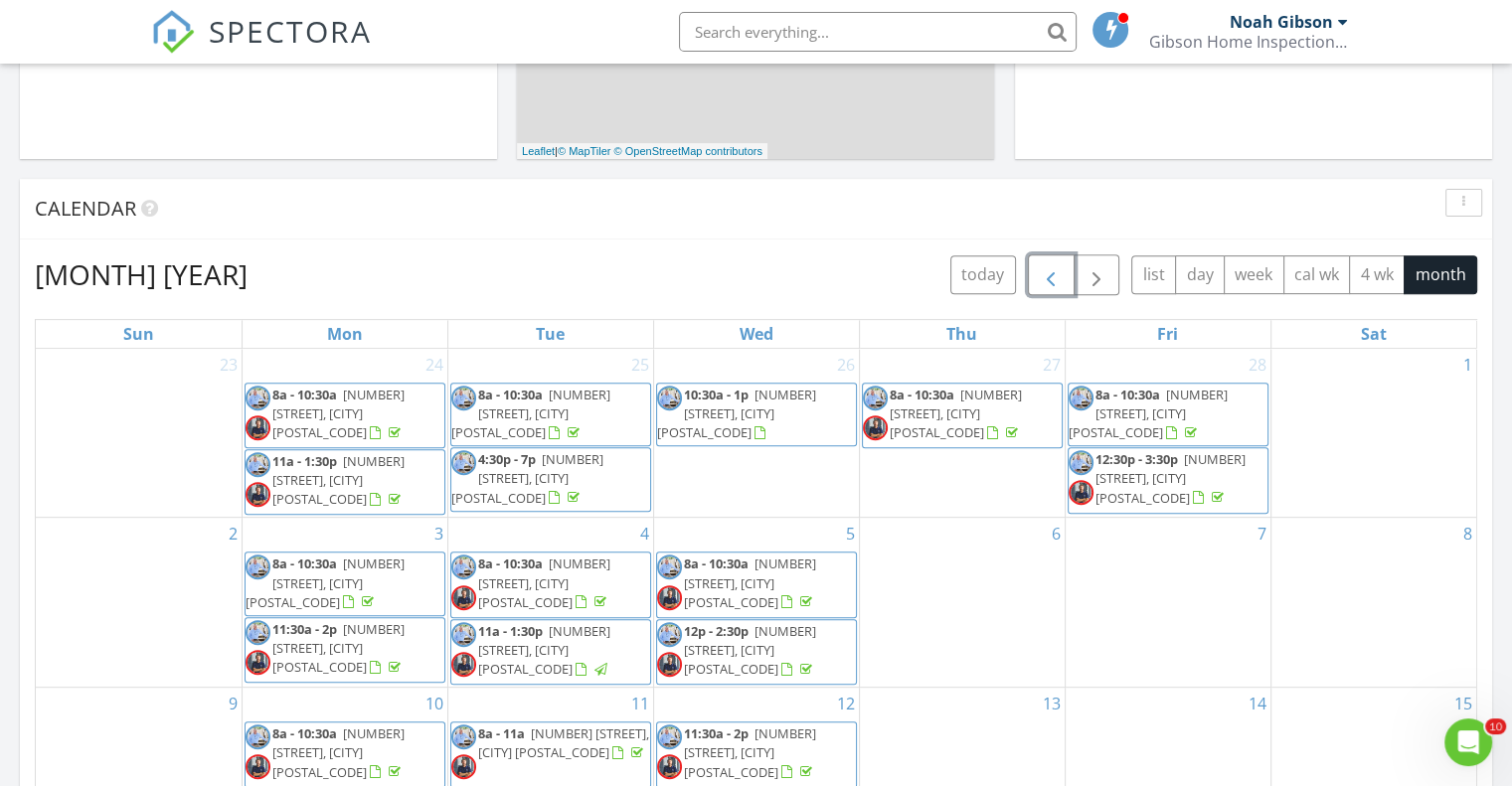 click at bounding box center [1051, 274] 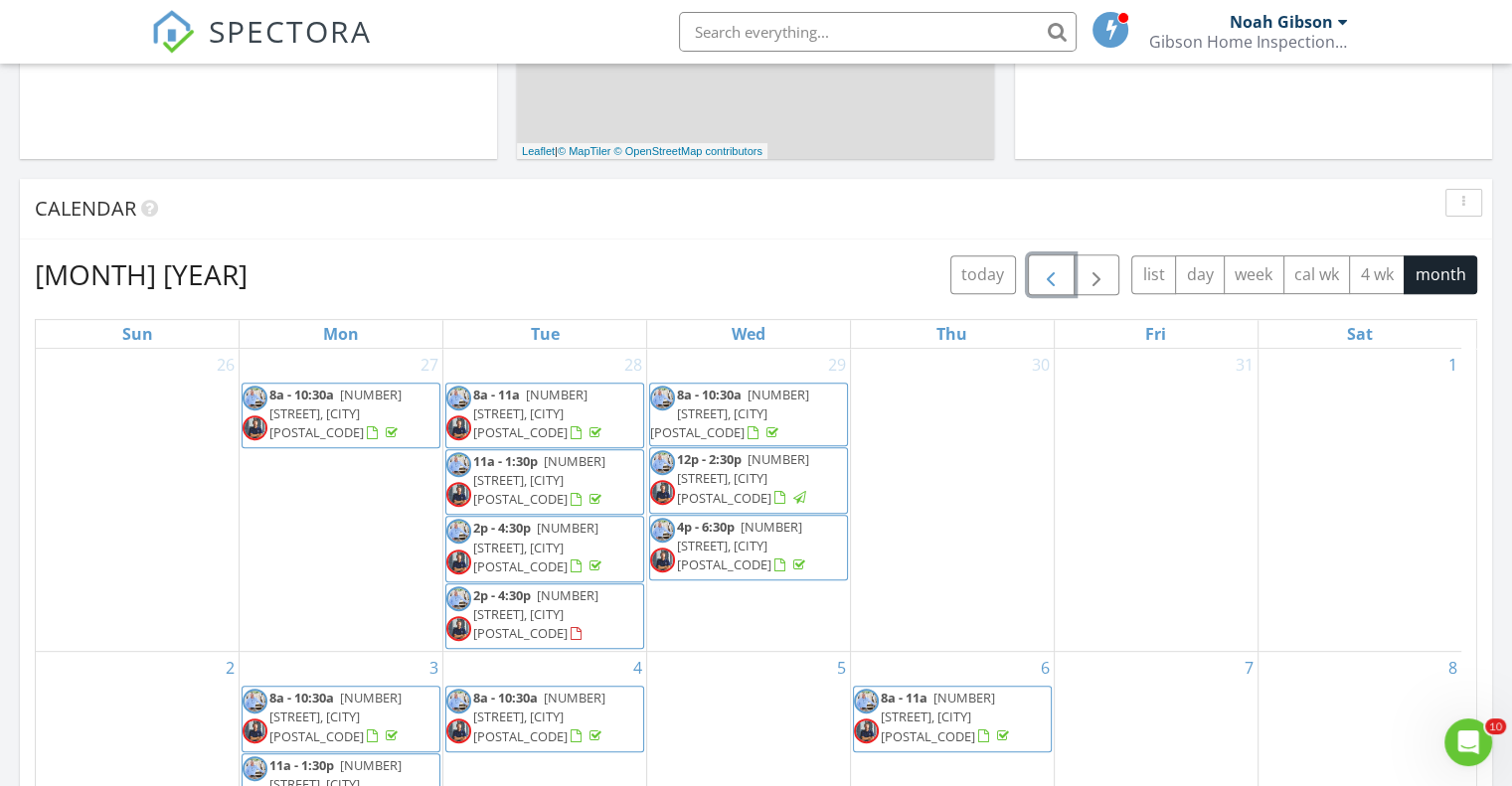 scroll, scrollTop: 297, scrollLeft: 0, axis: vertical 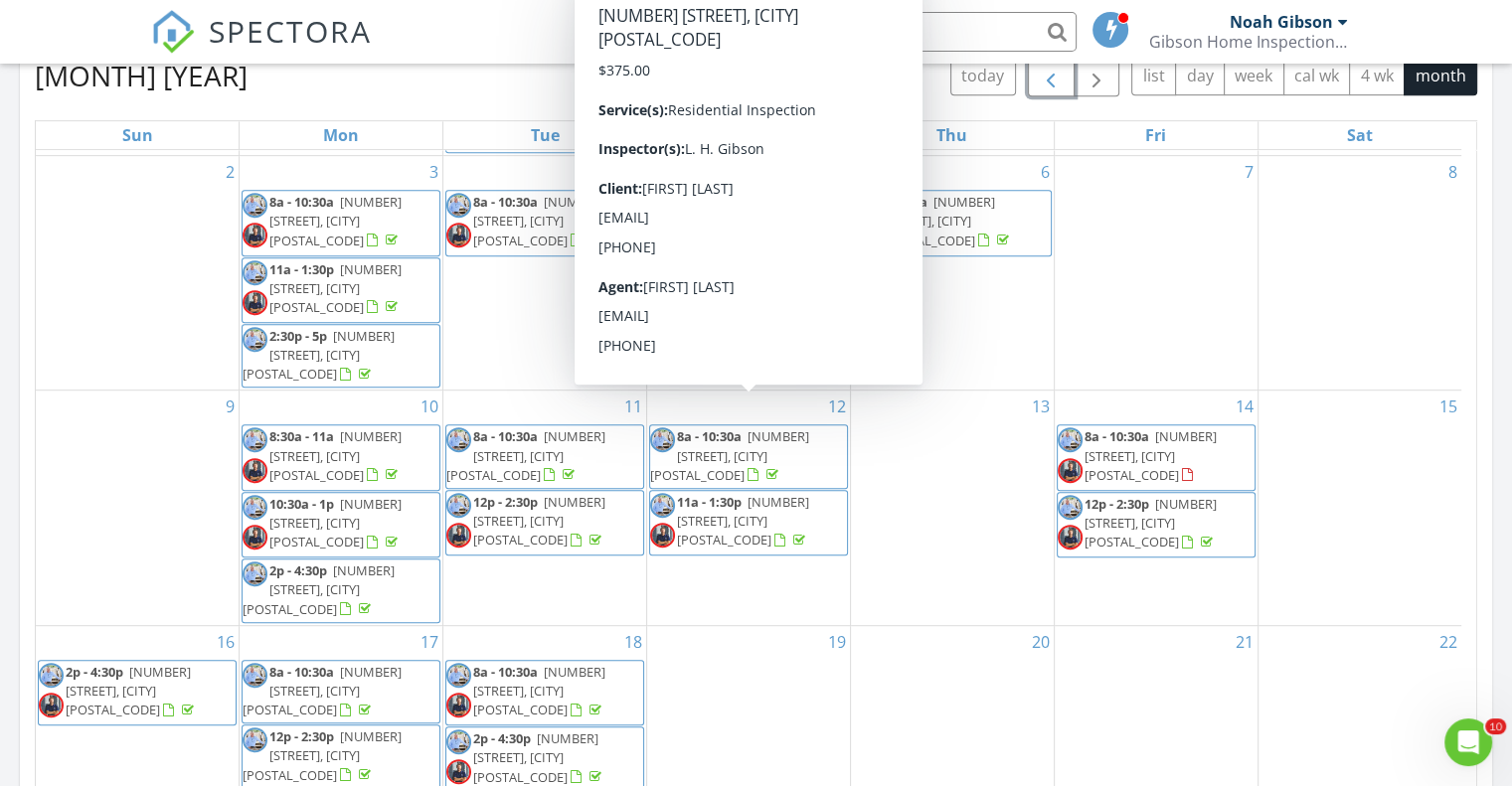 click on "790 Union St, Gloster 39638" at bounding box center [730, 455] 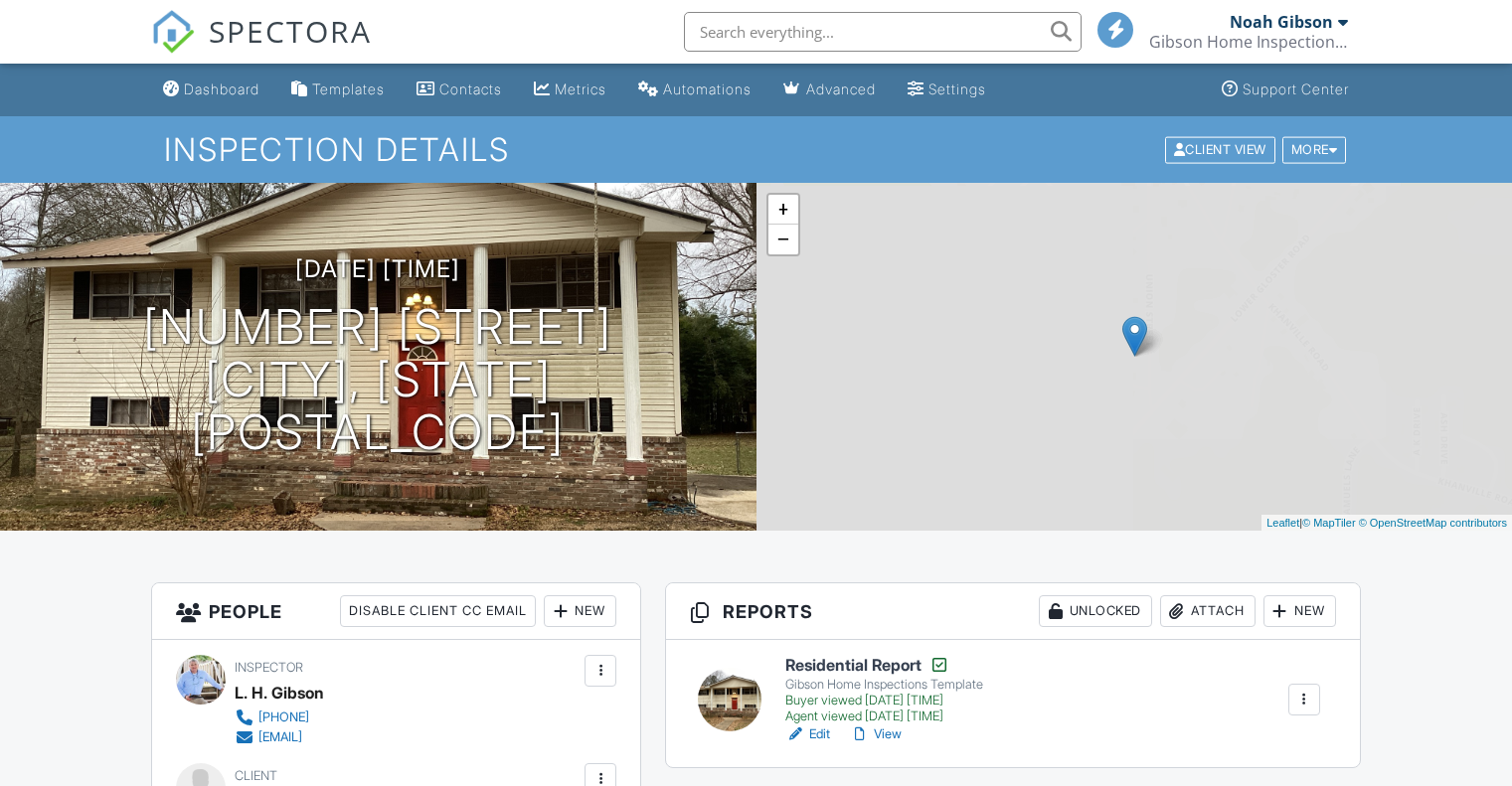 scroll, scrollTop: 0, scrollLeft: 0, axis: both 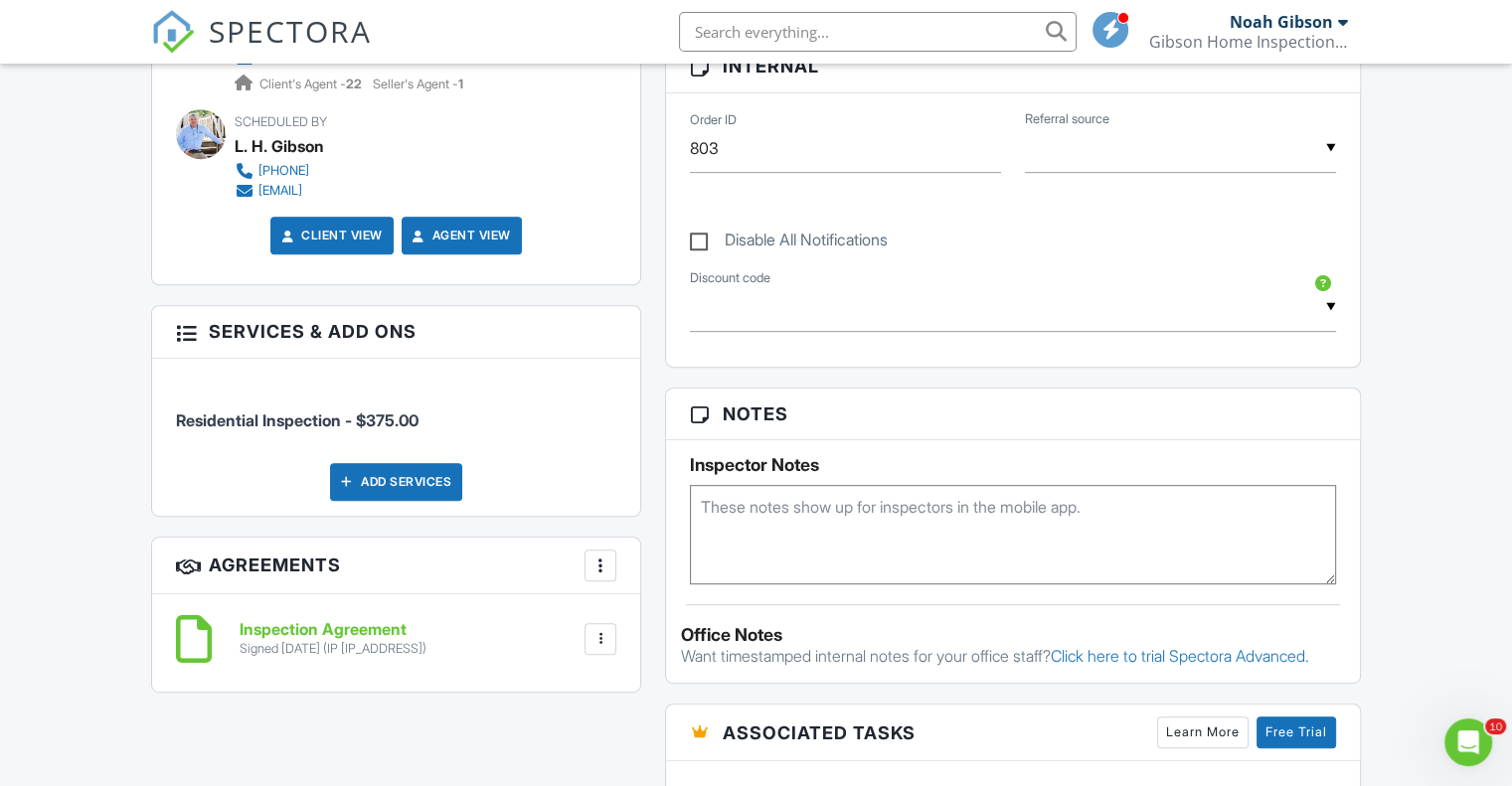 click on "Inspection Agreement" at bounding box center (333, 630) 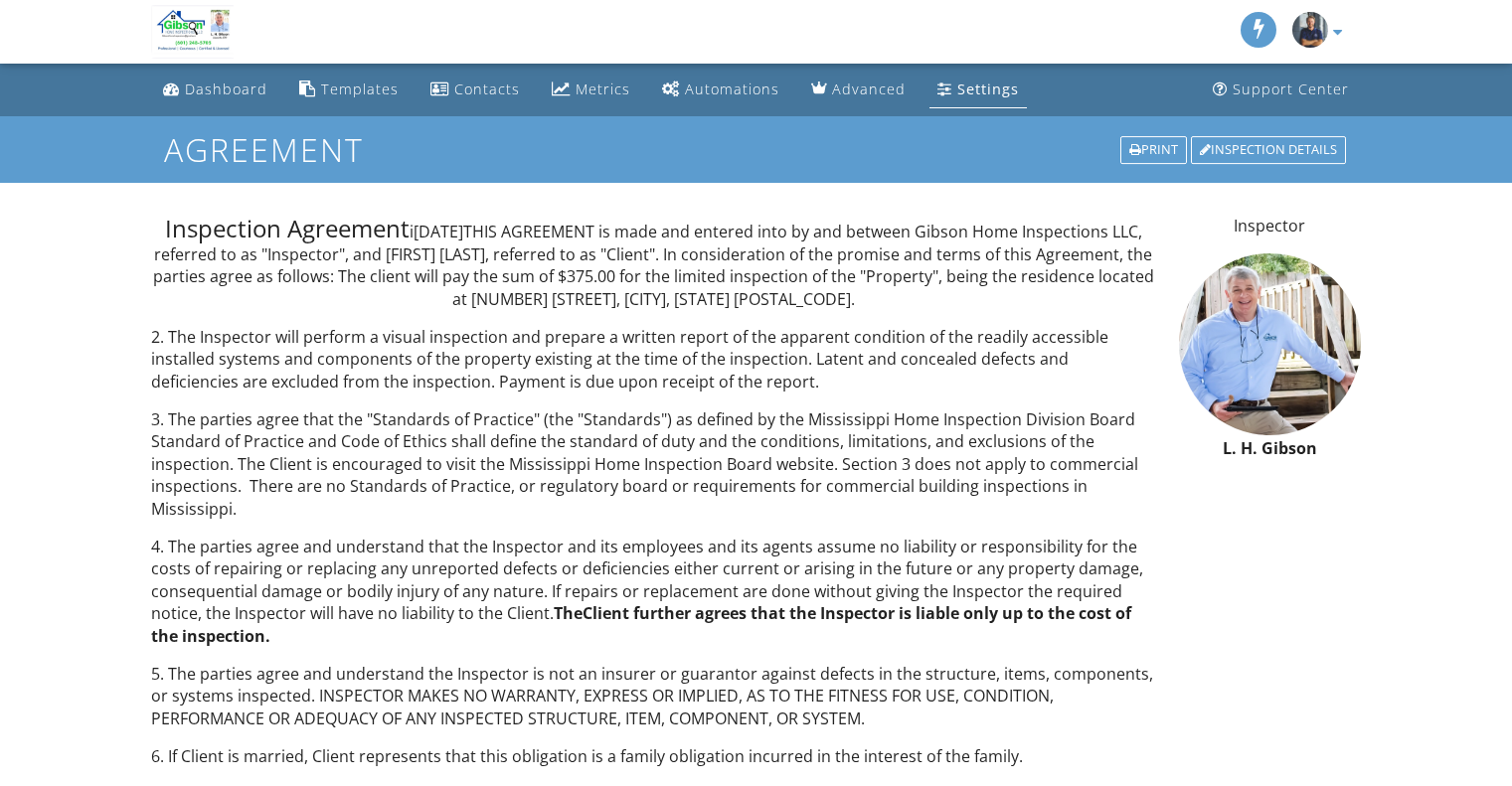 scroll, scrollTop: 0, scrollLeft: 0, axis: both 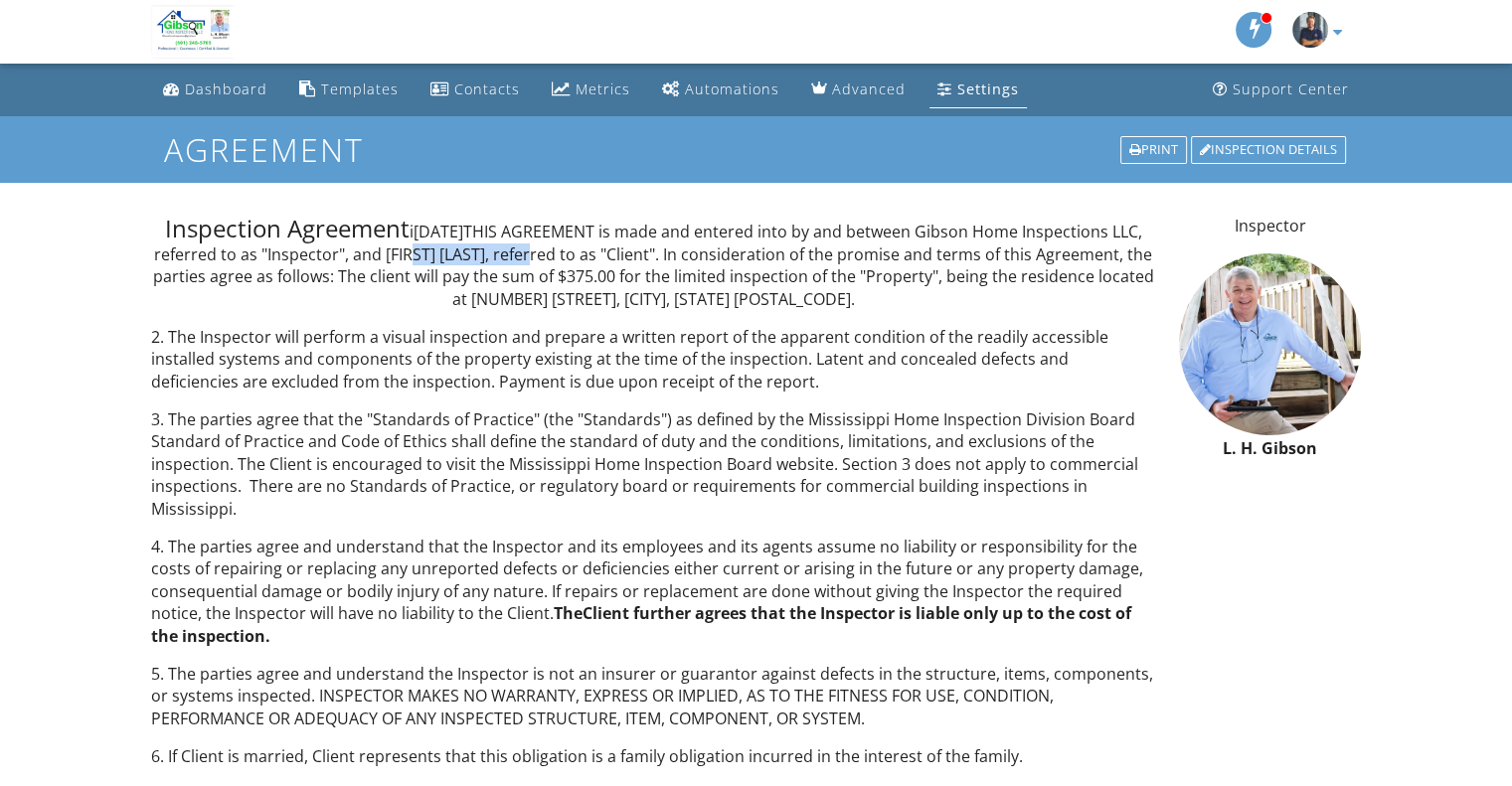 drag, startPoint x: 446, startPoint y: 249, endPoint x: 588, endPoint y: 261, distance: 142.50614 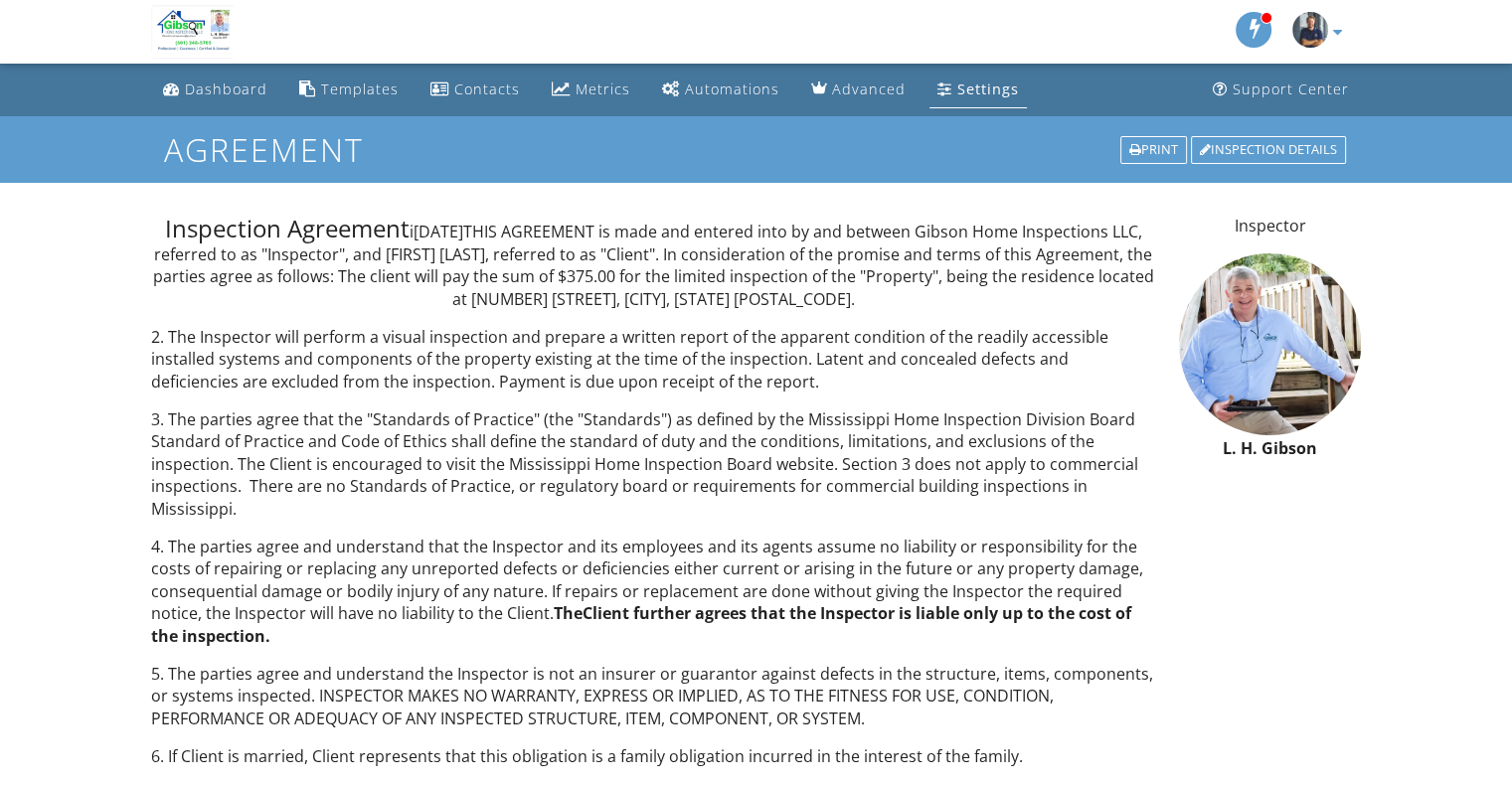 click on "2. The Inspector will perform a visual inspection and prepare a written report of the apparent condition of the readily accessible installed systems and components of the property existing at the time of the inspection. Latent and concealed defects and deficiencies are excluded from the inspection. Payment is due upon receipt of the report." at bounding box center [653, 359] 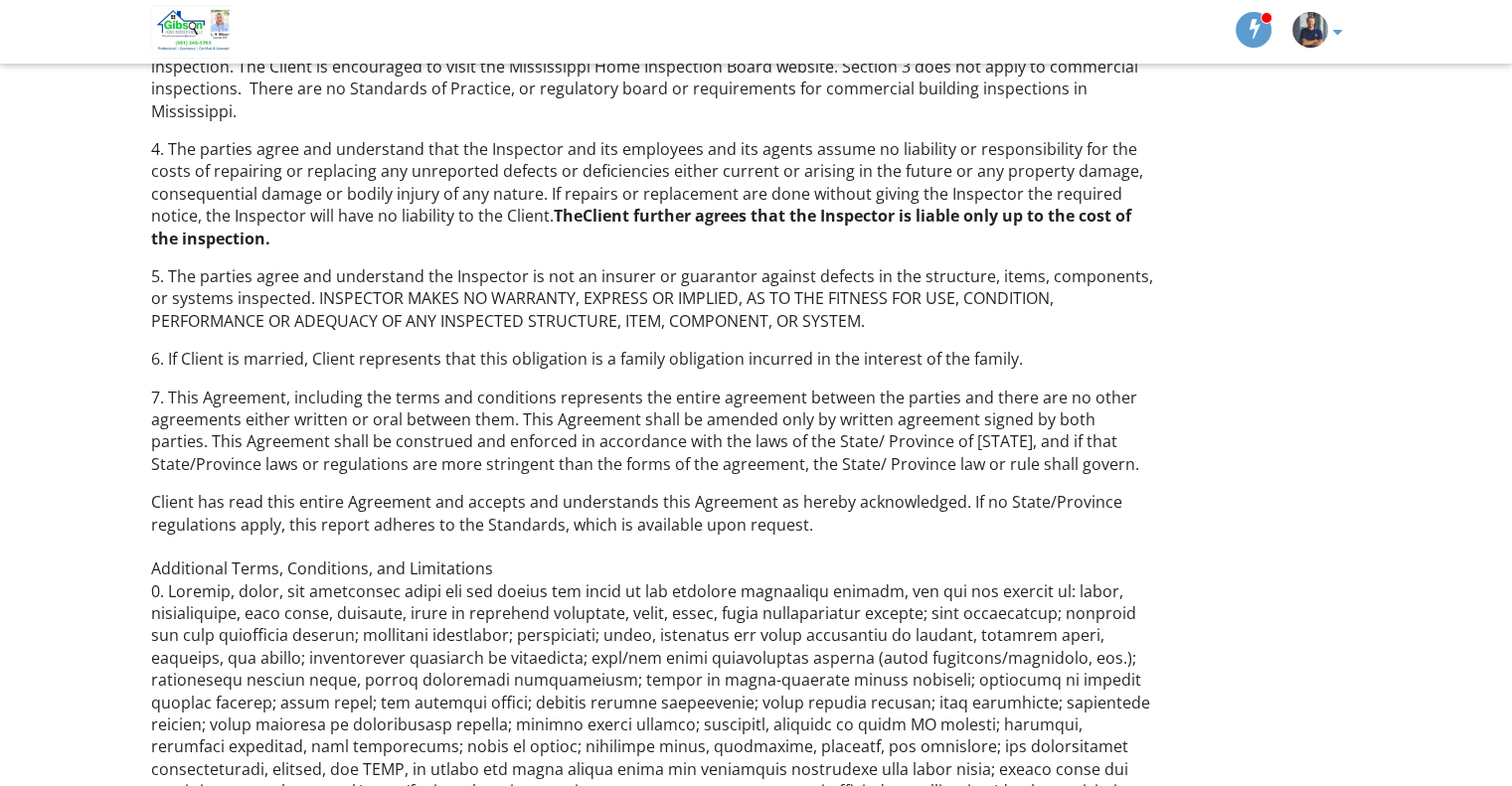 scroll, scrollTop: 0, scrollLeft: 0, axis: both 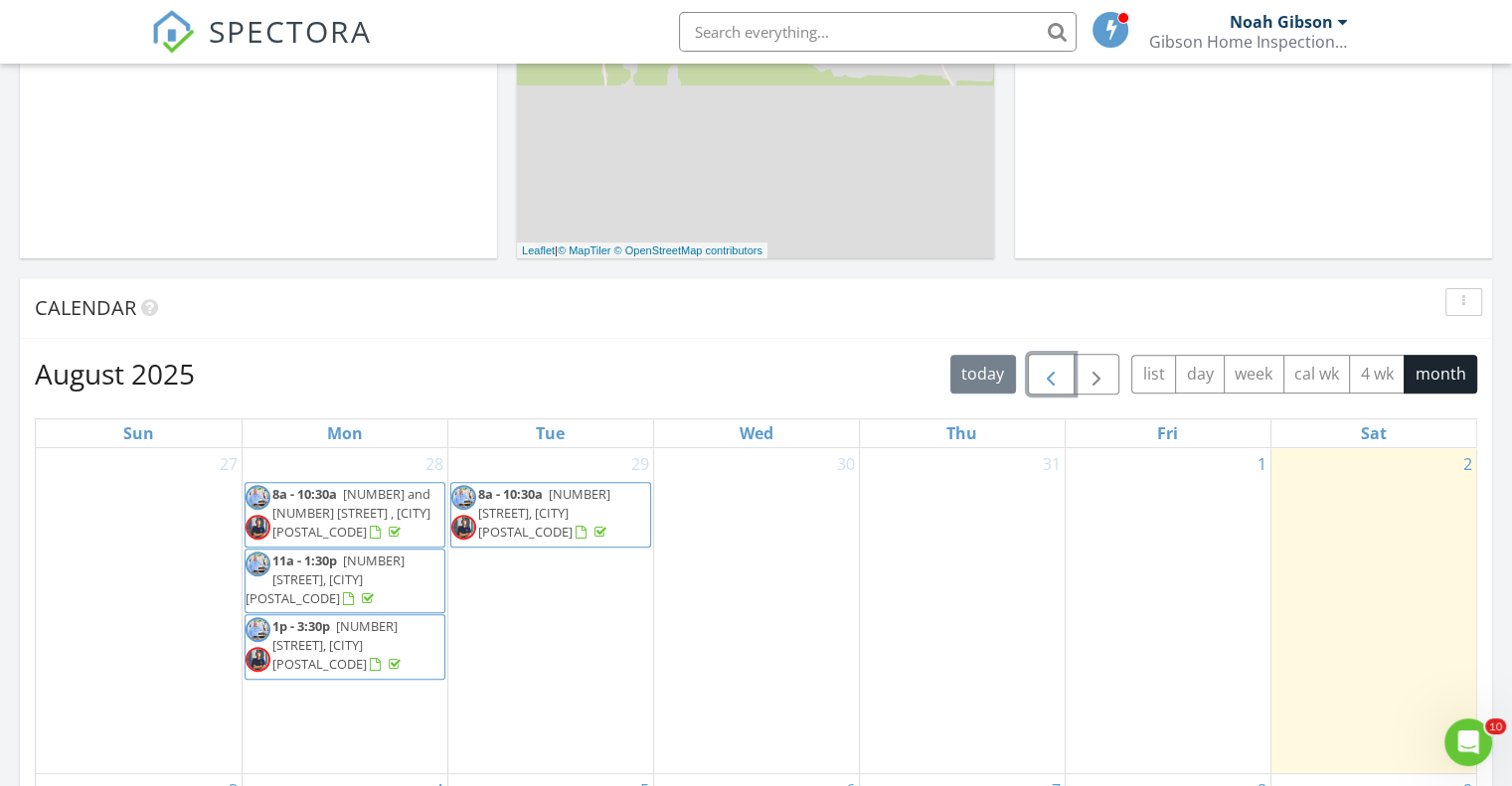 click at bounding box center [1051, 375] 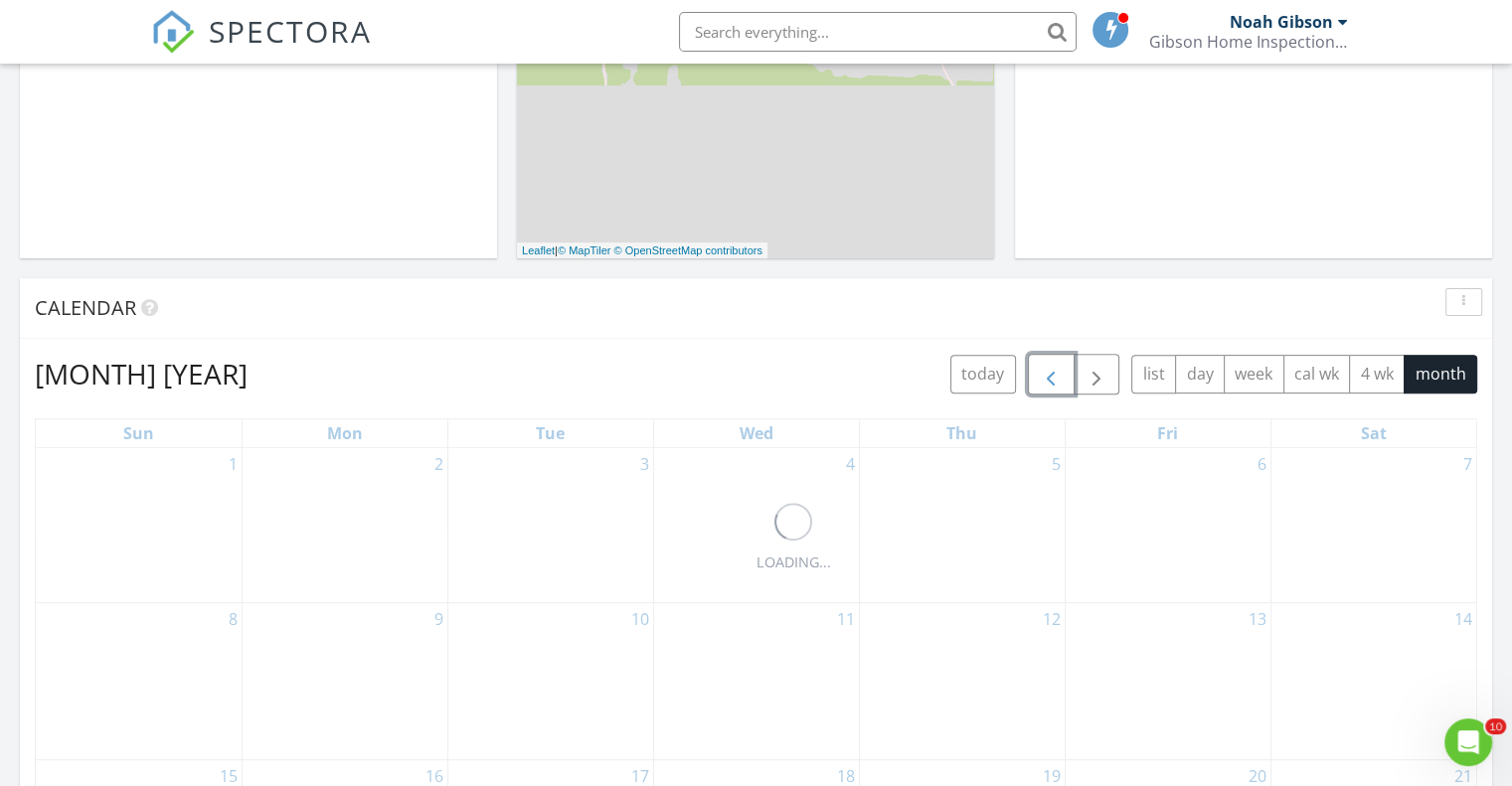 click at bounding box center [1051, 375] 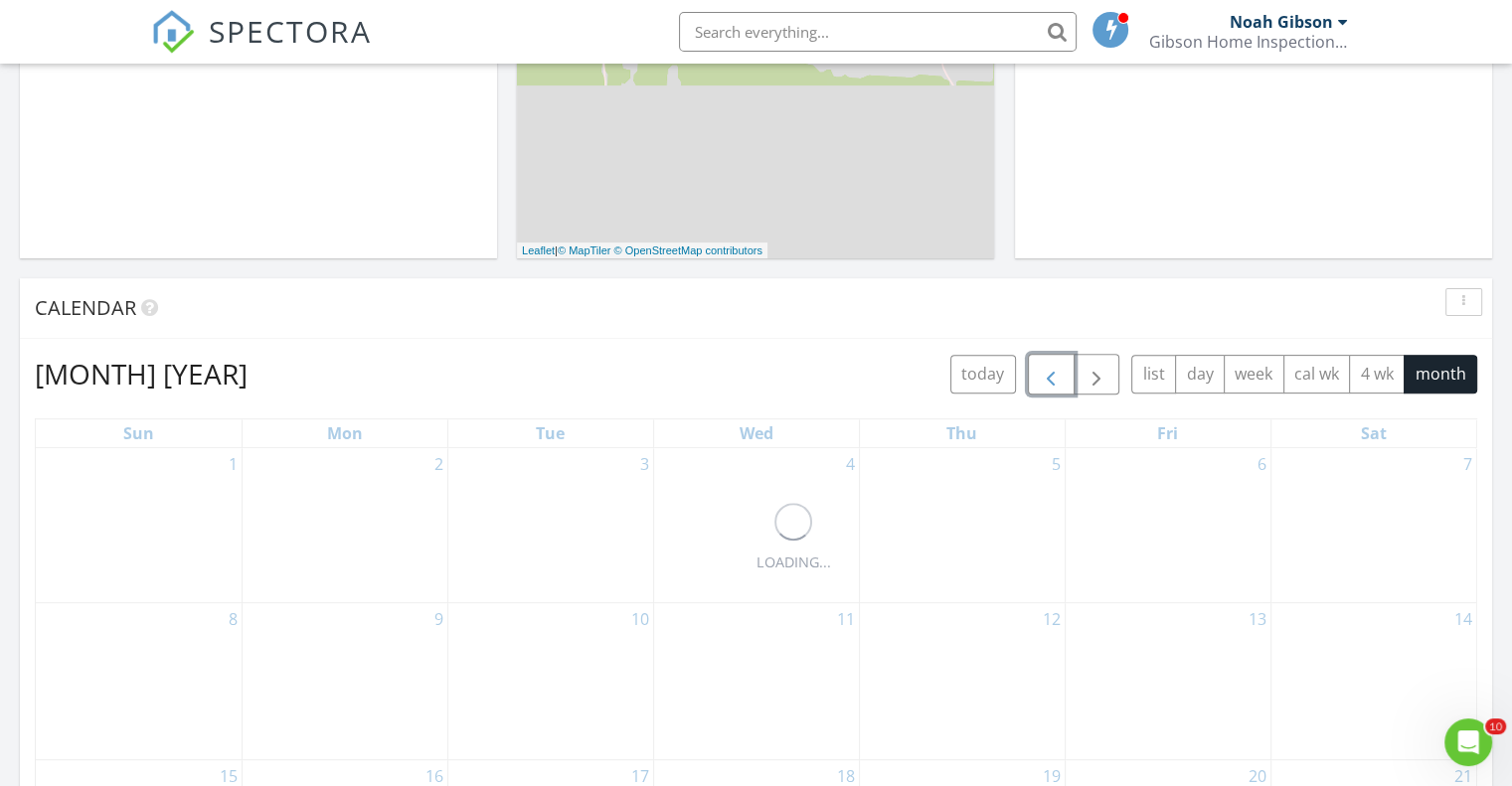 click at bounding box center (1051, 375) 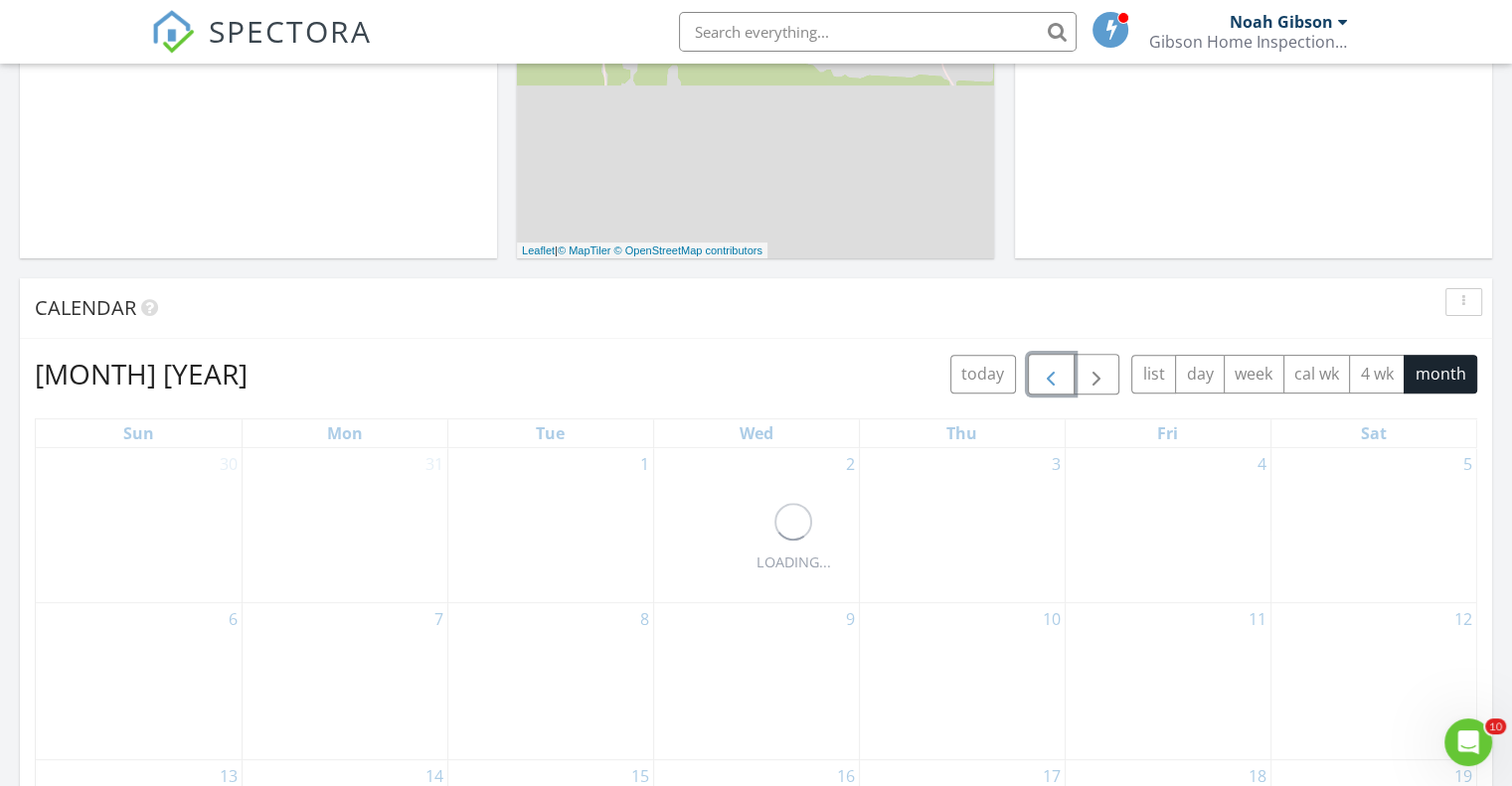 click at bounding box center [1051, 375] 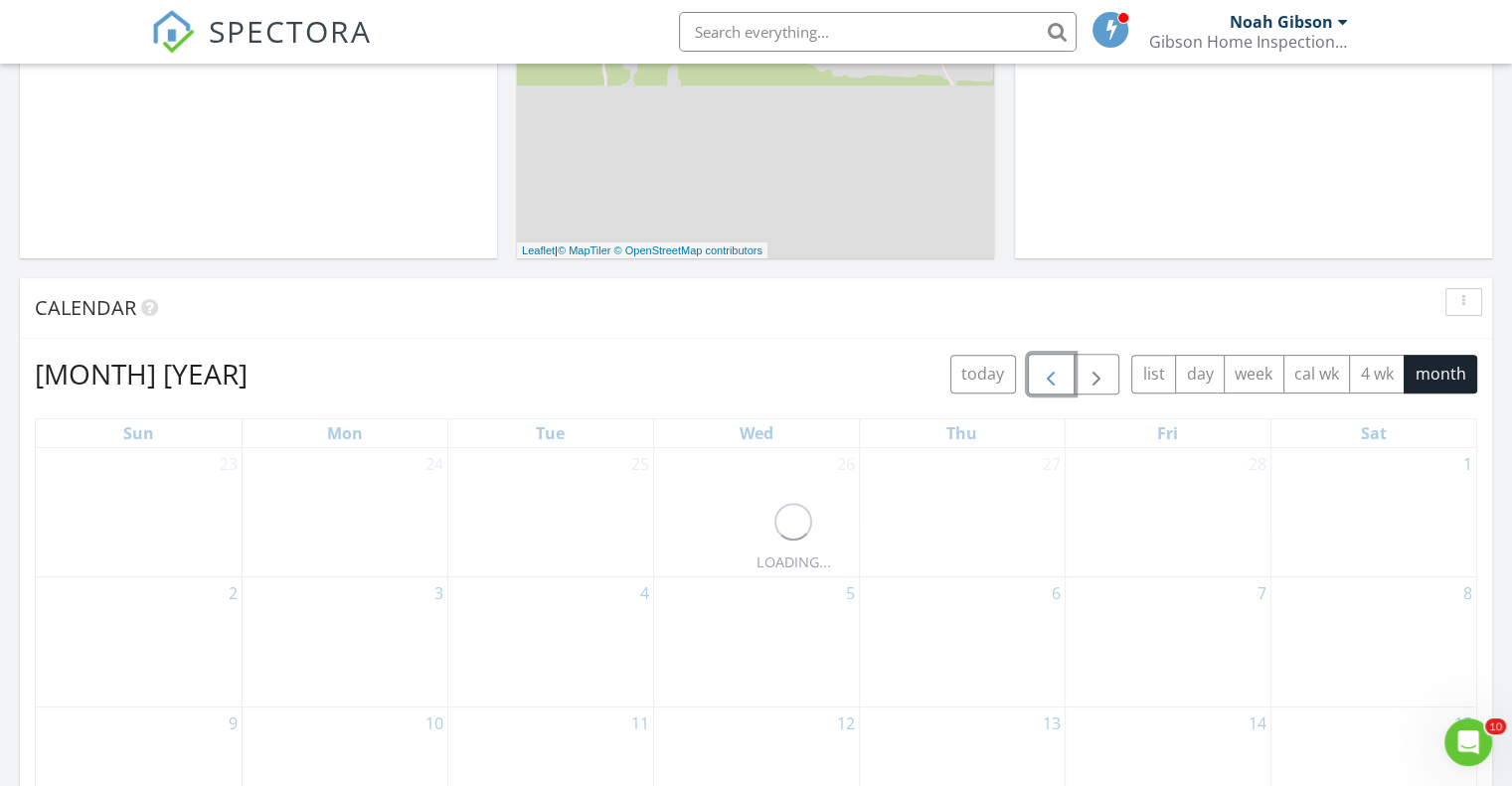 click at bounding box center (1051, 375) 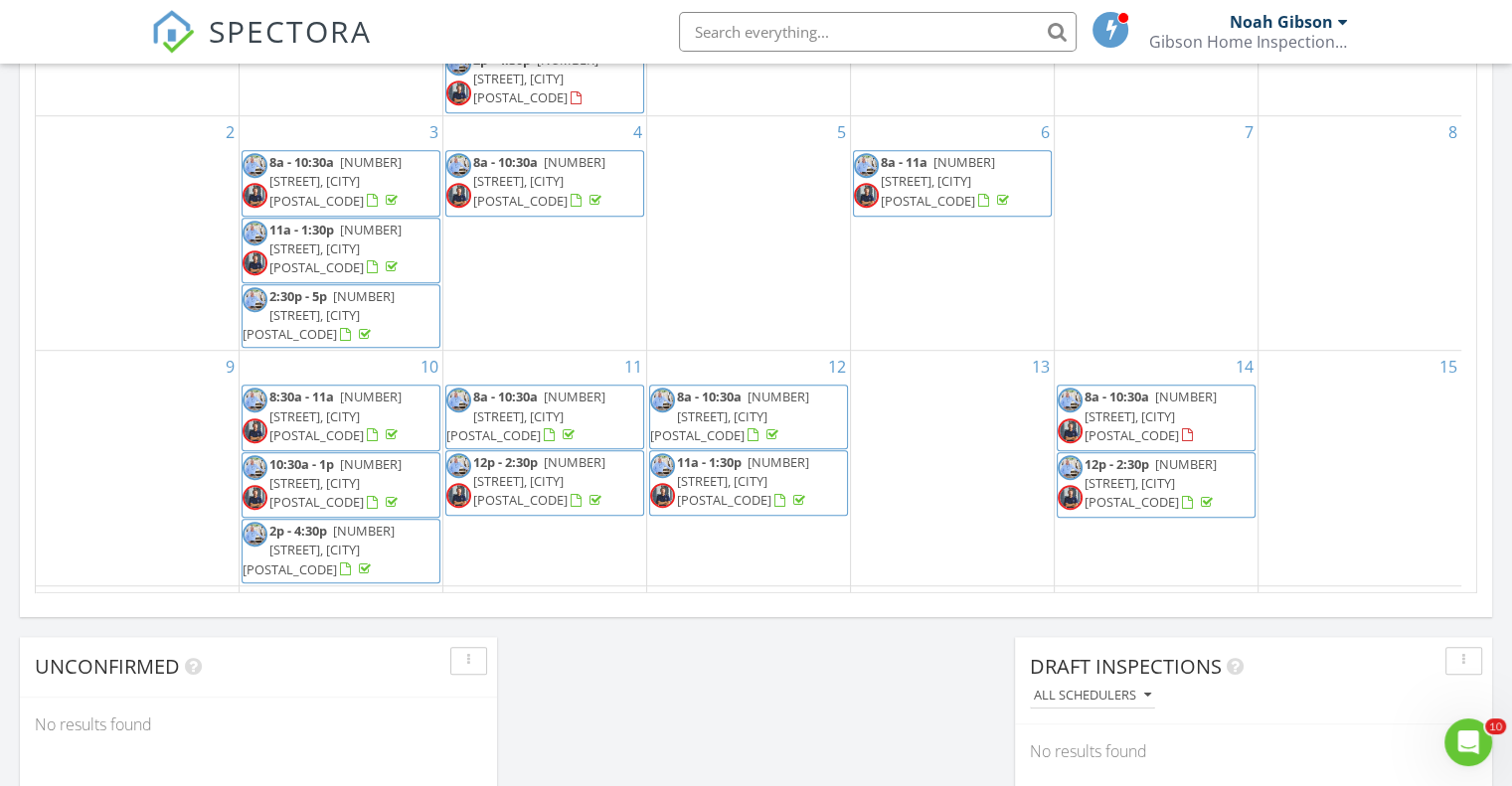 scroll, scrollTop: 1192, scrollLeft: 0, axis: vertical 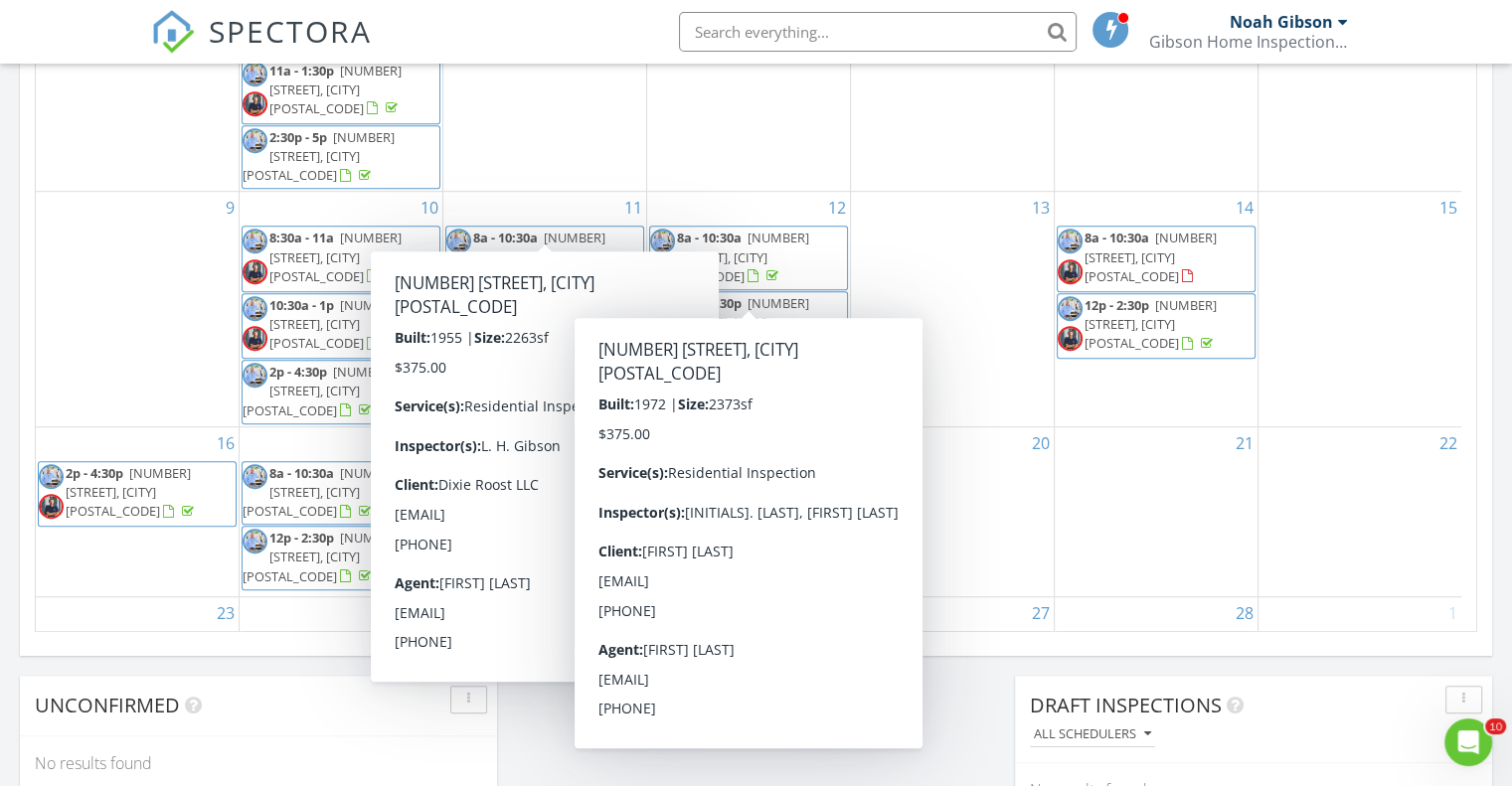 click on "200 Westview Cir, McComb 39648" at bounding box center [743, 322] 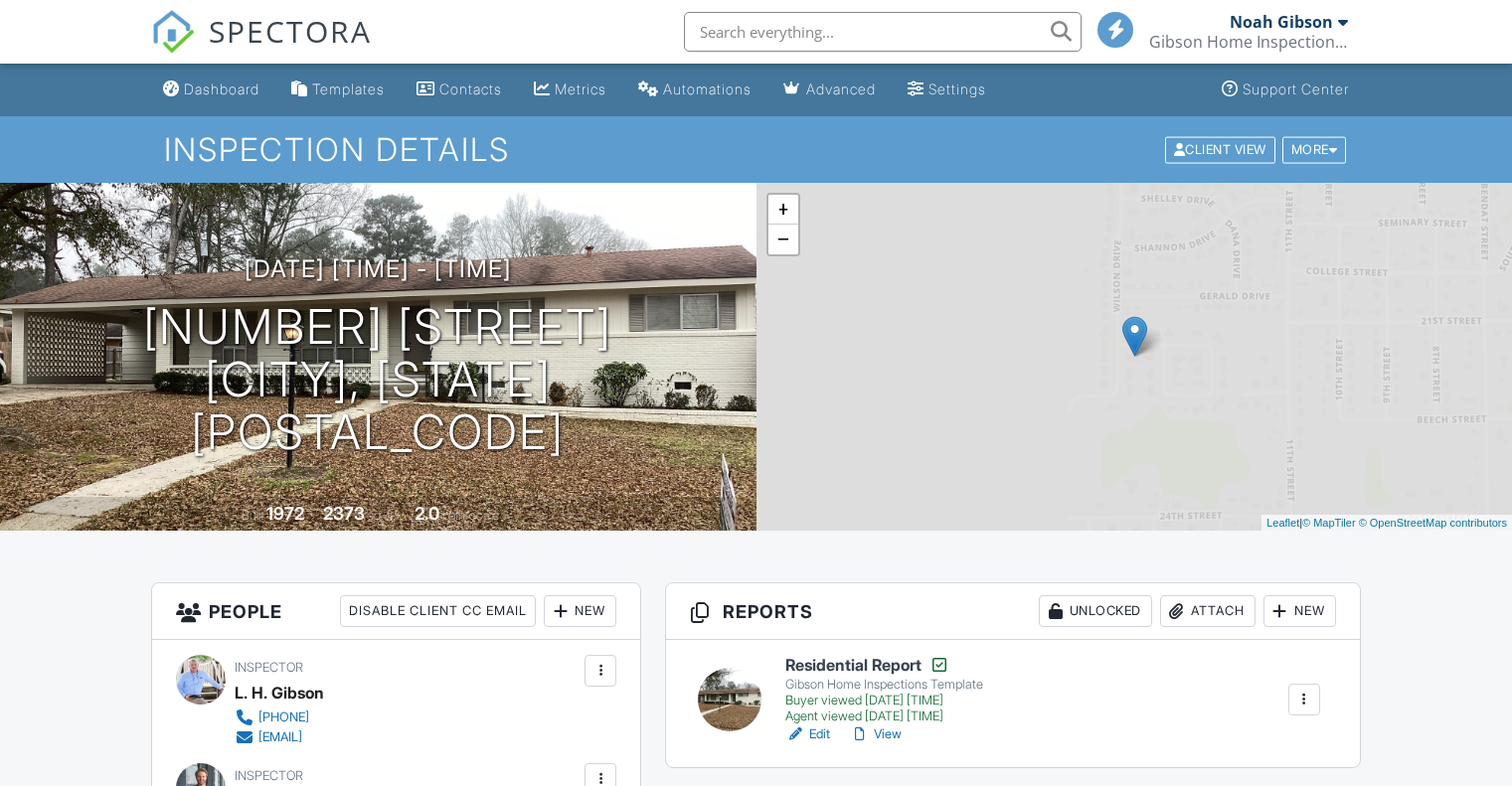scroll, scrollTop: 0, scrollLeft: 0, axis: both 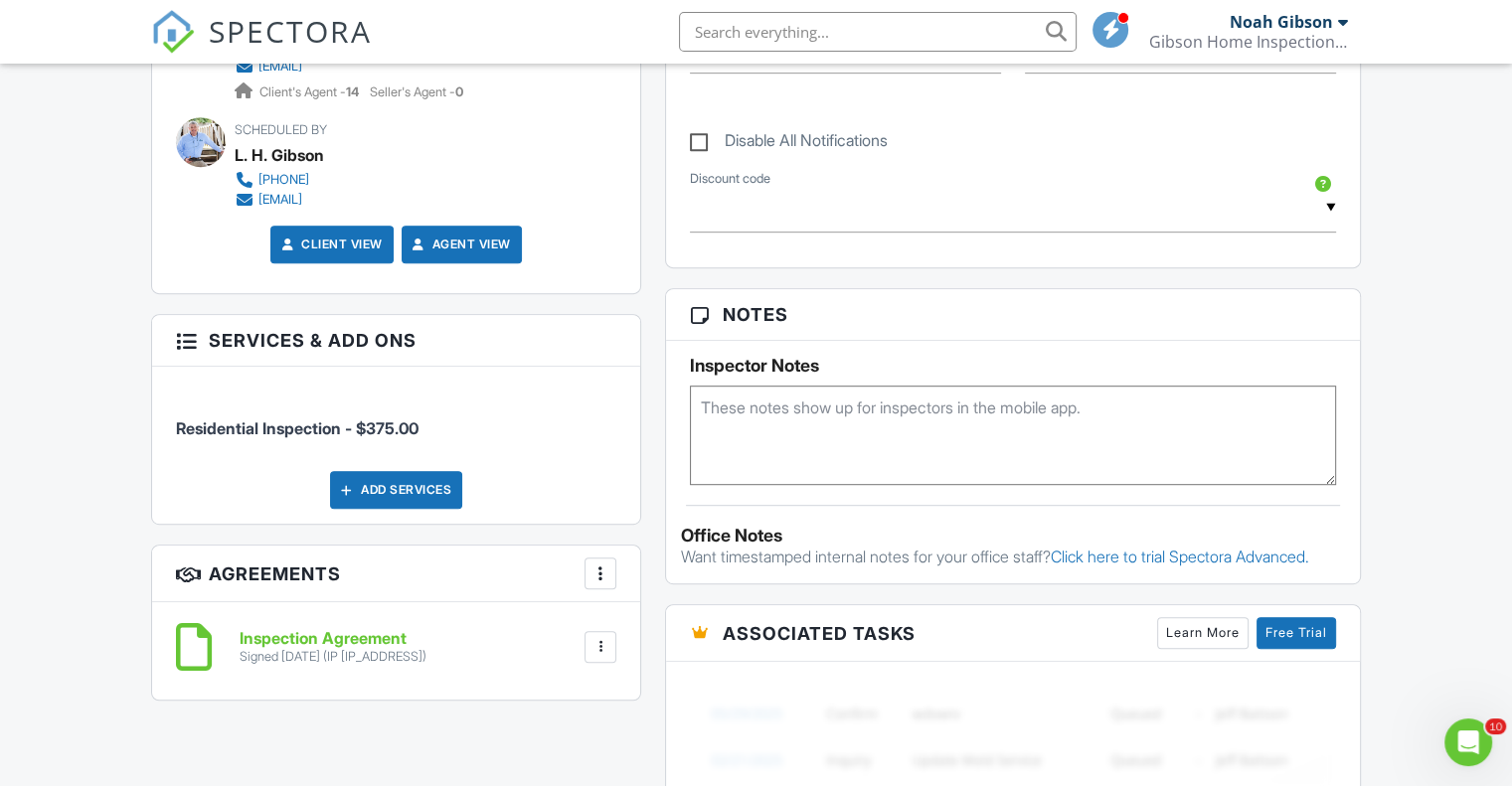 click on "Inspection Agreement" at bounding box center [333, 639] 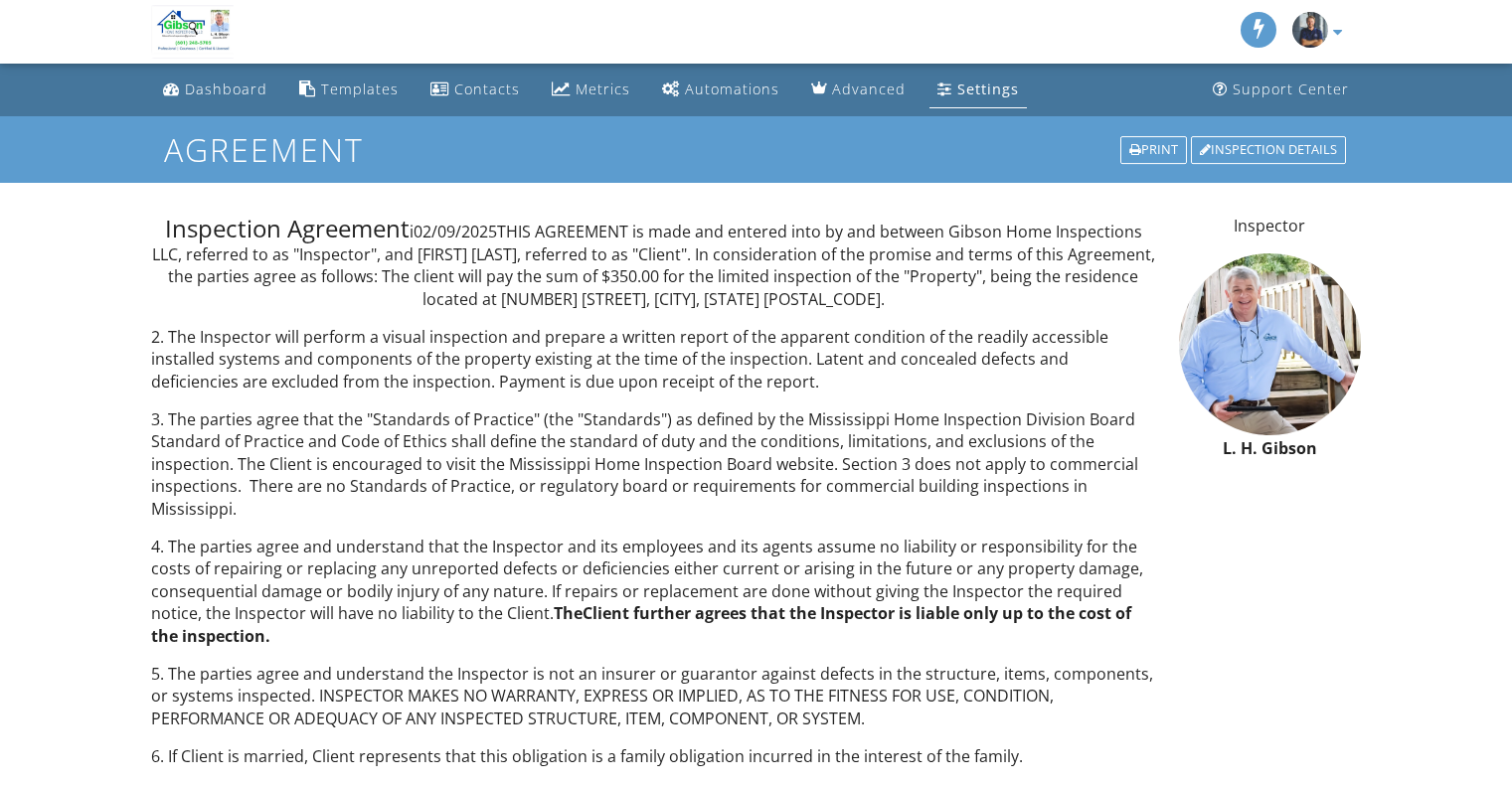 scroll, scrollTop: 0, scrollLeft: 0, axis: both 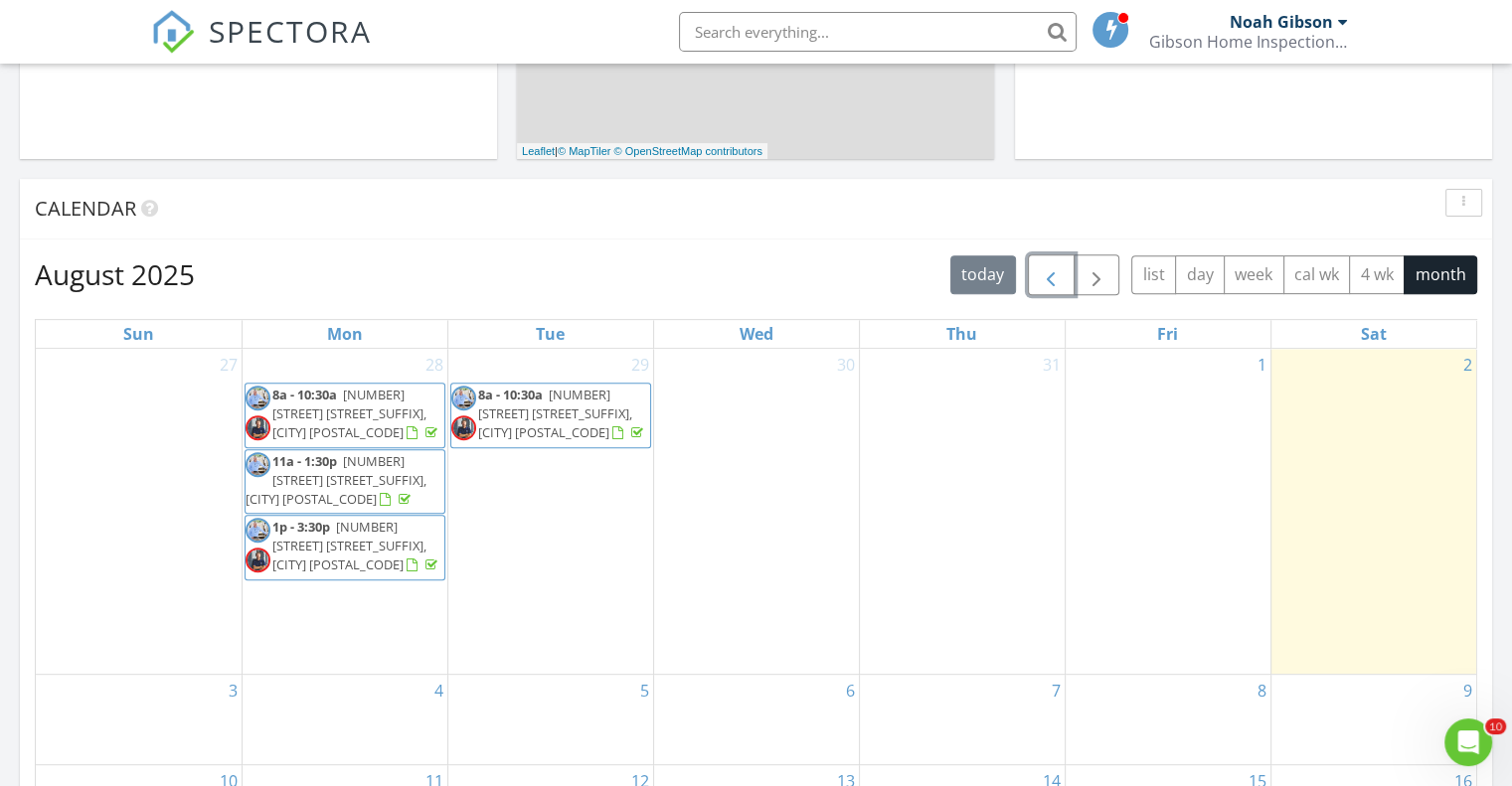 click at bounding box center [1051, 275] 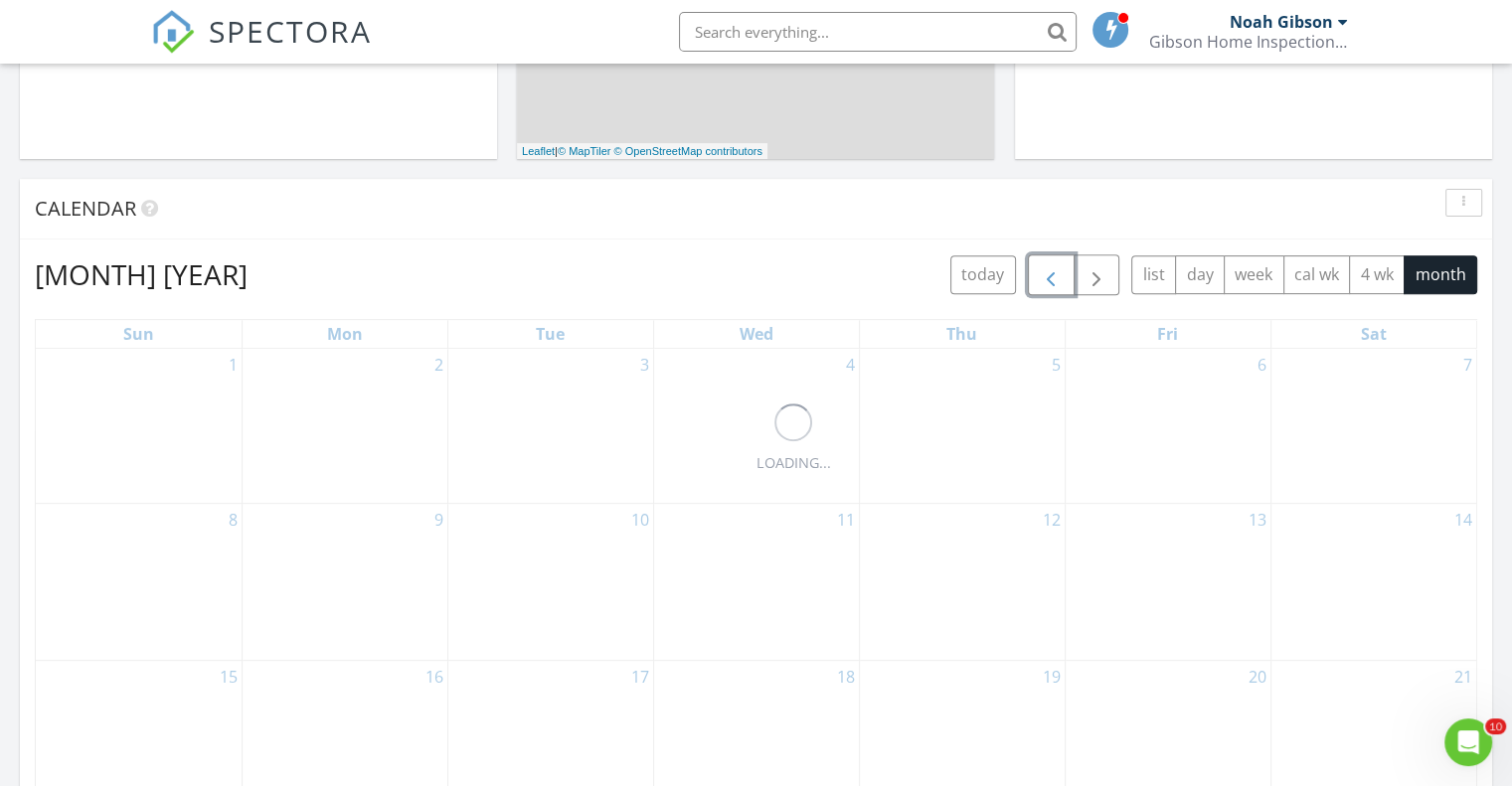 click at bounding box center [1051, 275] 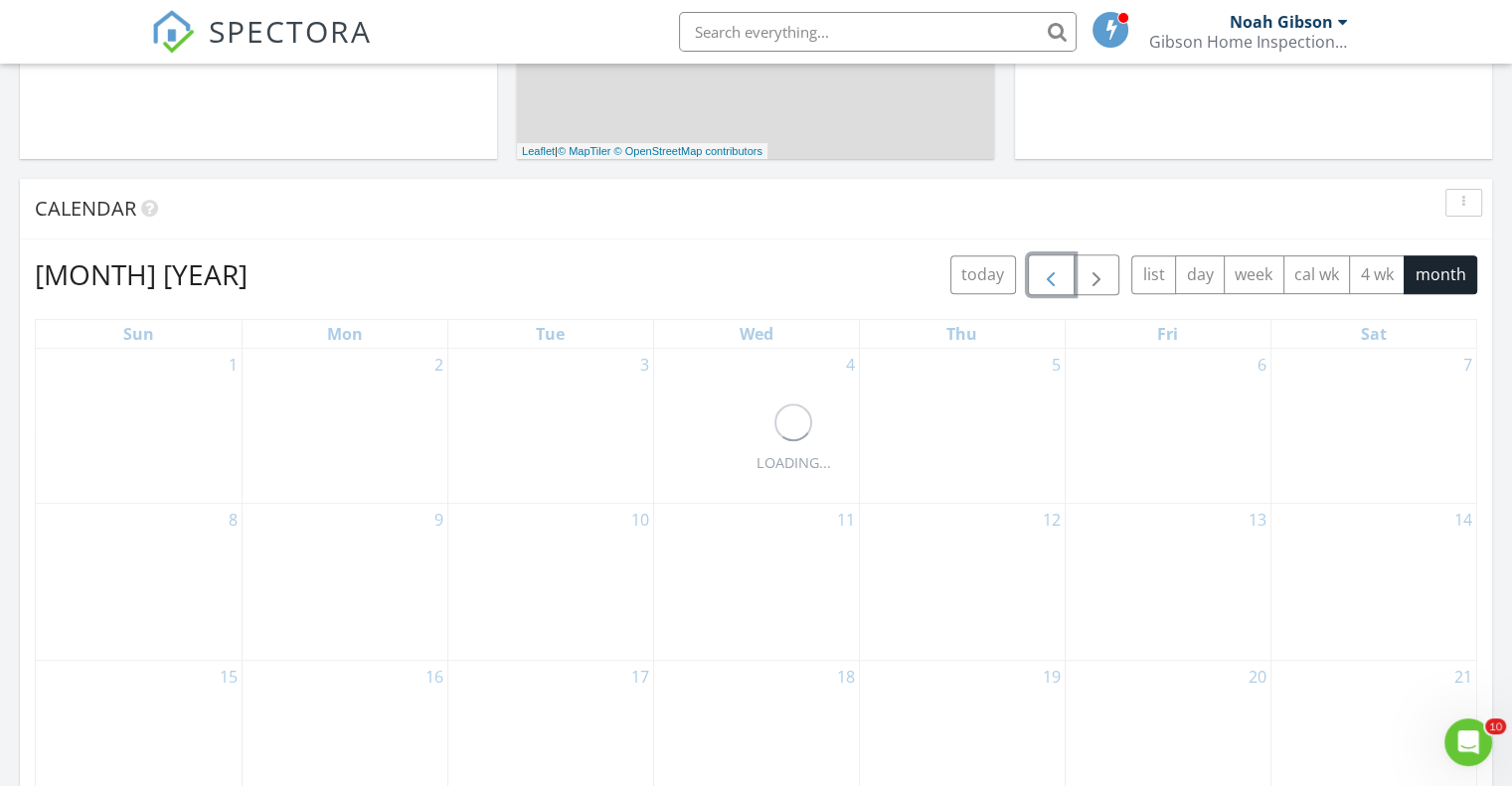 click at bounding box center (1051, 275) 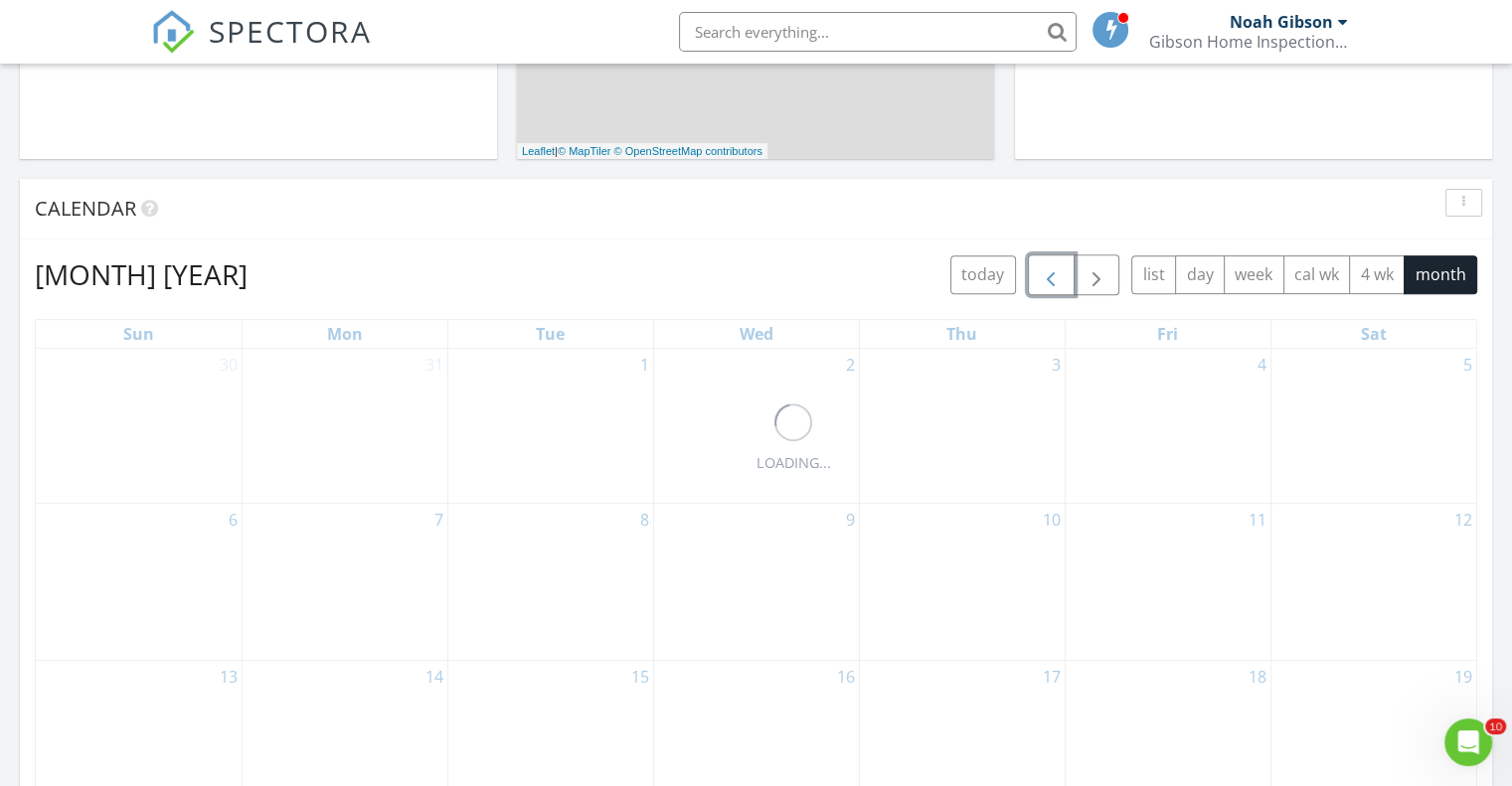 click at bounding box center (1051, 275) 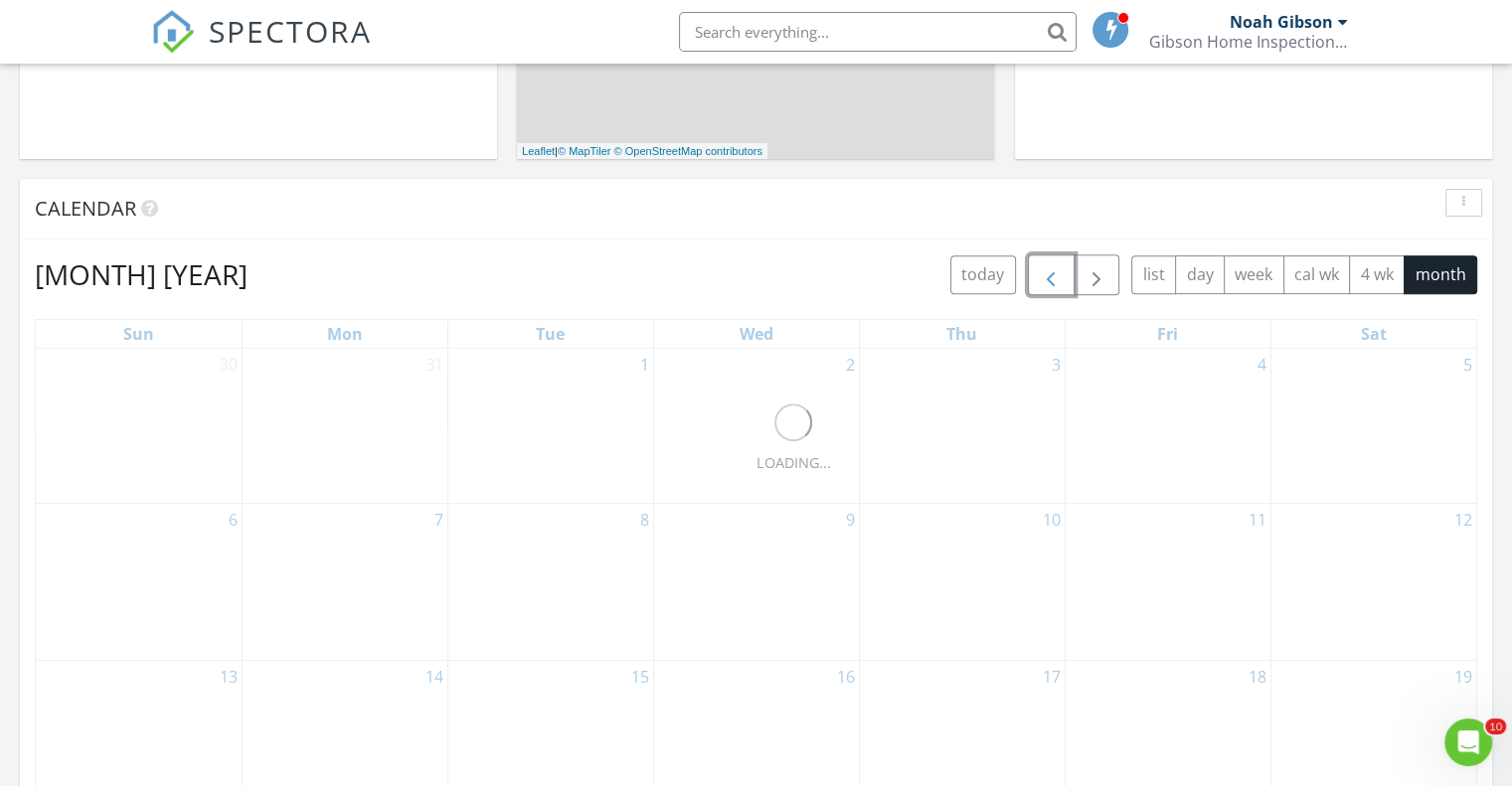 click at bounding box center [1051, 275] 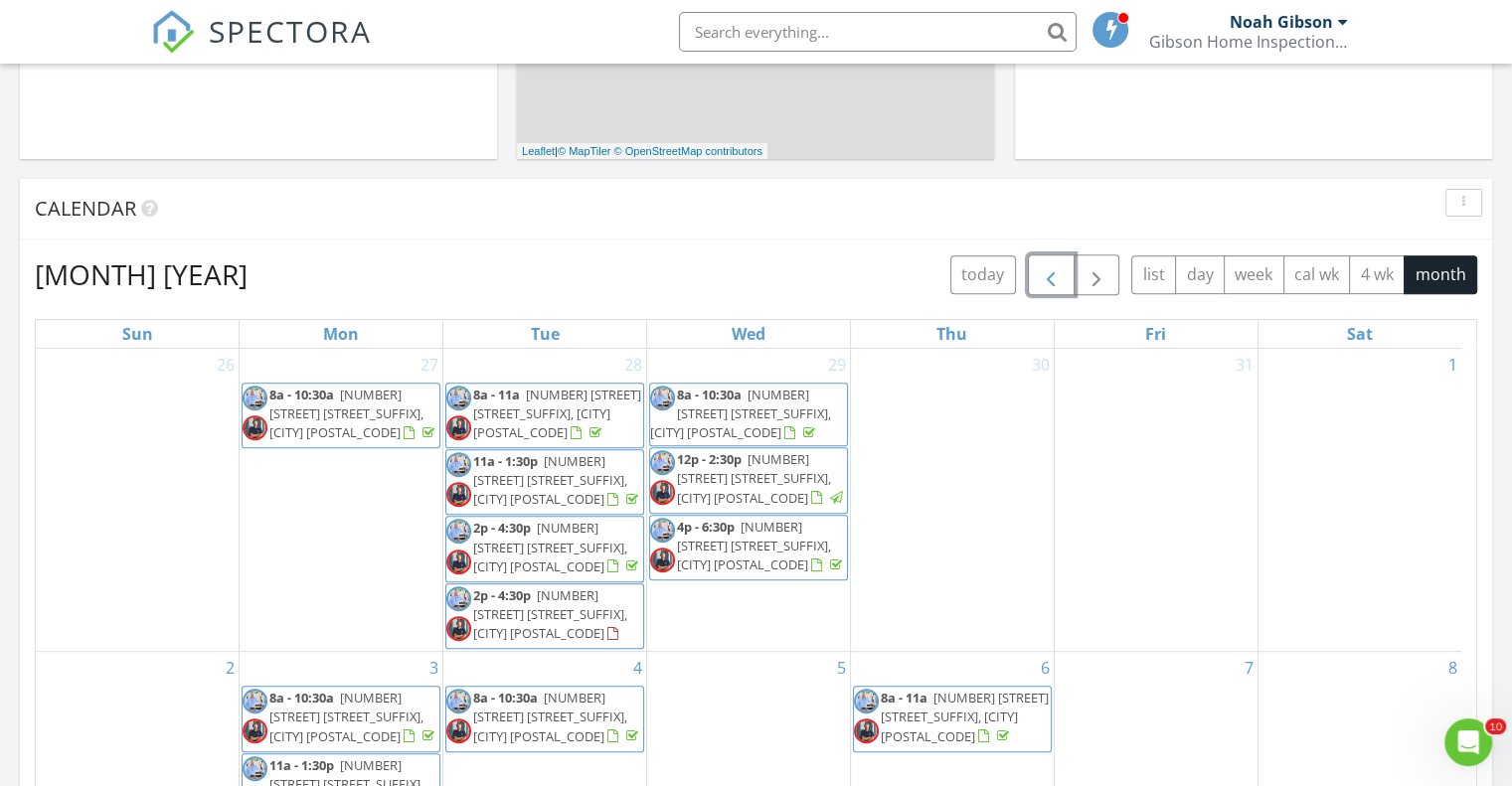 scroll, scrollTop: 297, scrollLeft: 0, axis: vertical 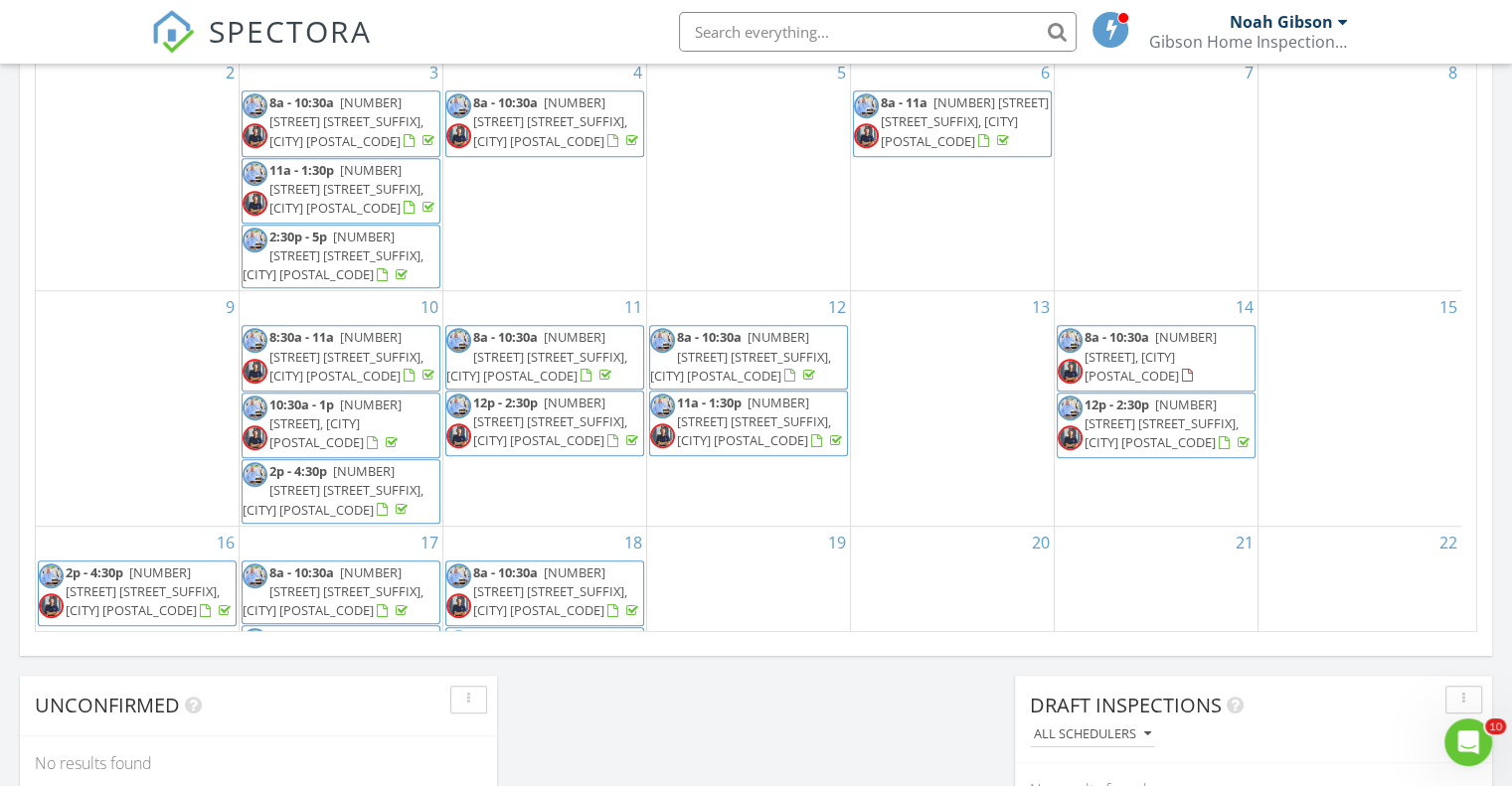 click on "[NUMBER] [STREET] [STREET_SUFFIX], [CITY] [POSTAL_CODE]" at bounding box center (1161, 423) 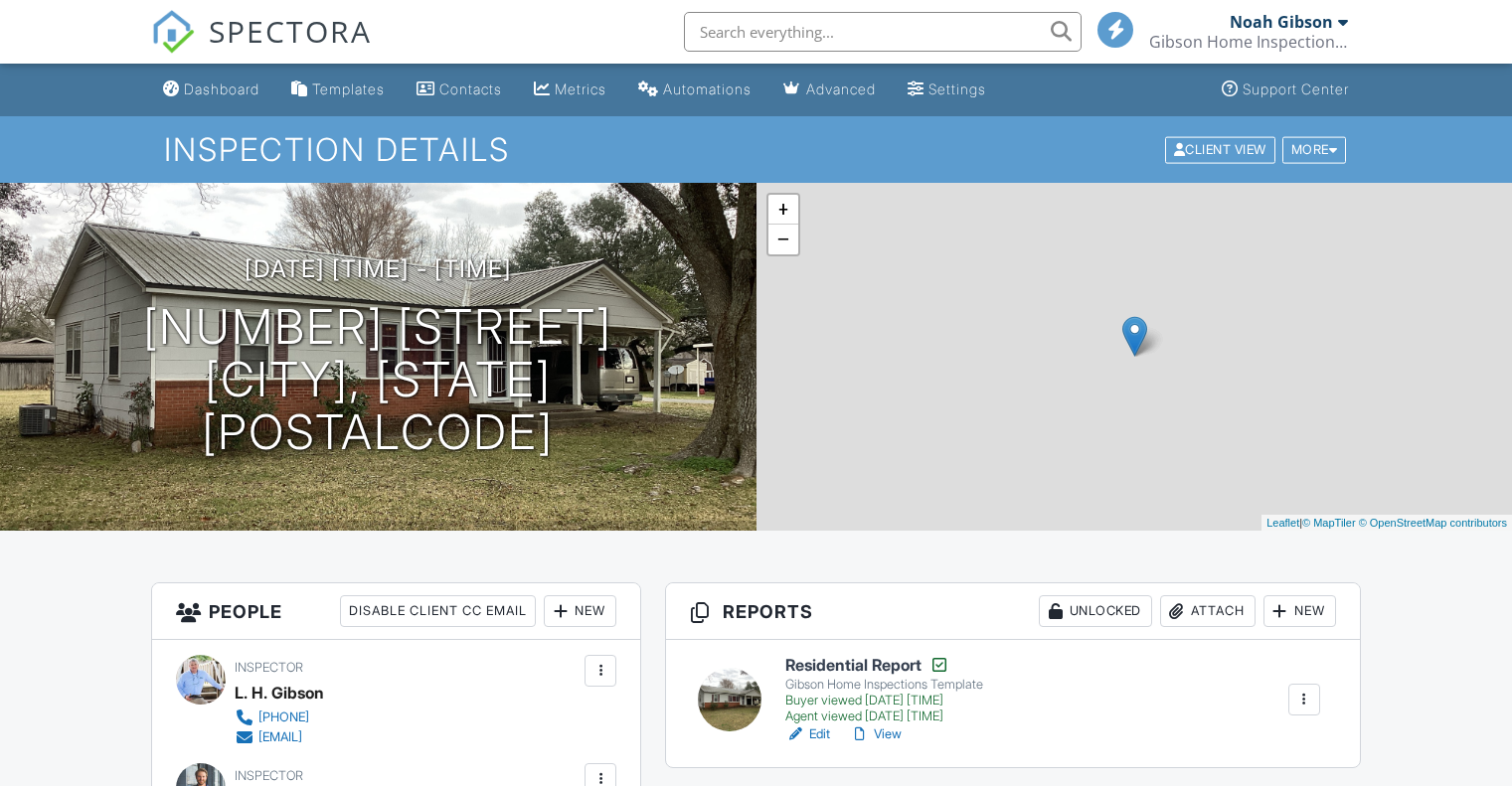scroll, scrollTop: 731, scrollLeft: 0, axis: vertical 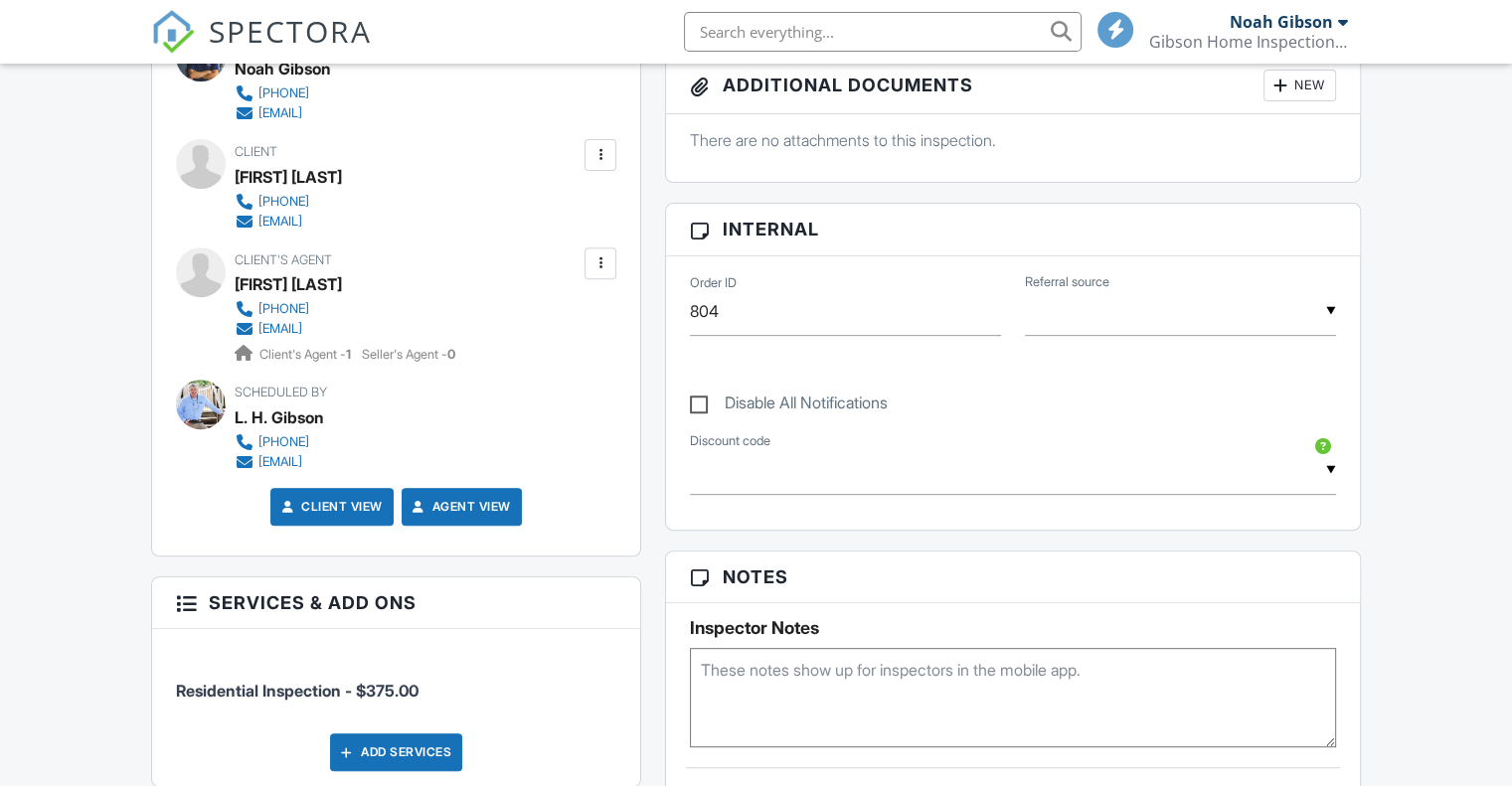 click on "Inspection Agreement" at bounding box center (333, 901) 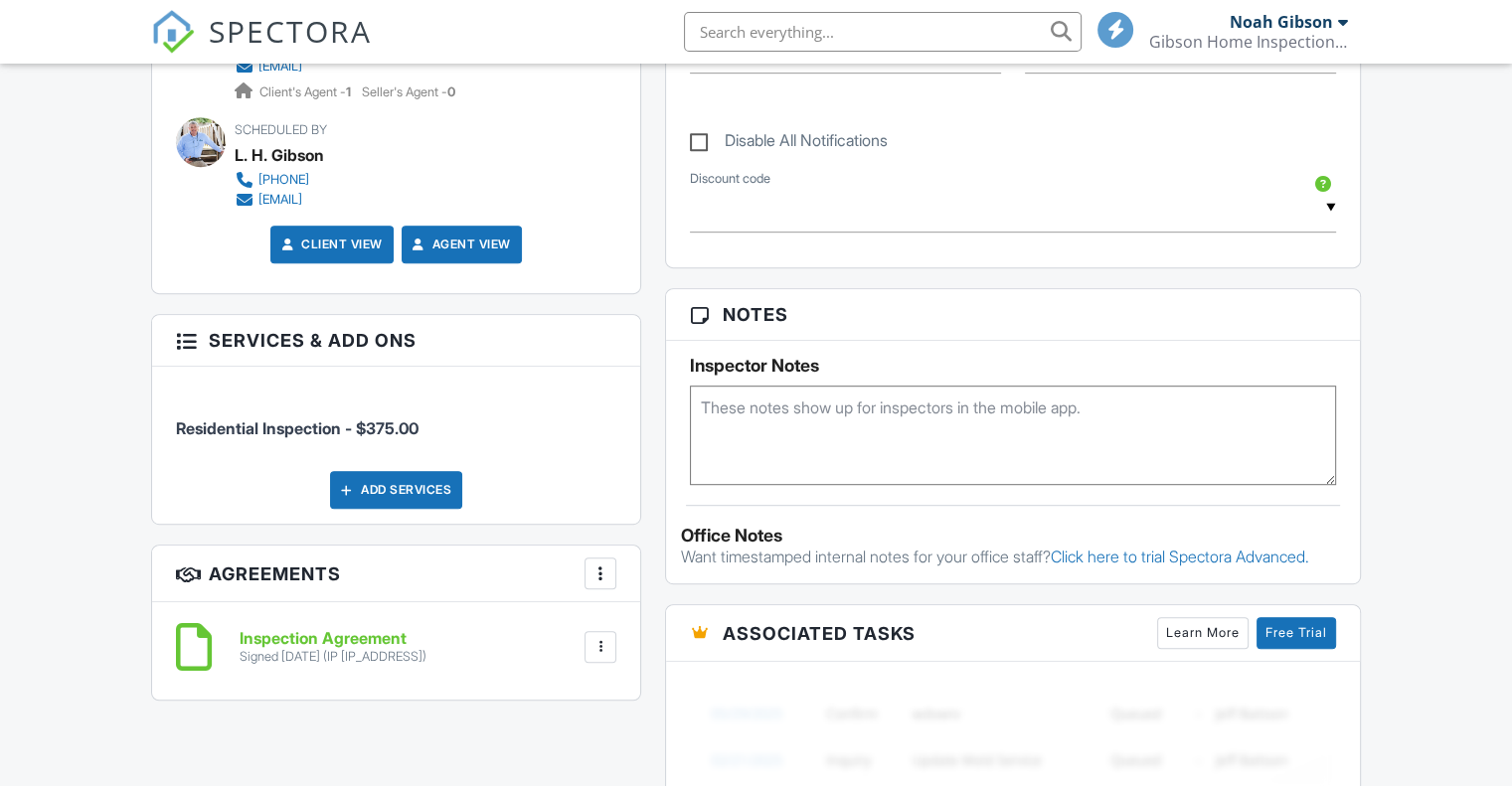 scroll, scrollTop: 0, scrollLeft: 0, axis: both 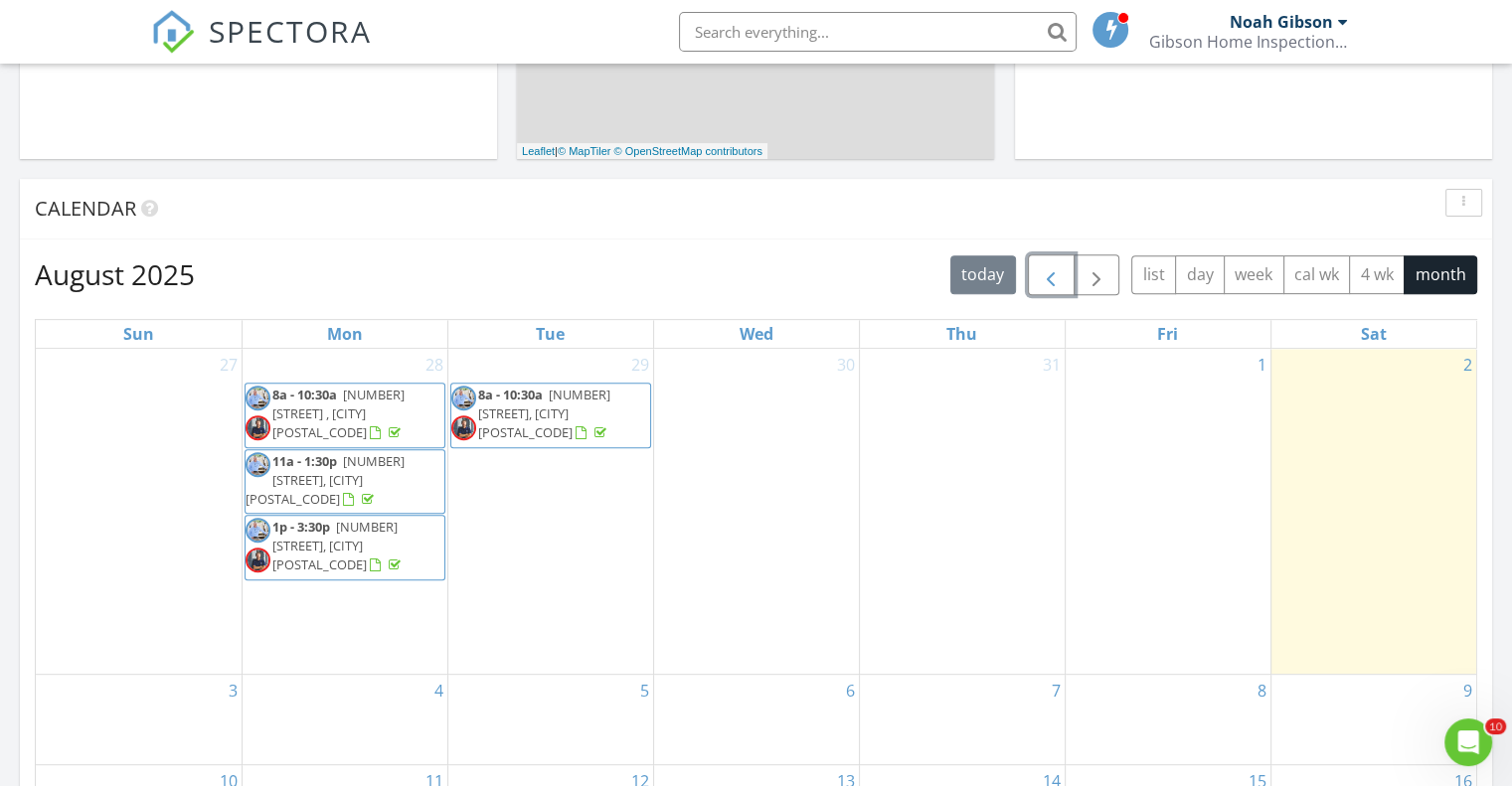 click at bounding box center (1051, 274) 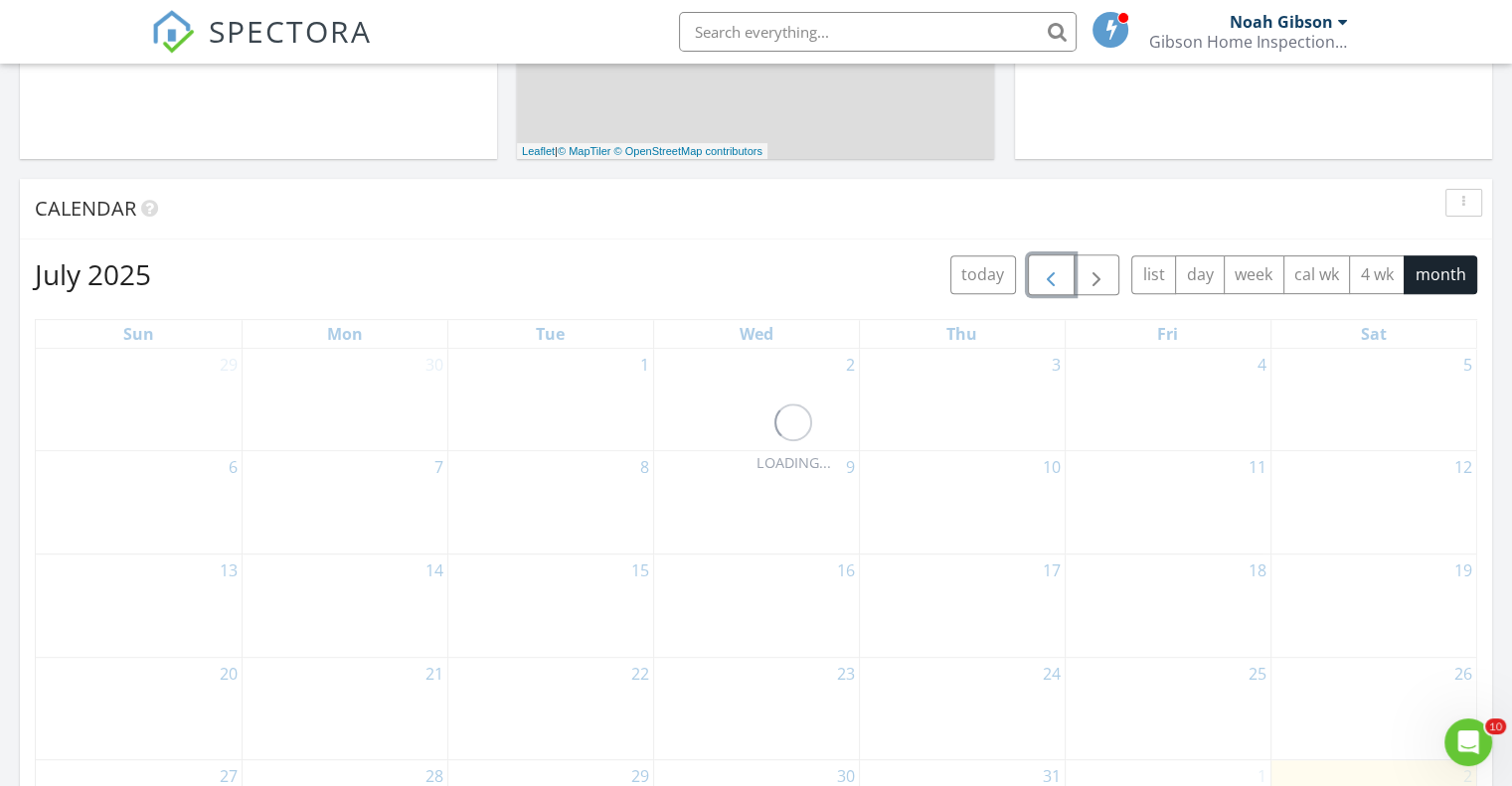 click at bounding box center (1051, 274) 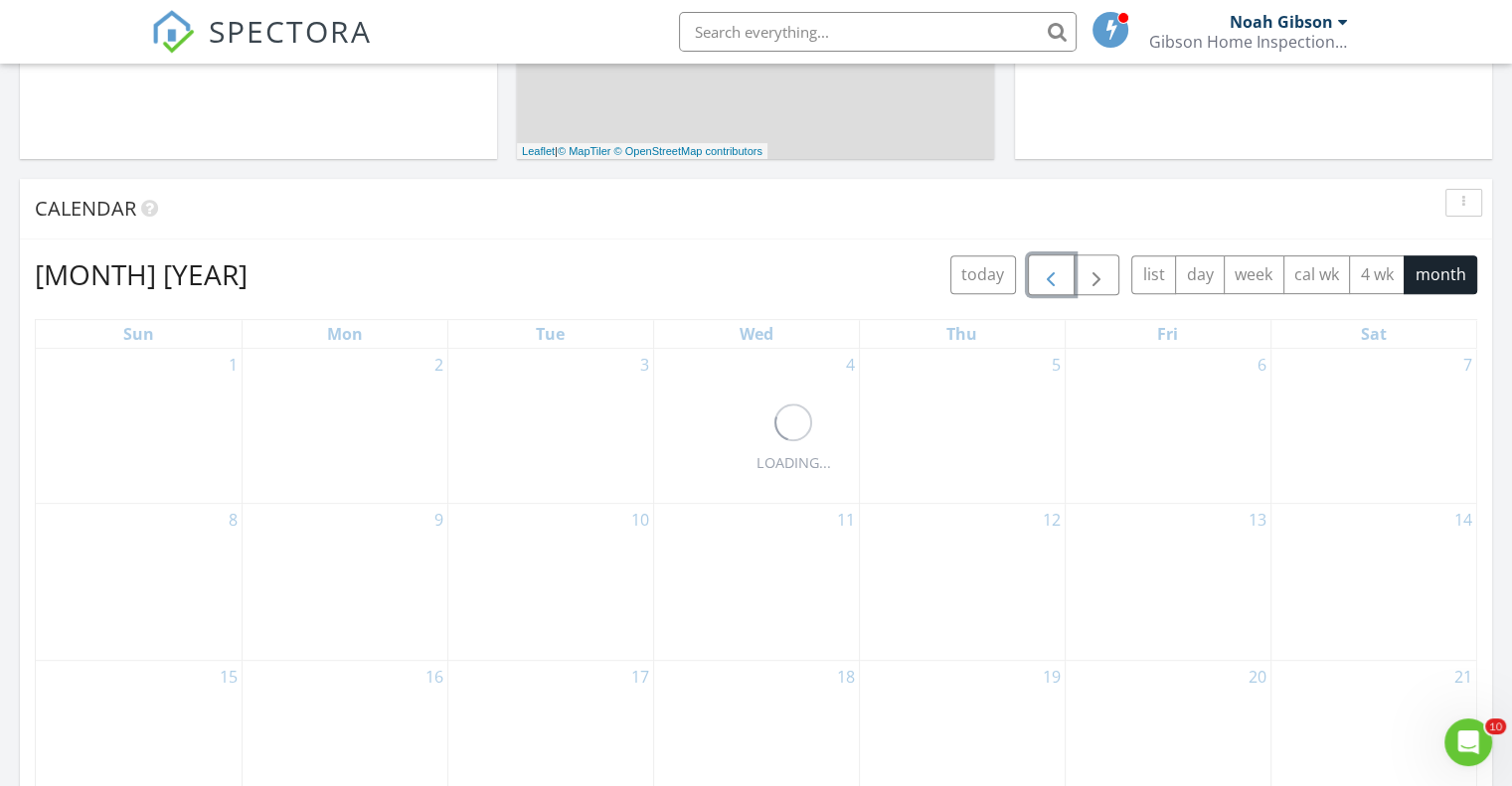 click at bounding box center [1051, 274] 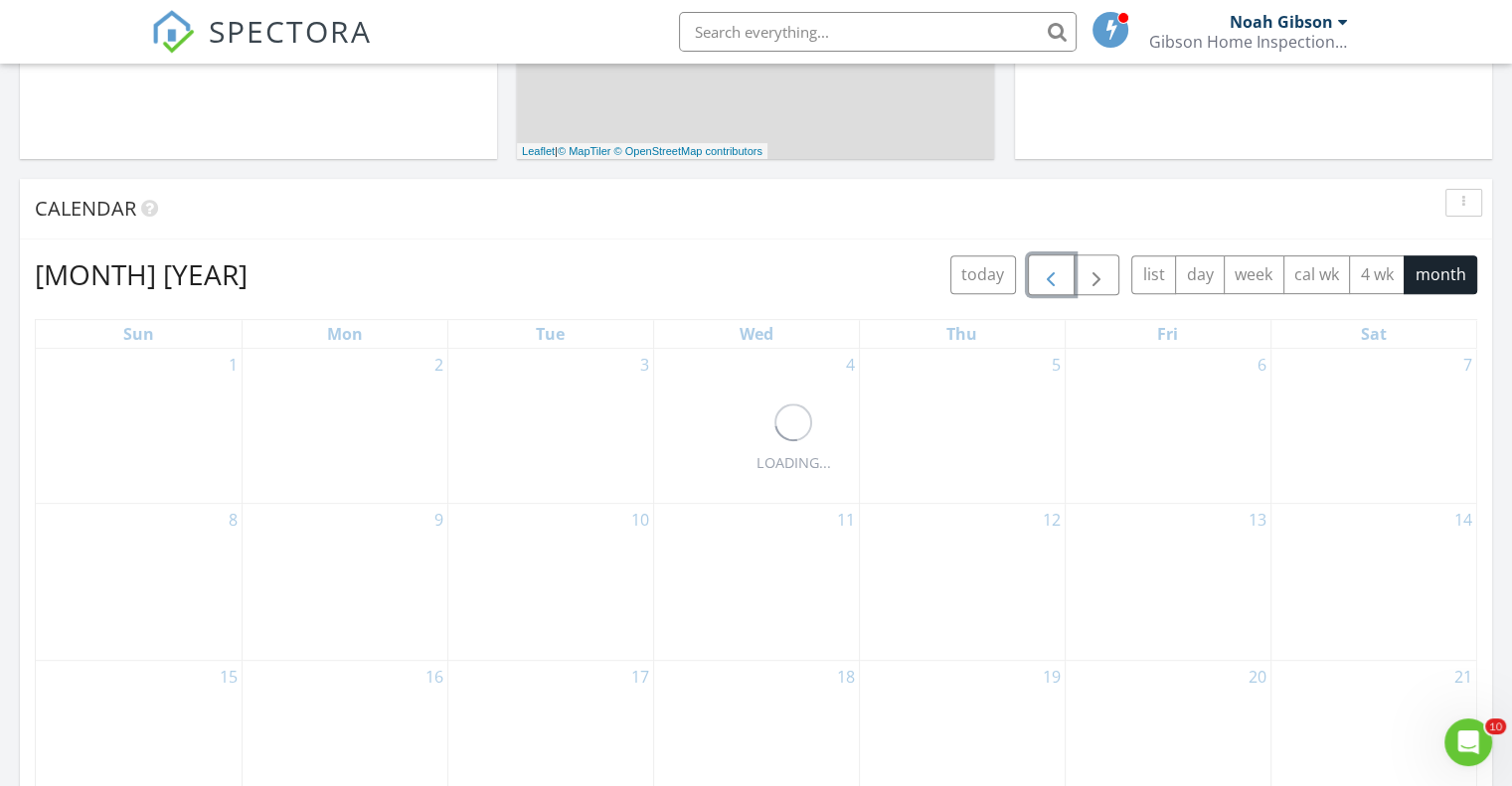 click at bounding box center (1051, 274) 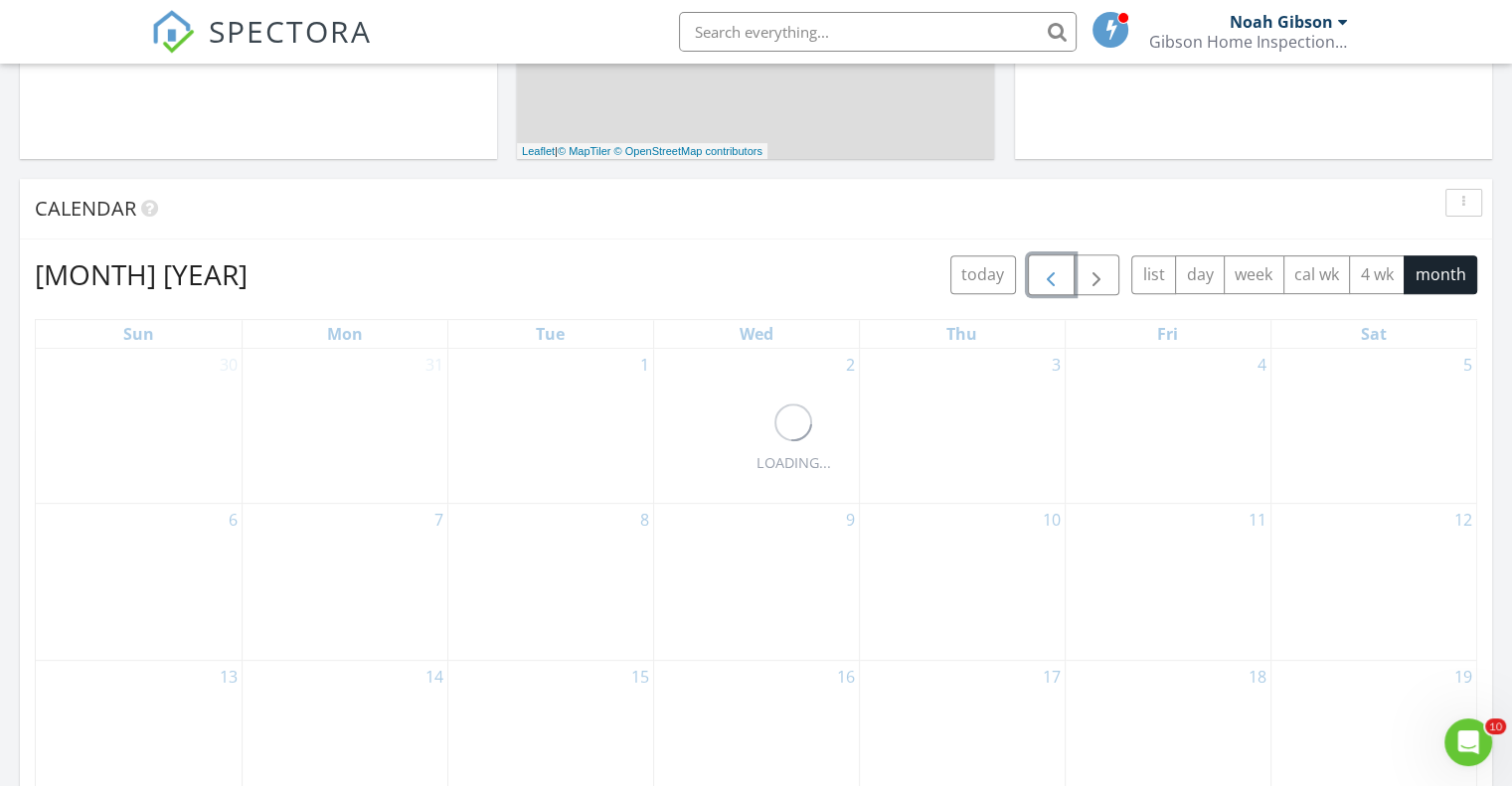 click at bounding box center [1051, 274] 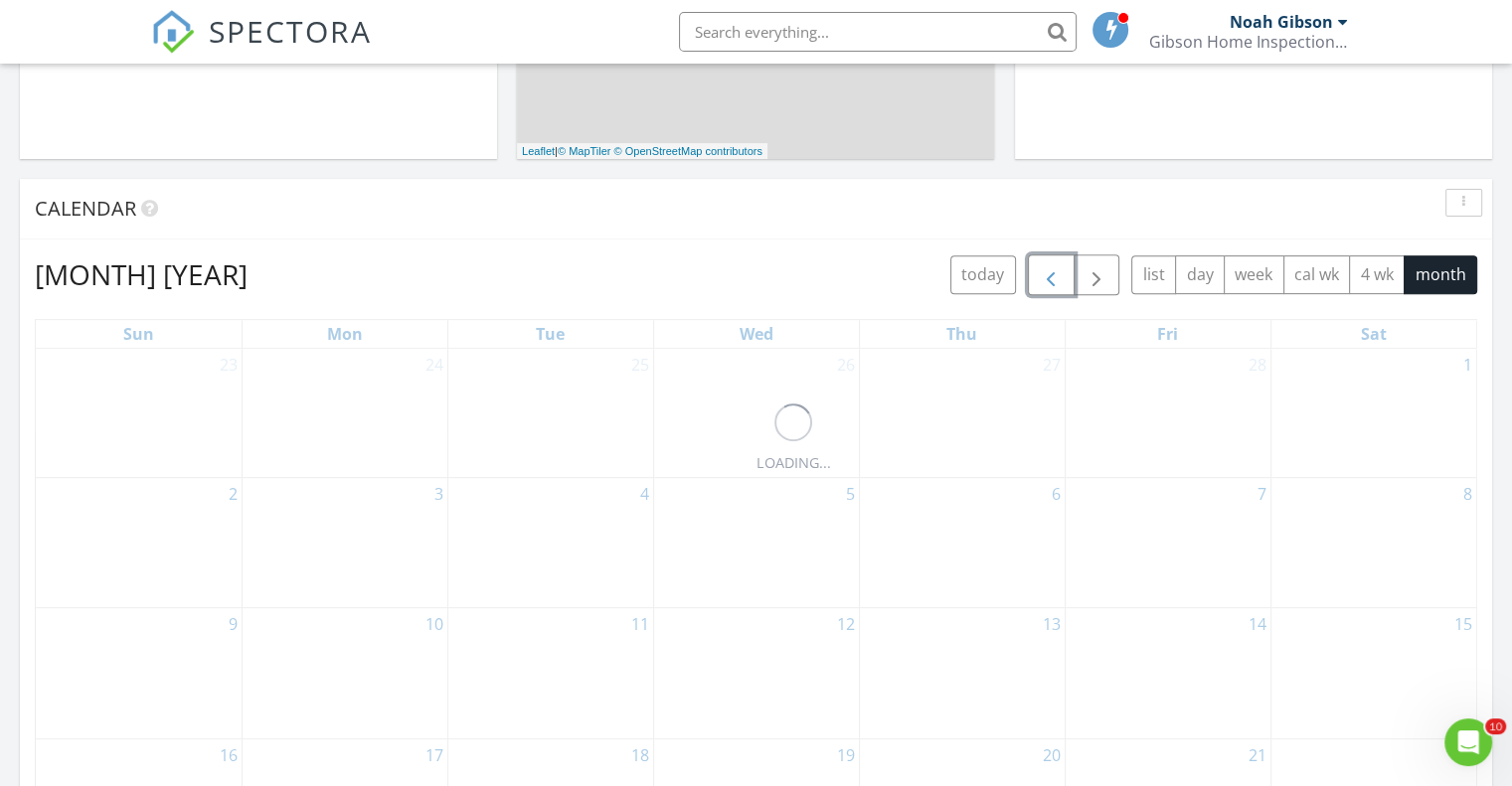 click at bounding box center (1051, 274) 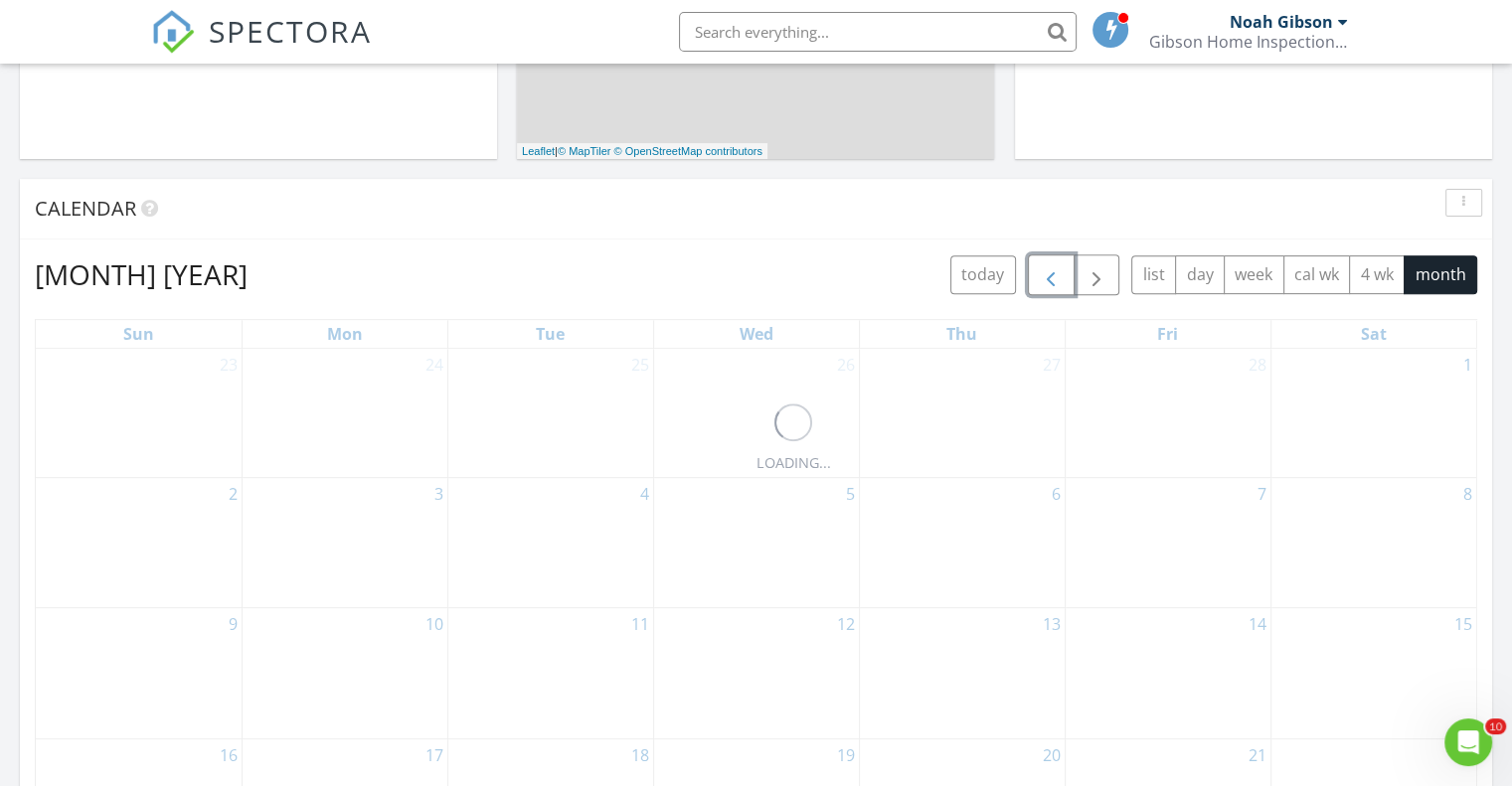 click at bounding box center [1051, 274] 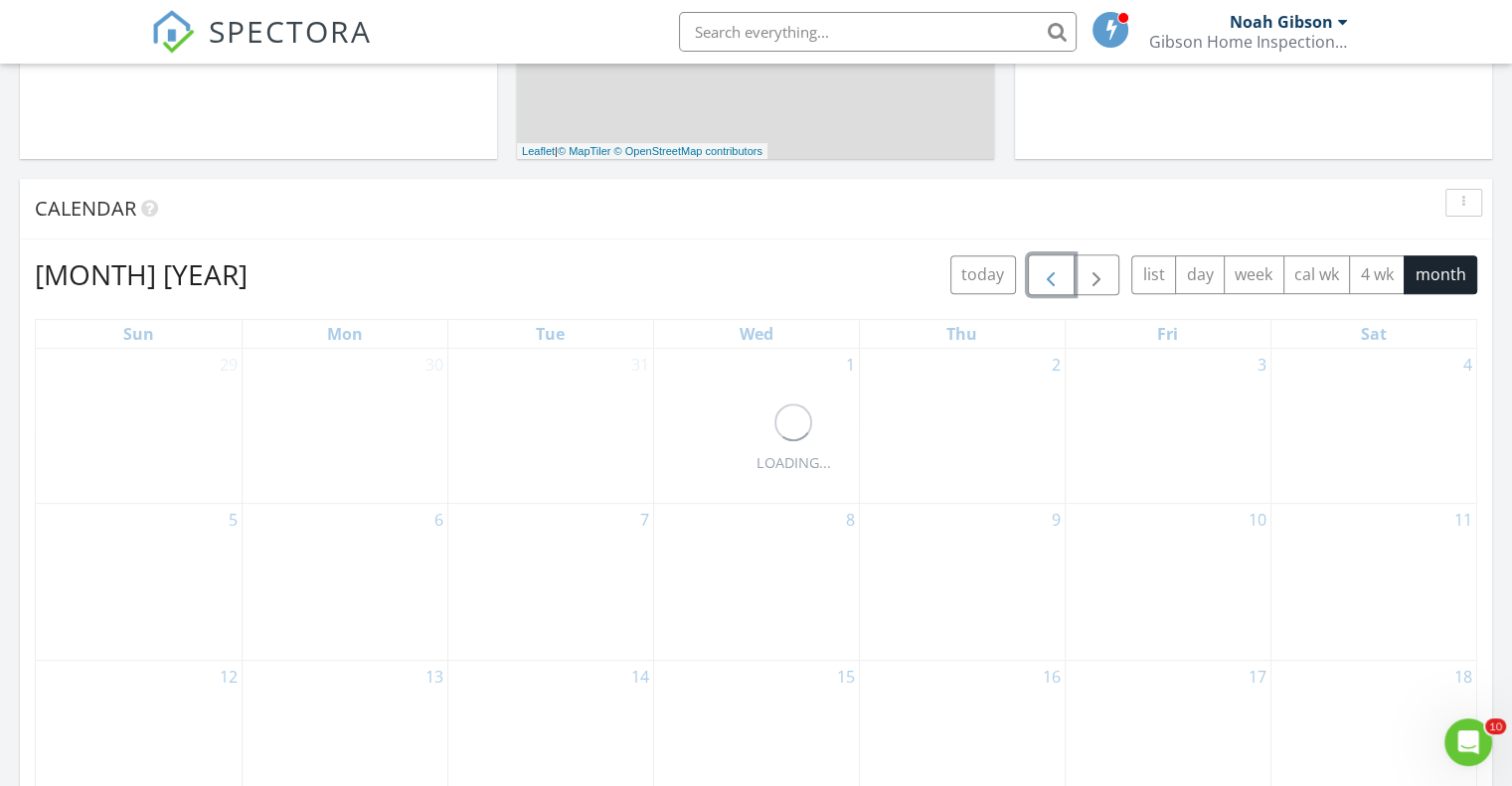 click at bounding box center [1051, 274] 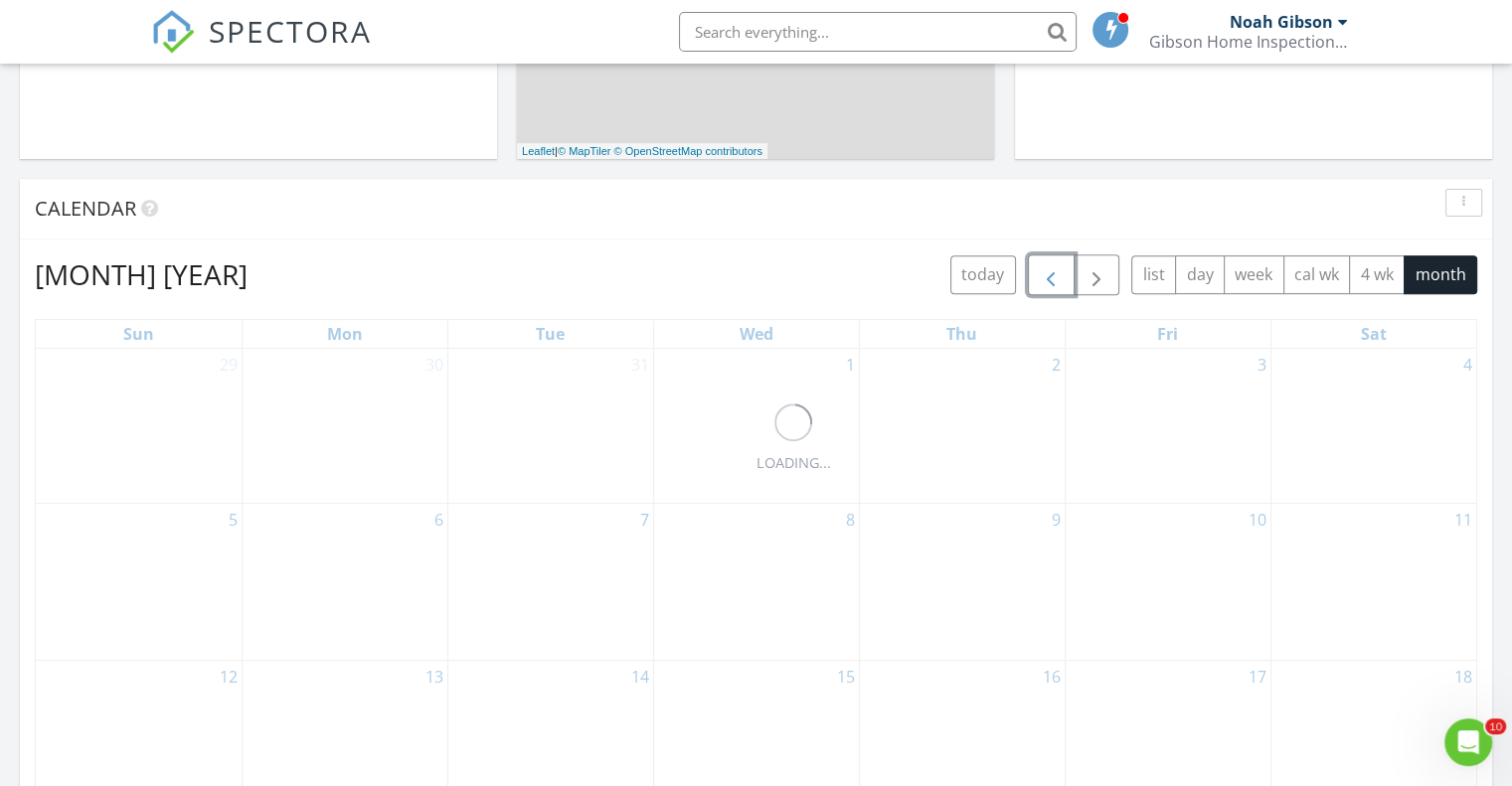 click at bounding box center (1051, 274) 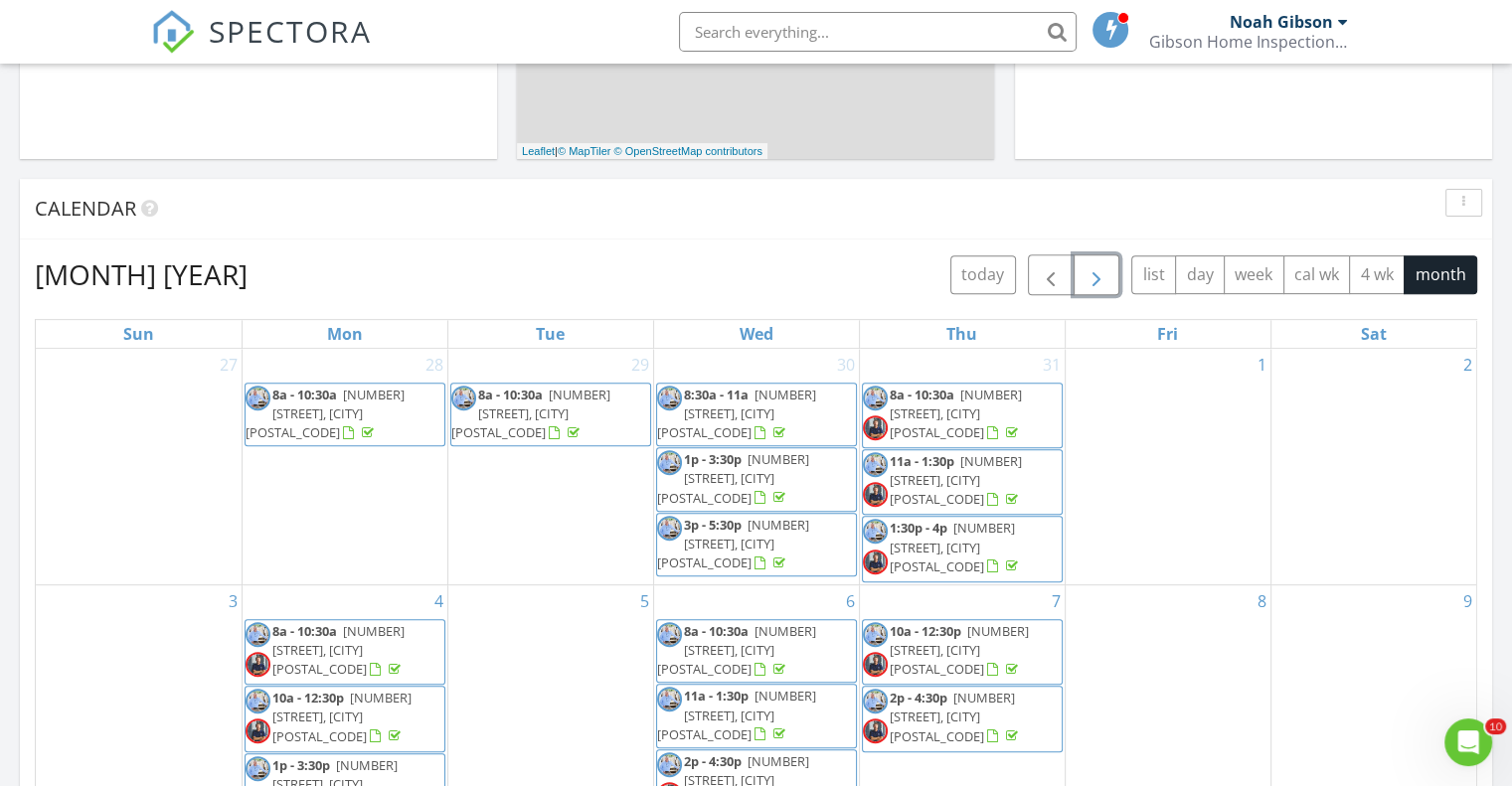 click at bounding box center [1096, 275] 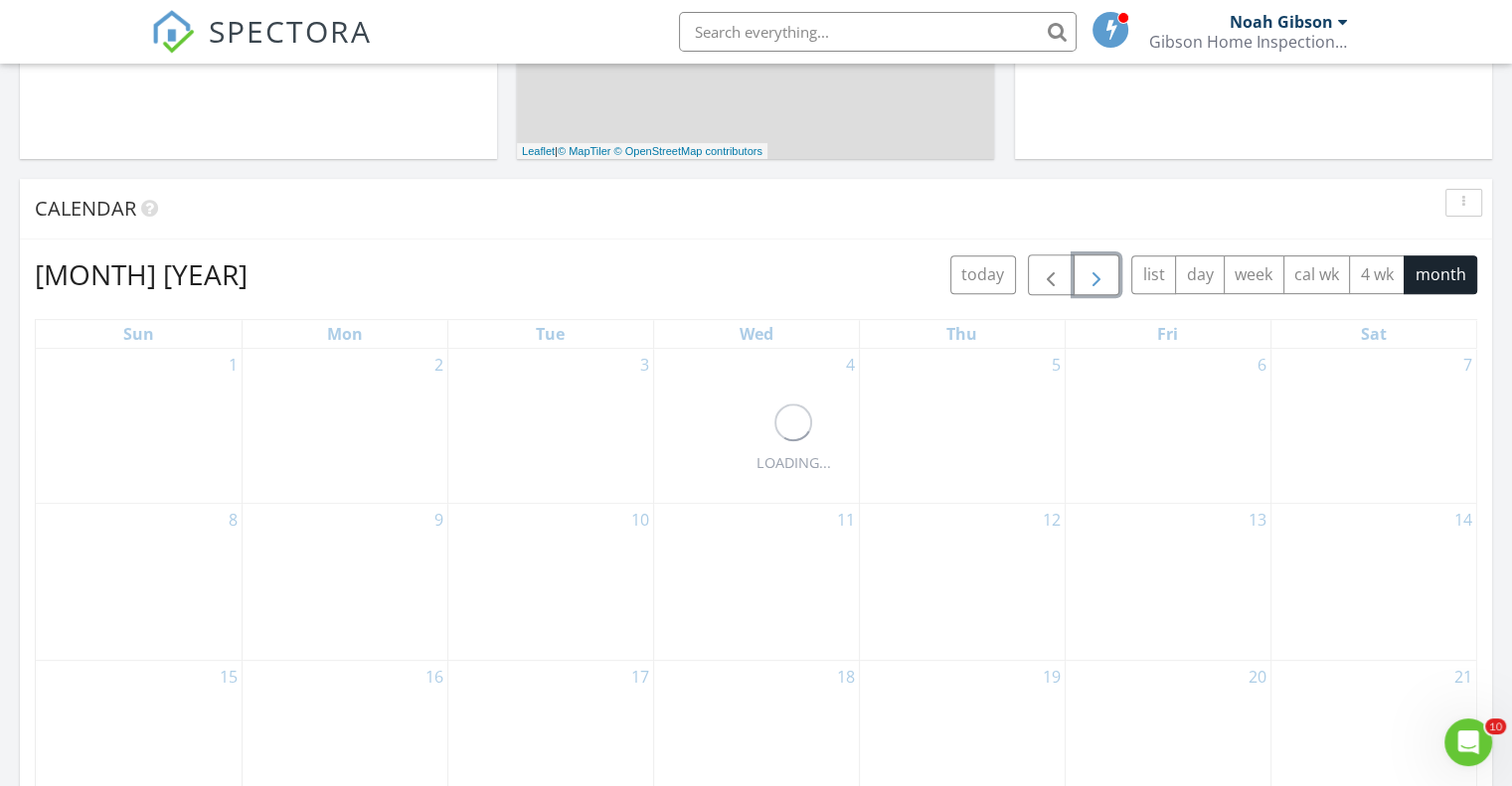 click at bounding box center (1096, 275) 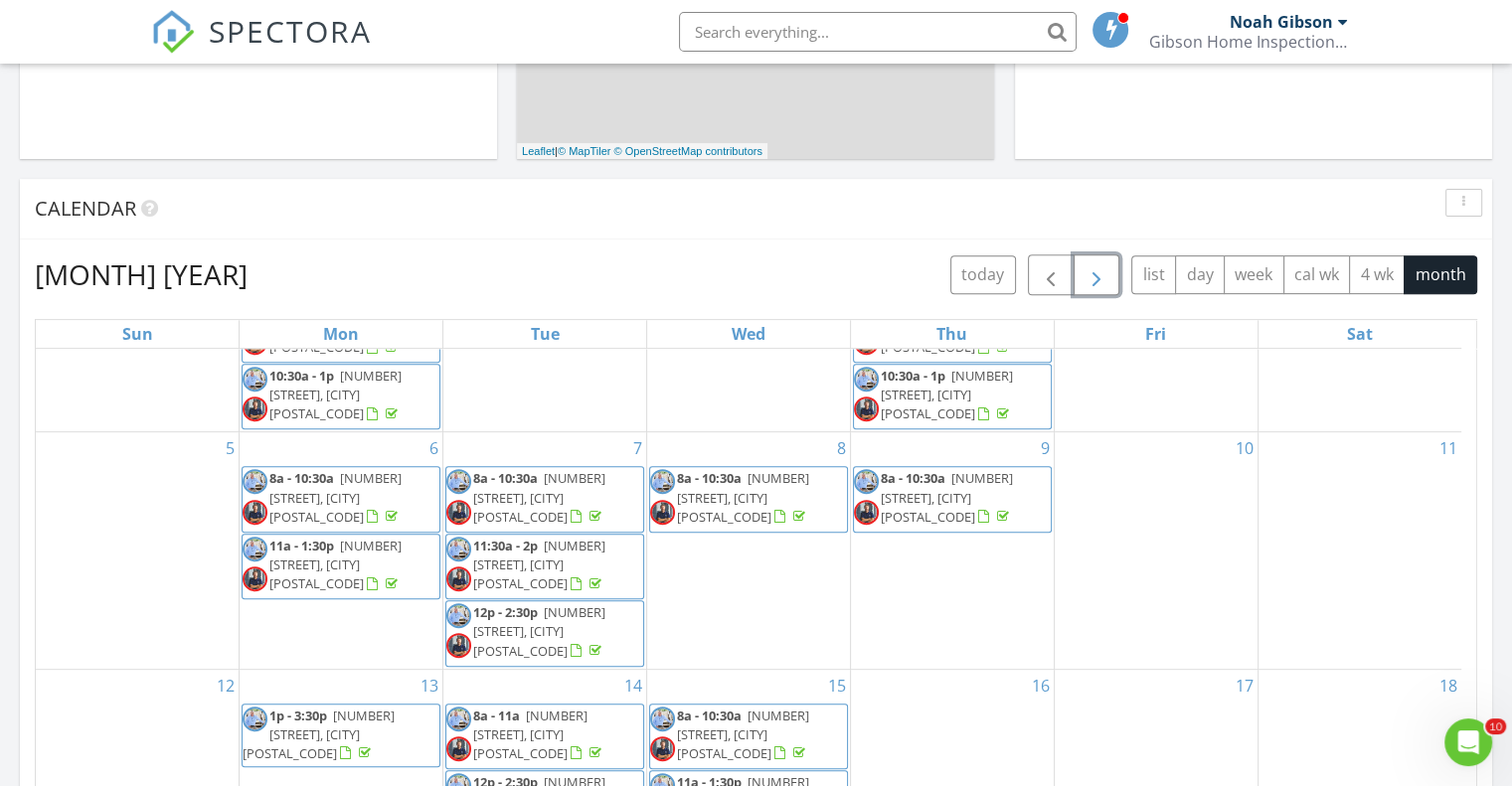 scroll, scrollTop: 0, scrollLeft: 0, axis: both 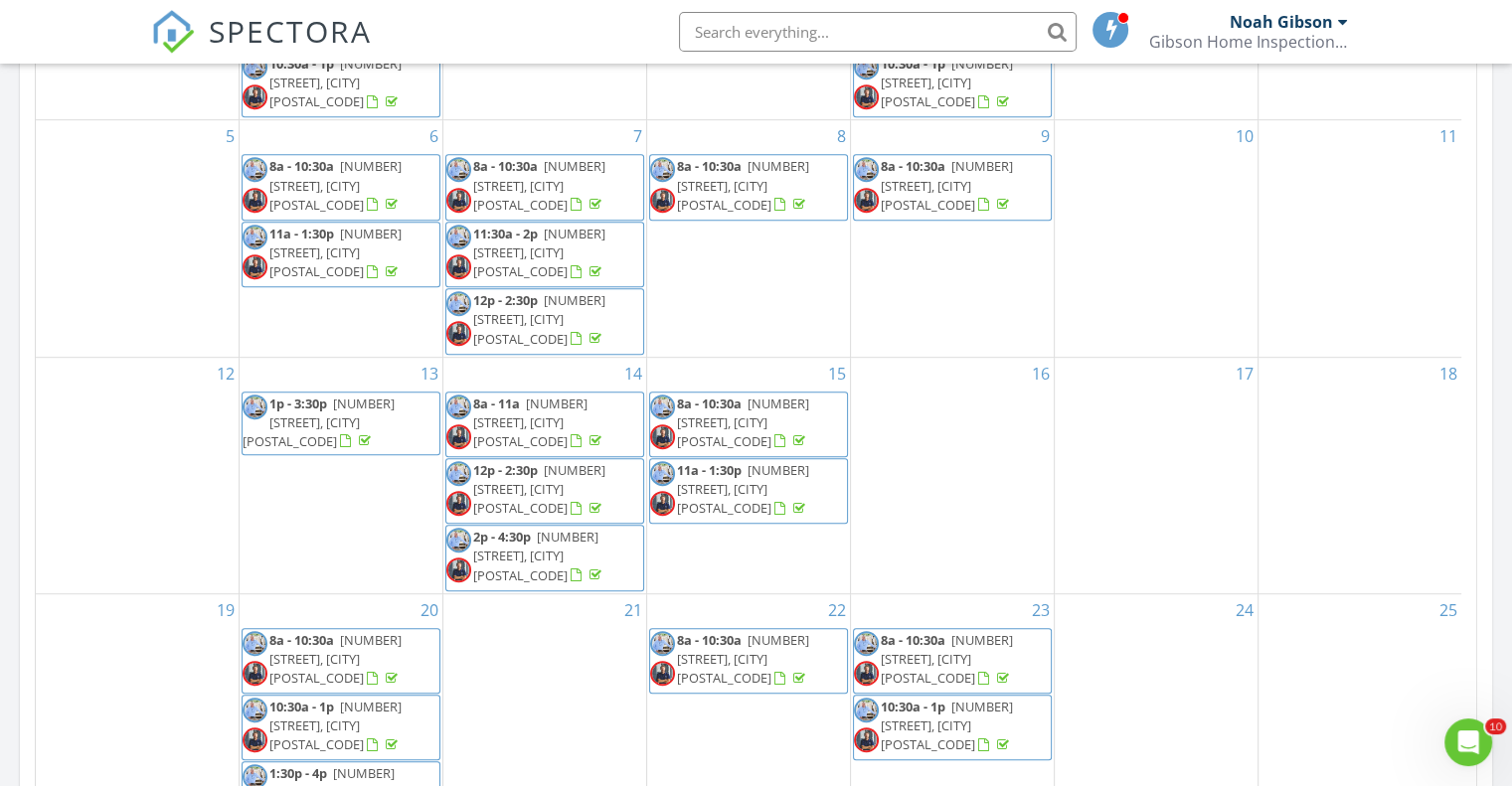 click on "1p - 3:30p" at bounding box center [298, 403] 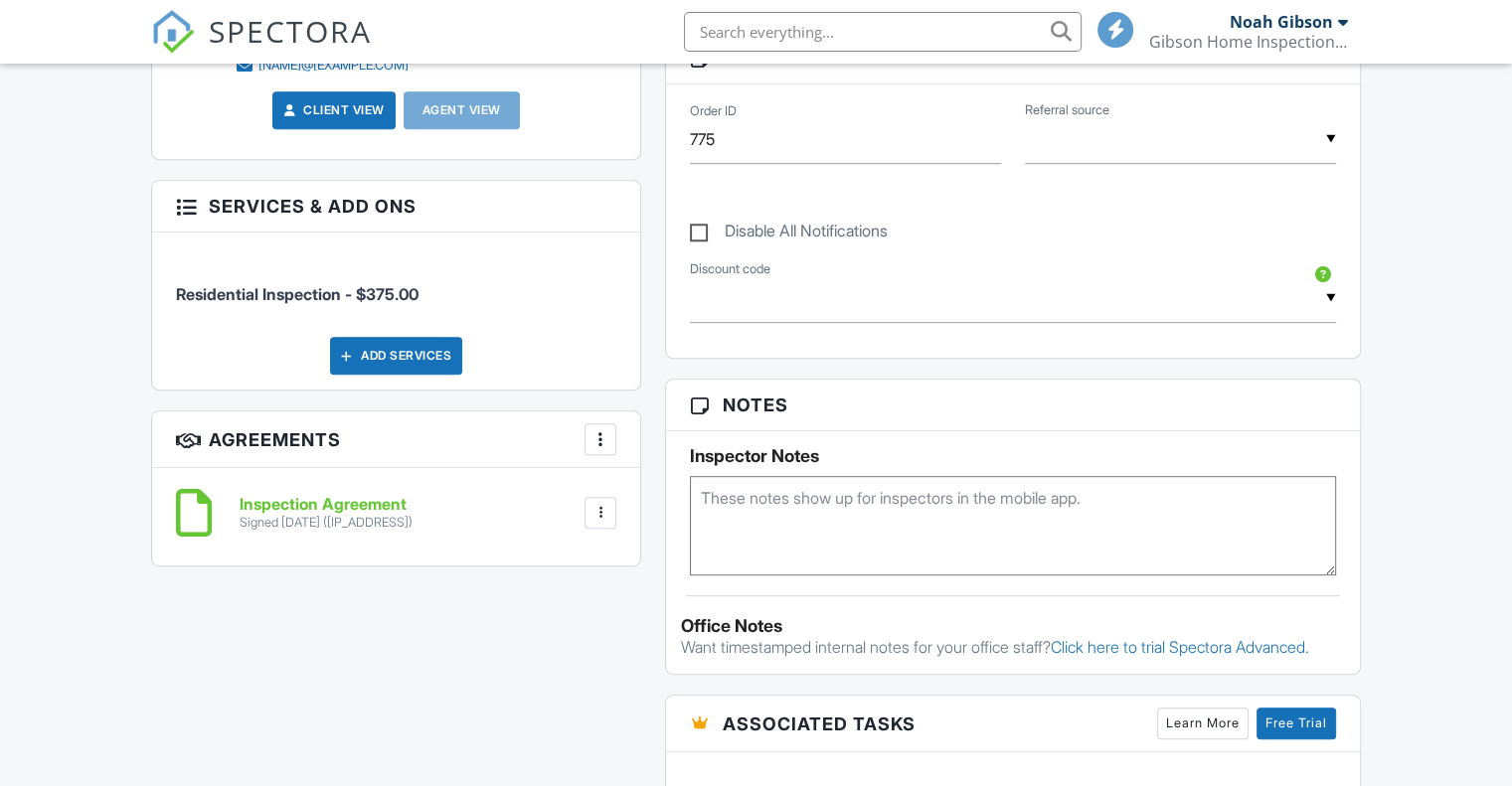 scroll, scrollTop: 982, scrollLeft: 0, axis: vertical 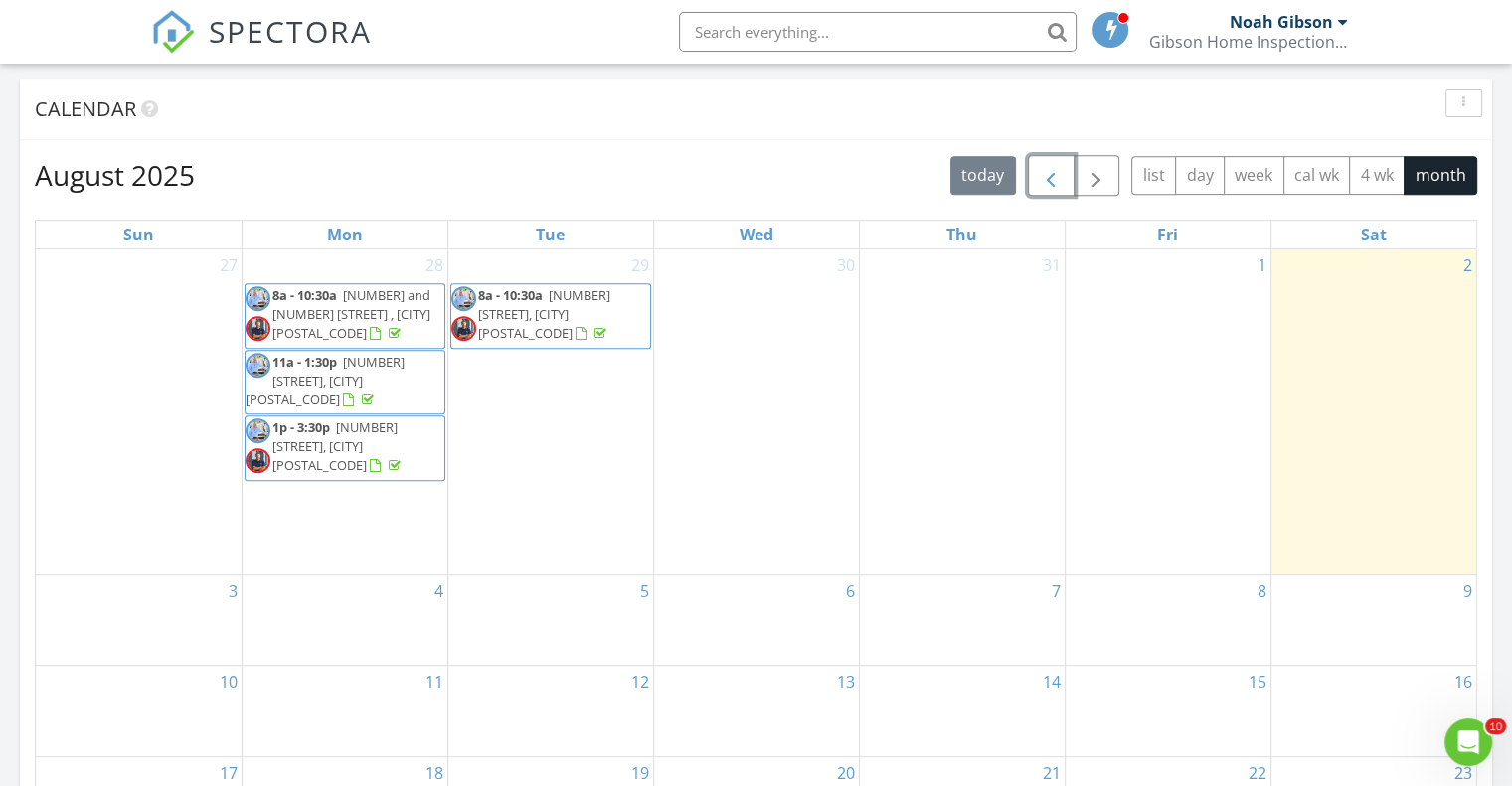 click at bounding box center (1051, 176) 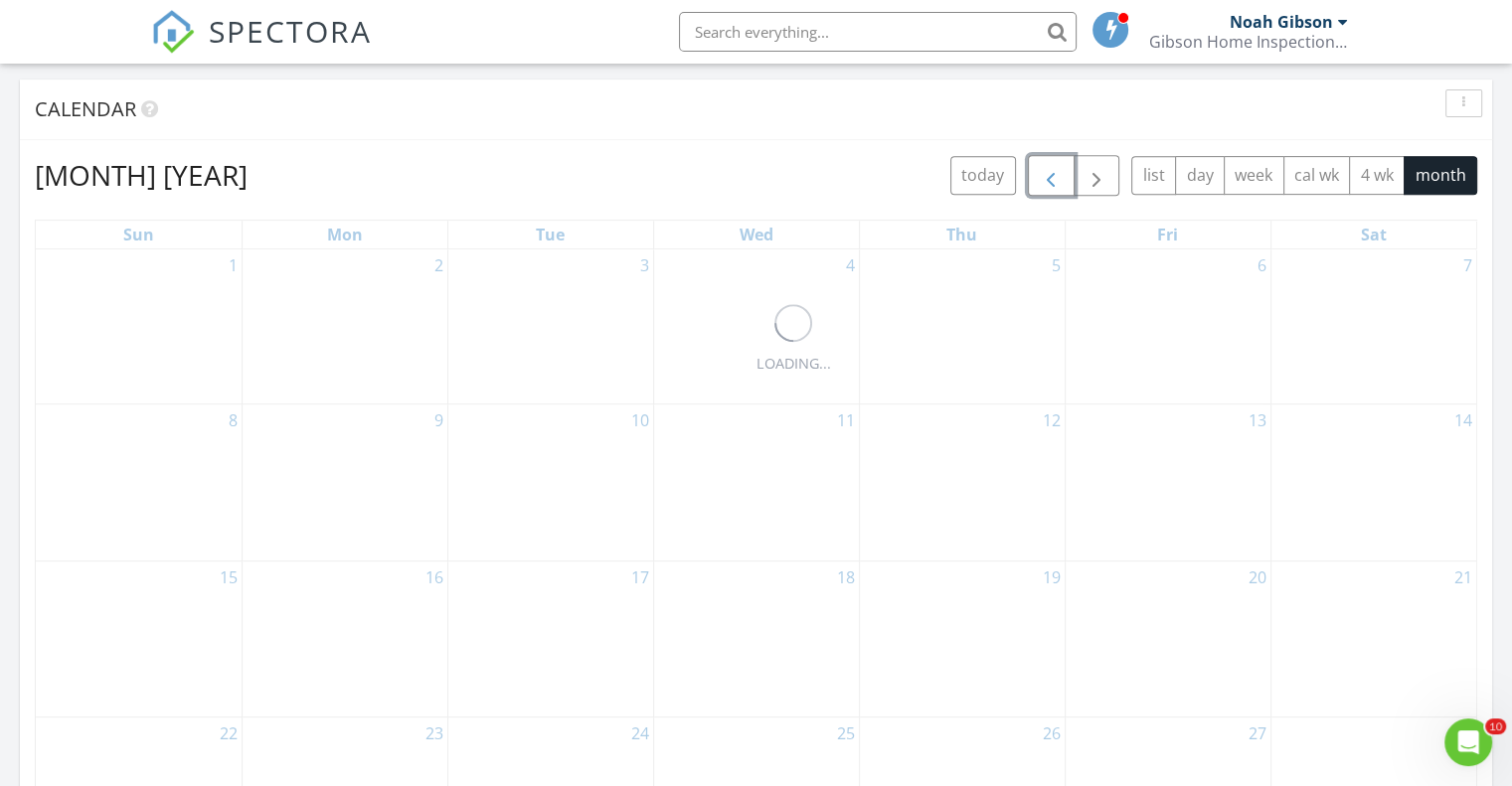 click at bounding box center [1051, 176] 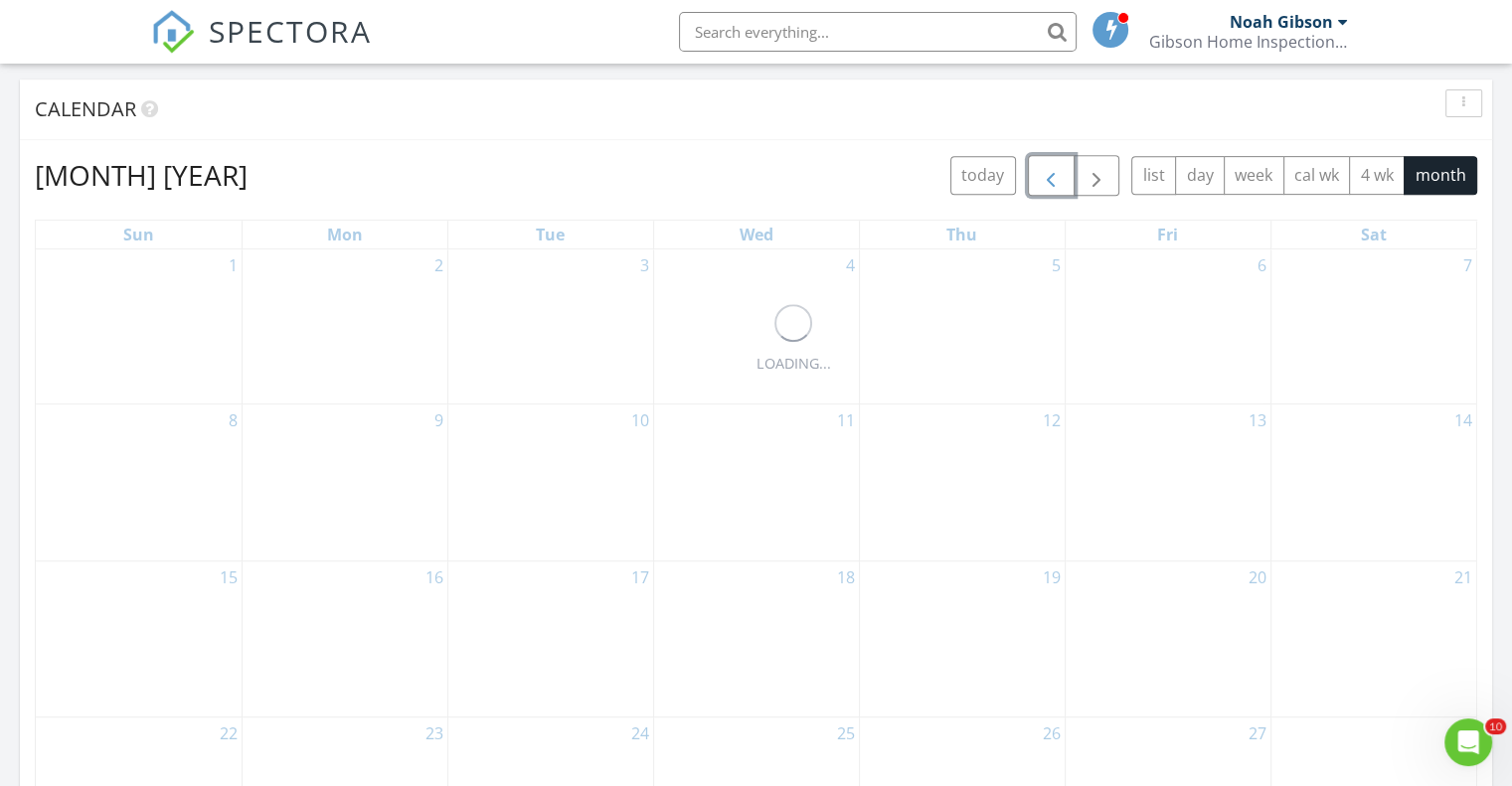 click at bounding box center (1051, 176) 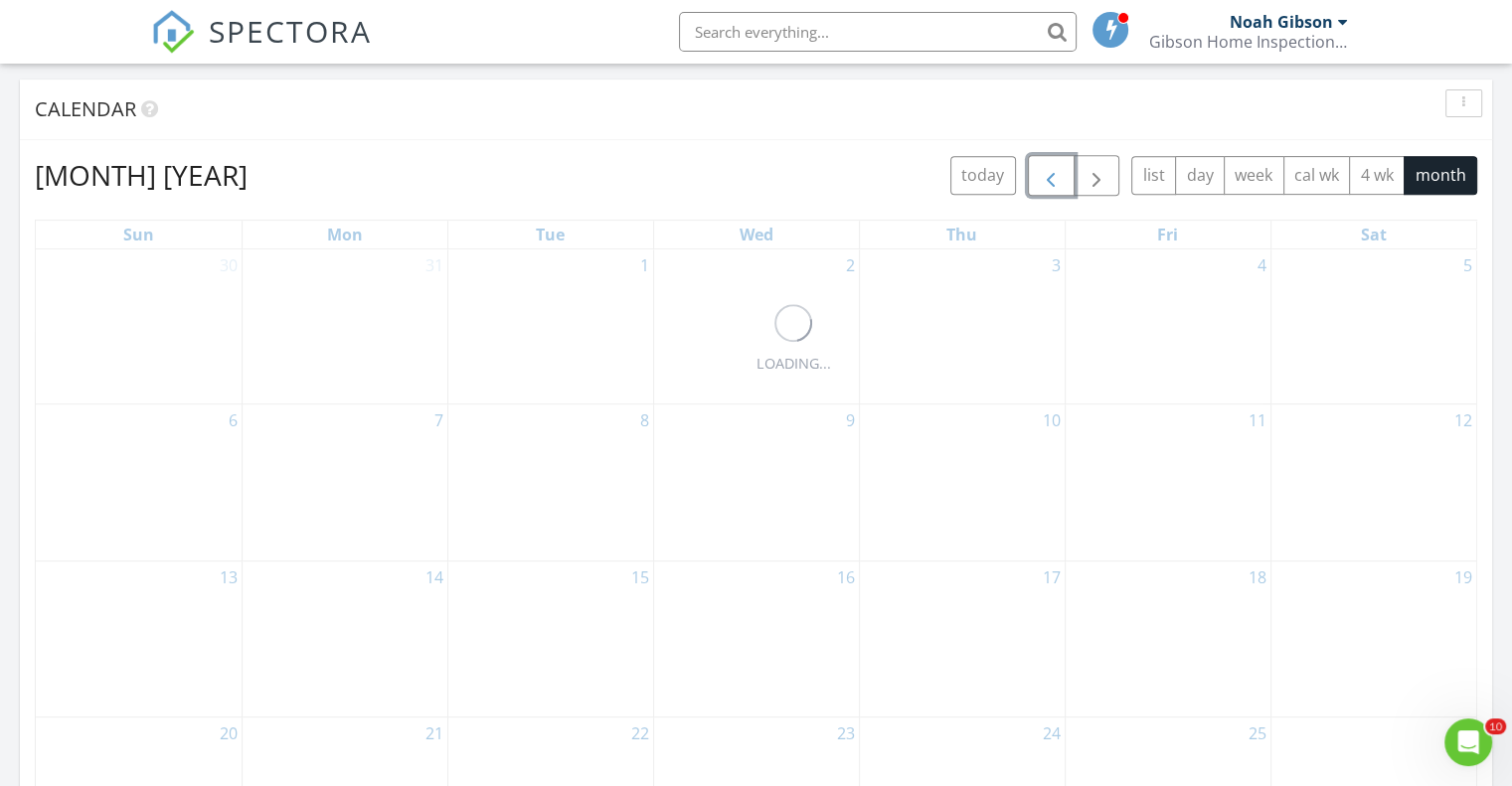 click at bounding box center (1051, 176) 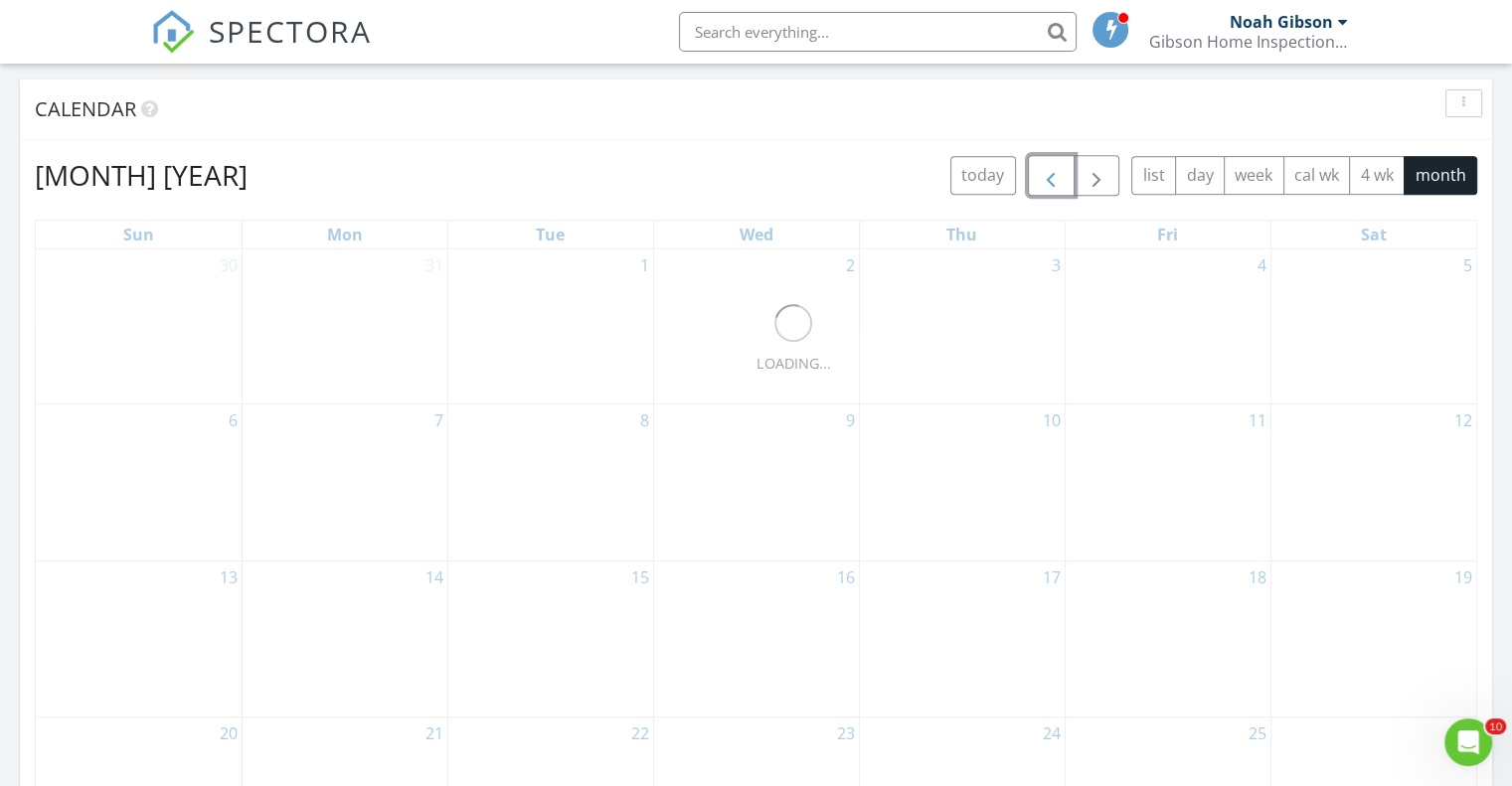 click at bounding box center [1051, 176] 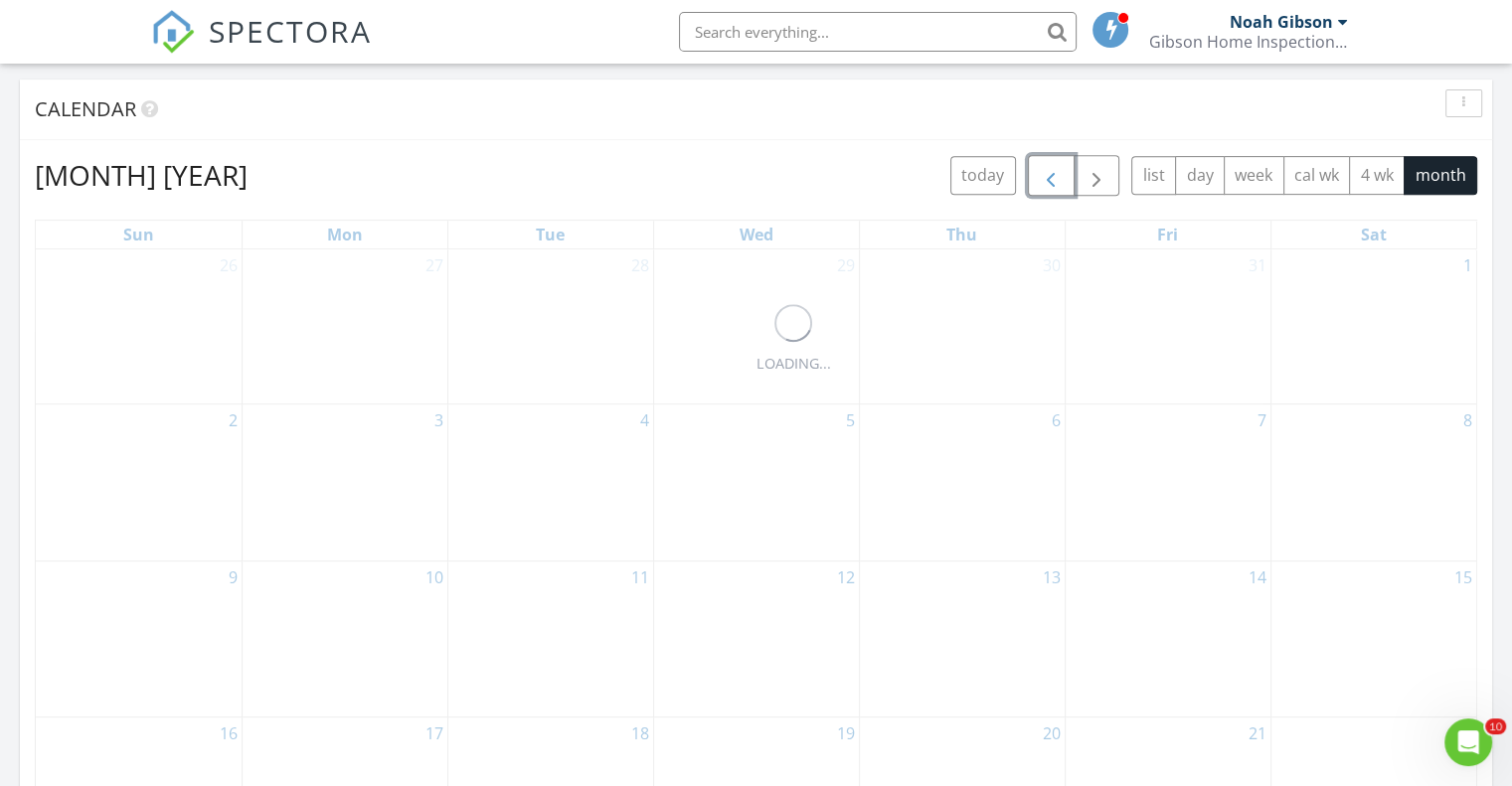 click at bounding box center [1051, 176] 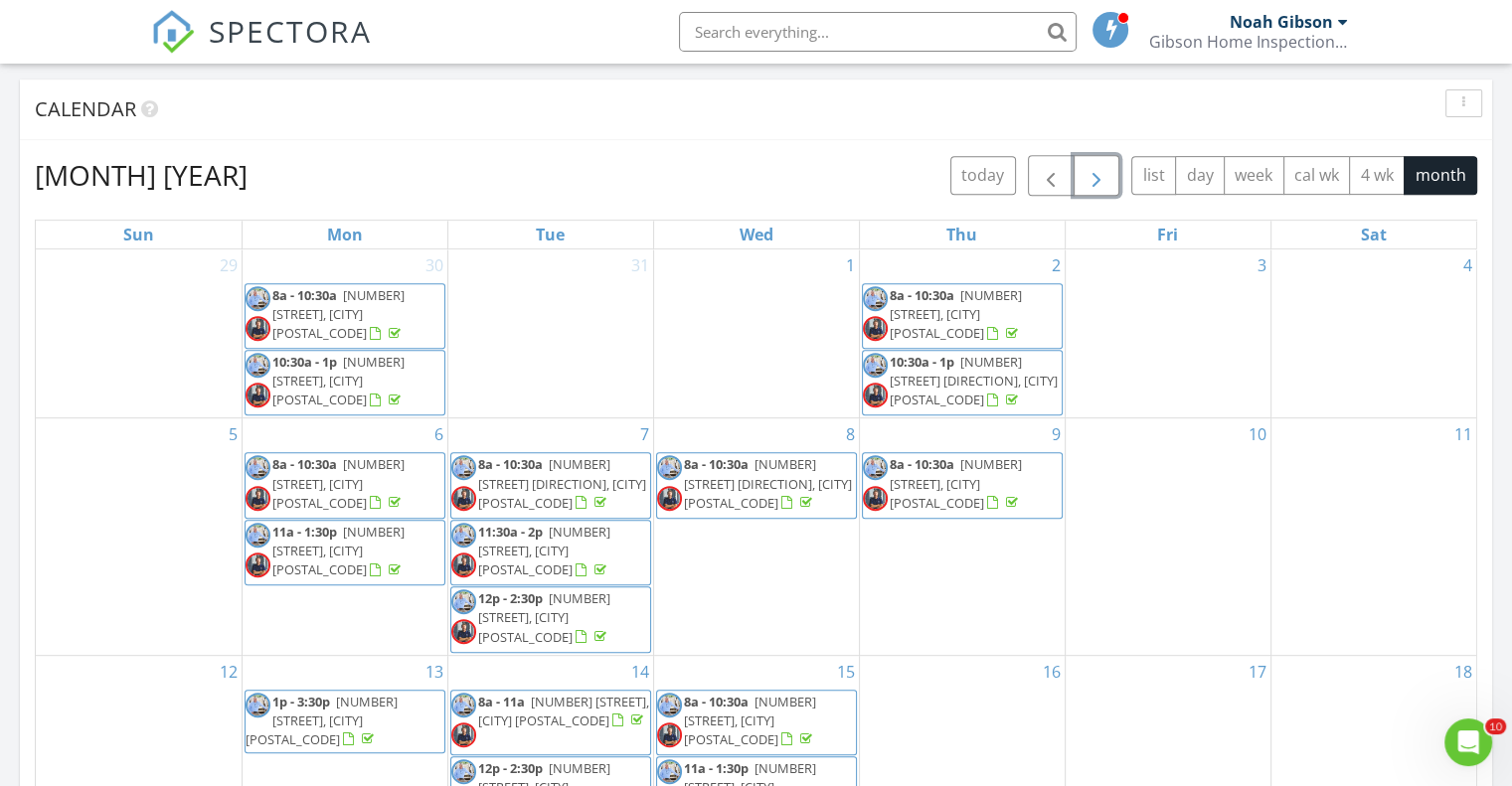 click at bounding box center (1096, 176) 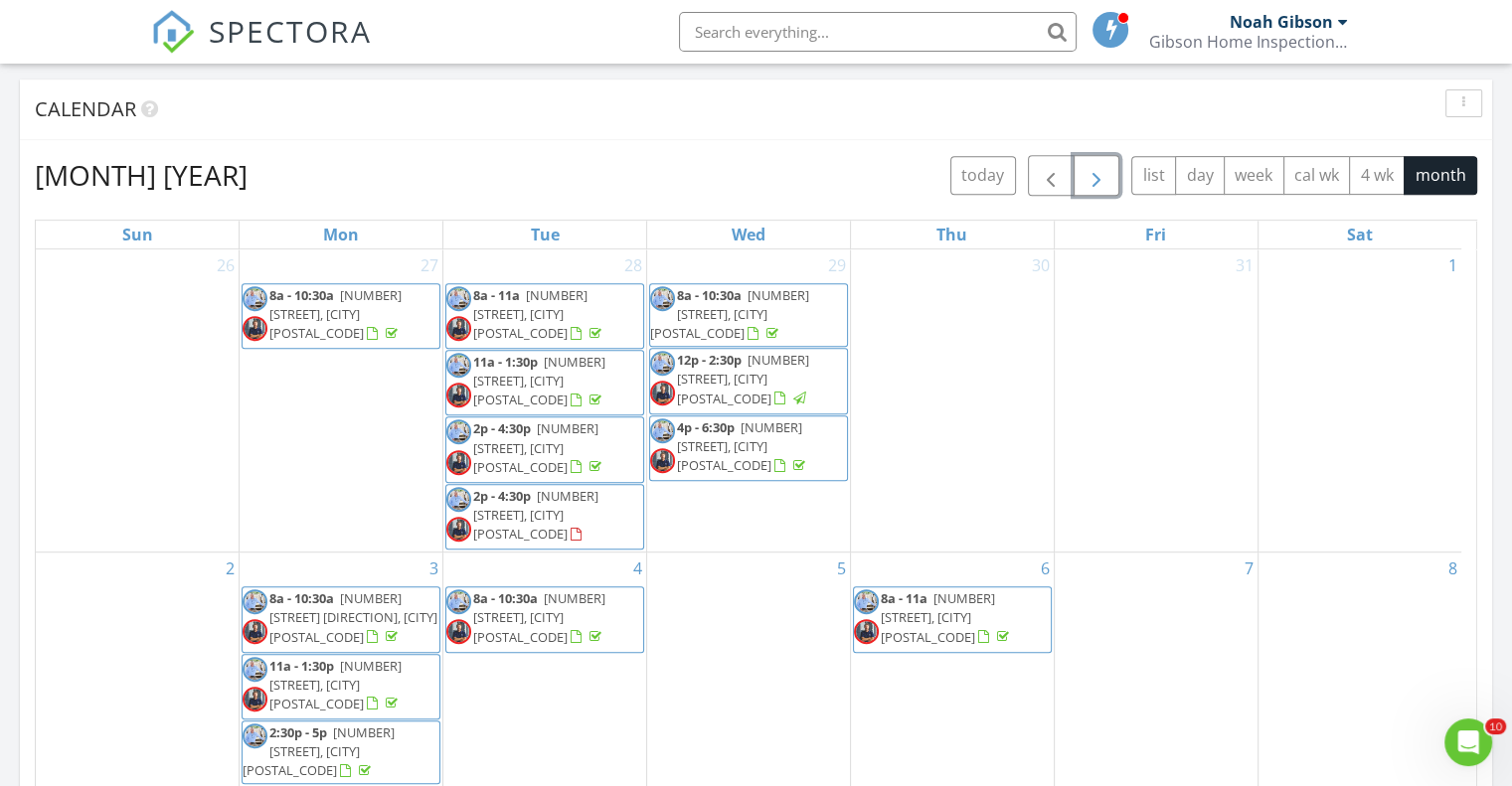 scroll, scrollTop: 199, scrollLeft: 0, axis: vertical 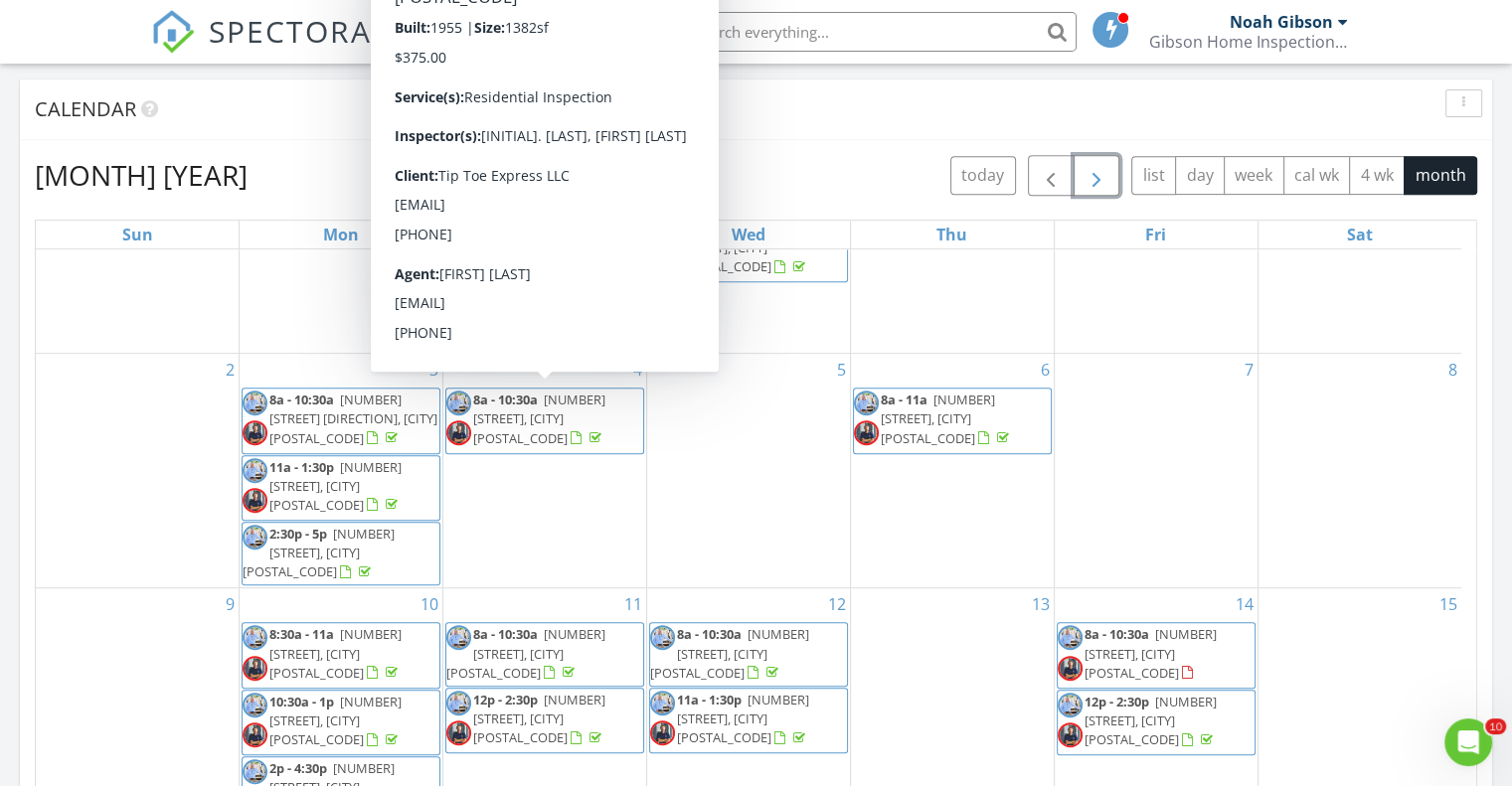 click on "519 Laird Cir, Brookhaven 39601" at bounding box center [539, 418] 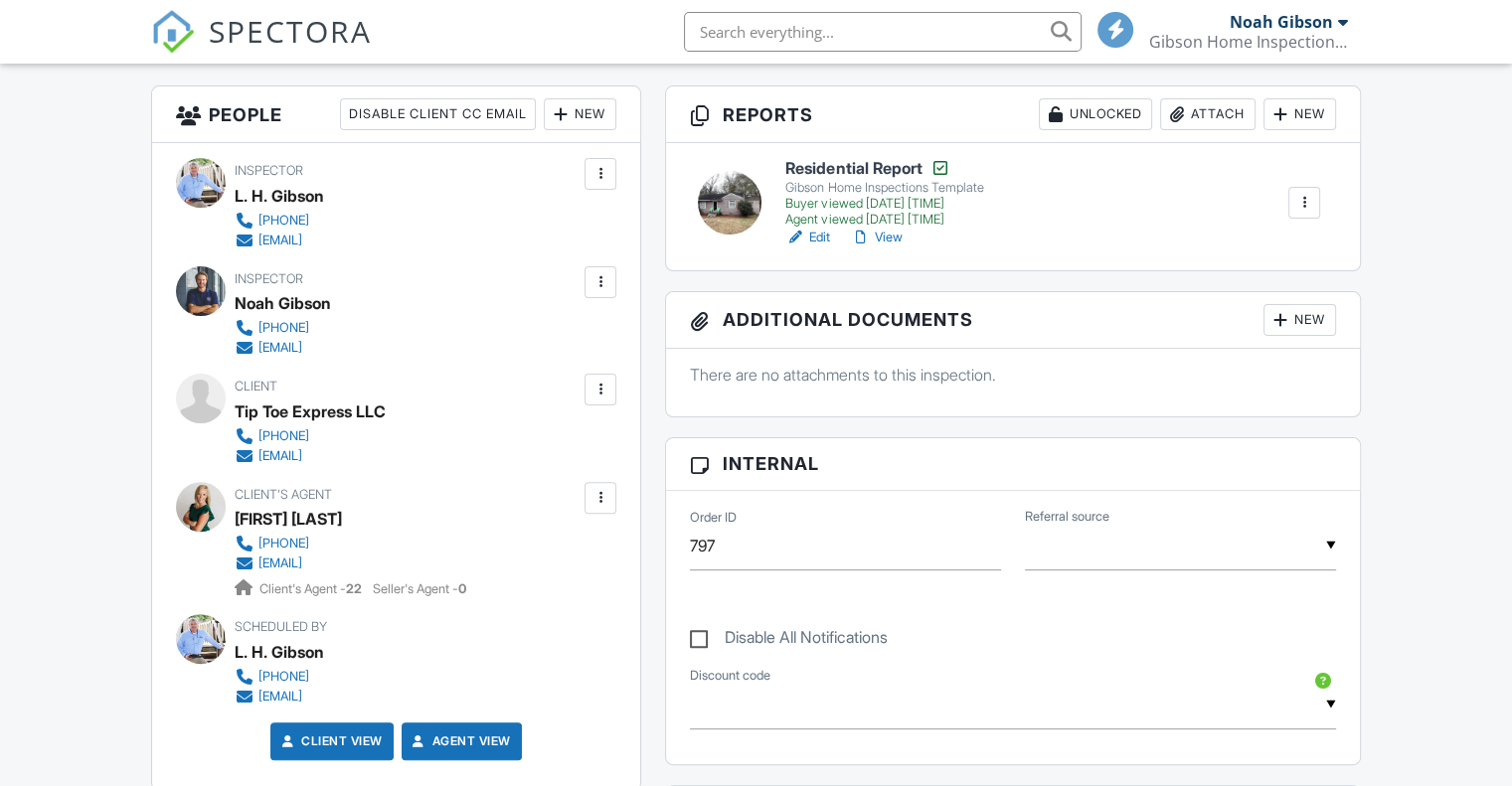 scroll, scrollTop: 994, scrollLeft: 0, axis: vertical 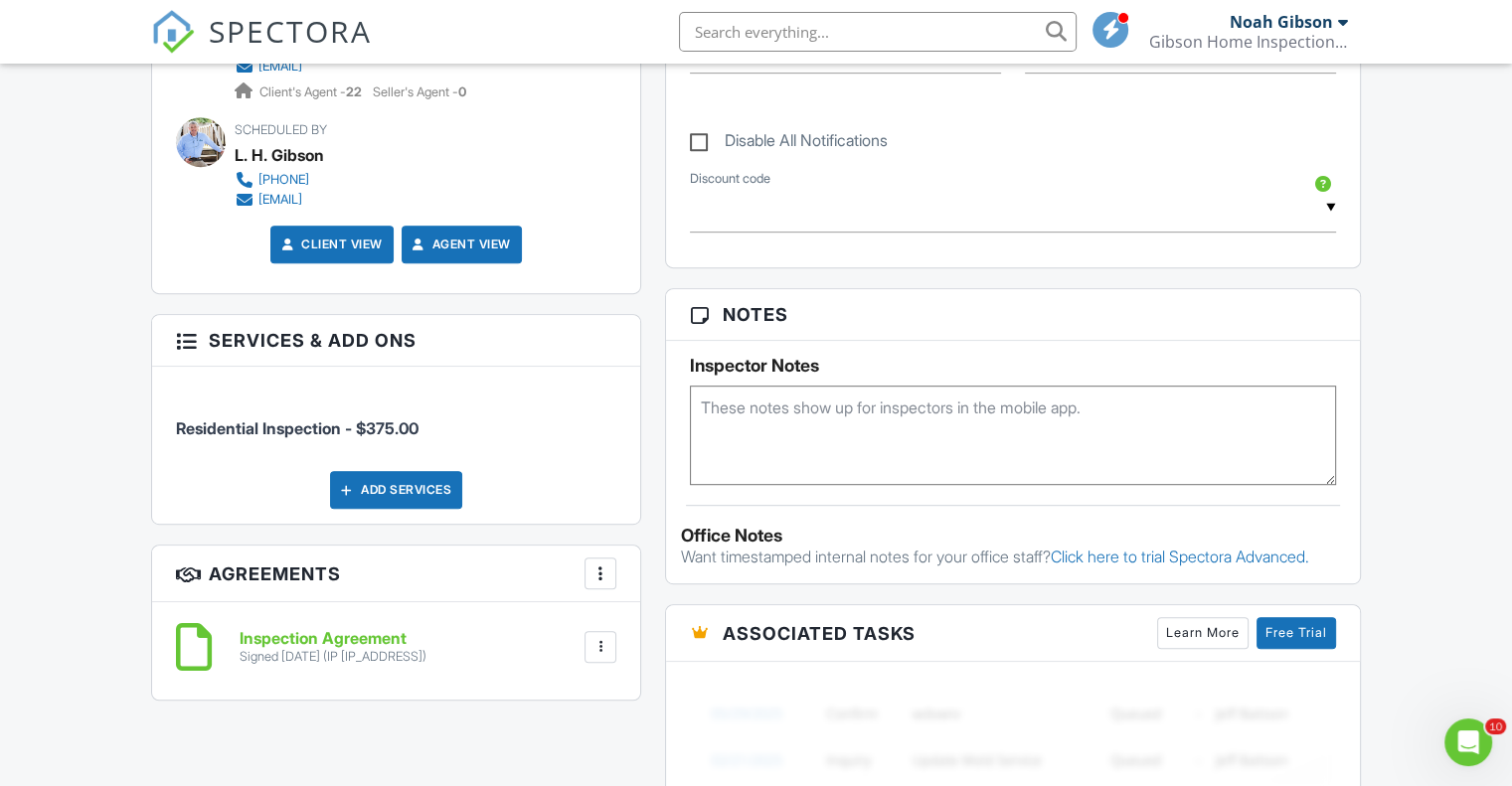 click on "Inspection Agreement" at bounding box center [333, 639] 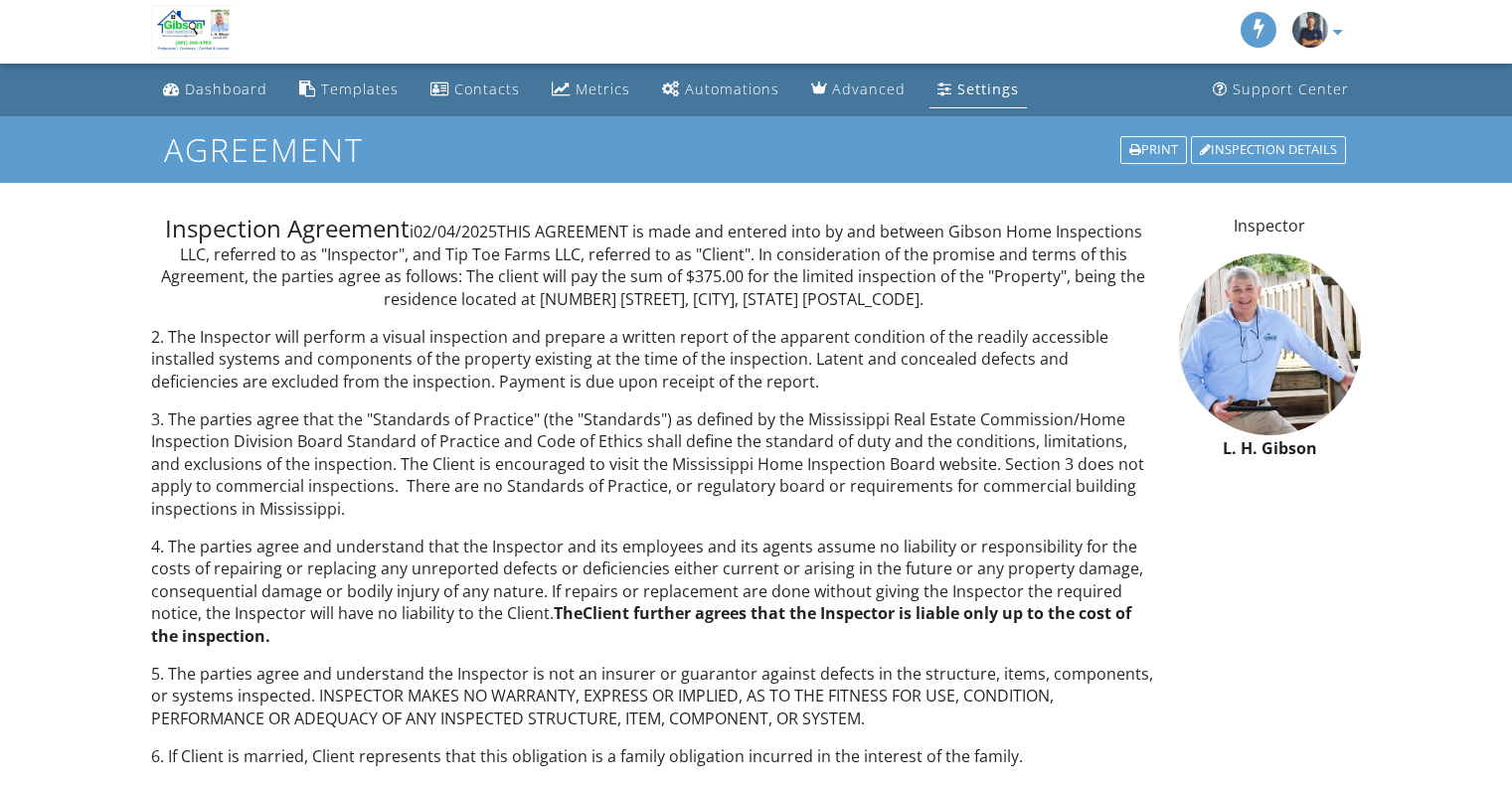 scroll, scrollTop: 0, scrollLeft: 0, axis: both 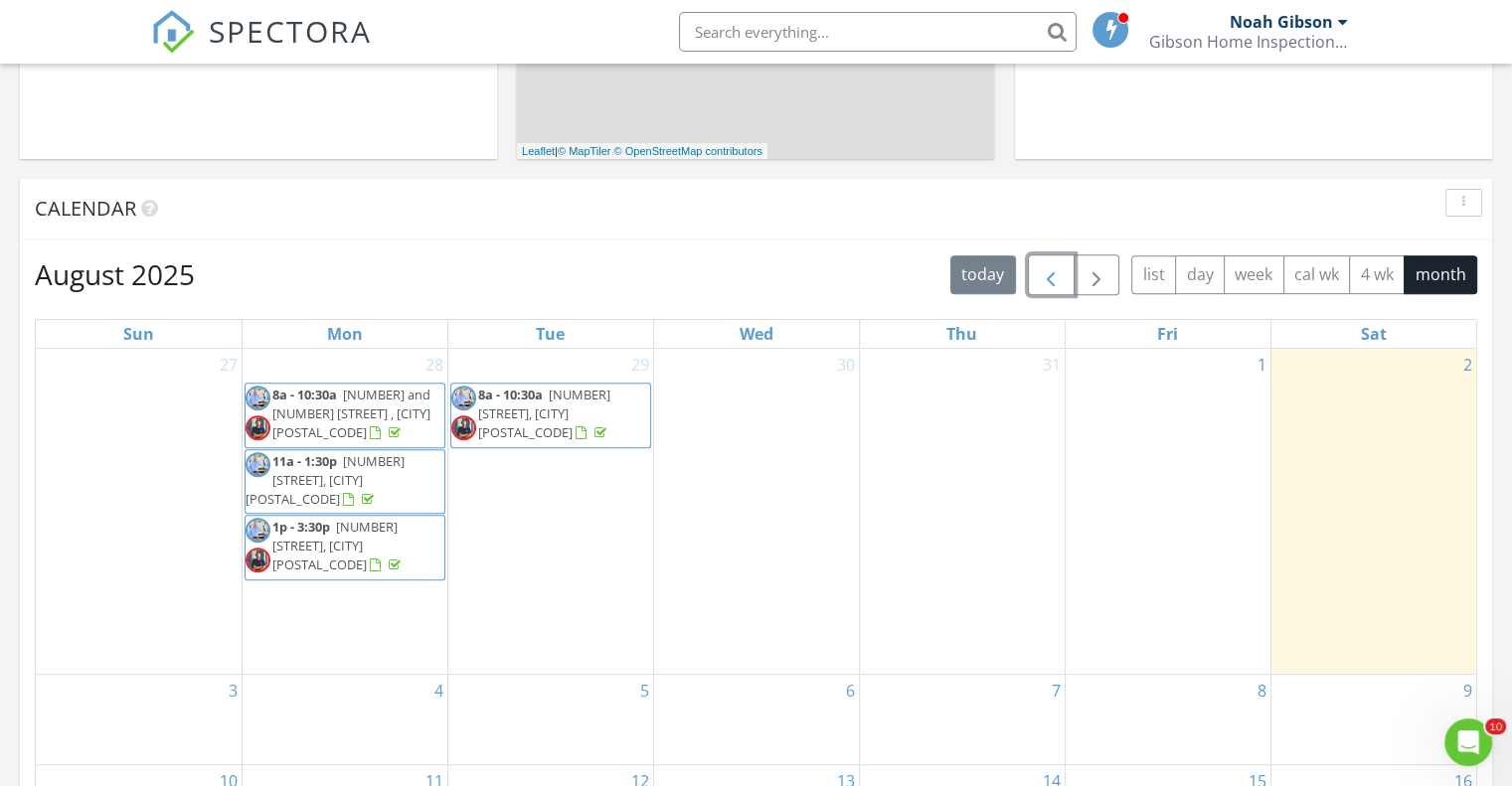 click at bounding box center (1051, 275) 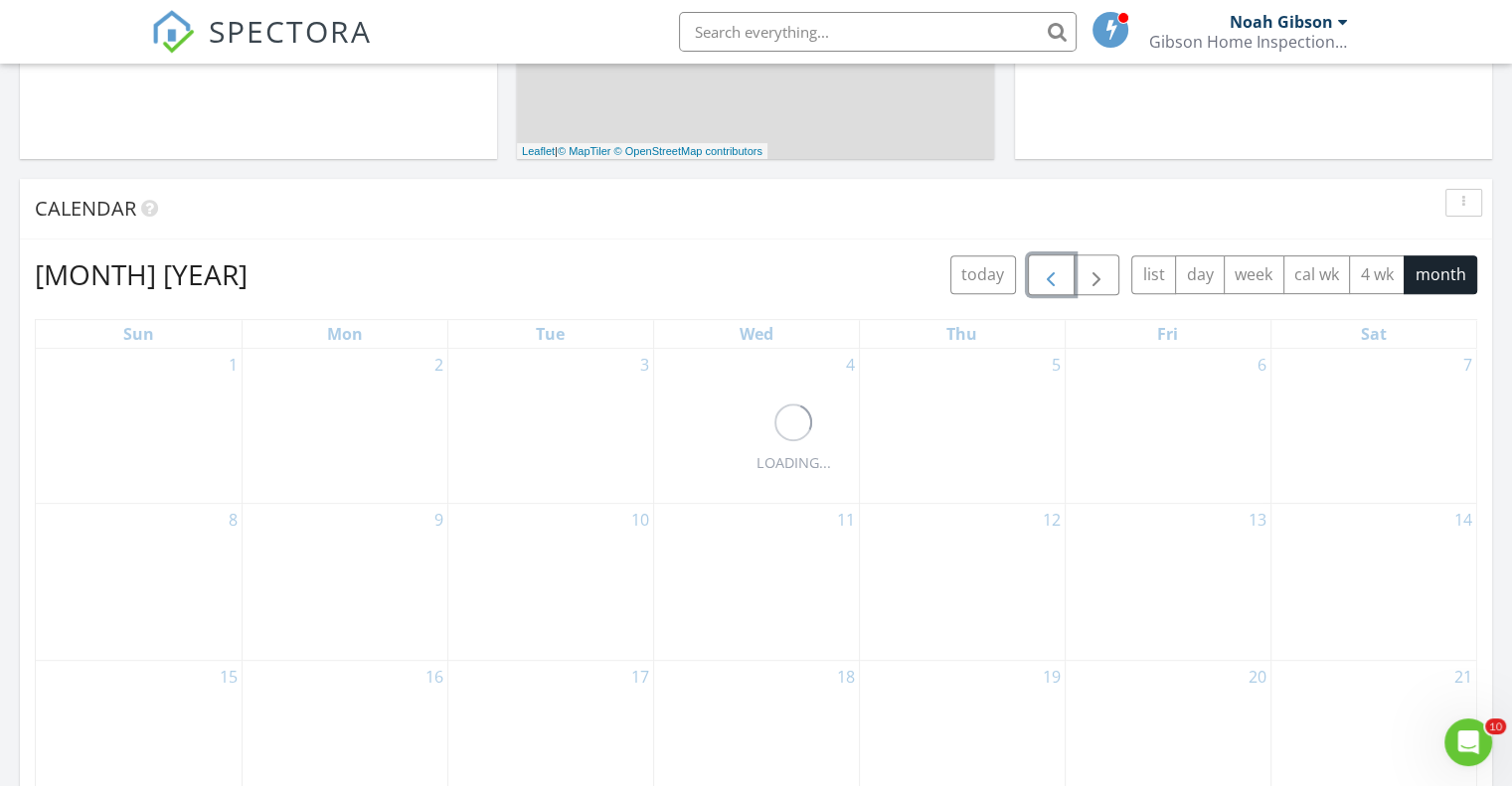click at bounding box center (1051, 275) 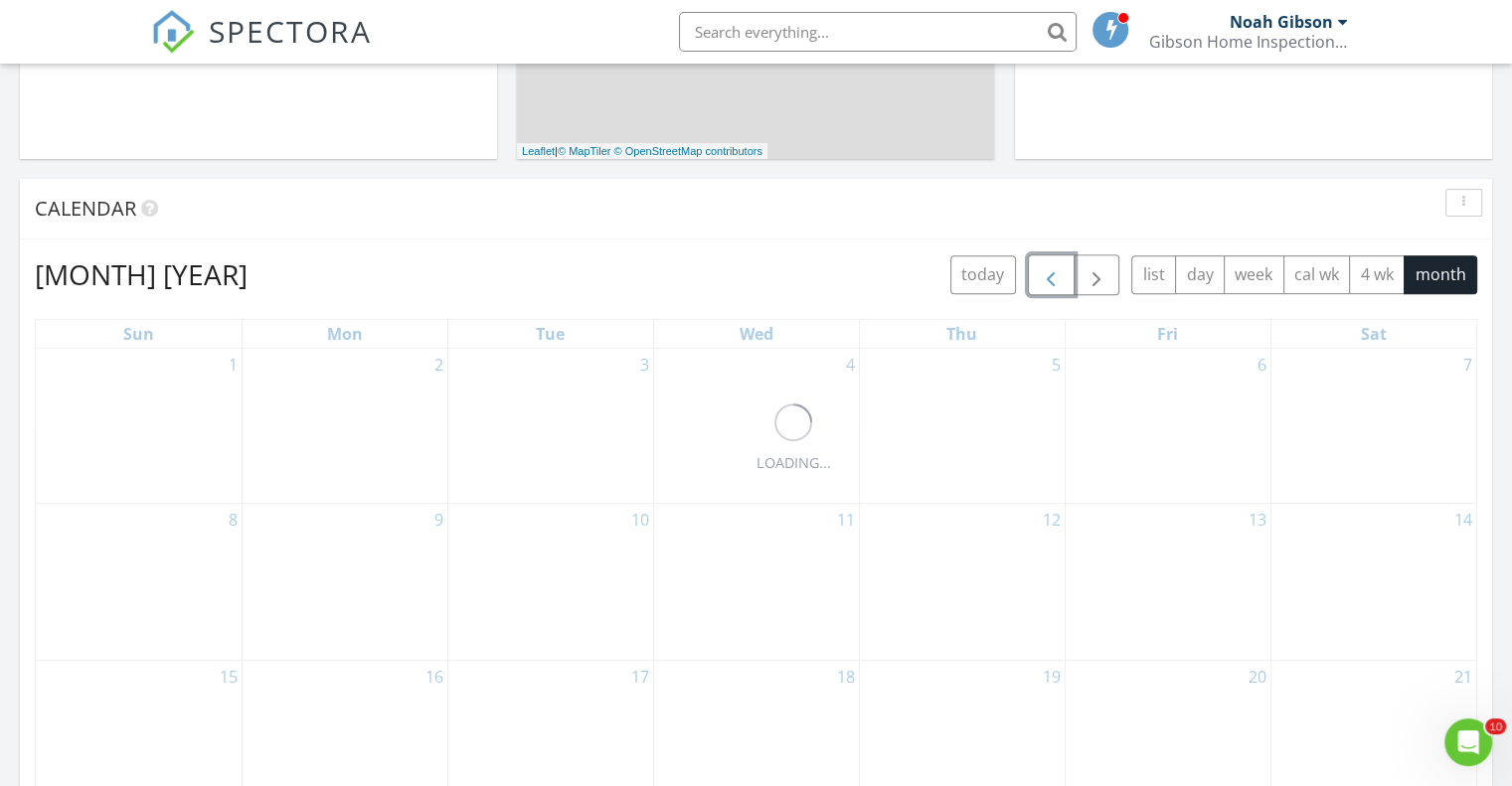 click at bounding box center [1051, 275] 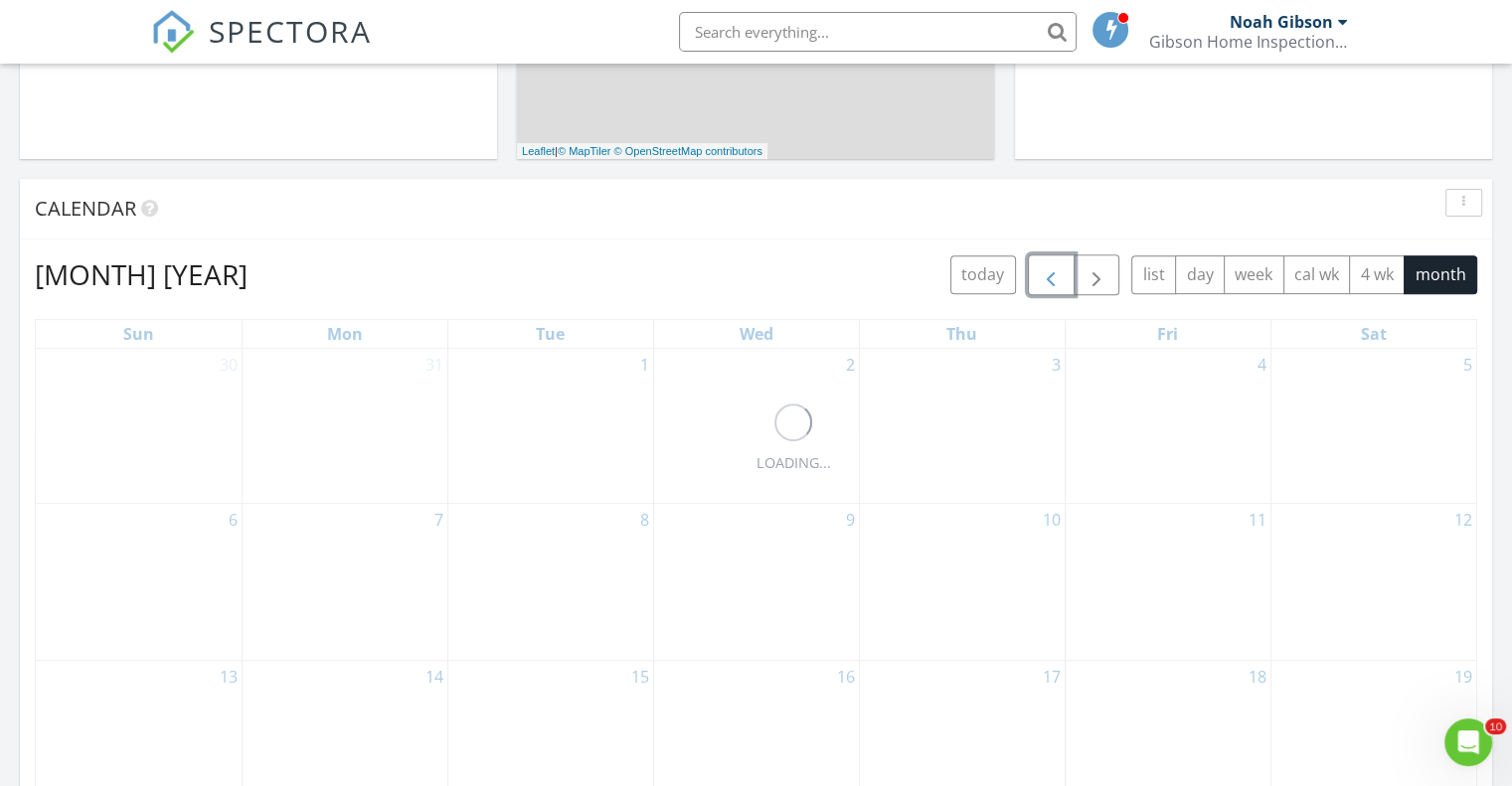 click at bounding box center (1051, 275) 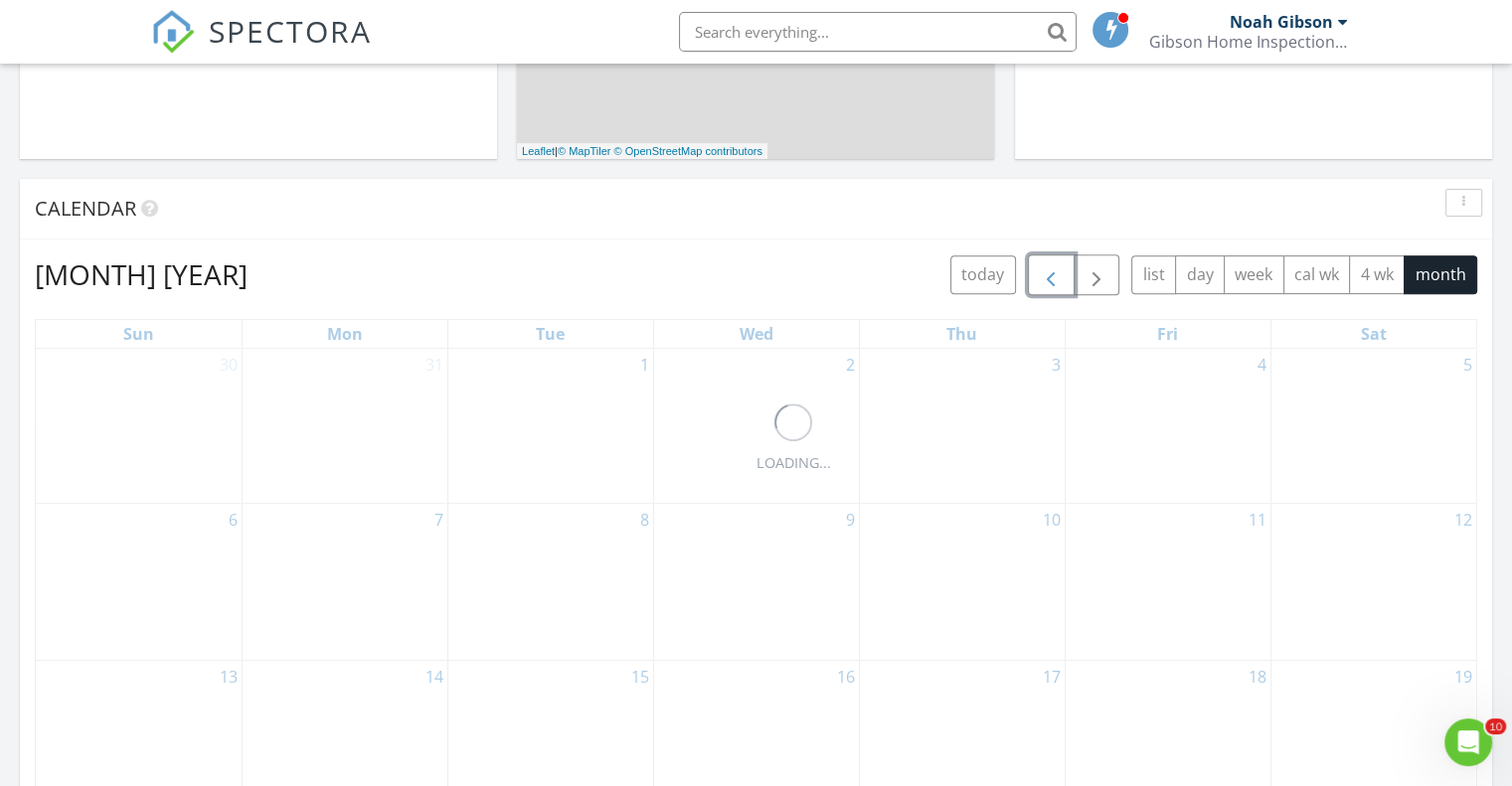 click at bounding box center [1051, 275] 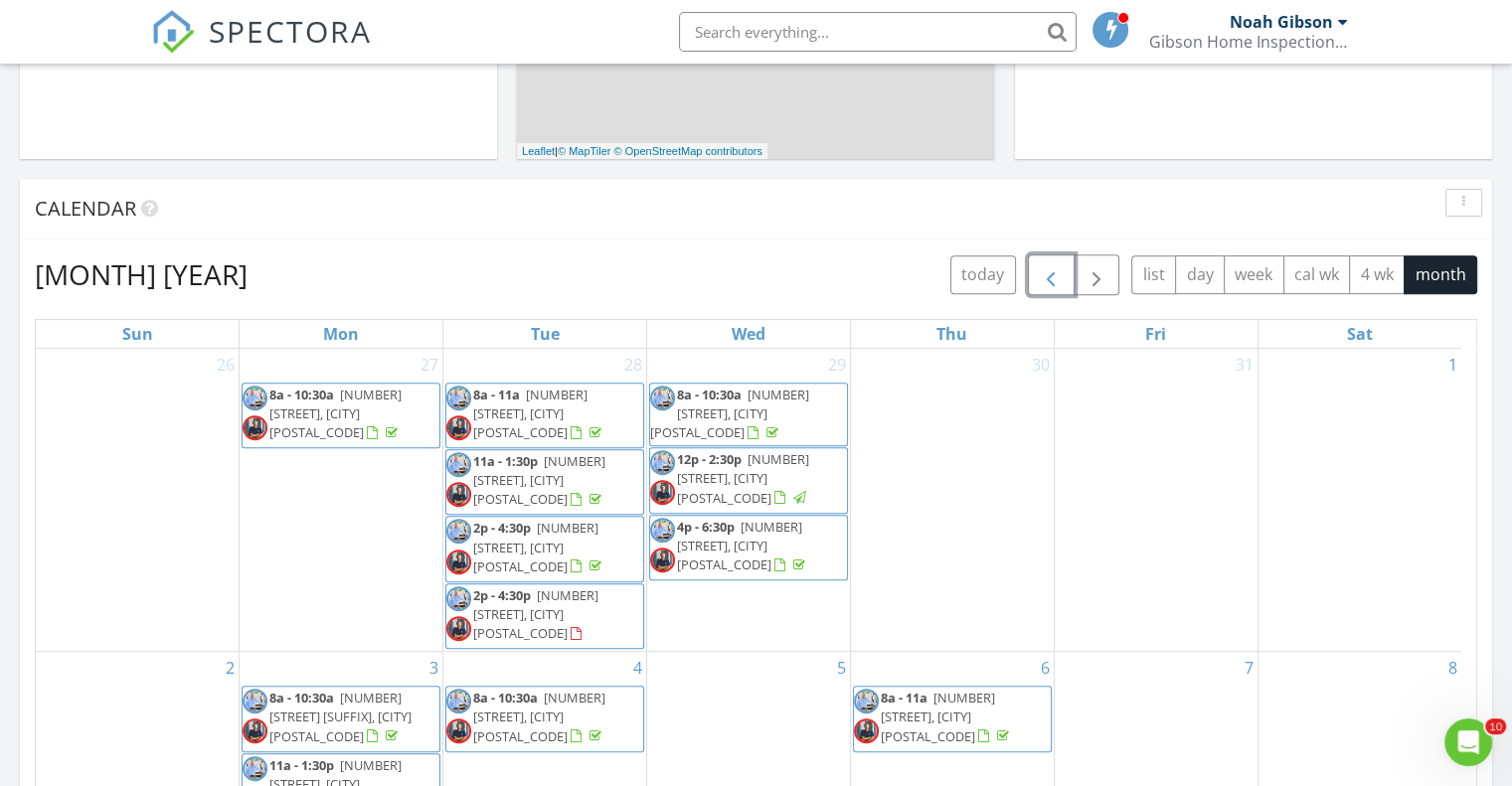 scroll, scrollTop: 297, scrollLeft: 0, axis: vertical 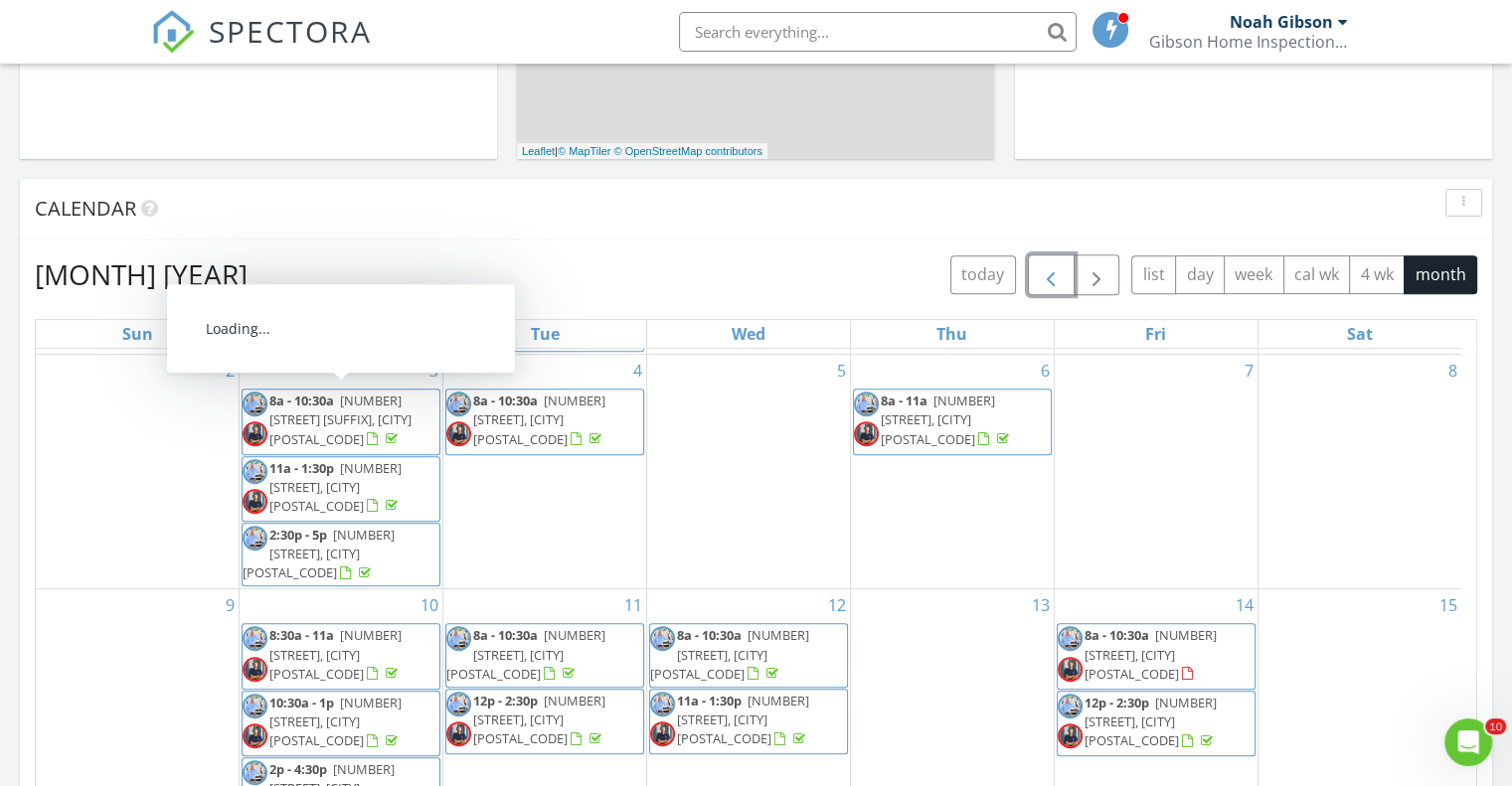 click on "369 River Rd Dr SE, Bogue Chitto 39629" at bounding box center (340, 419) 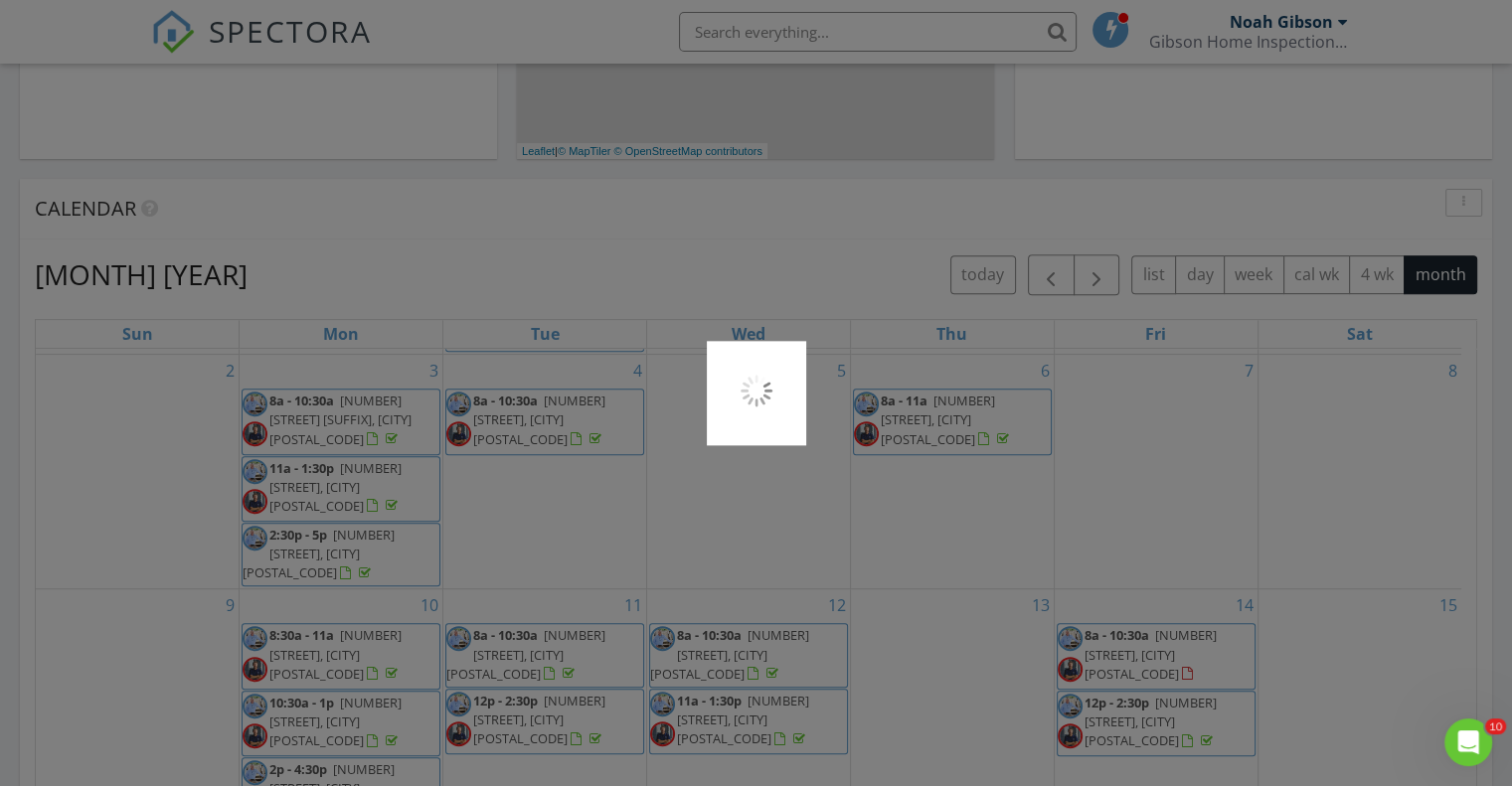 click at bounding box center [756, 393] 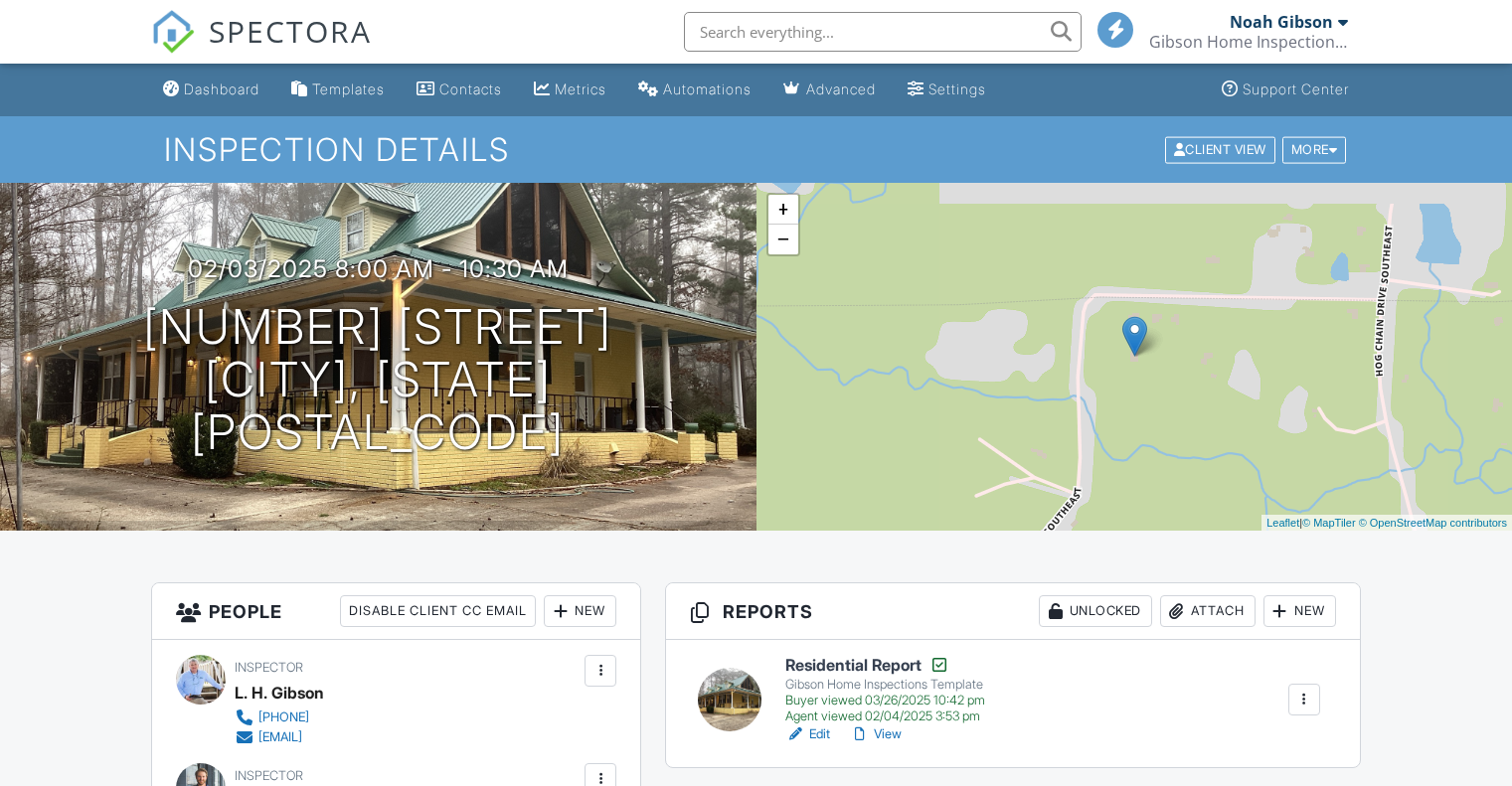 scroll, scrollTop: 1192, scrollLeft: 0, axis: vertical 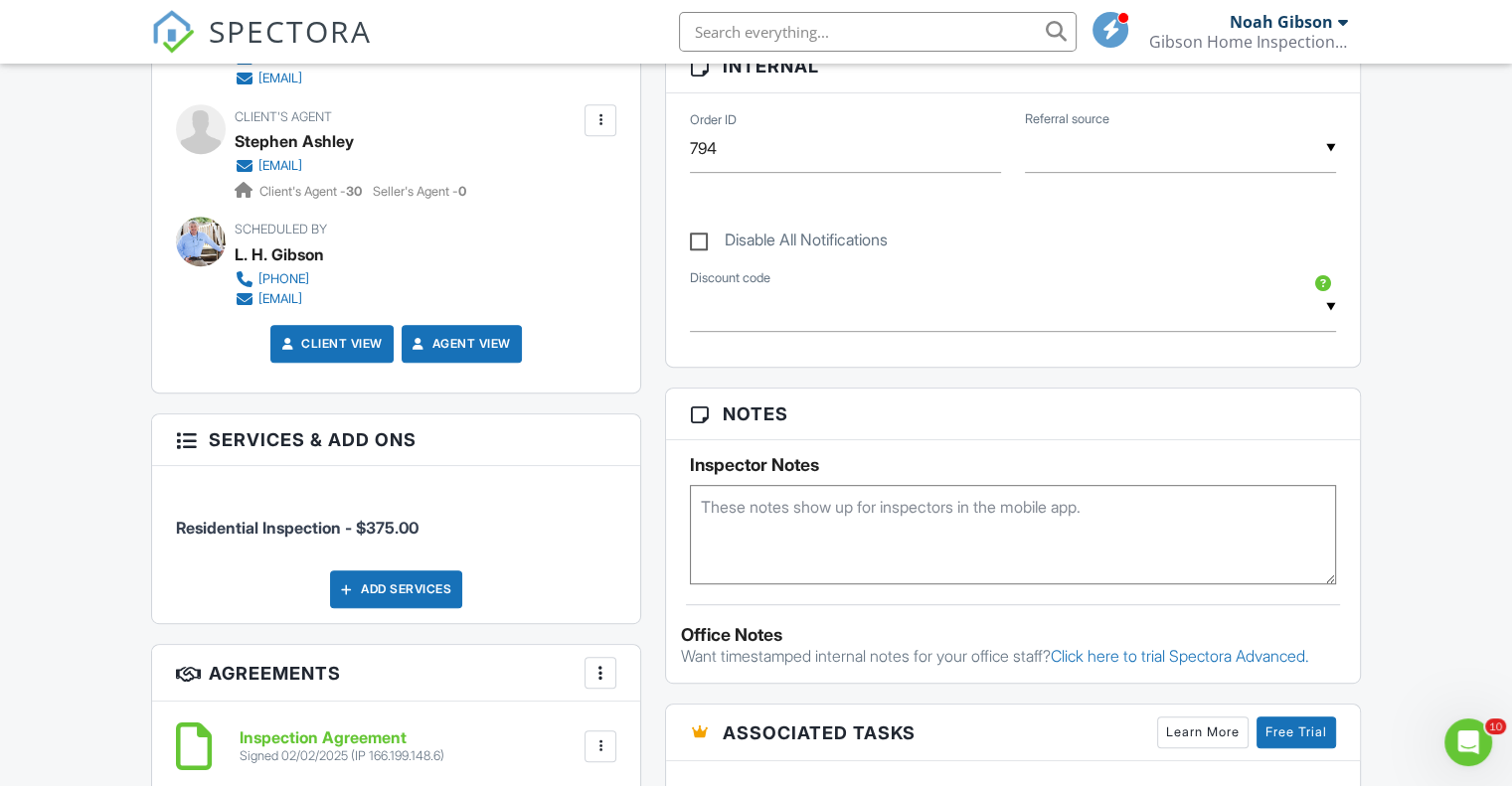 drag, startPoint x: 441, startPoint y: 430, endPoint x: 115, endPoint y: 493, distance: 332.0316 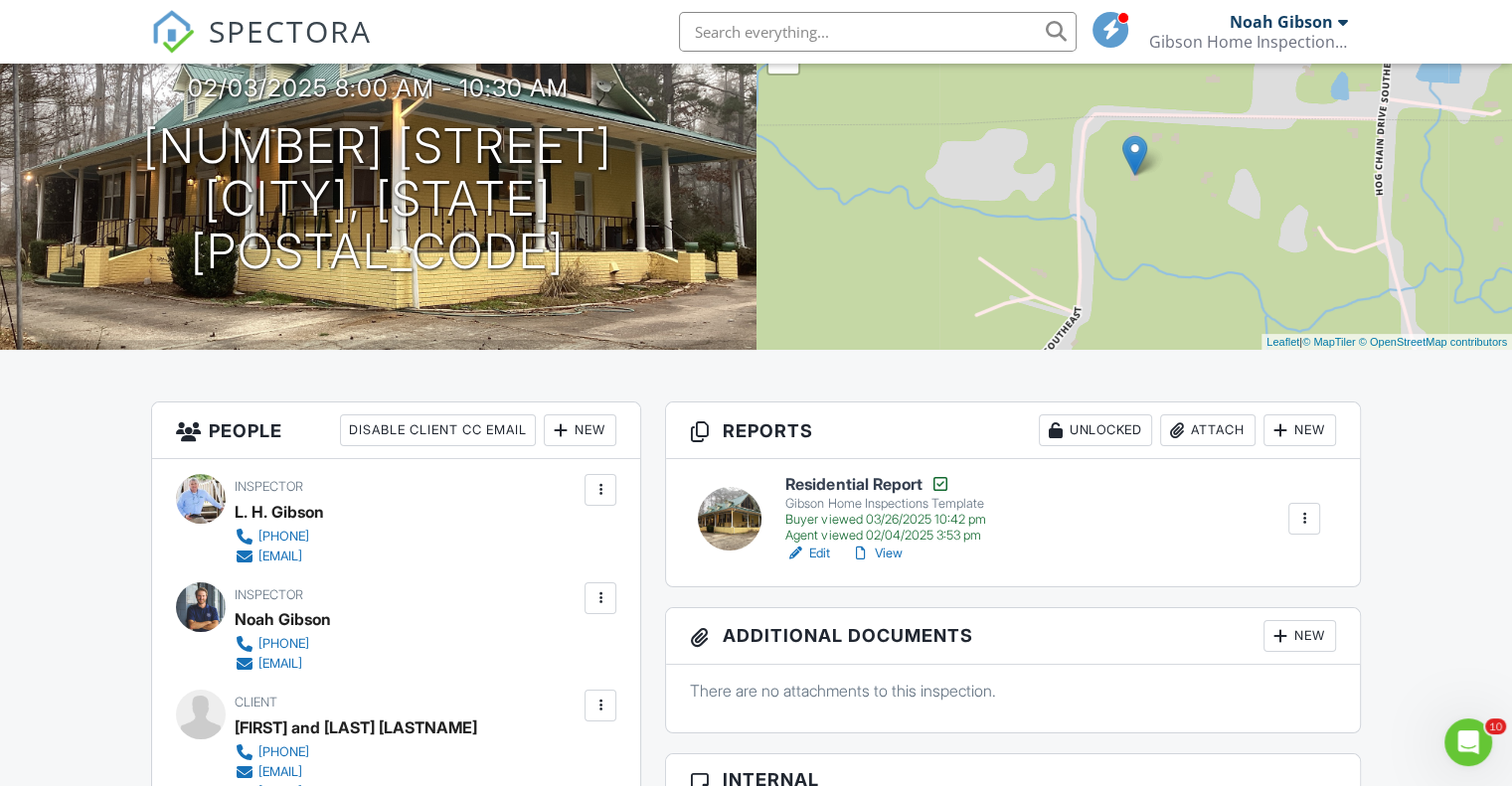 scroll, scrollTop: 0, scrollLeft: 0, axis: both 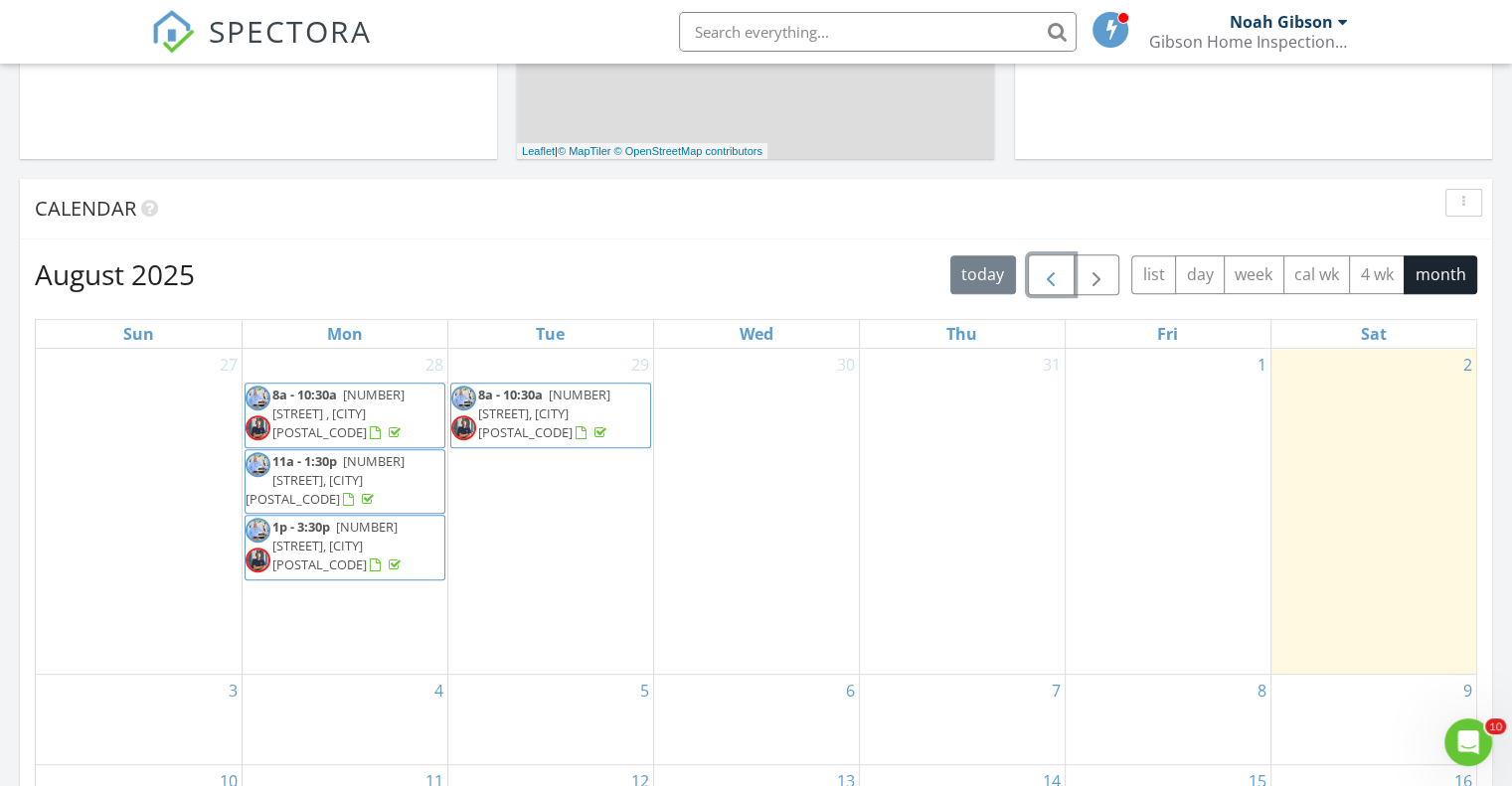 click at bounding box center (1051, 275) 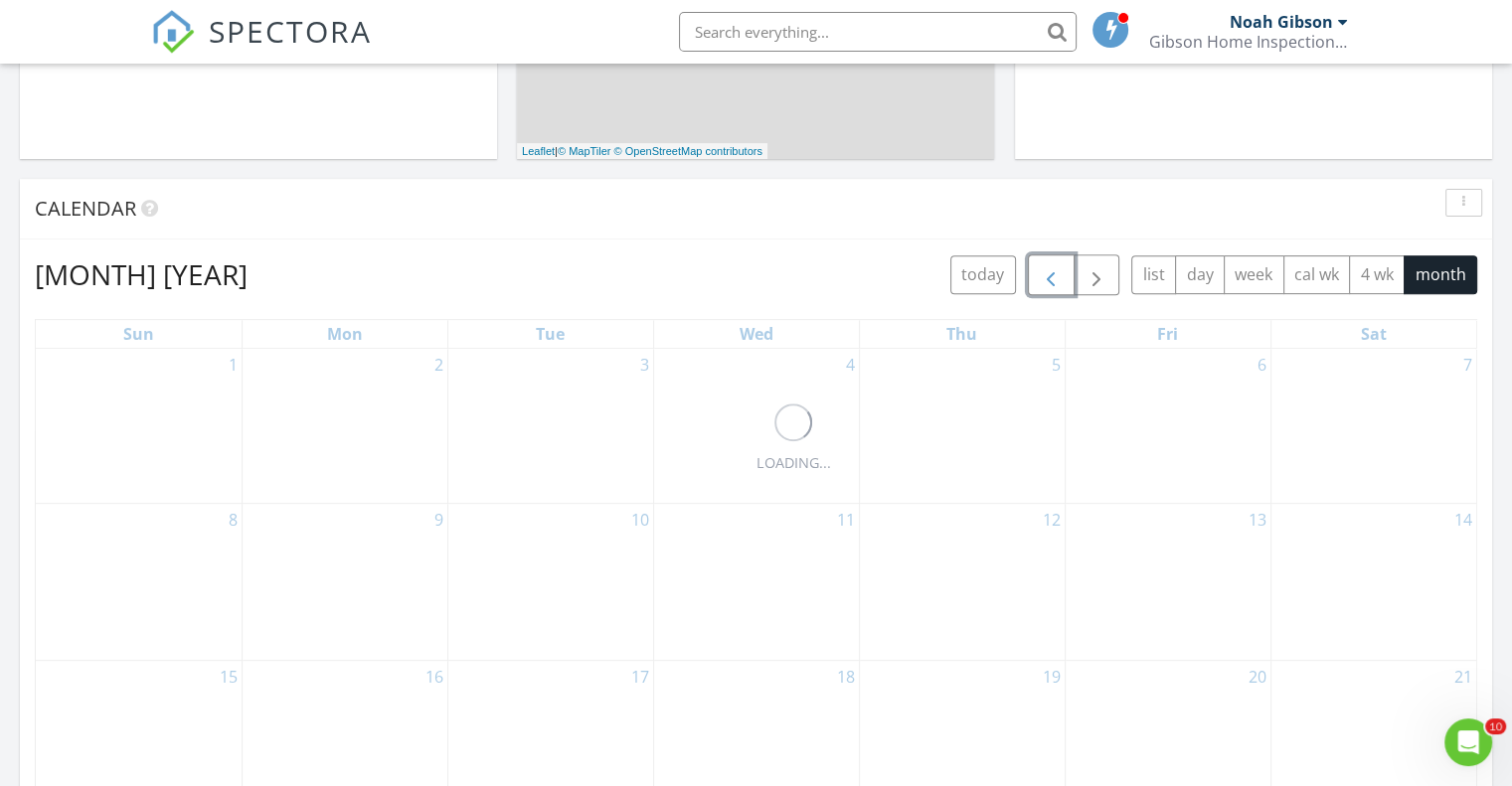 click at bounding box center (1051, 275) 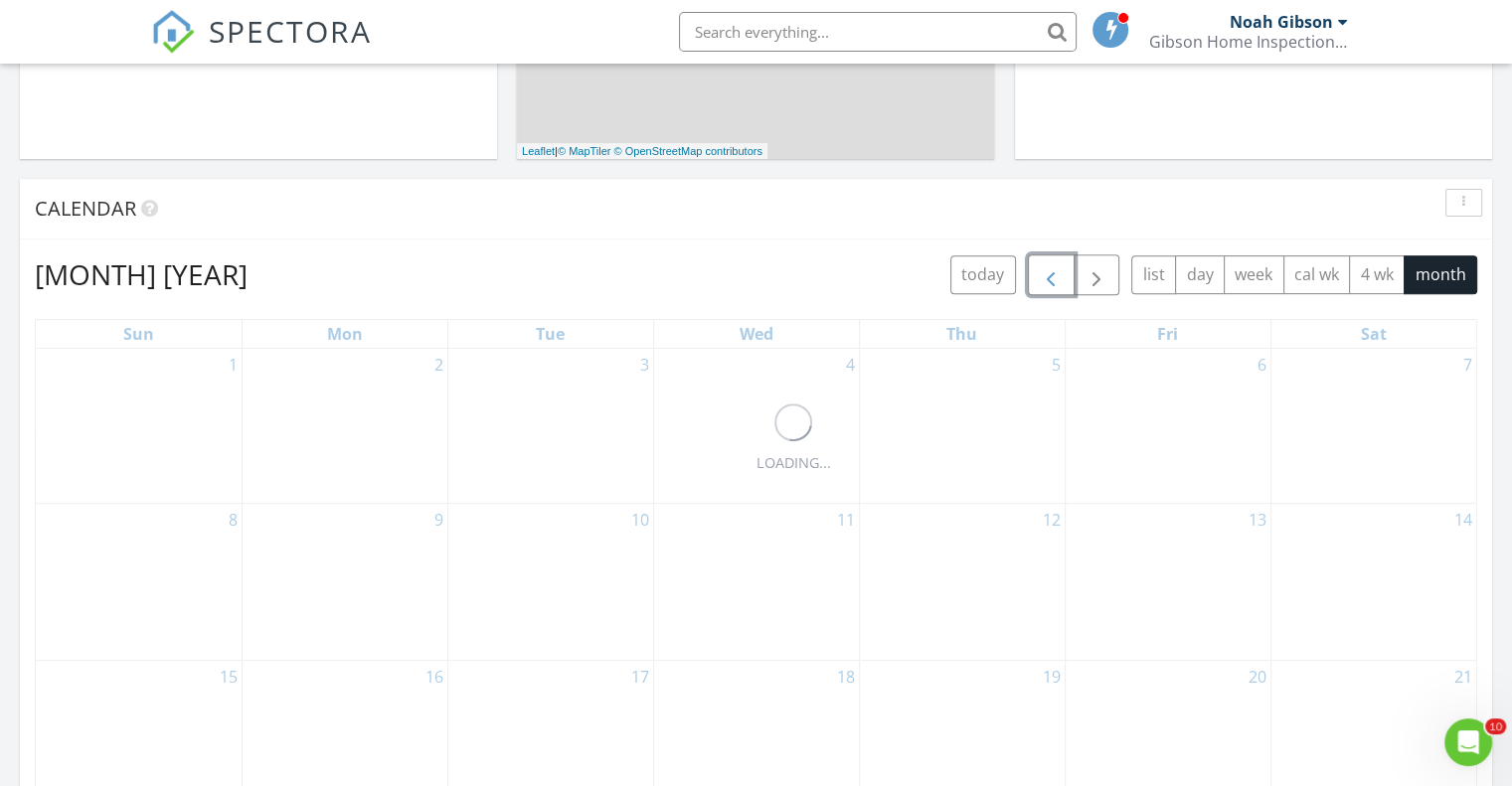 click at bounding box center [1051, 275] 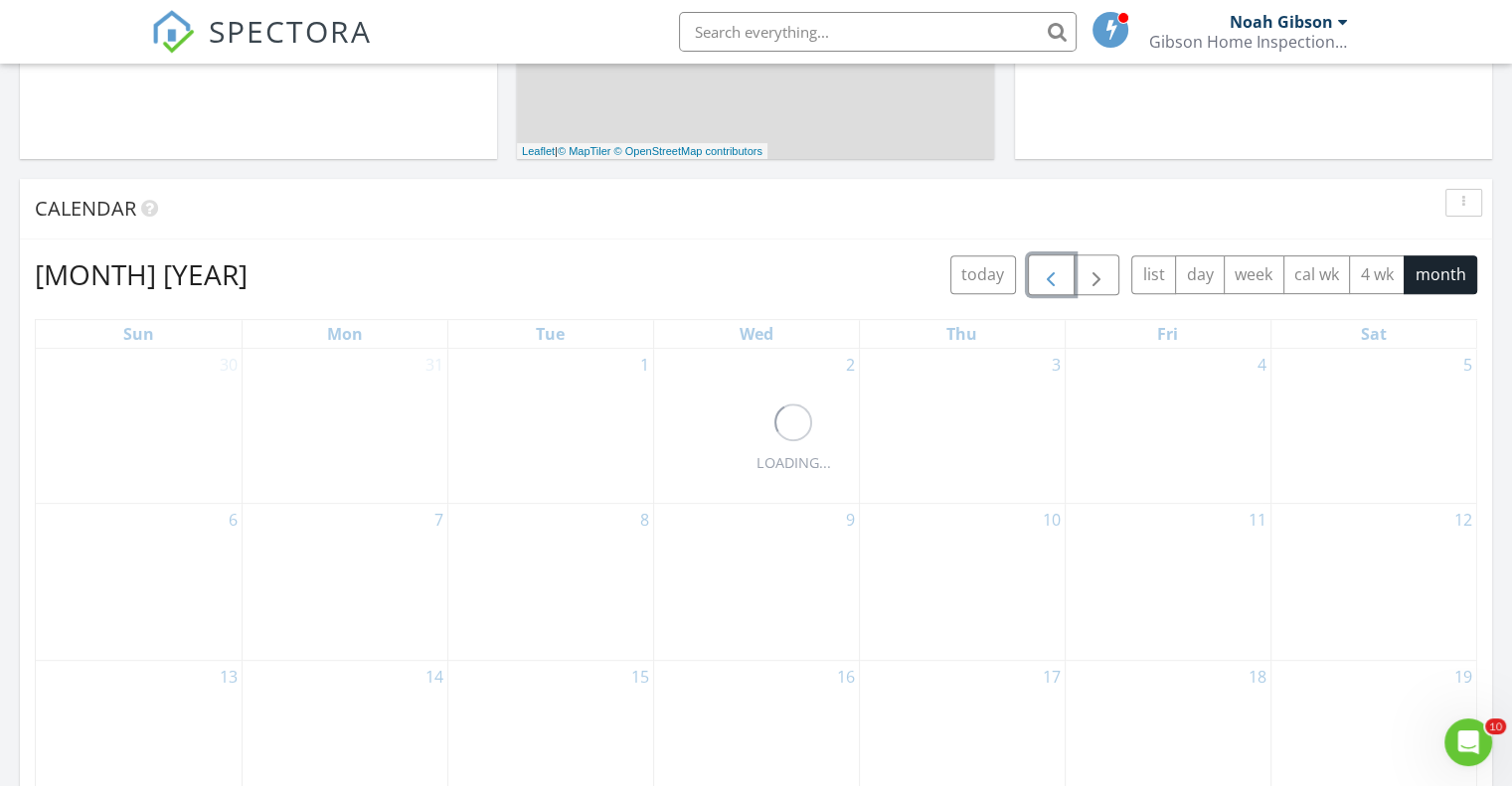 click at bounding box center [1051, 275] 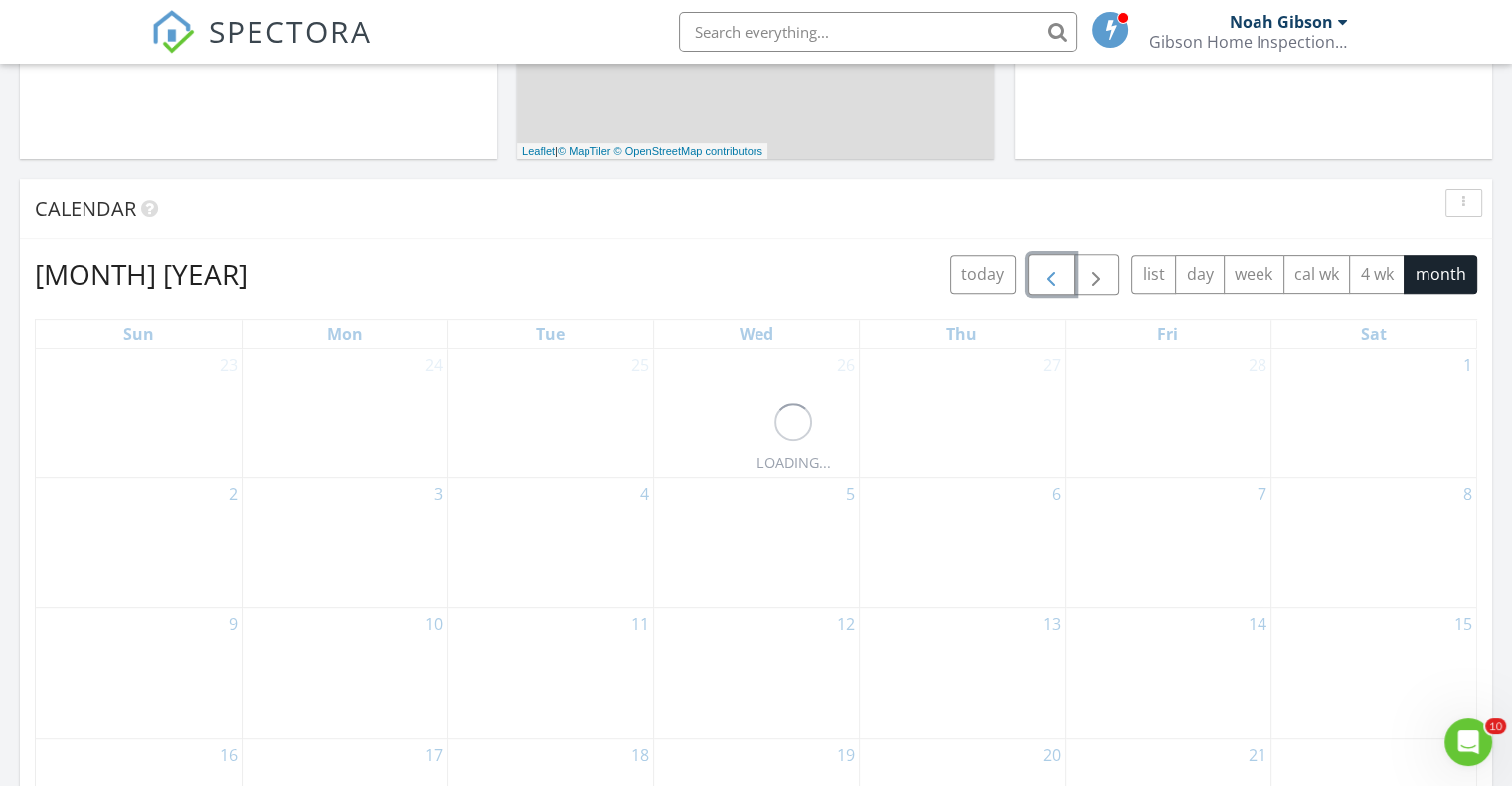 click at bounding box center [1051, 275] 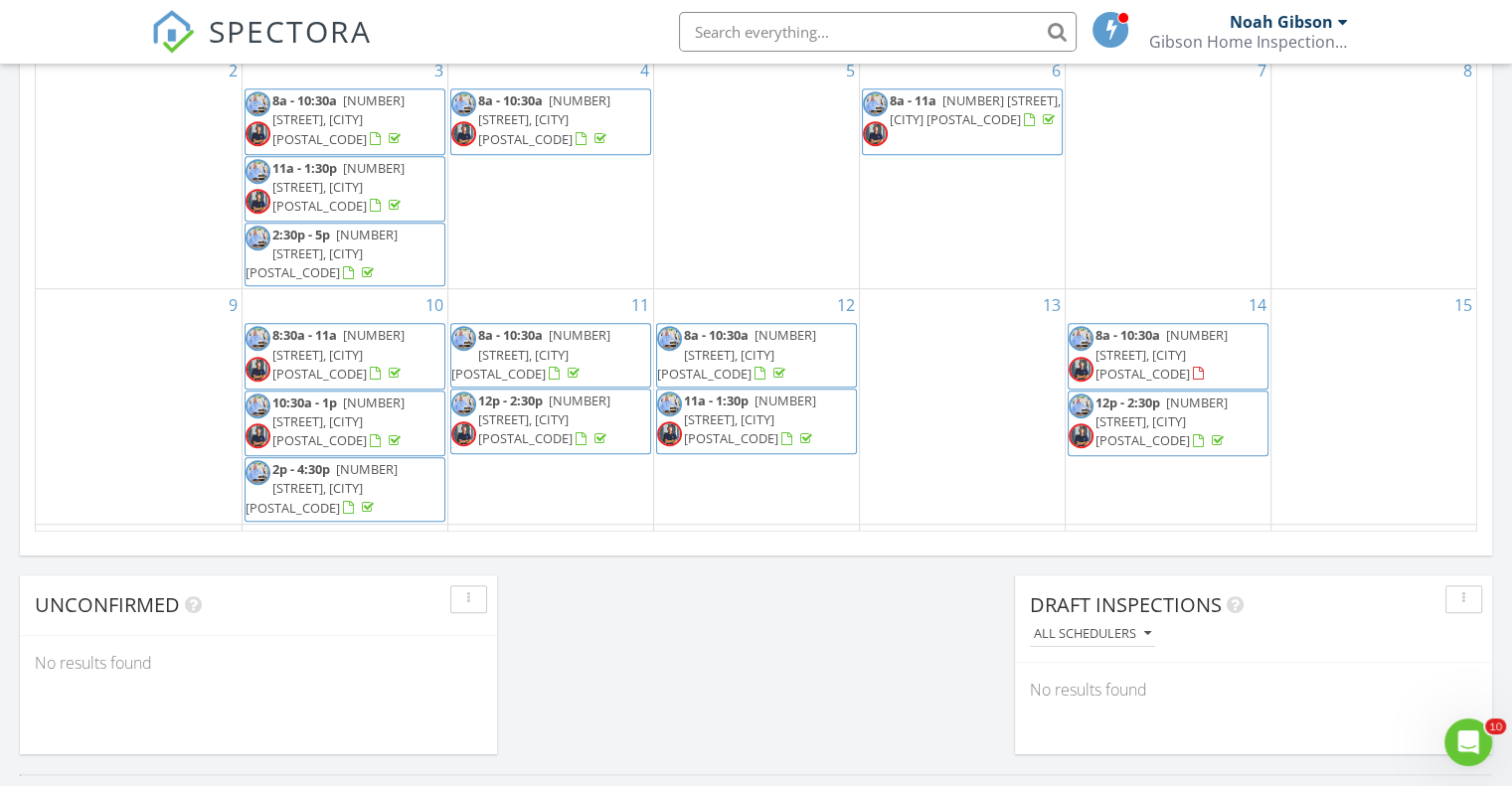 scroll, scrollTop: 1391, scrollLeft: 0, axis: vertical 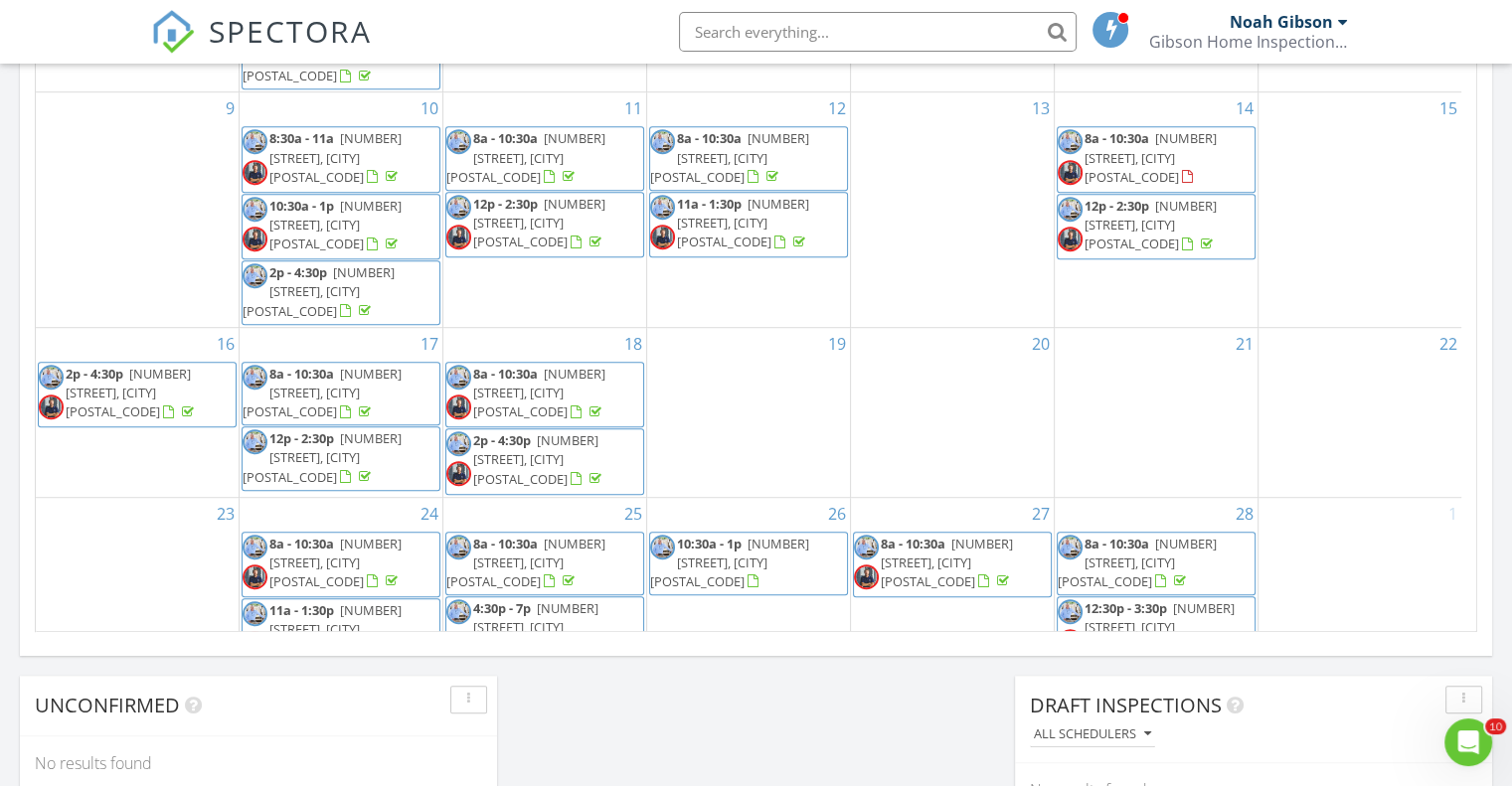 click on "12p - 2:30p" at bounding box center [1116, 206] 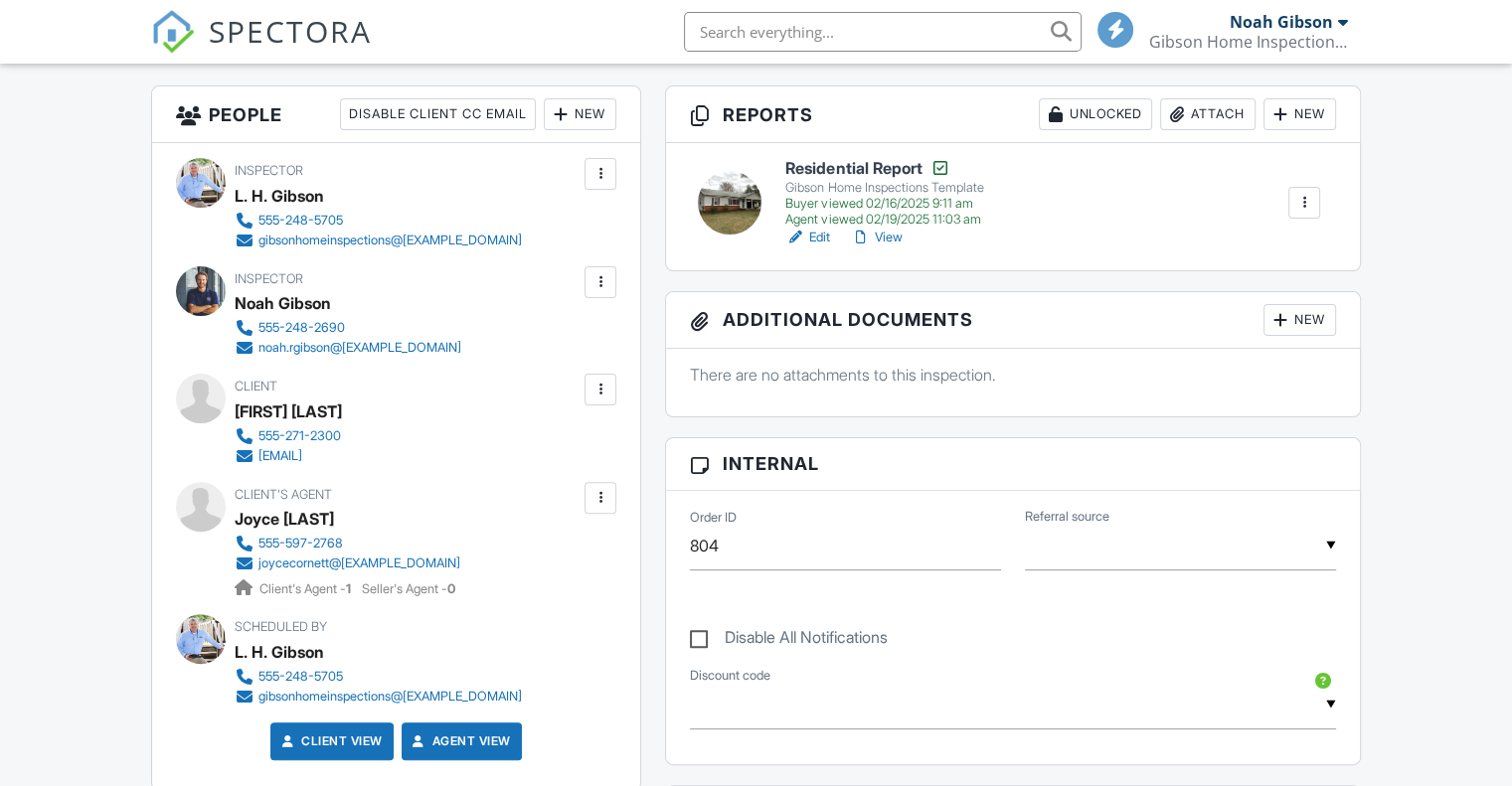 scroll, scrollTop: 596, scrollLeft: 0, axis: vertical 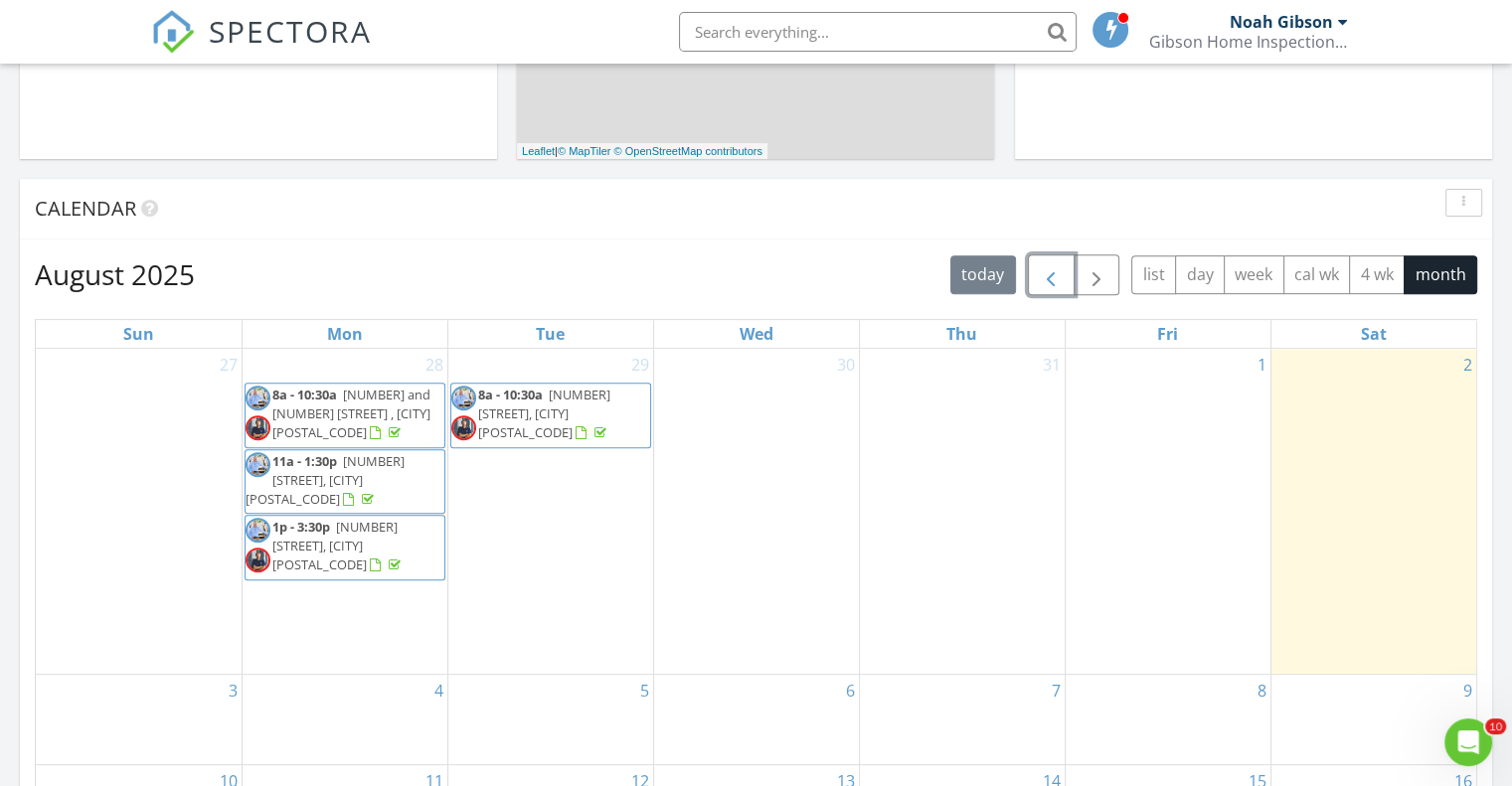 click at bounding box center (1051, 275) 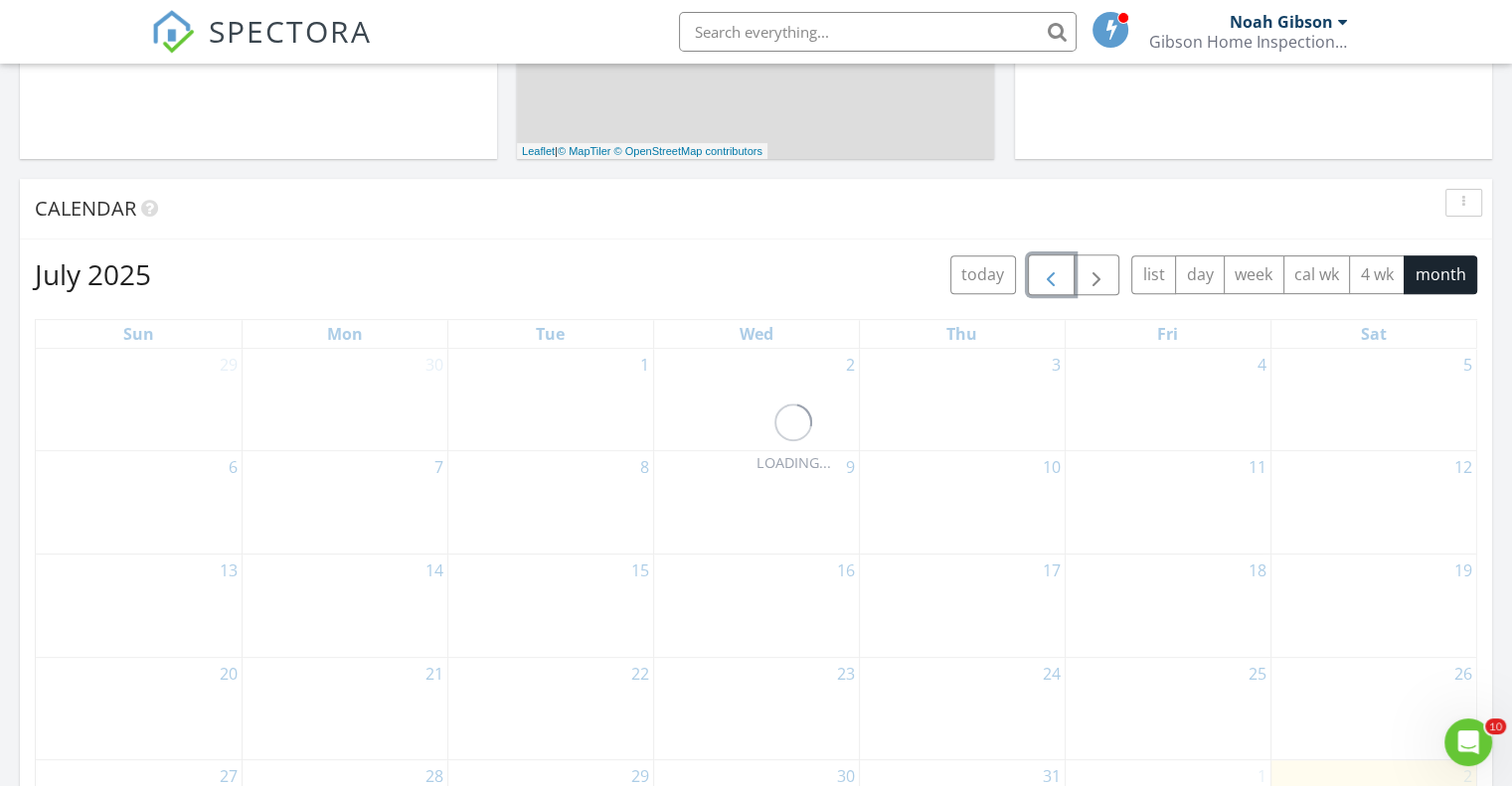 click at bounding box center [1051, 275] 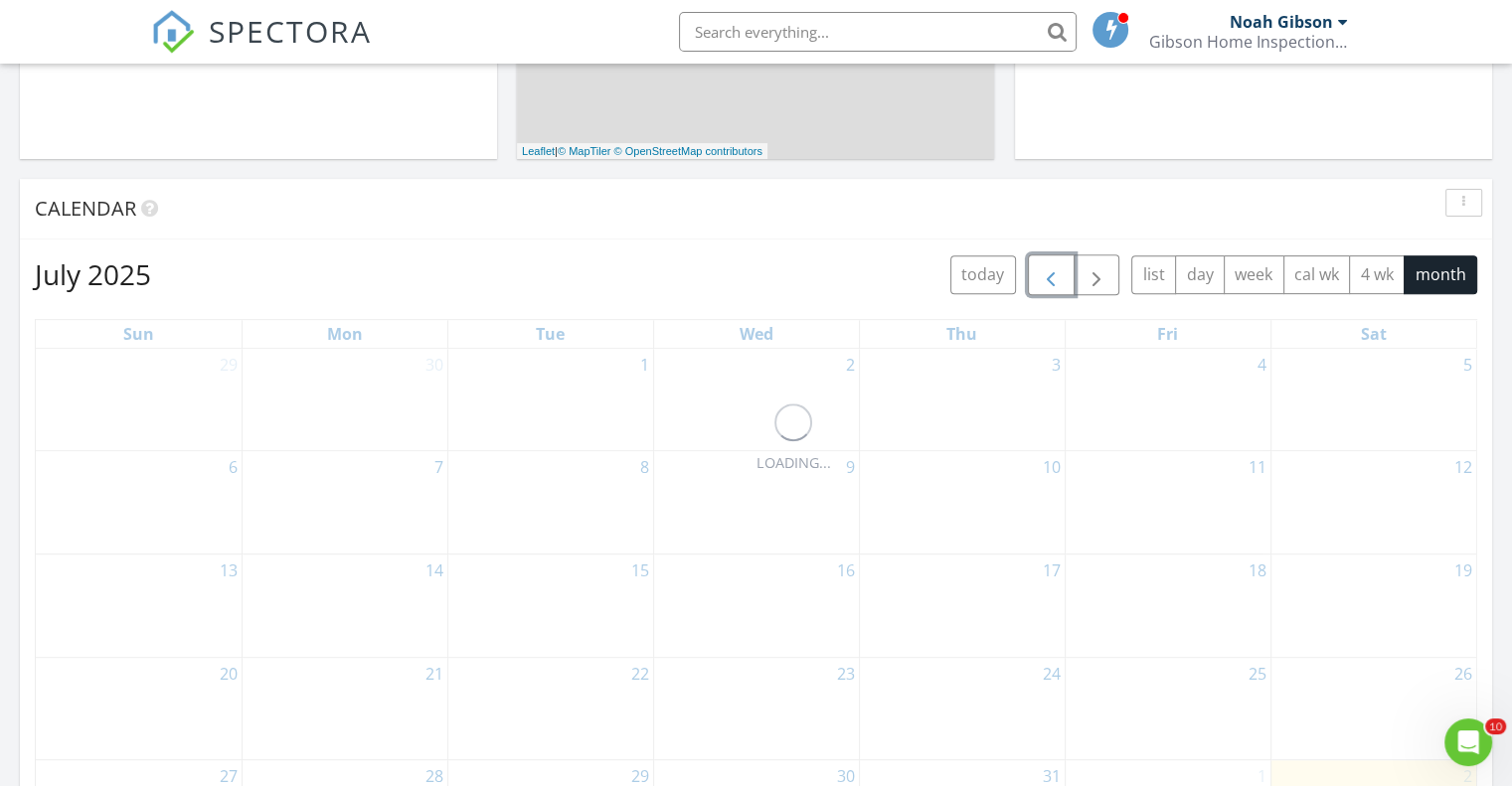 click at bounding box center [1051, 275] 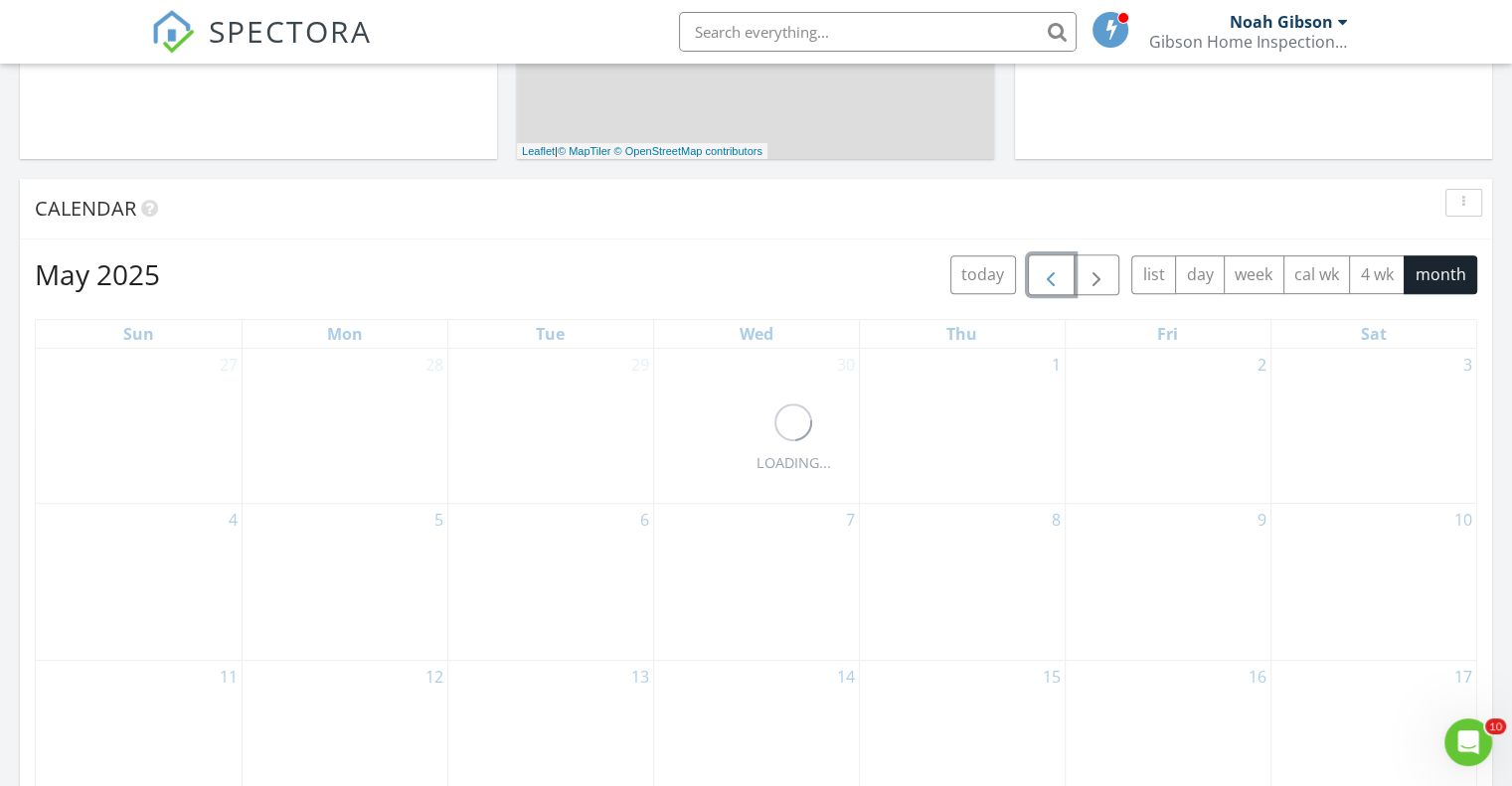 click at bounding box center [1051, 275] 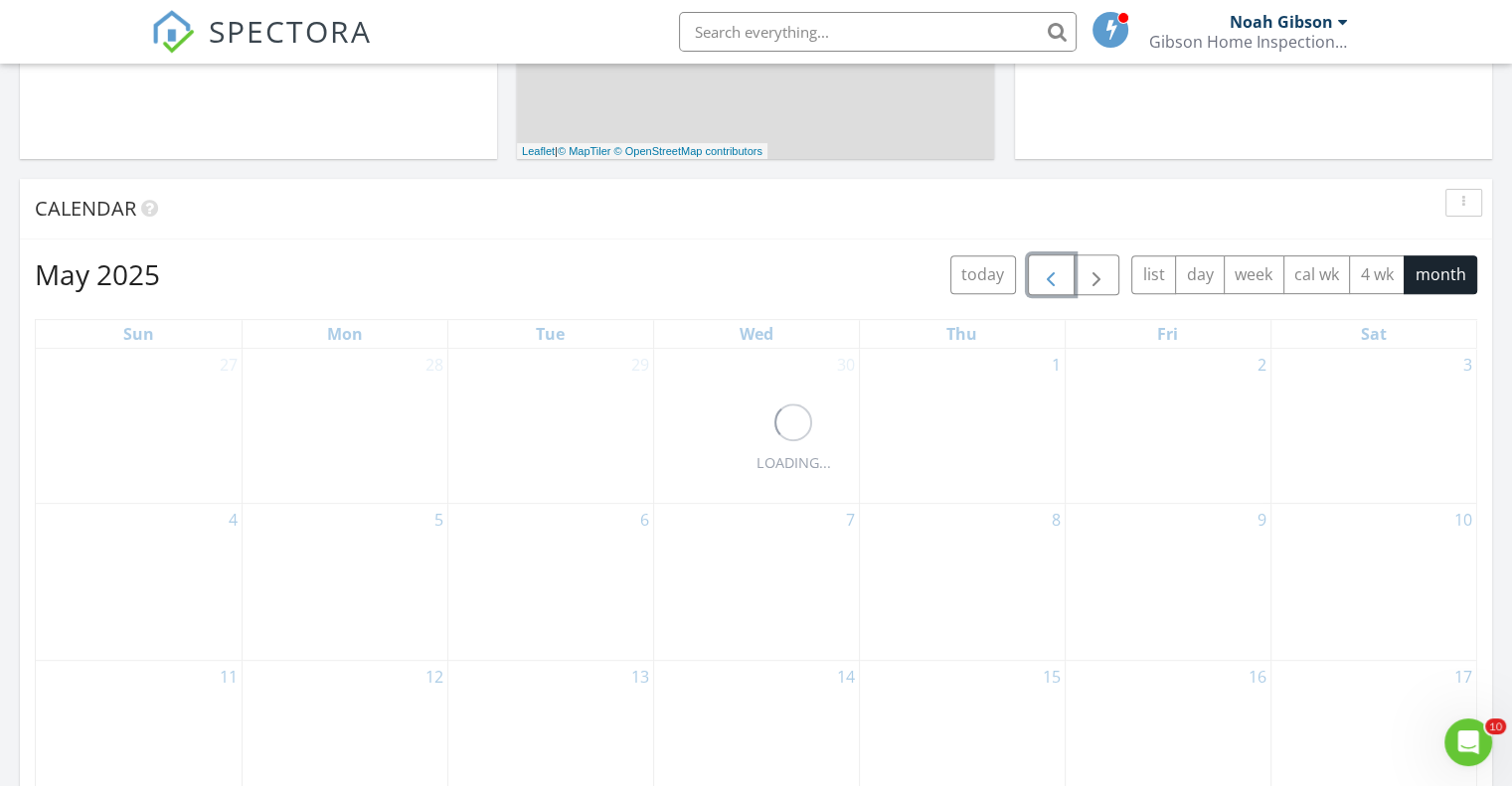 click at bounding box center [1051, 275] 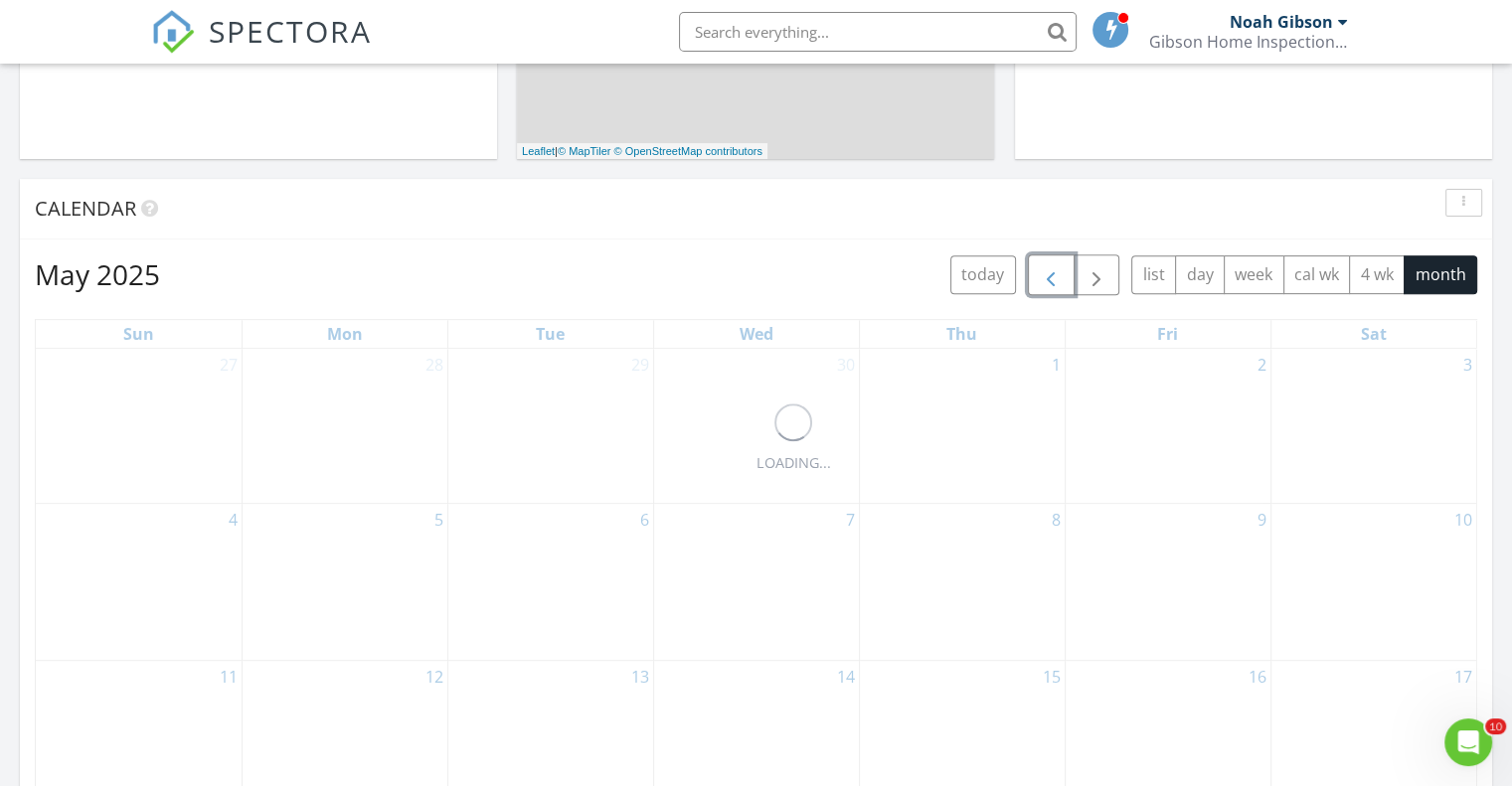 click at bounding box center [1051, 275] 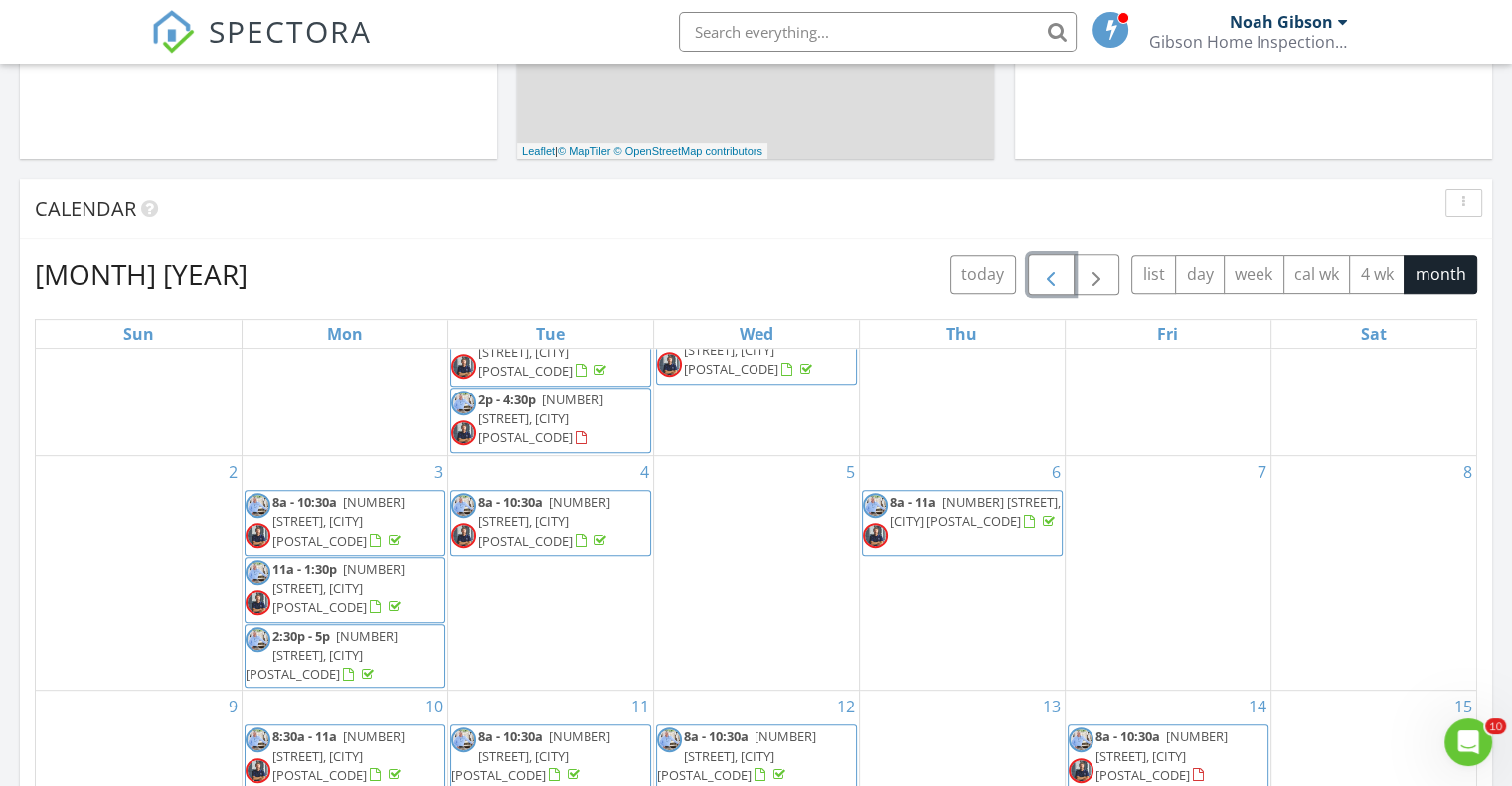 scroll, scrollTop: 297, scrollLeft: 0, axis: vertical 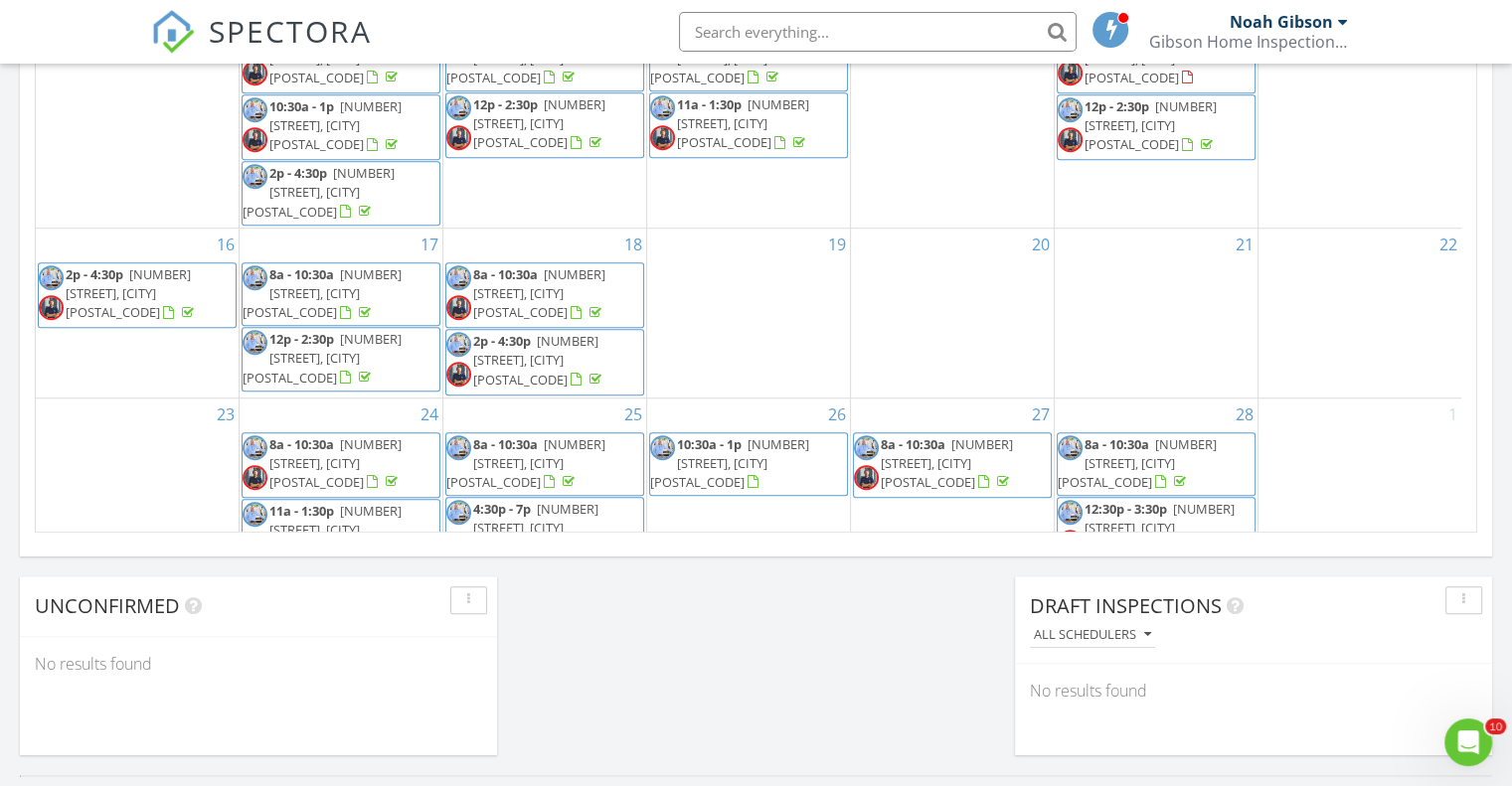 click on "2p - 4:30p
1084 Biltmore Drive, McComb 39648" at bounding box center (137, 295) 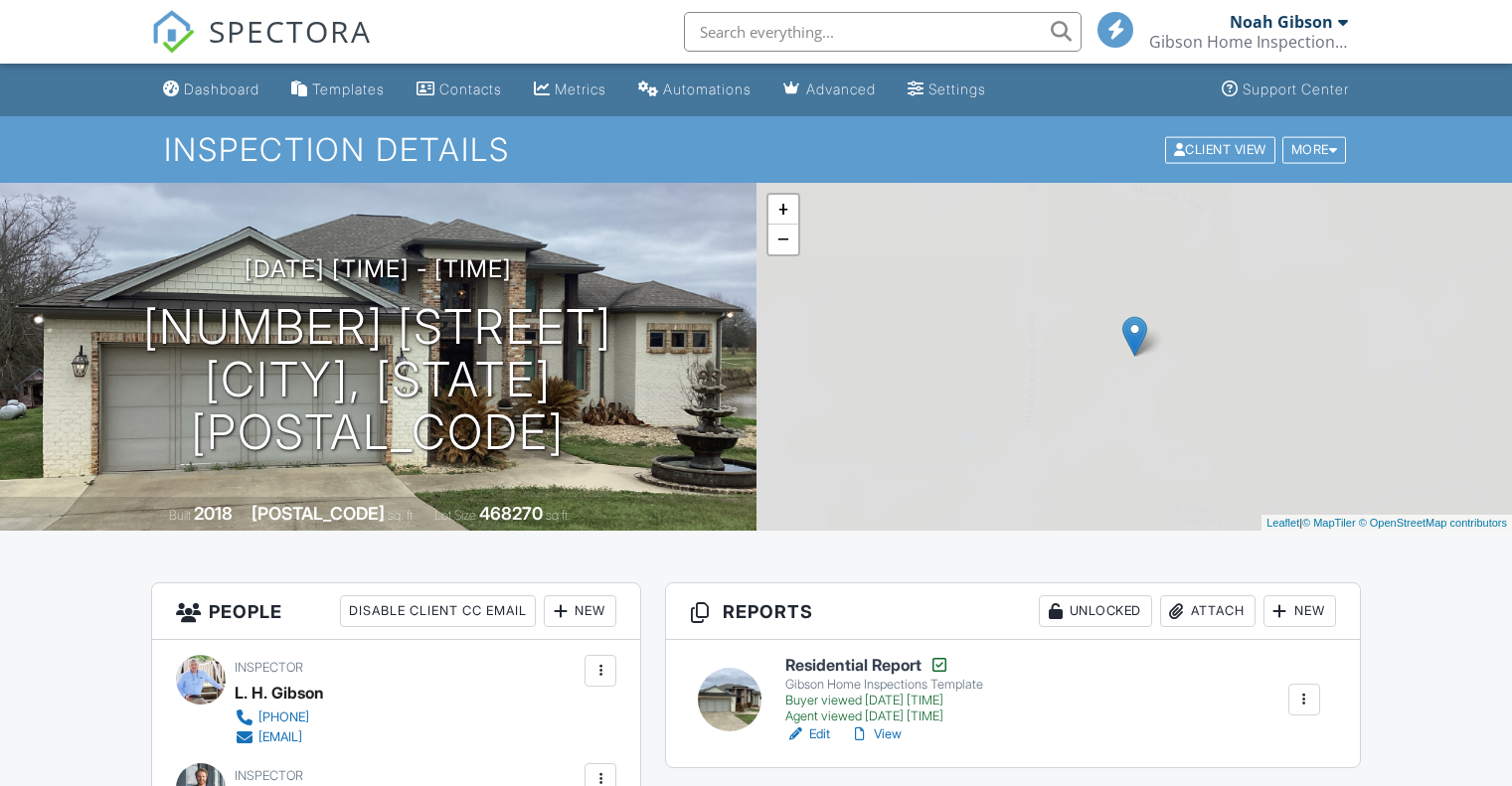scroll, scrollTop: 0, scrollLeft: 0, axis: both 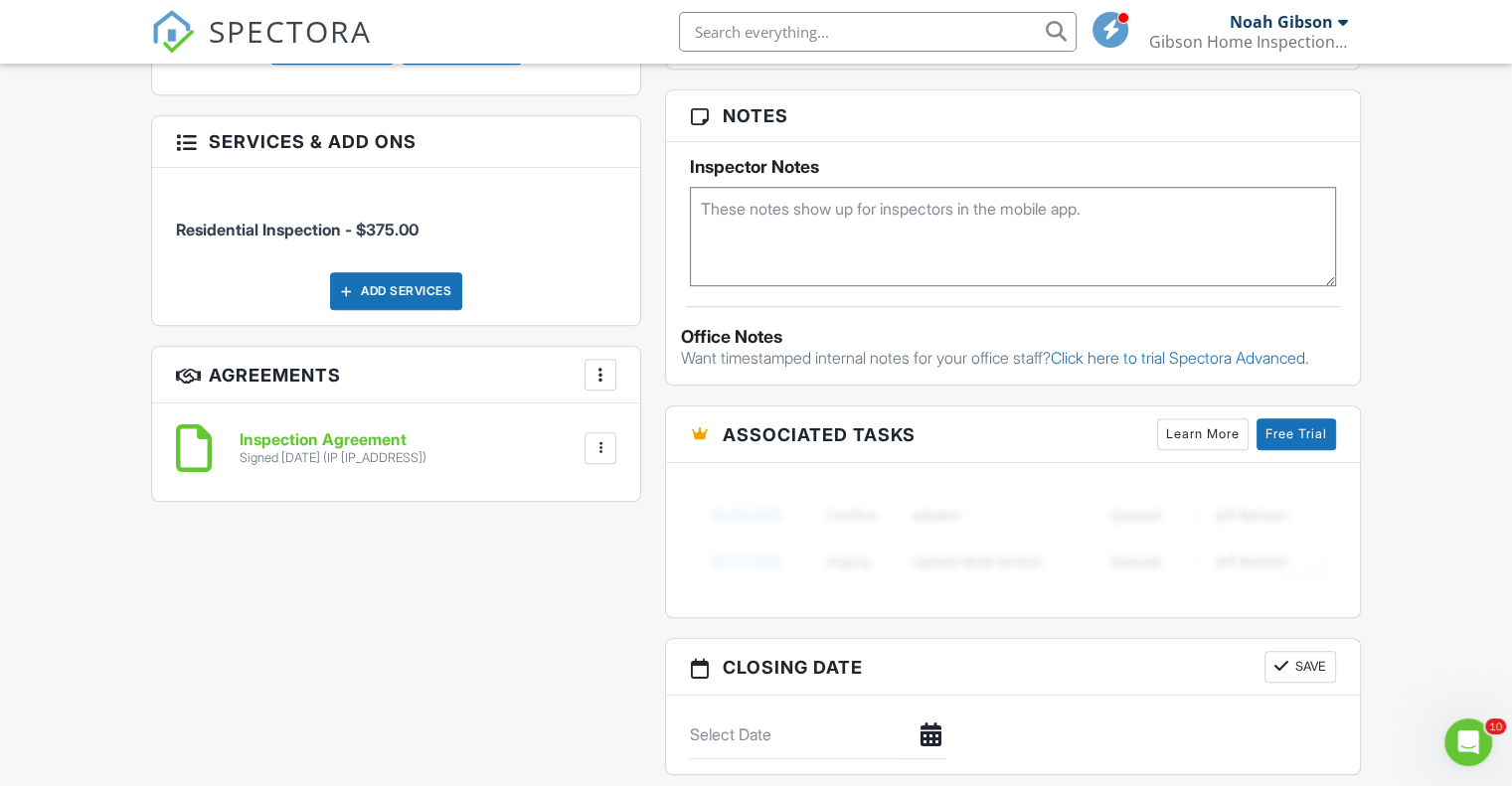 click on "Inspection Agreement
Signed 02/15/2025 (IP 129.222.77.92)
File
Delete
Download" at bounding box center [396, 448] 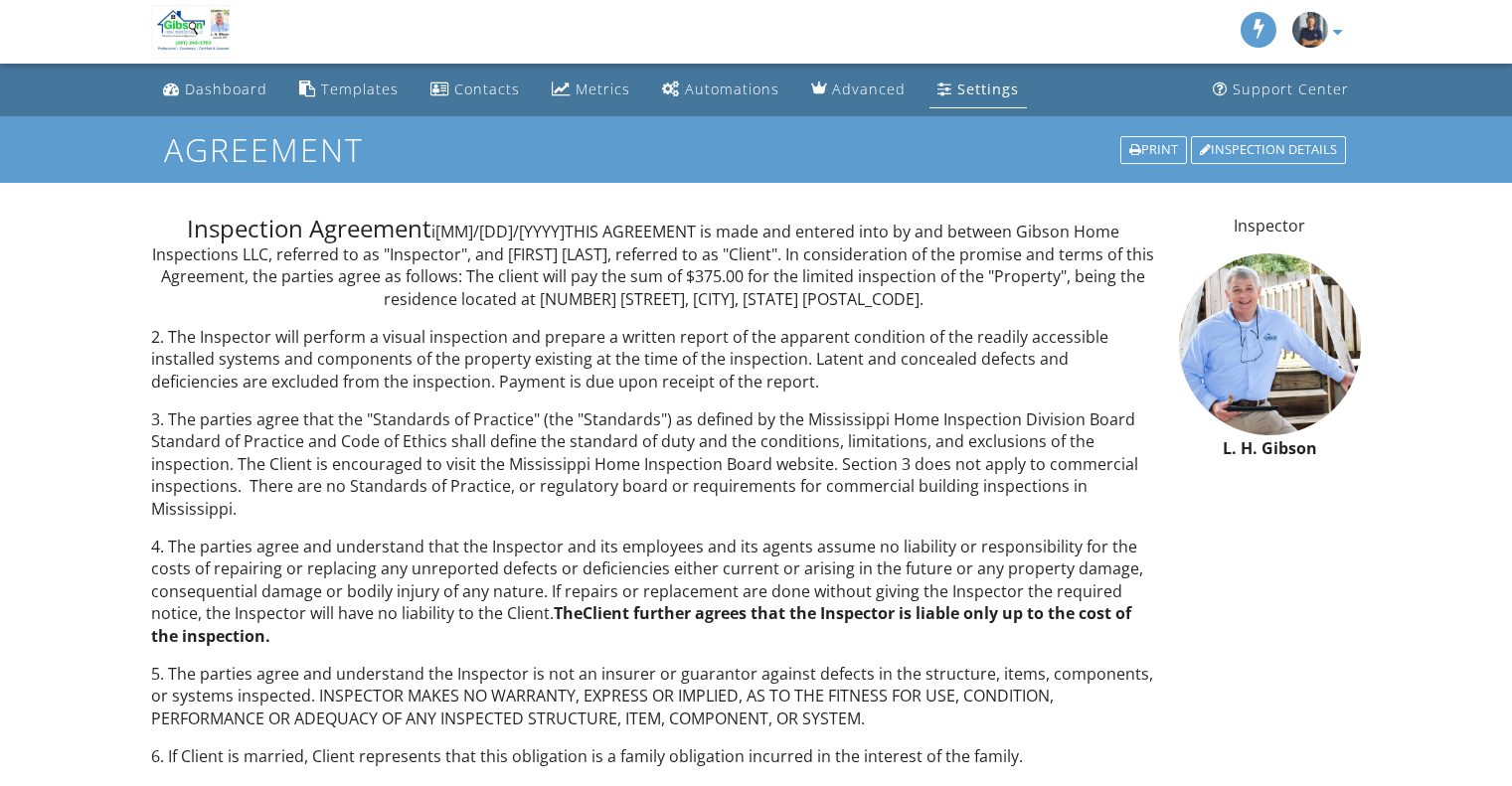 scroll, scrollTop: 0, scrollLeft: 0, axis: both 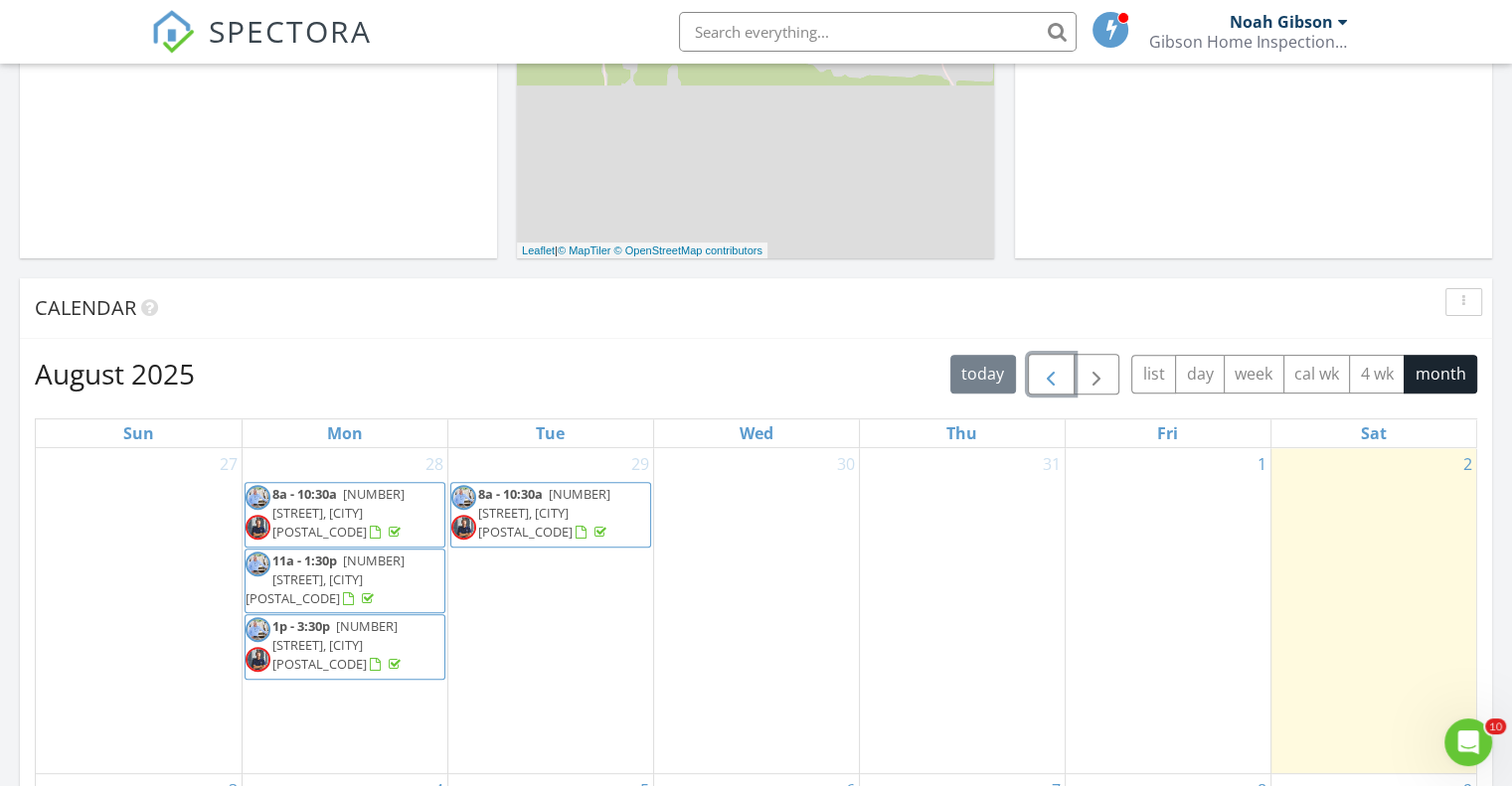 click at bounding box center (1051, 375) 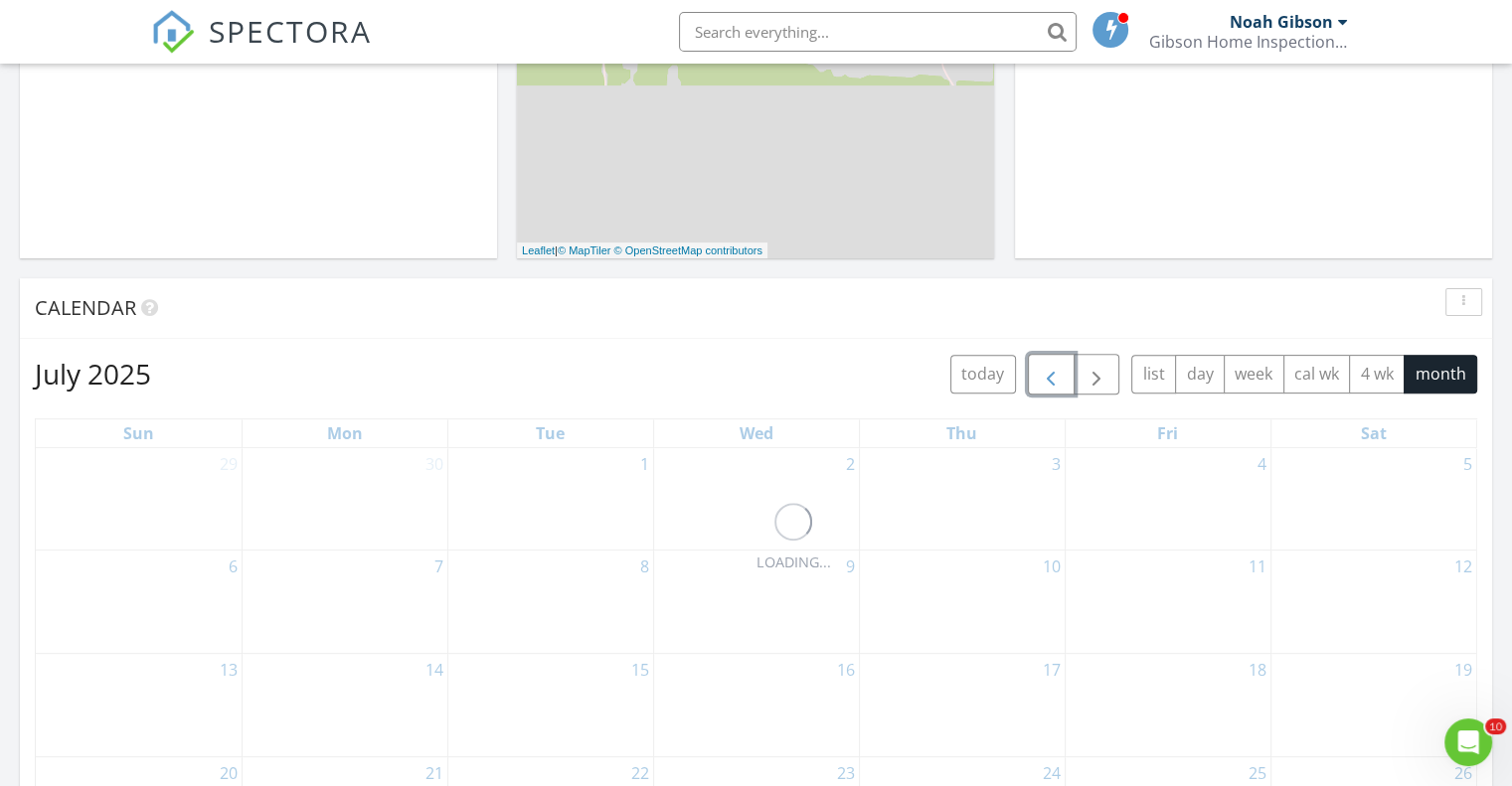 click at bounding box center (1051, 375) 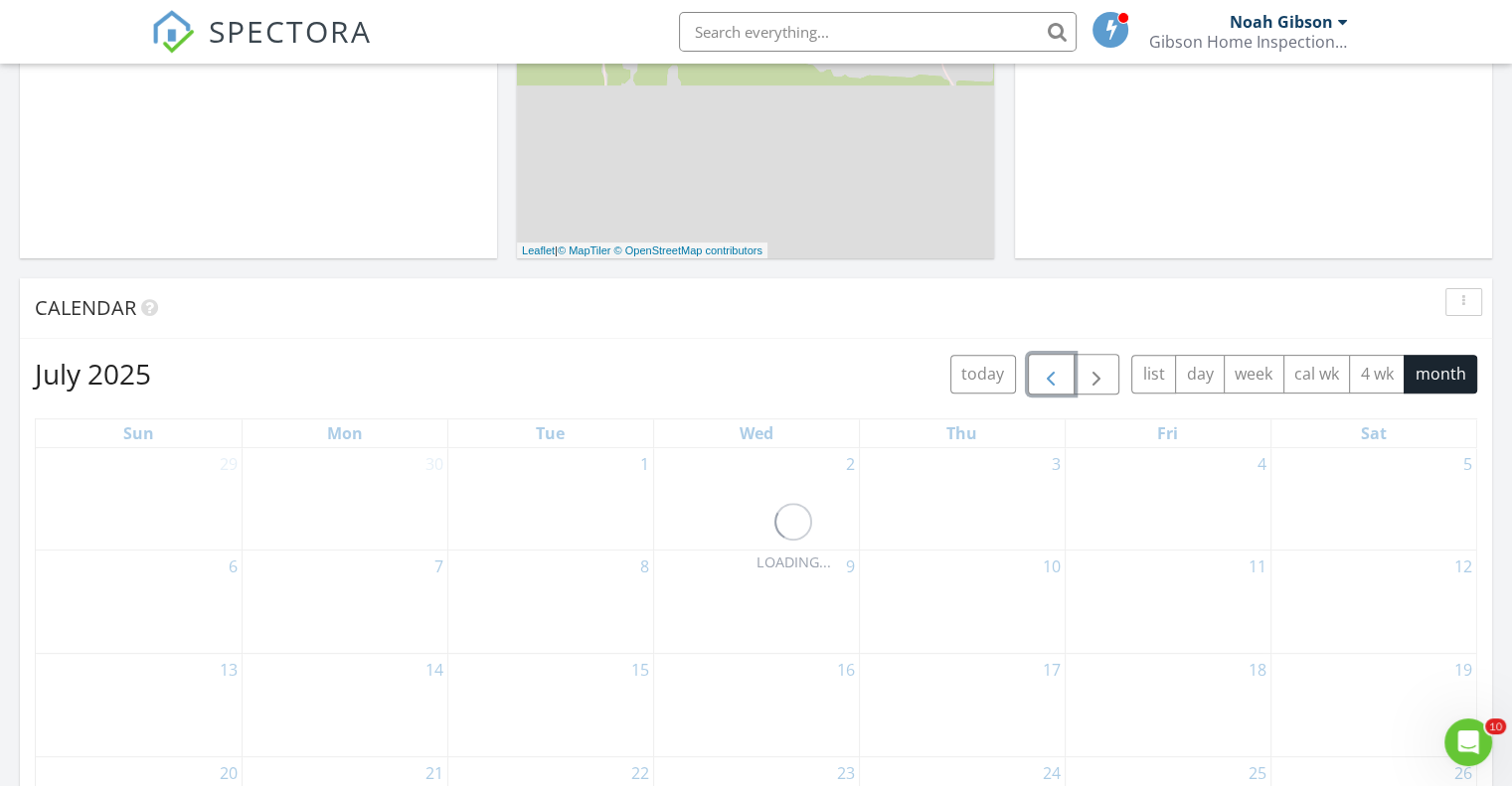 click at bounding box center (1051, 375) 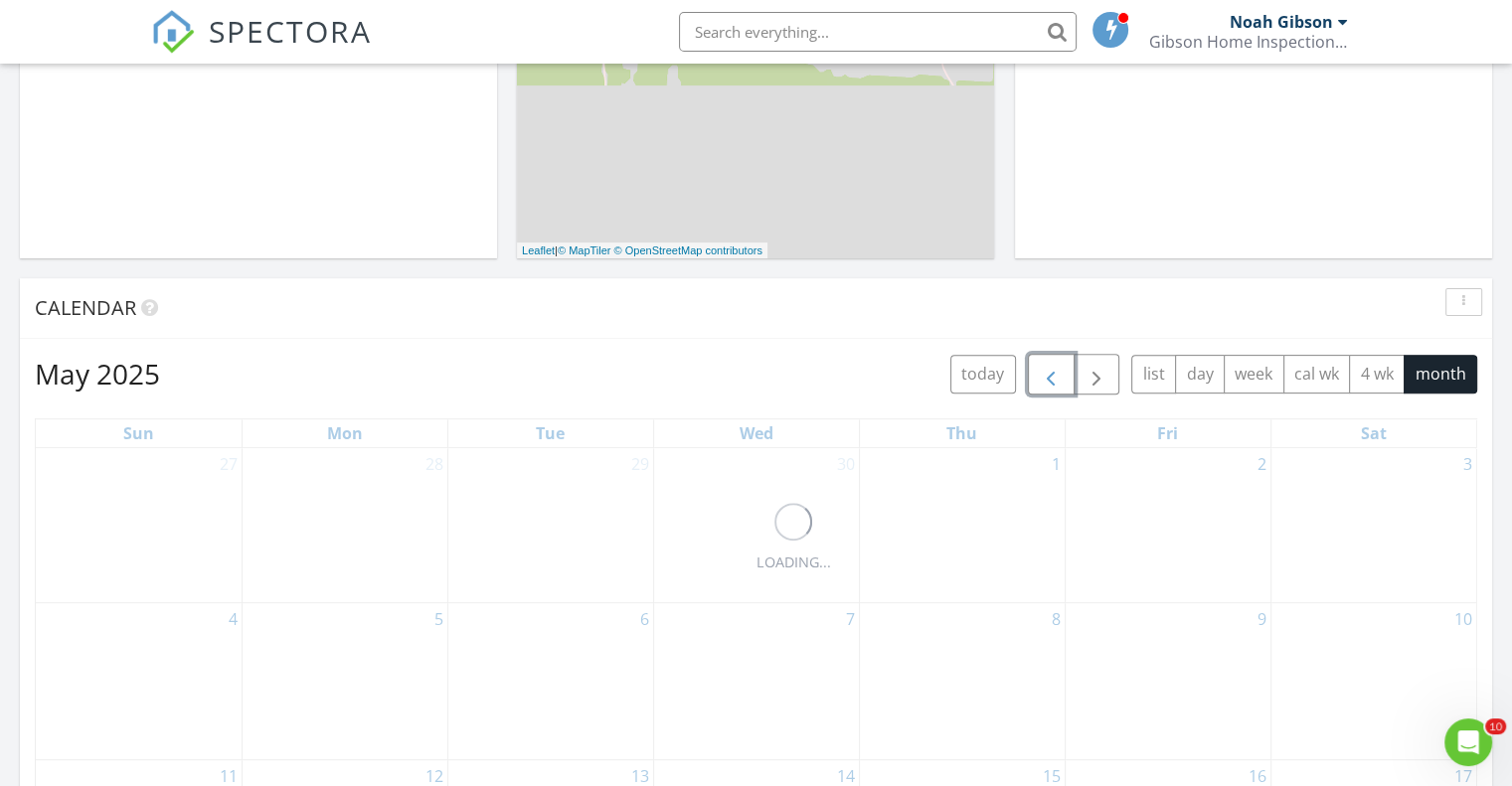click at bounding box center [1051, 375] 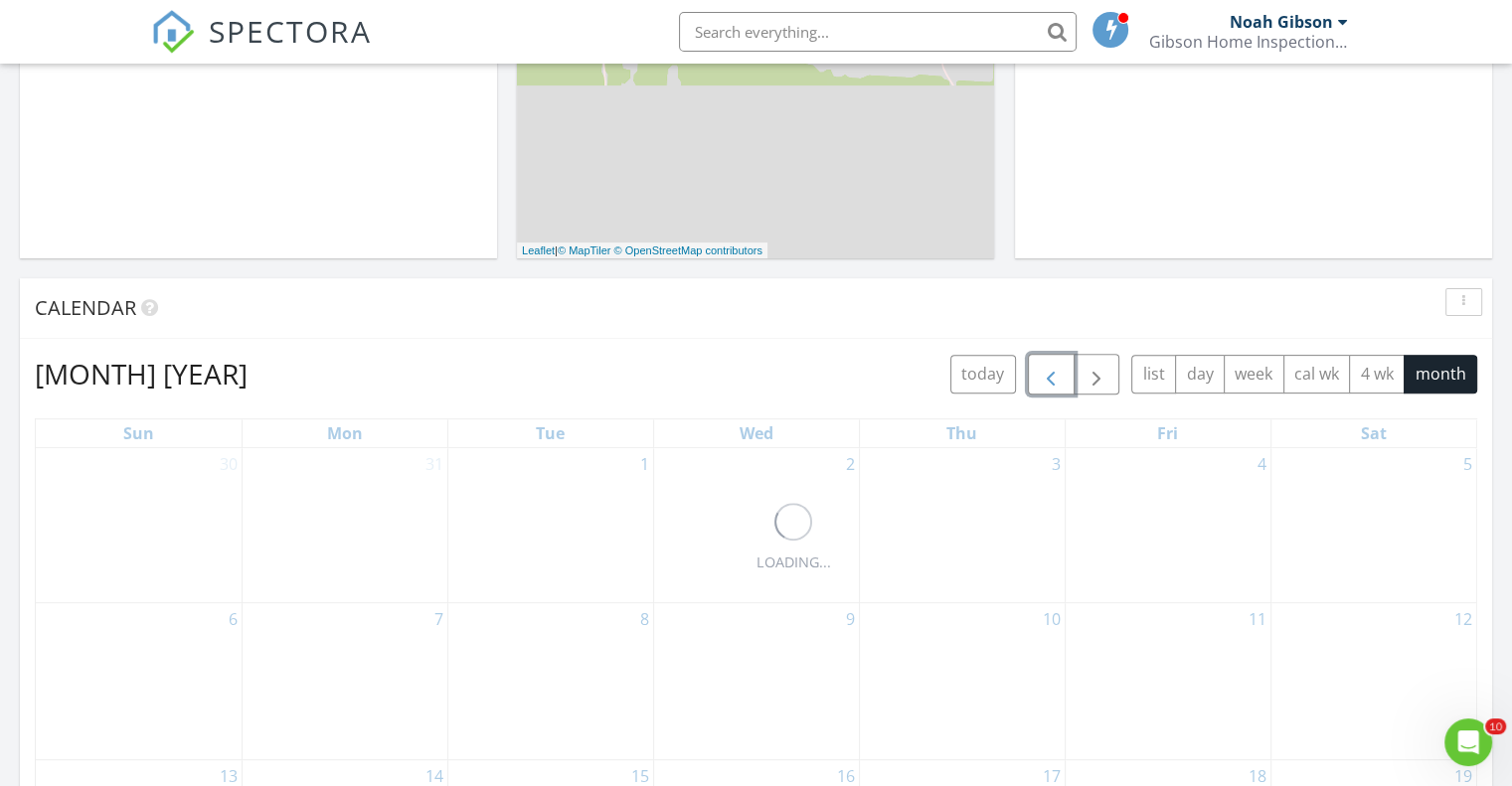 click at bounding box center (1051, 375) 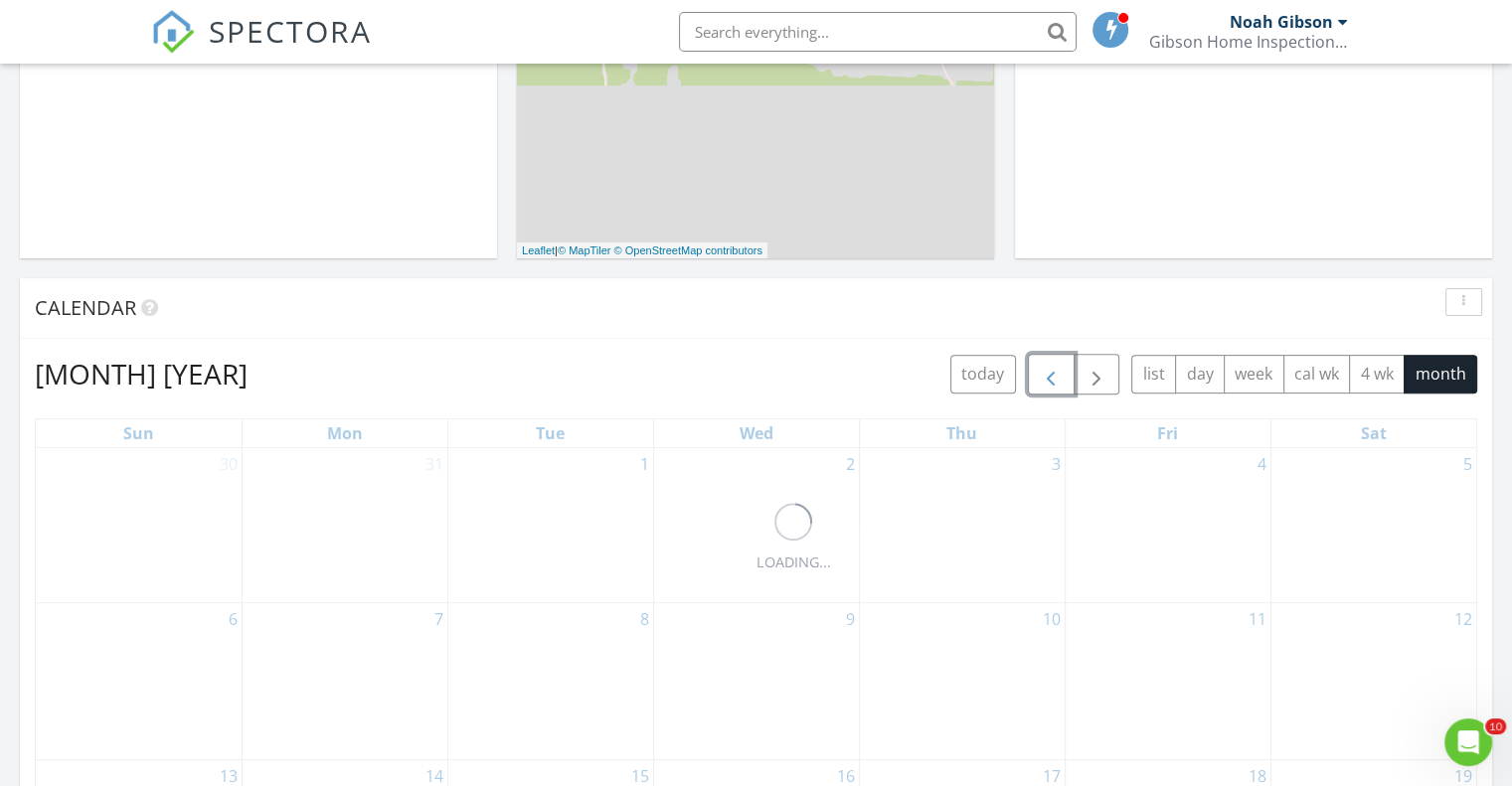 click at bounding box center (1051, 375) 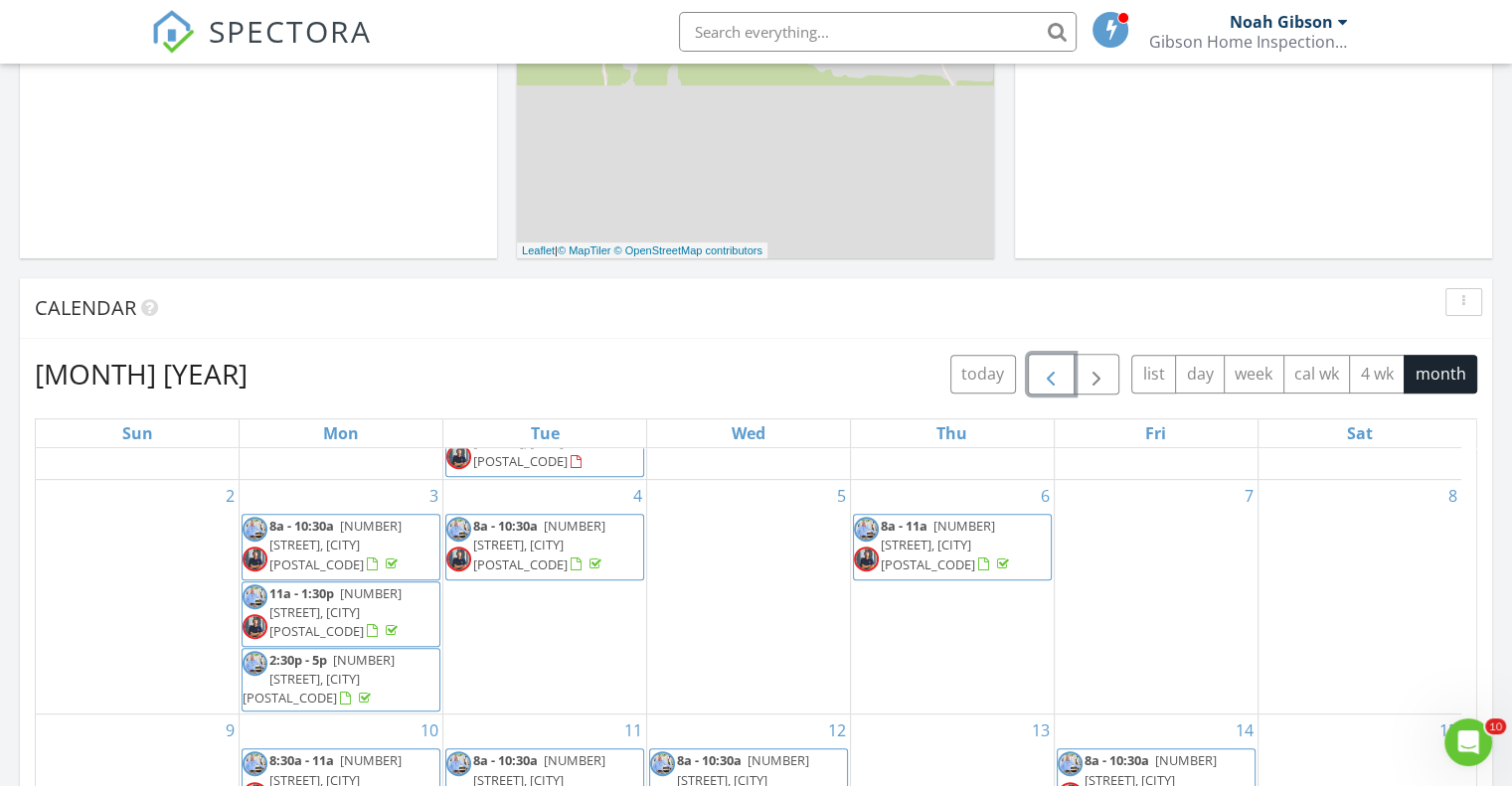 scroll, scrollTop: 297, scrollLeft: 0, axis: vertical 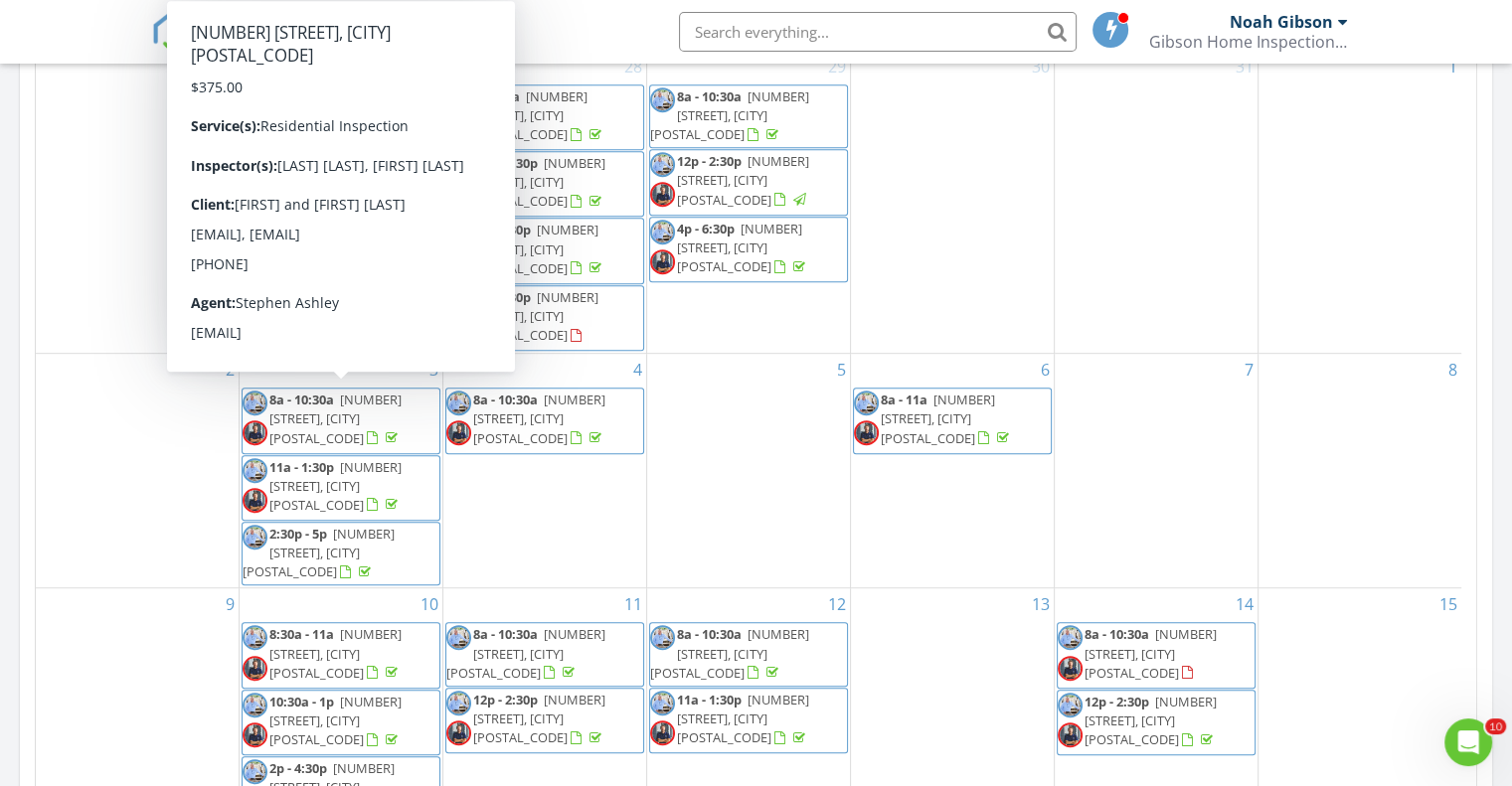 click on "369 River Rd Dr SE, Bogue Chitto 39629" at bounding box center (335, 418) 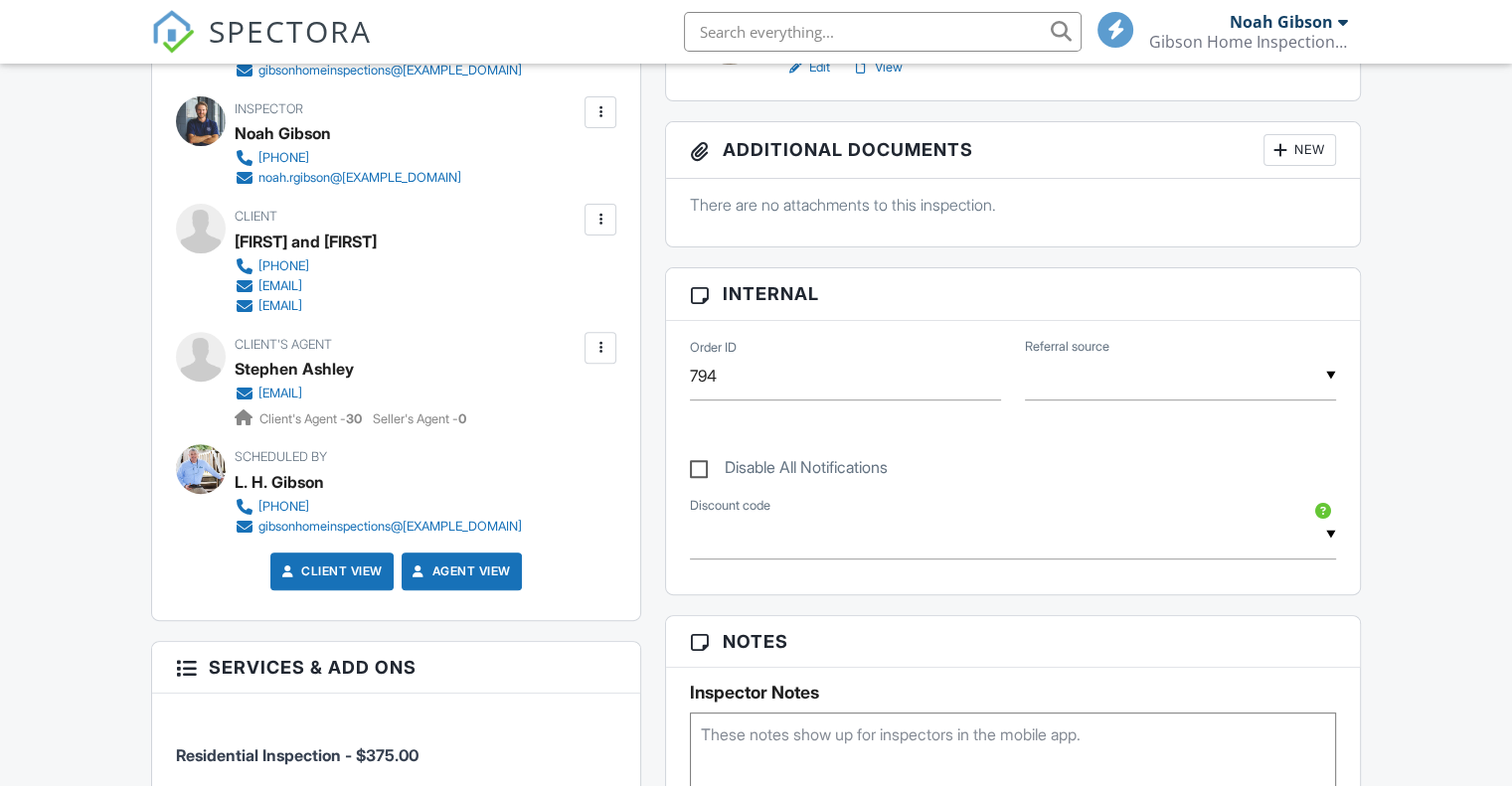 scroll, scrollTop: 696, scrollLeft: 0, axis: vertical 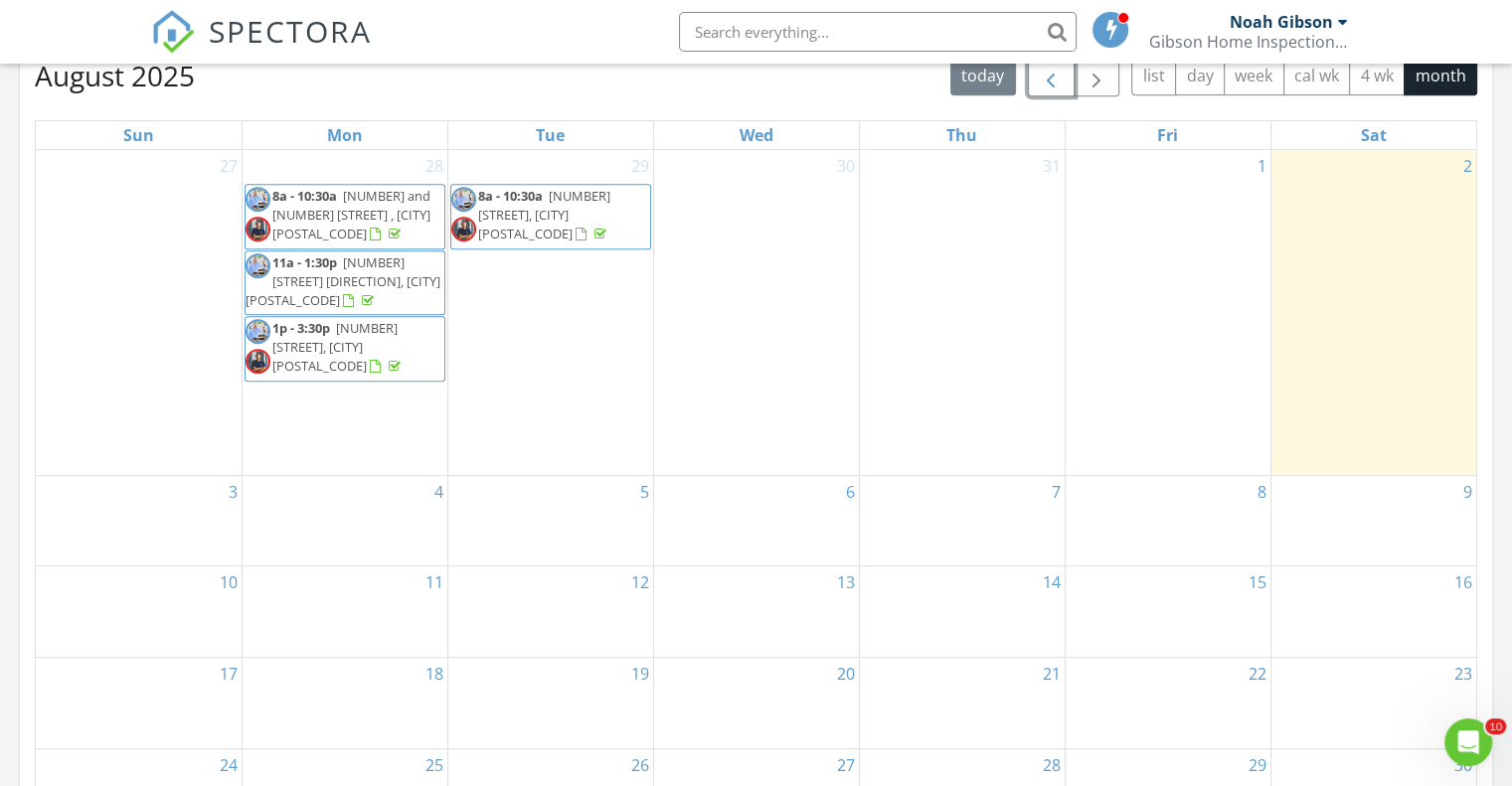 click at bounding box center (1051, 77) 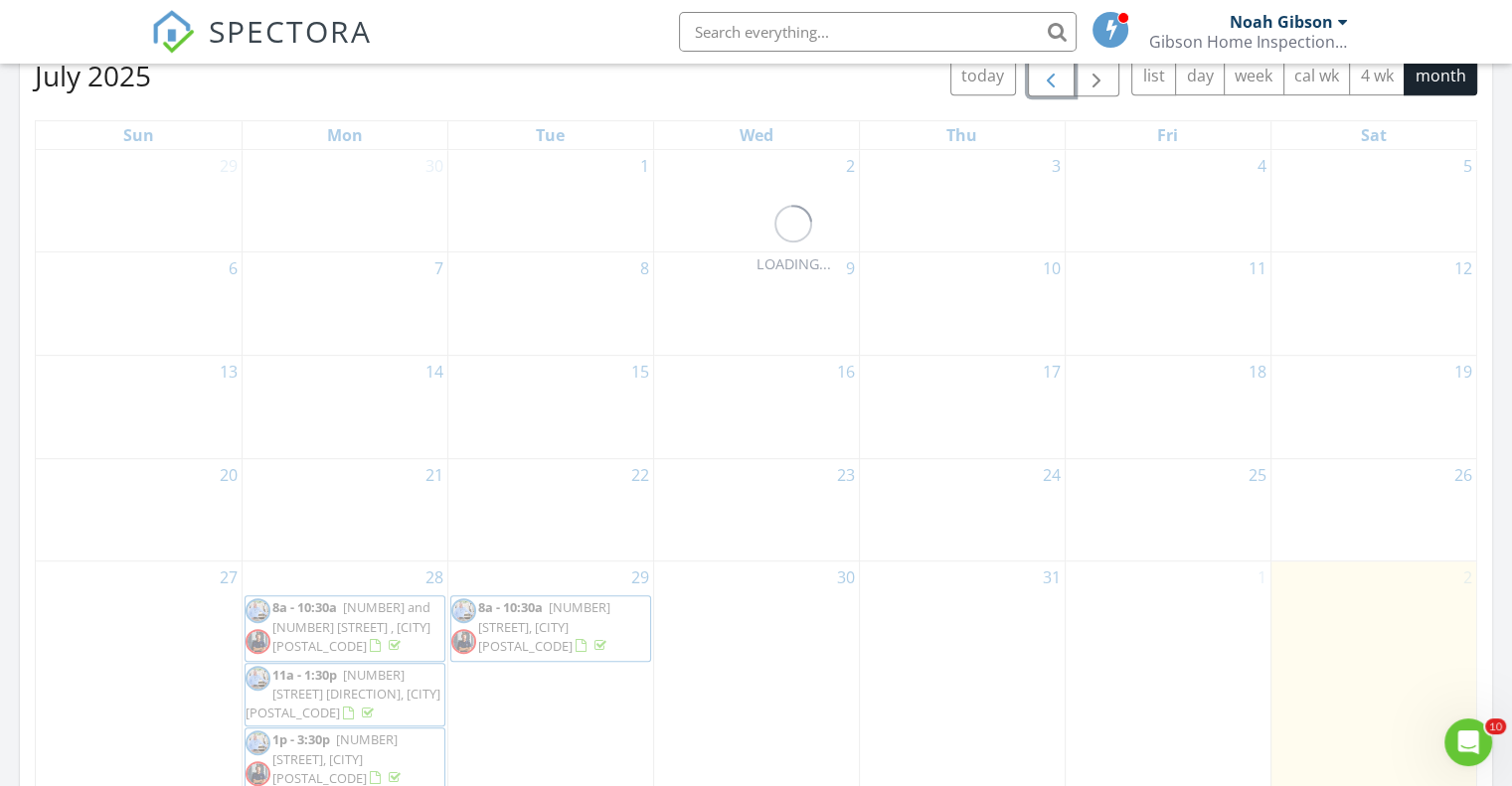 click at bounding box center [1051, 77] 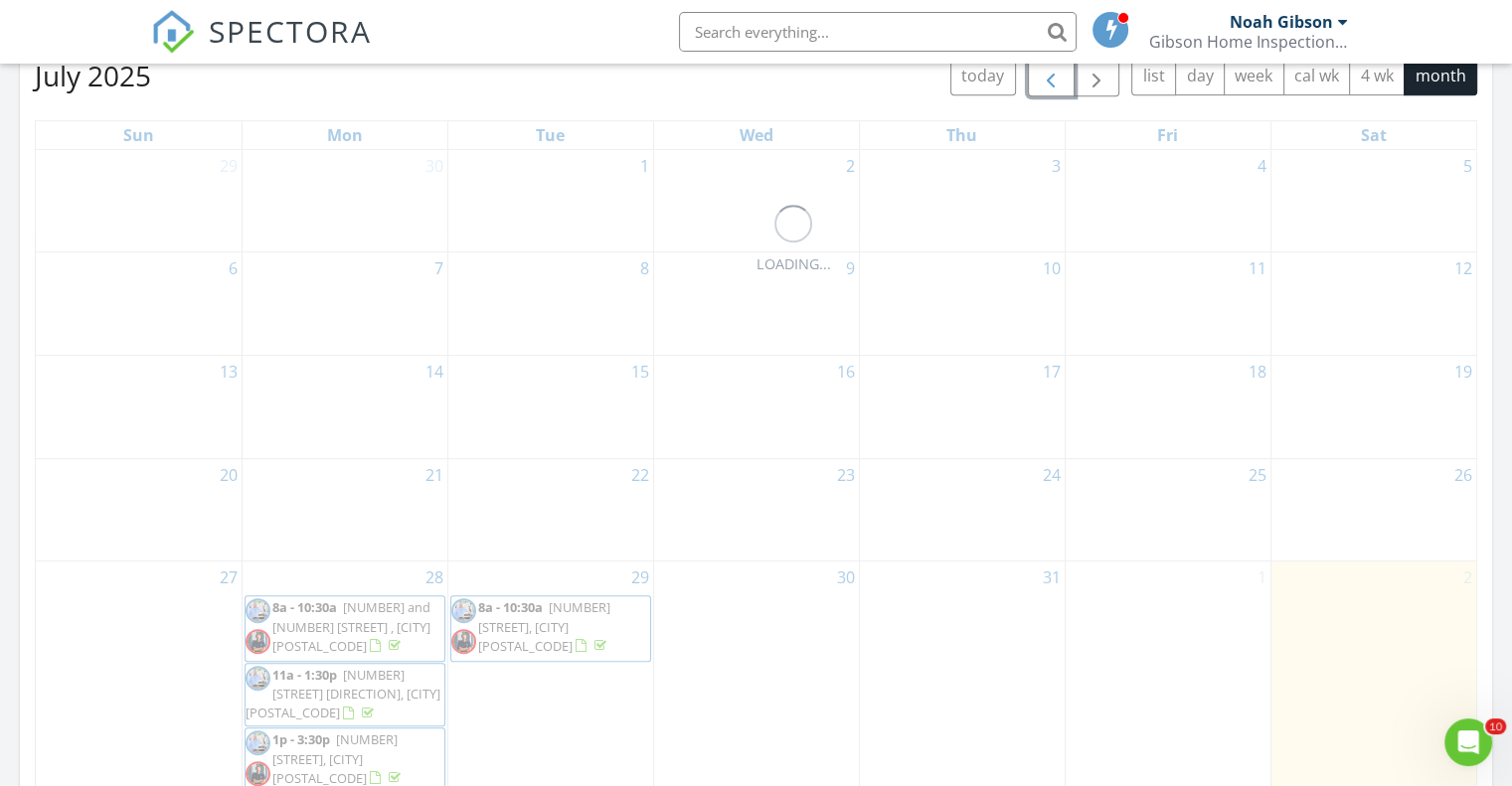 click at bounding box center (1051, 77) 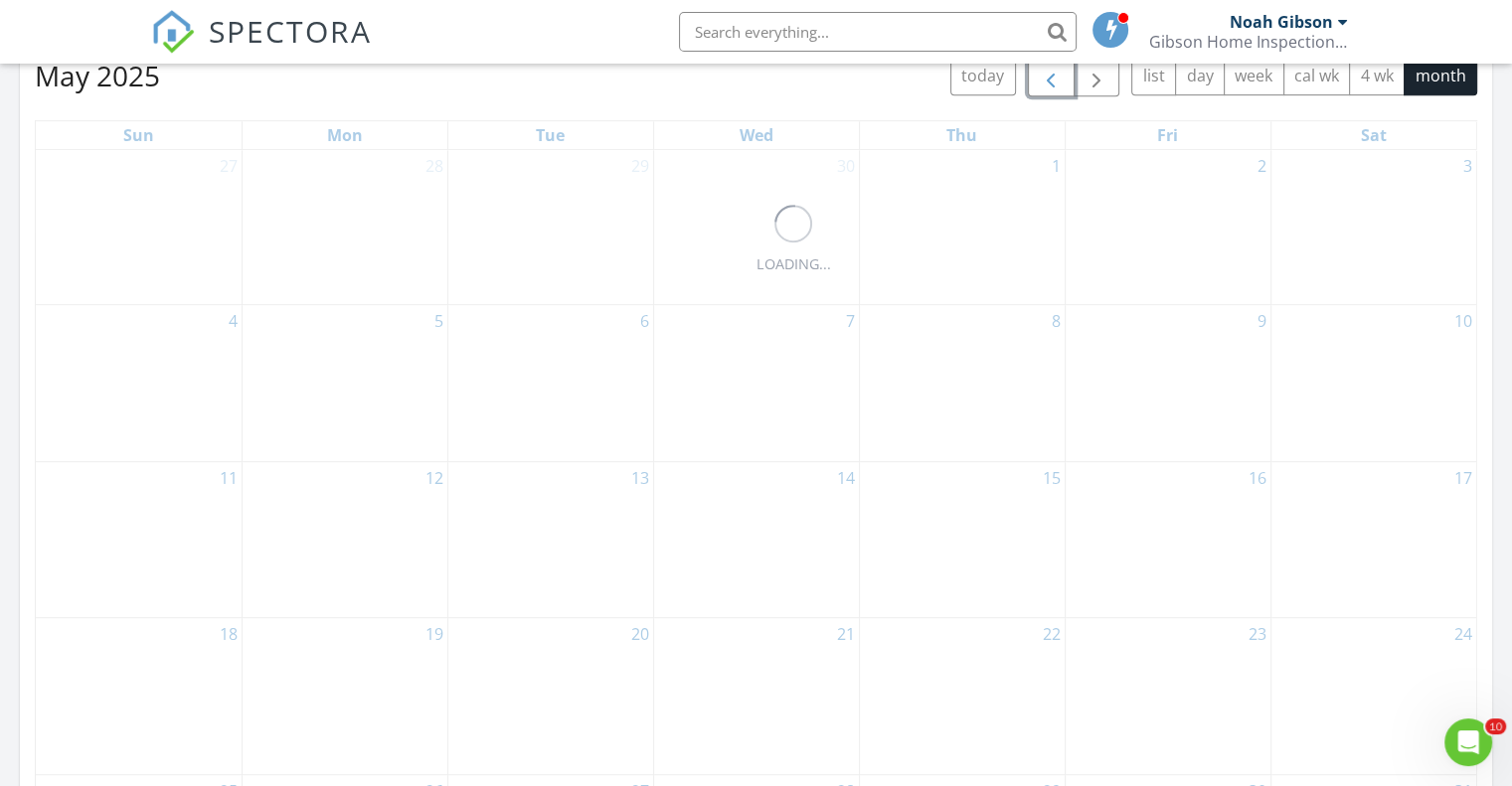 click at bounding box center [1051, 77] 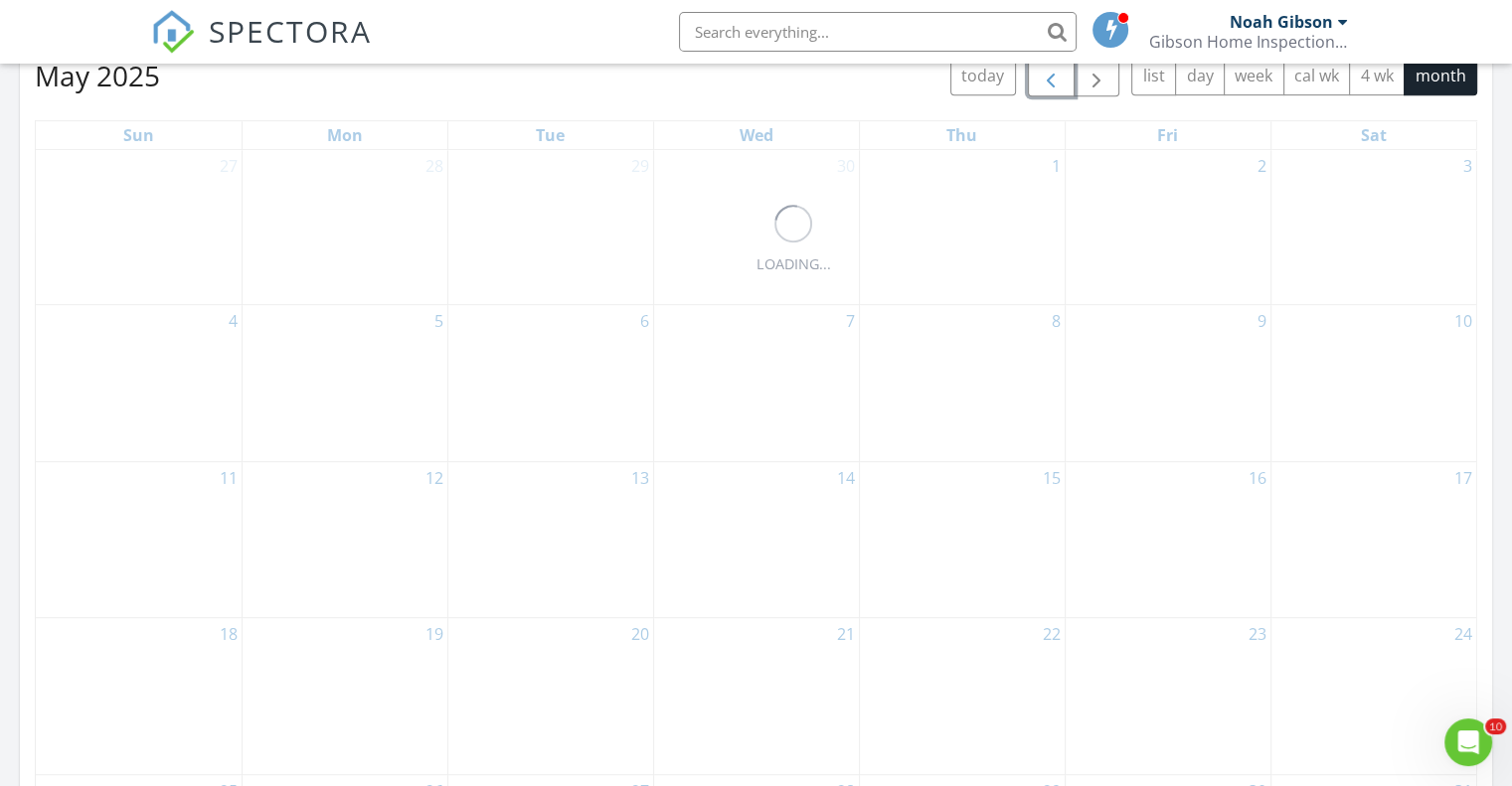 click at bounding box center [1051, 77] 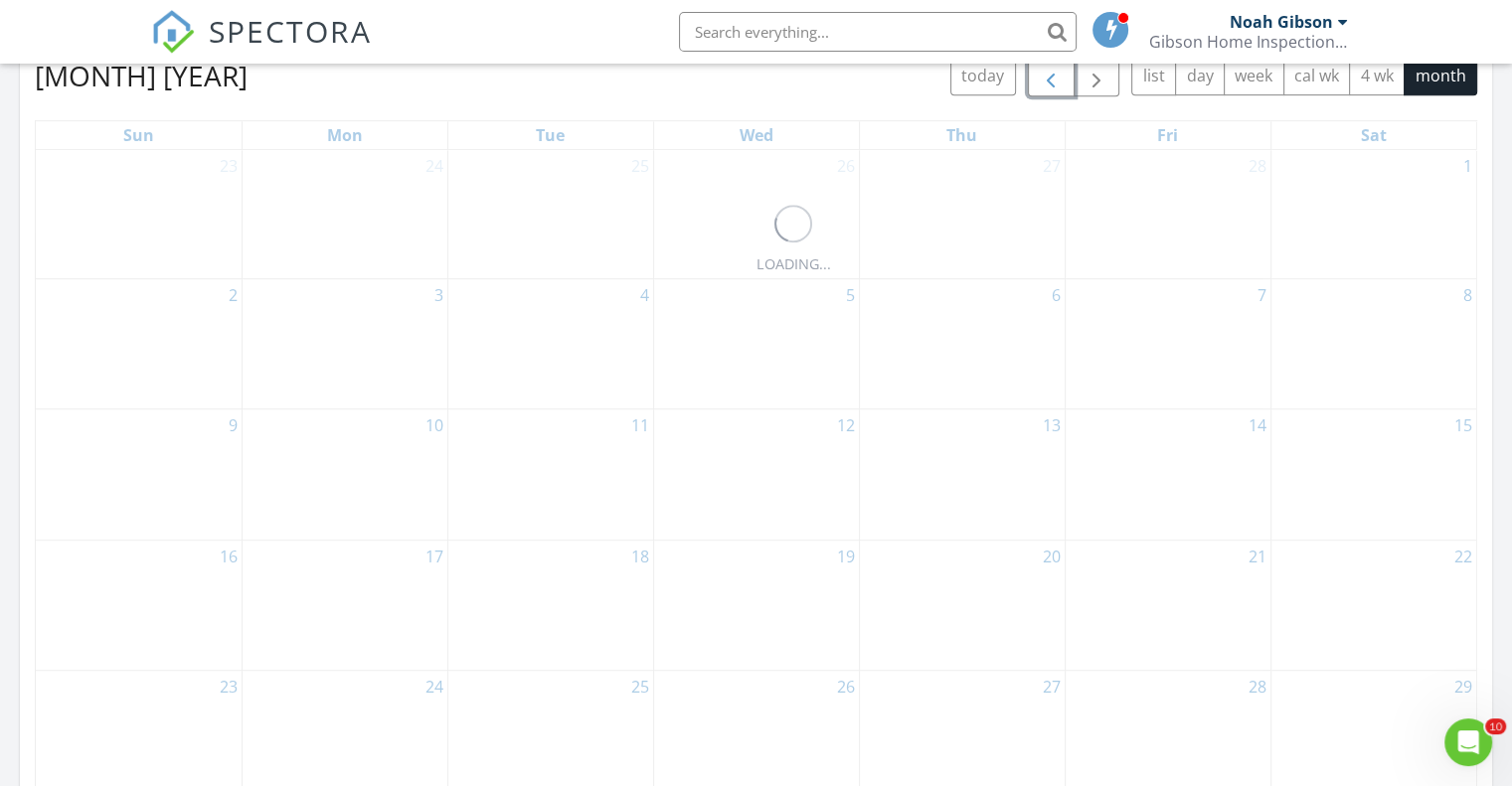 click at bounding box center [1051, 77] 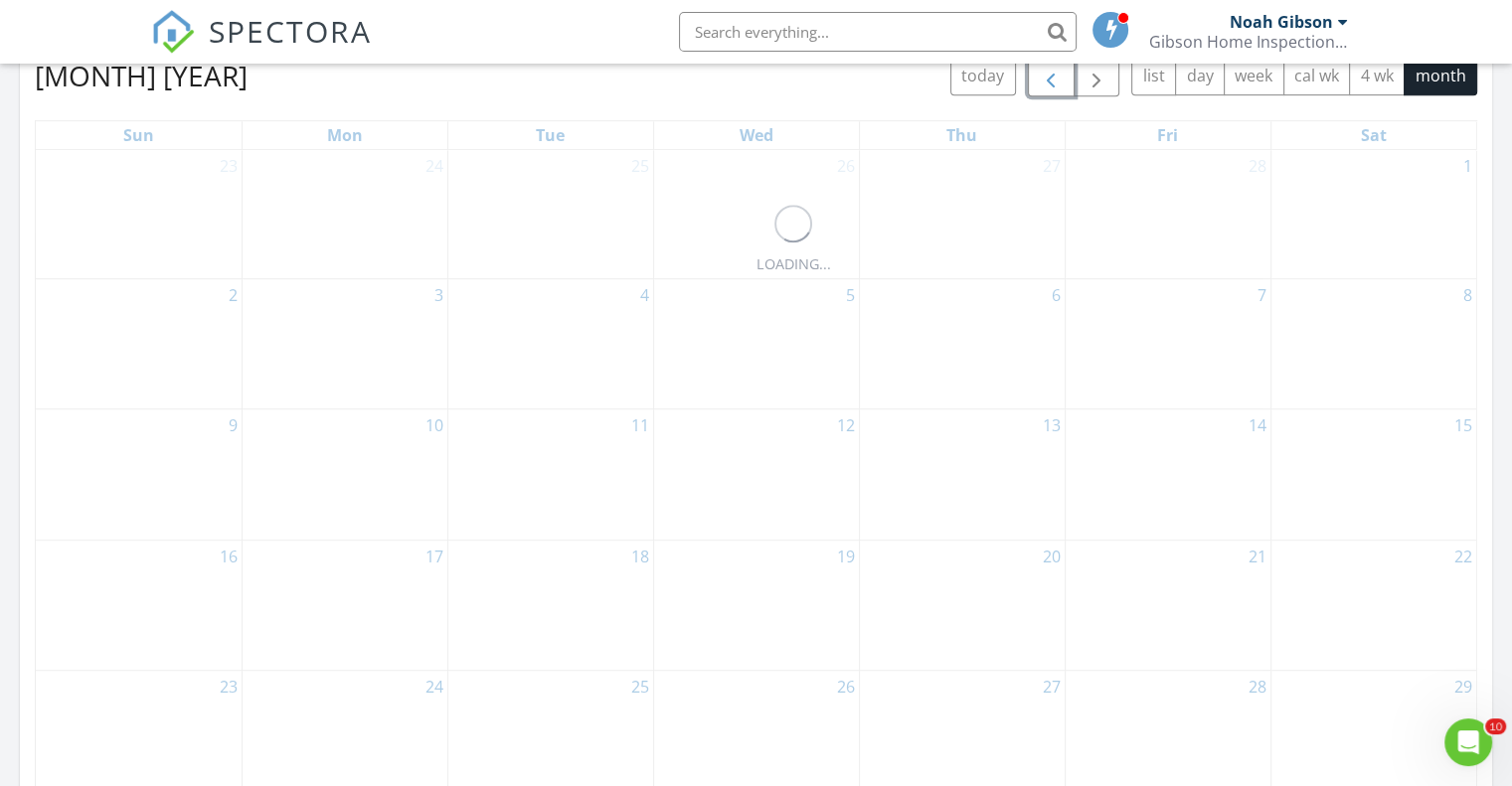 click at bounding box center [1051, 77] 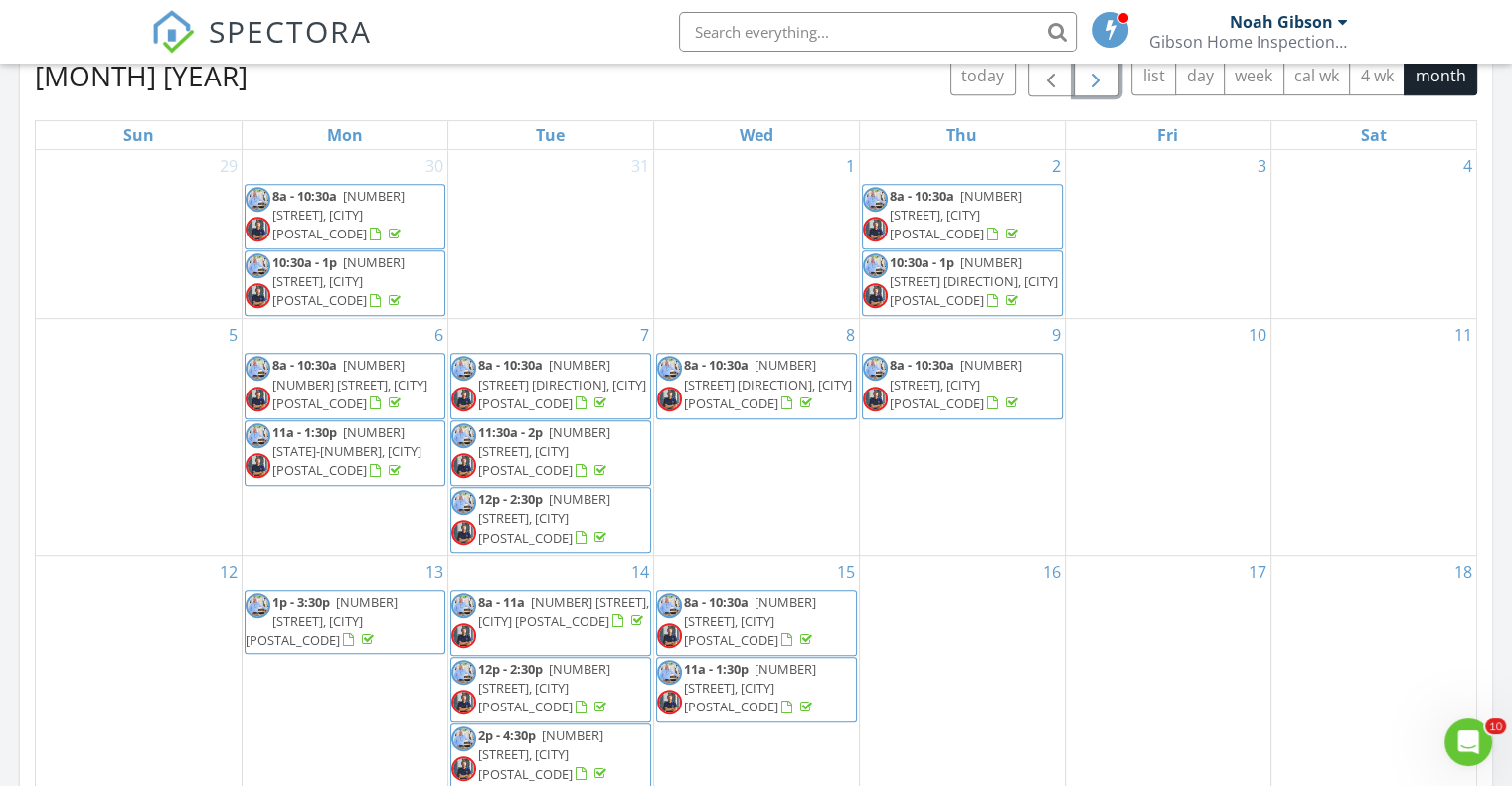 click at bounding box center (1096, 77) 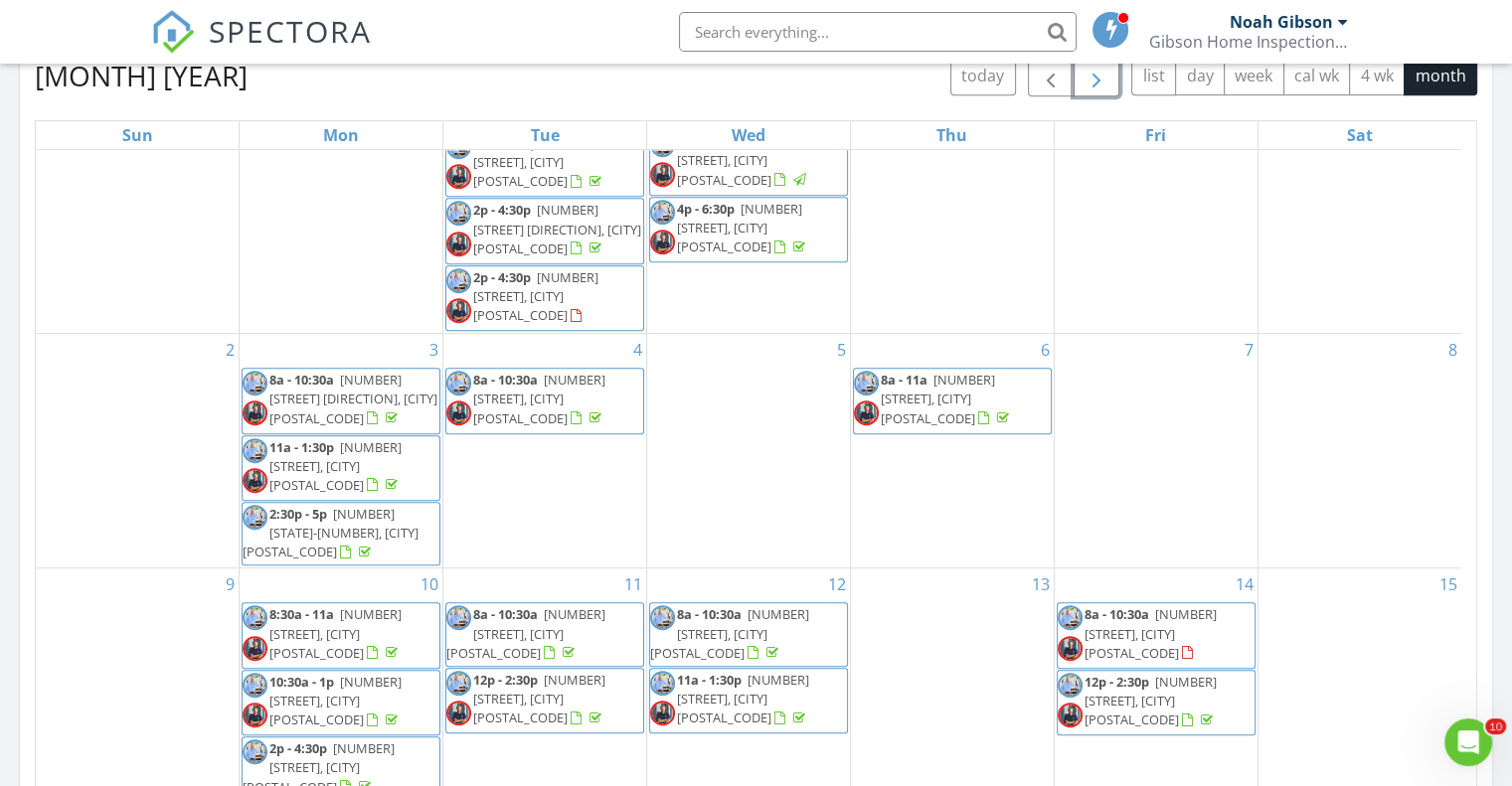 scroll, scrollTop: 297, scrollLeft: 0, axis: vertical 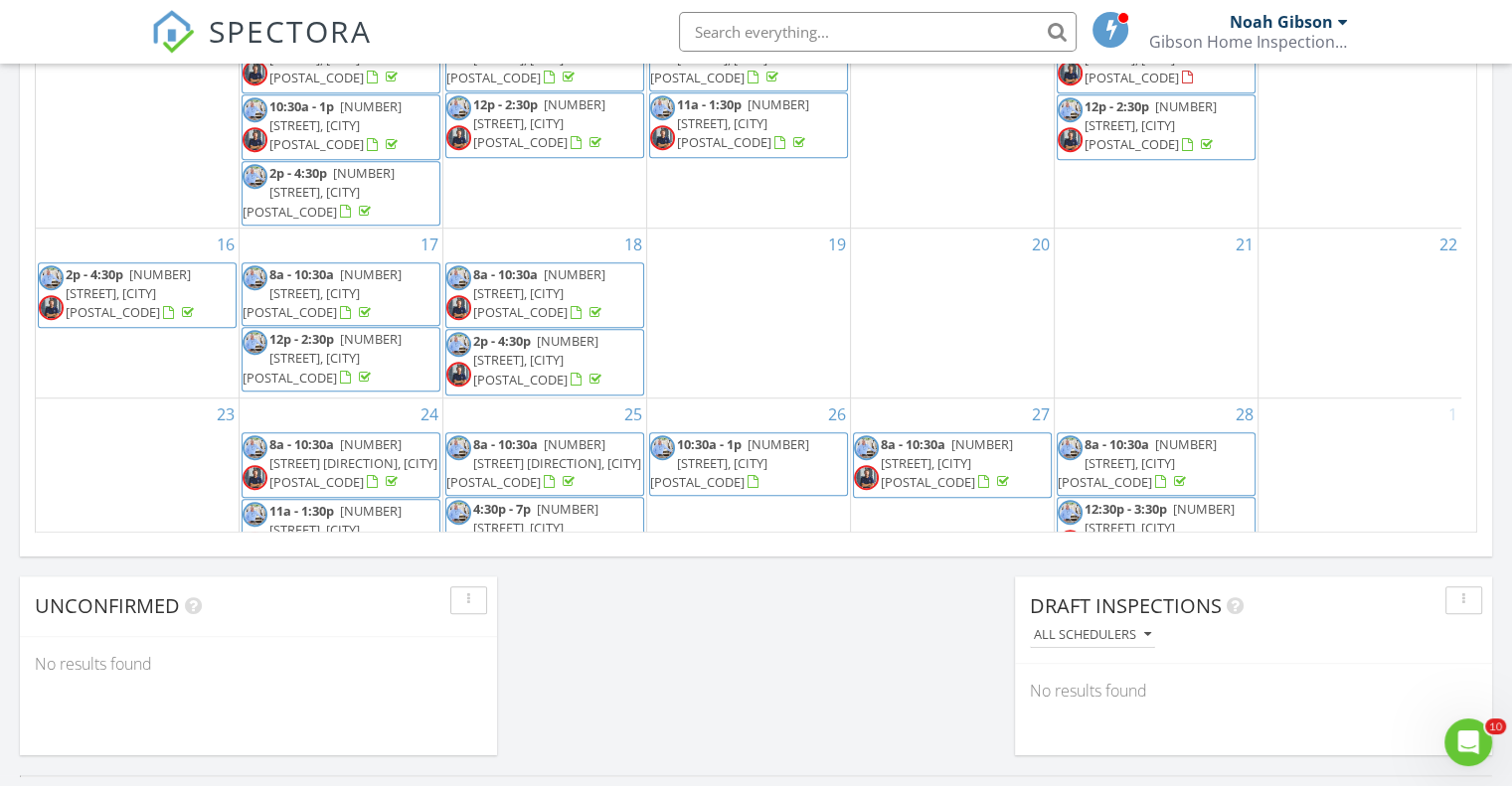 click on "8a - 10:30a" at bounding box center (301, 274) 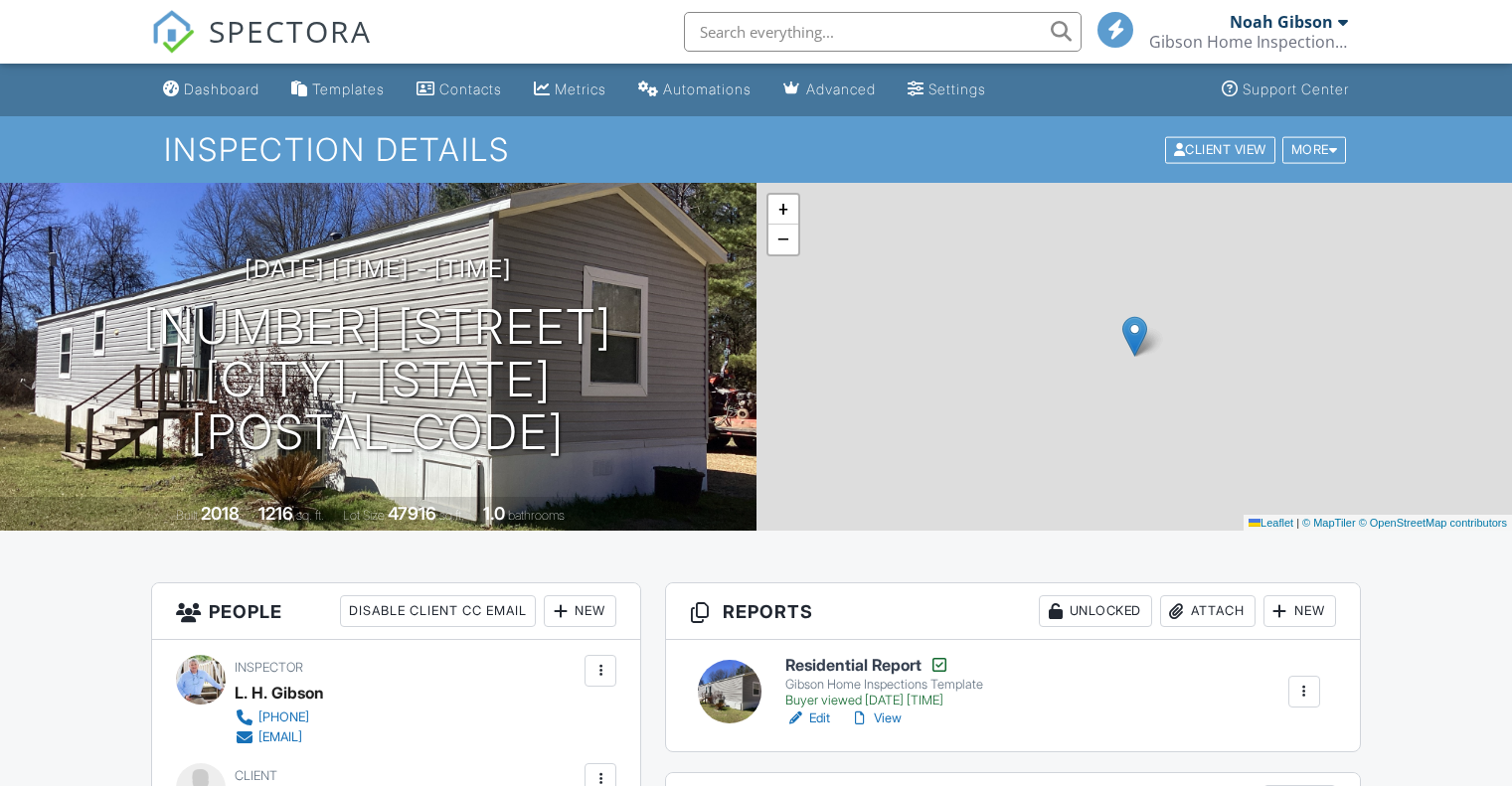 scroll, scrollTop: 497, scrollLeft: 0, axis: vertical 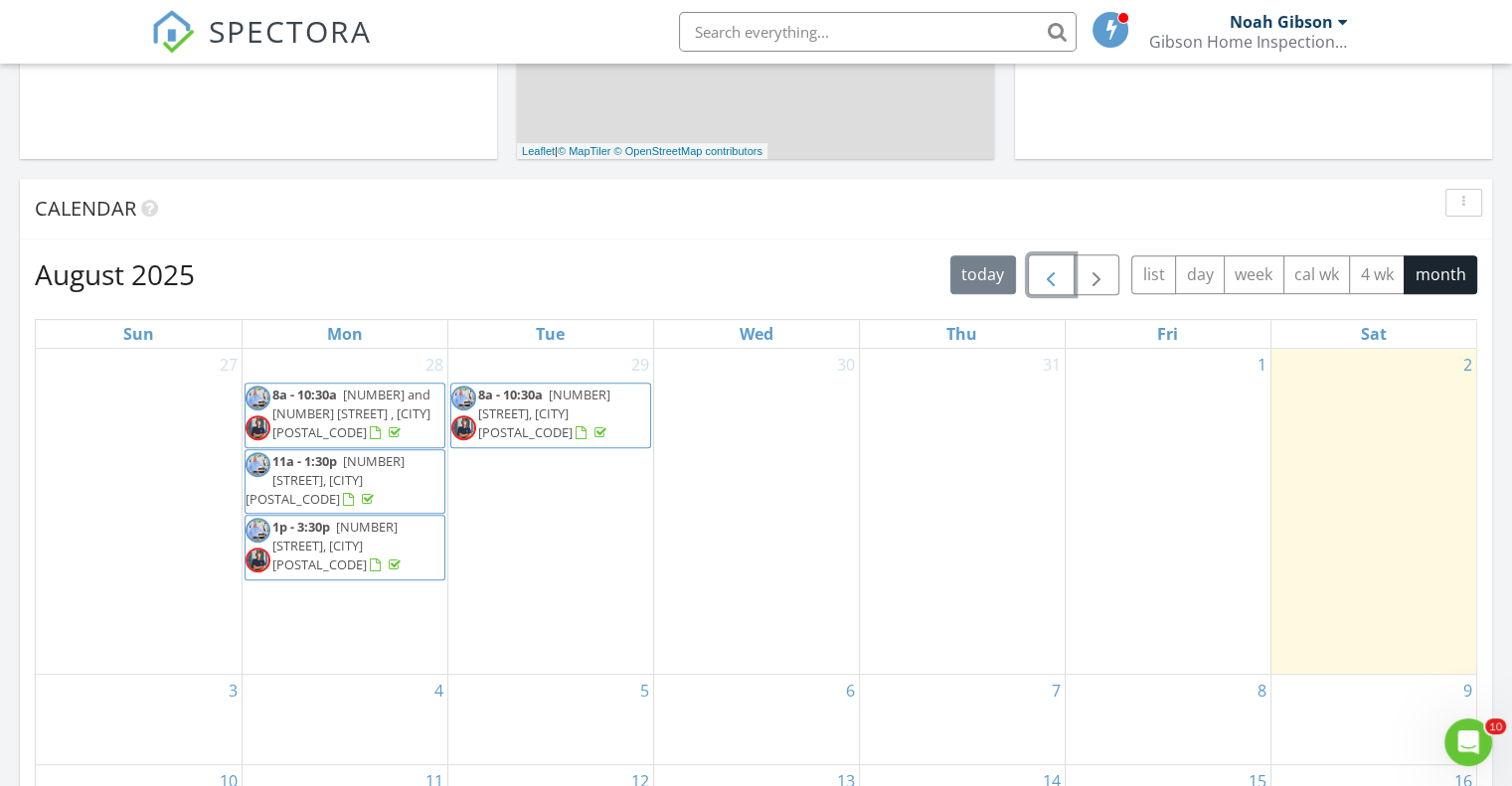 click at bounding box center [1051, 275] 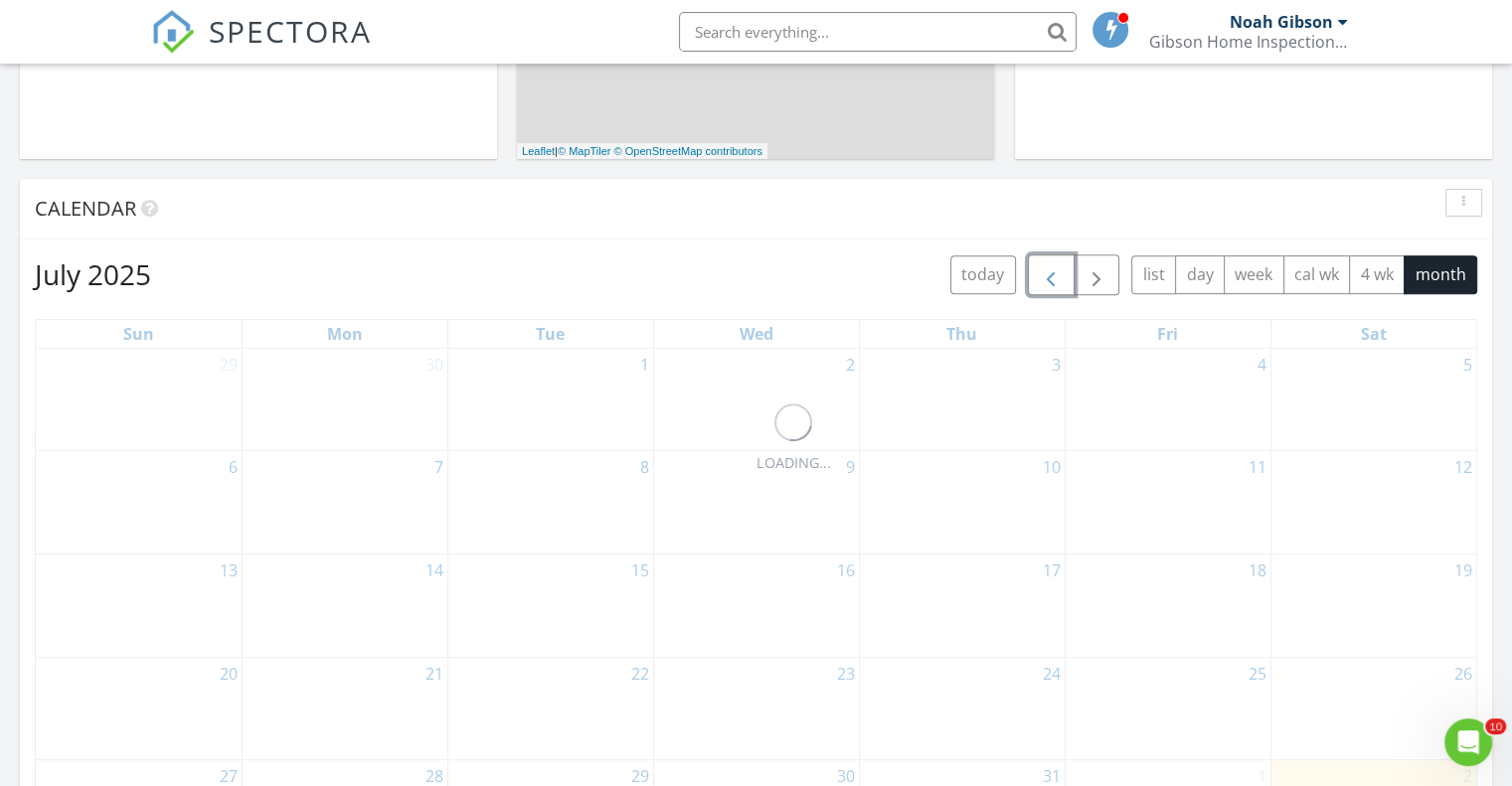 click at bounding box center (1051, 275) 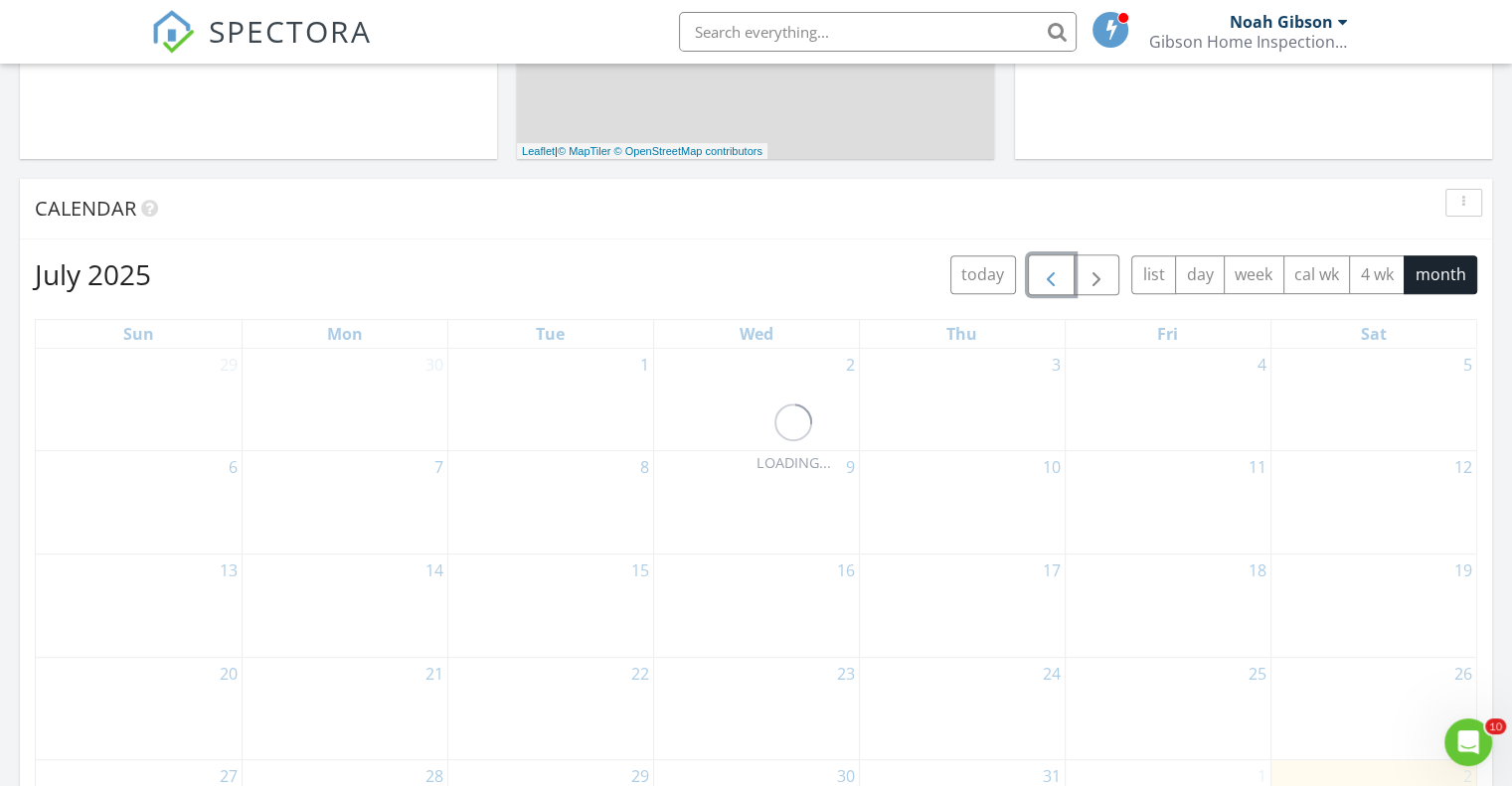 click at bounding box center (1051, 275) 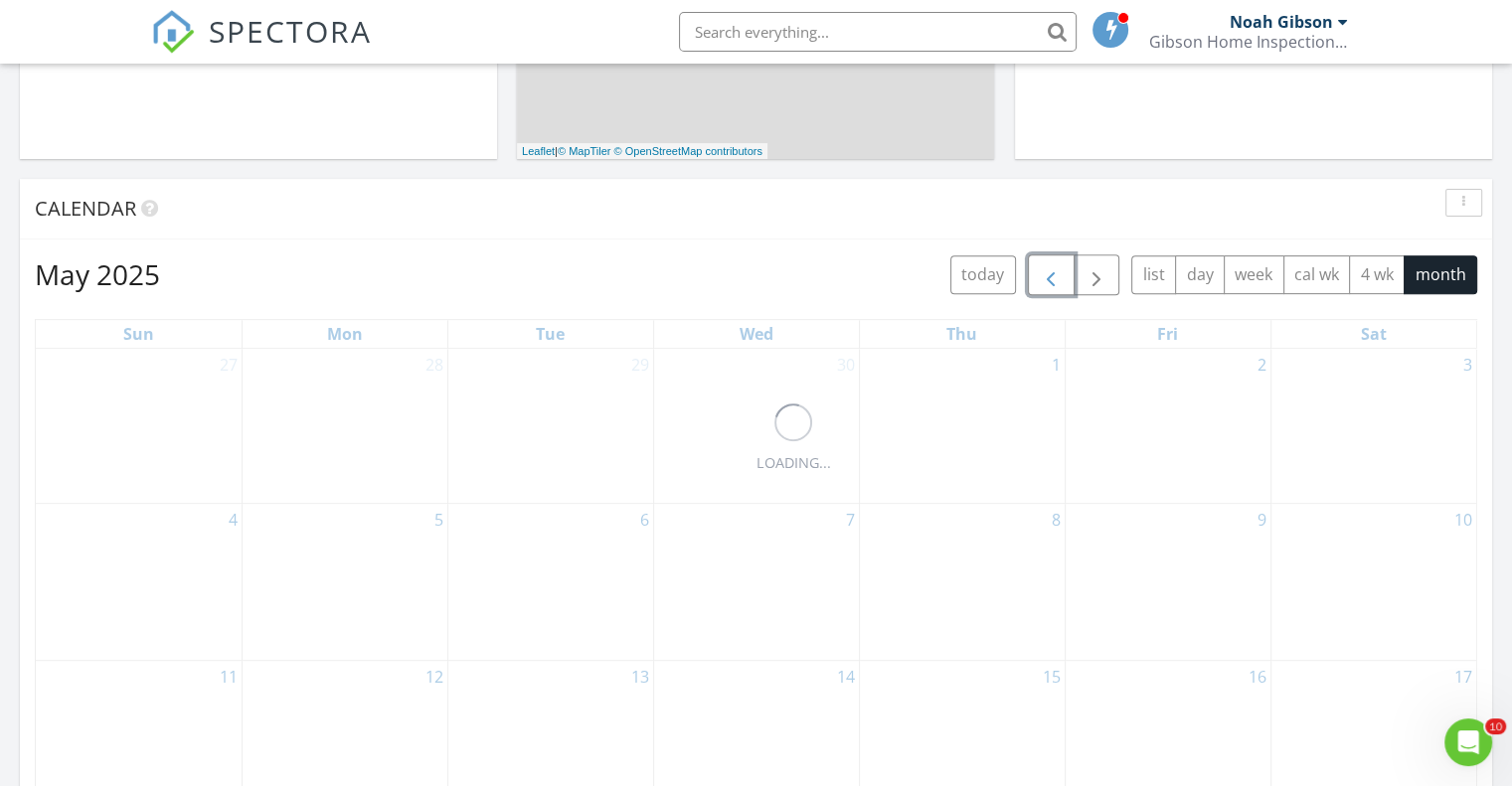 click at bounding box center [1051, 275] 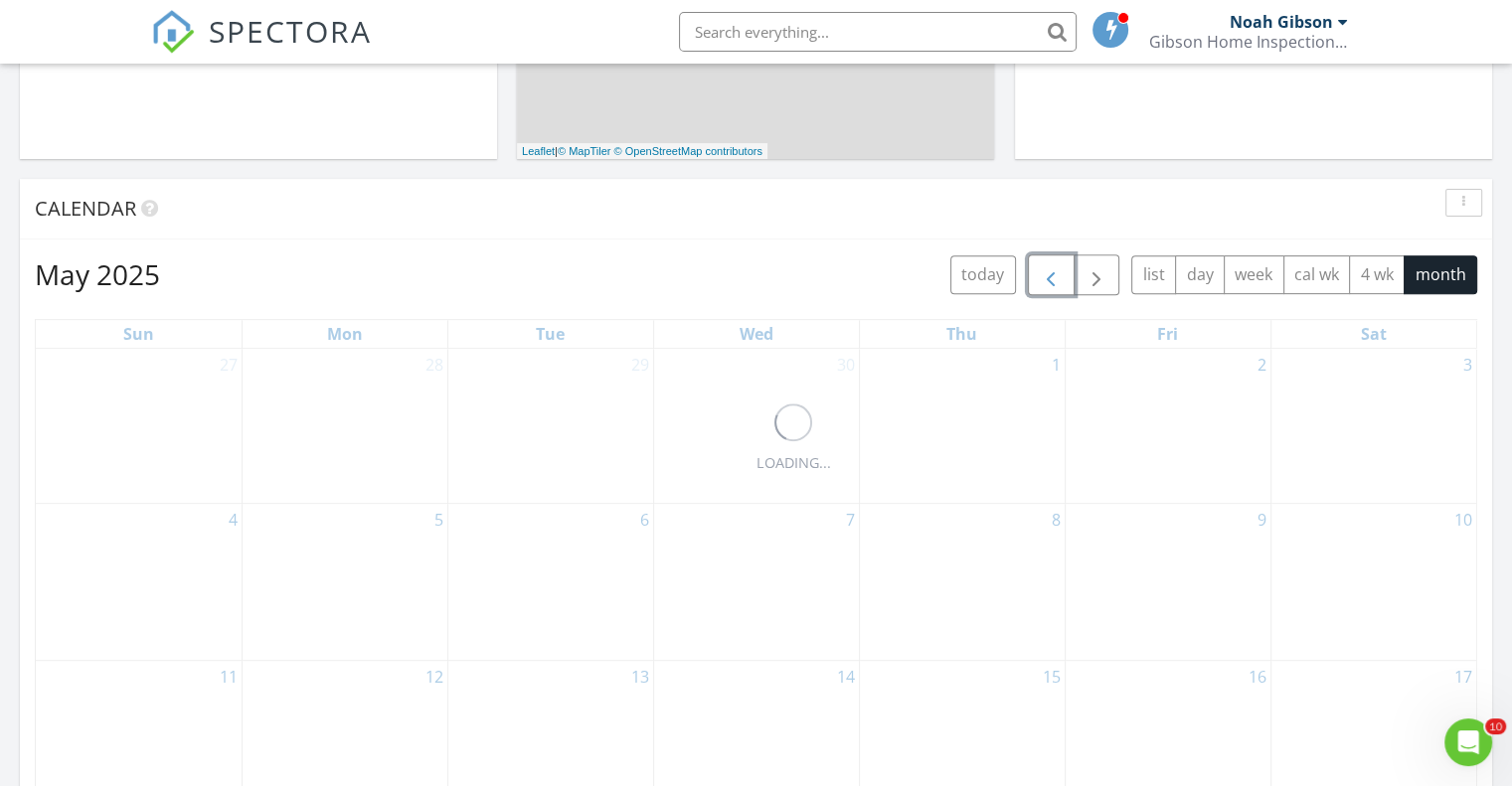 click at bounding box center (1051, 275) 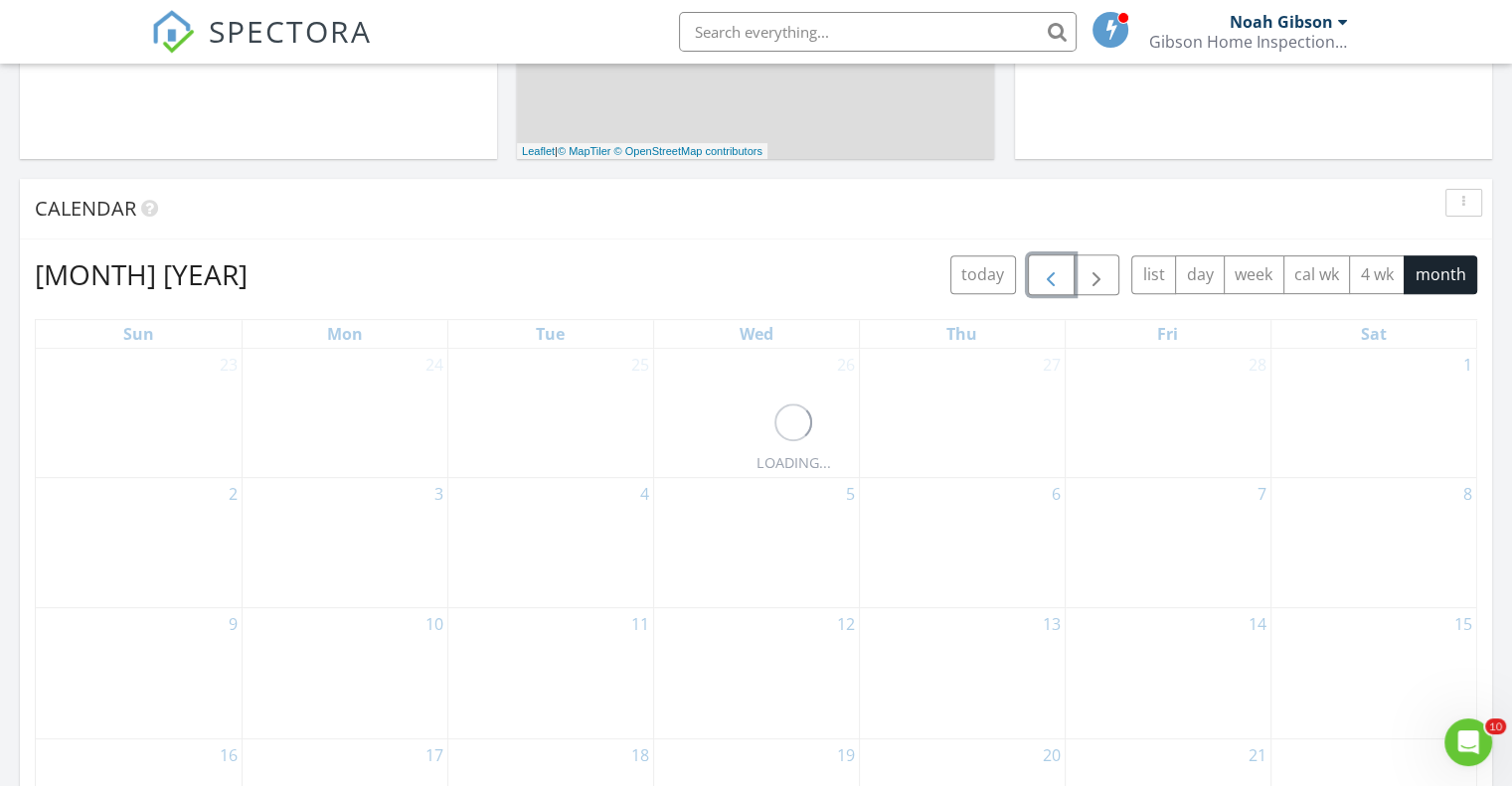 click at bounding box center (1051, 275) 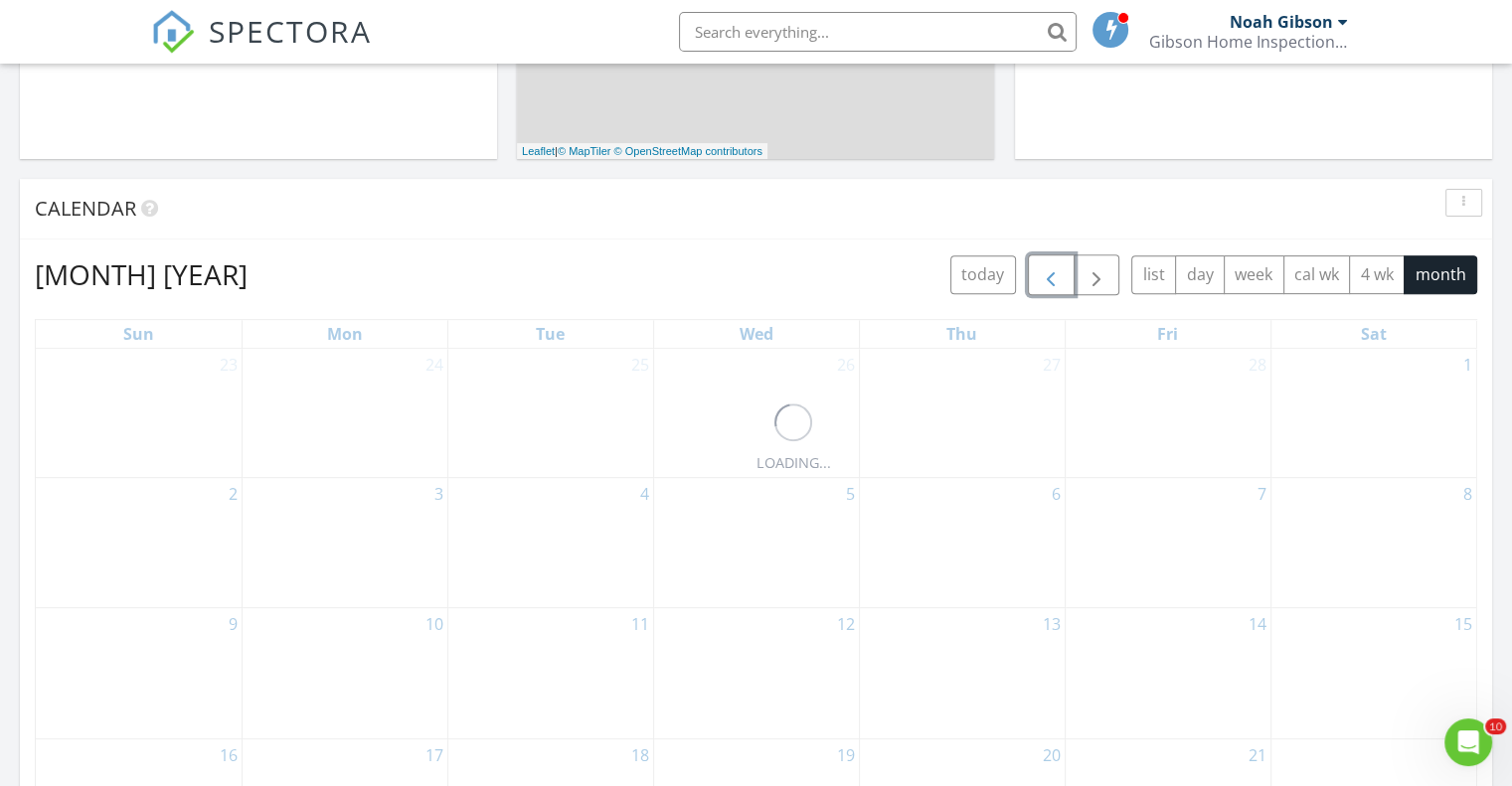 click at bounding box center (1051, 275) 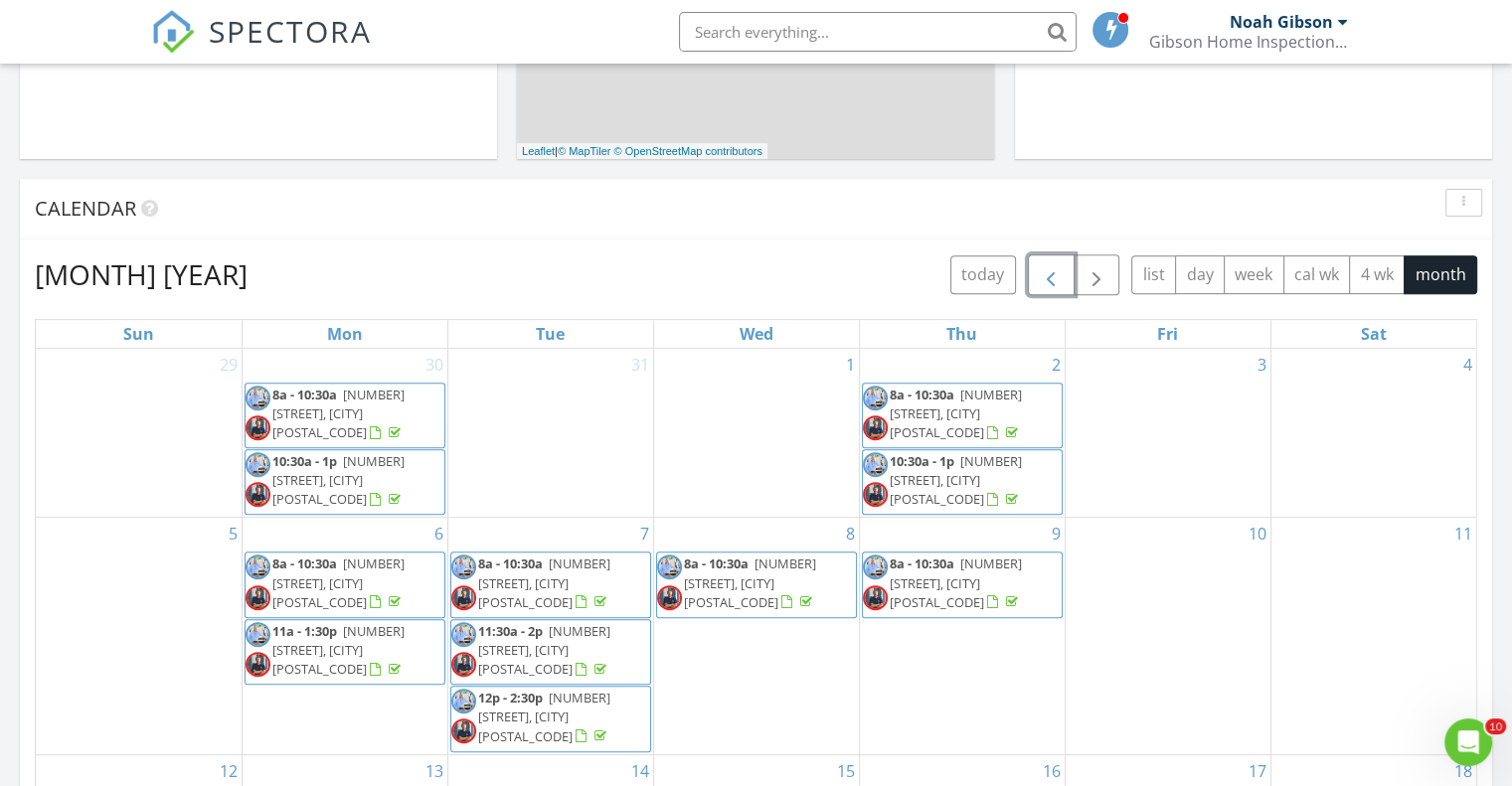 click at bounding box center [1051, 274] 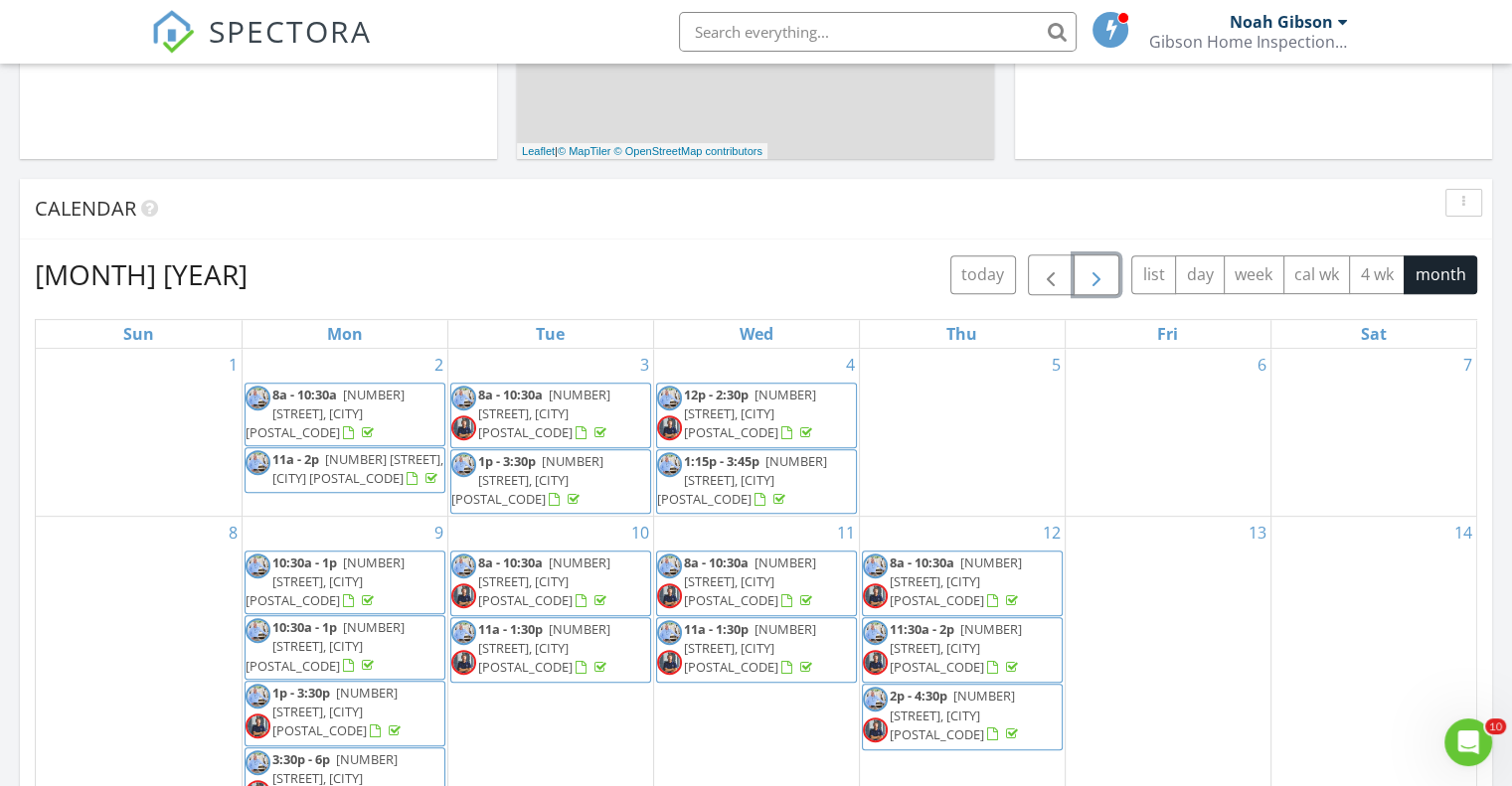 click at bounding box center [1096, 275] 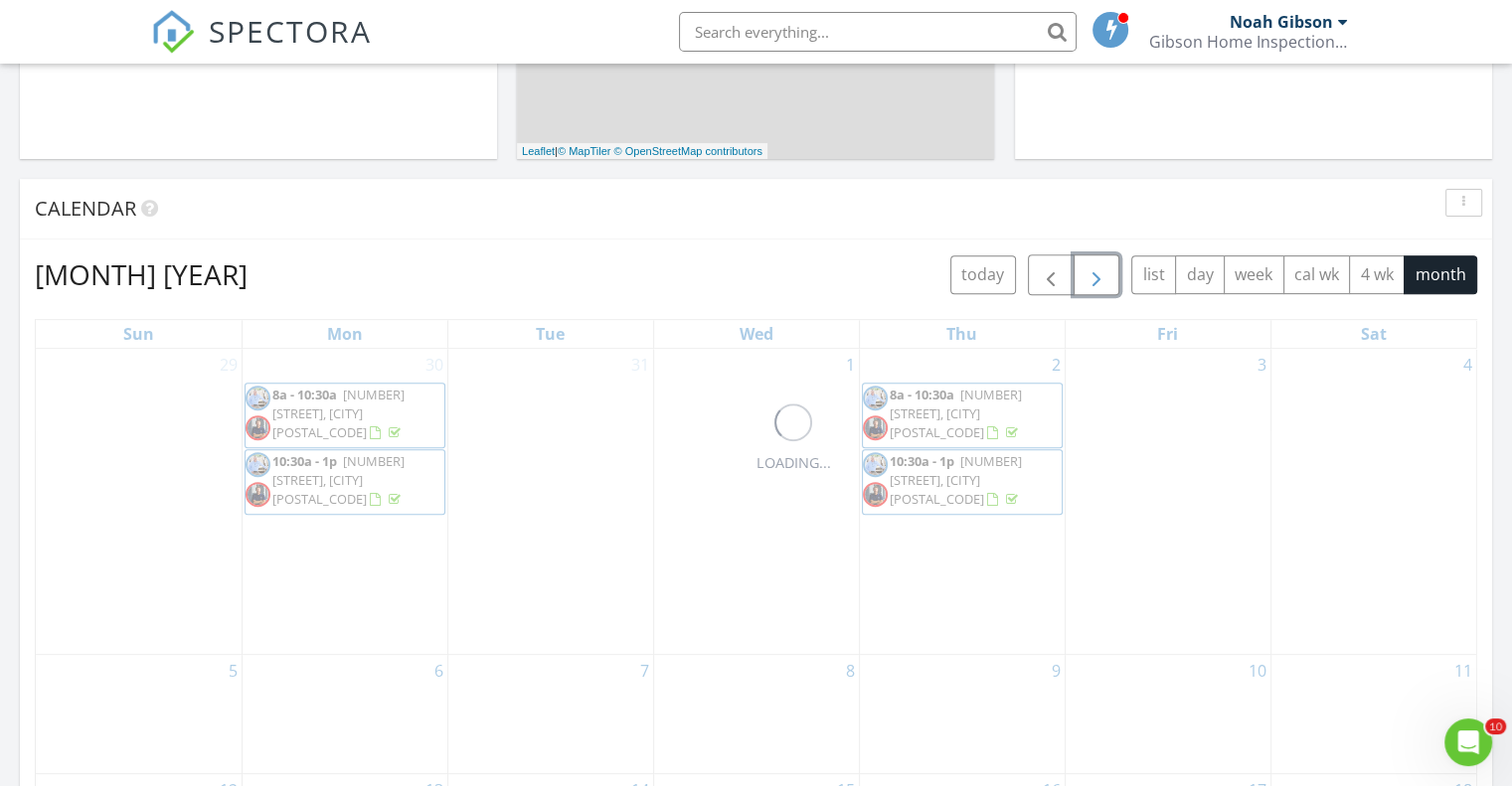 click at bounding box center [1096, 275] 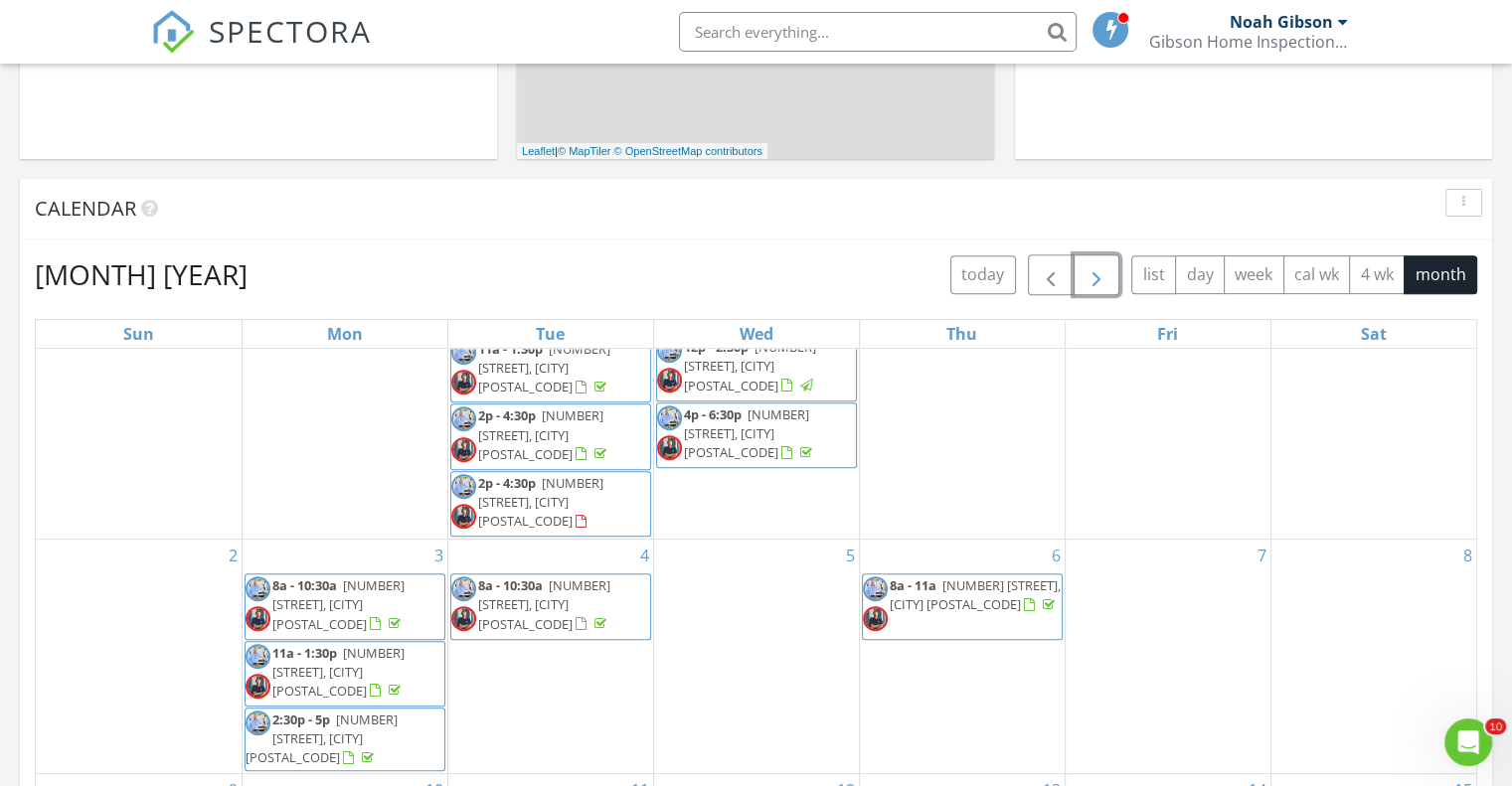 scroll, scrollTop: 297, scrollLeft: 0, axis: vertical 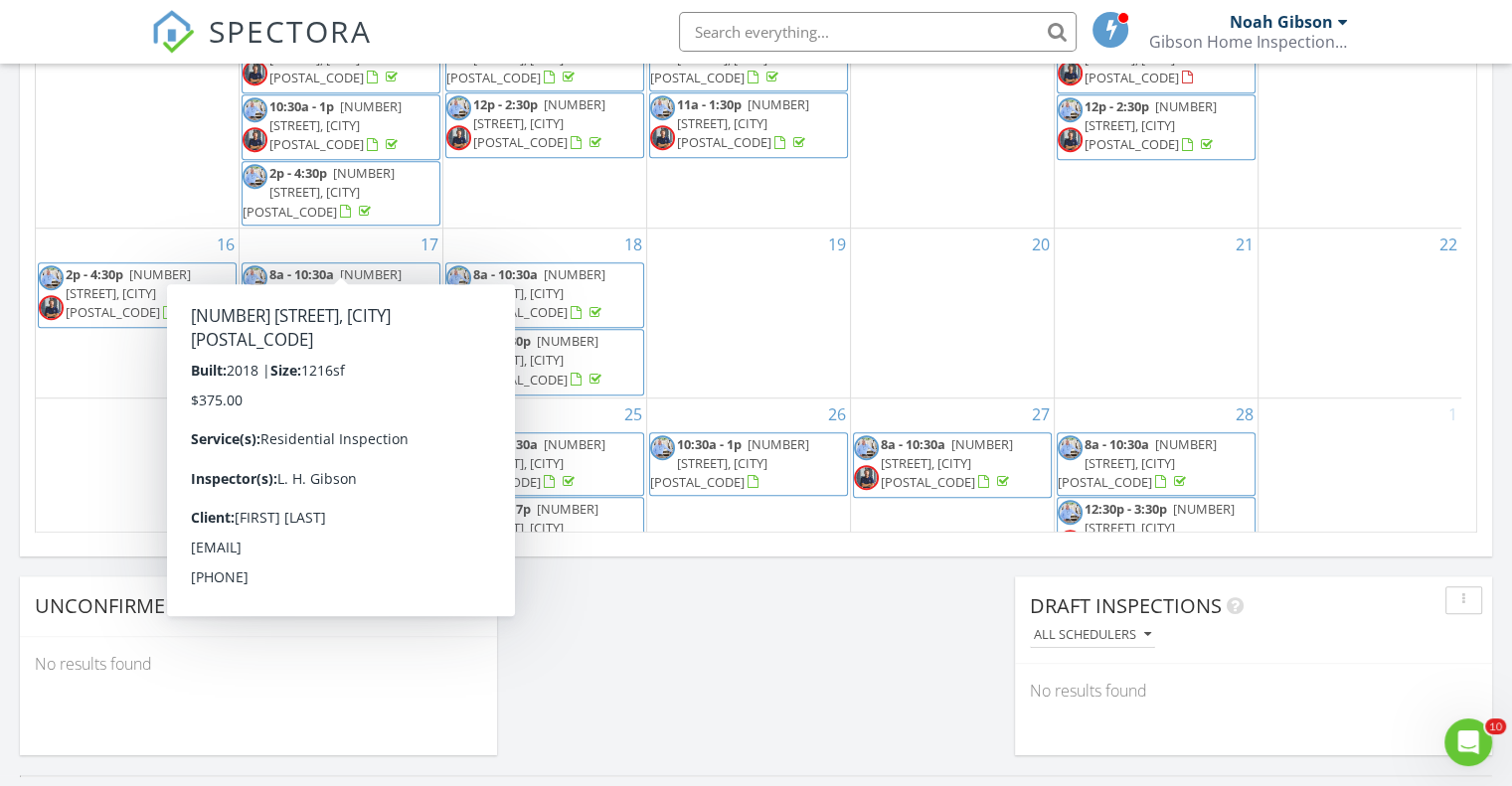 click on "1019 Friendship Cir, McComb 39648" at bounding box center [322, 293] 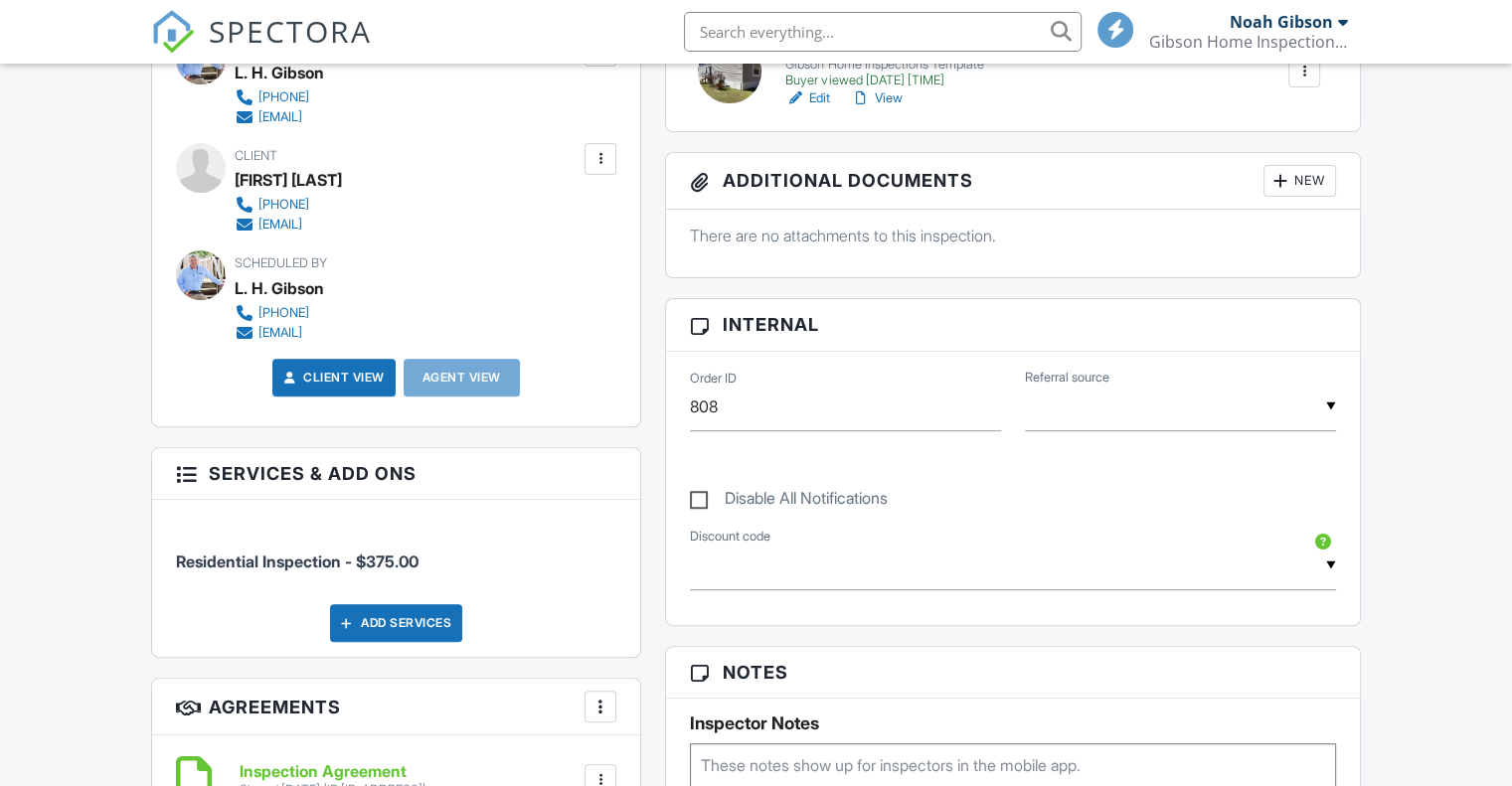 scroll, scrollTop: 894, scrollLeft: 0, axis: vertical 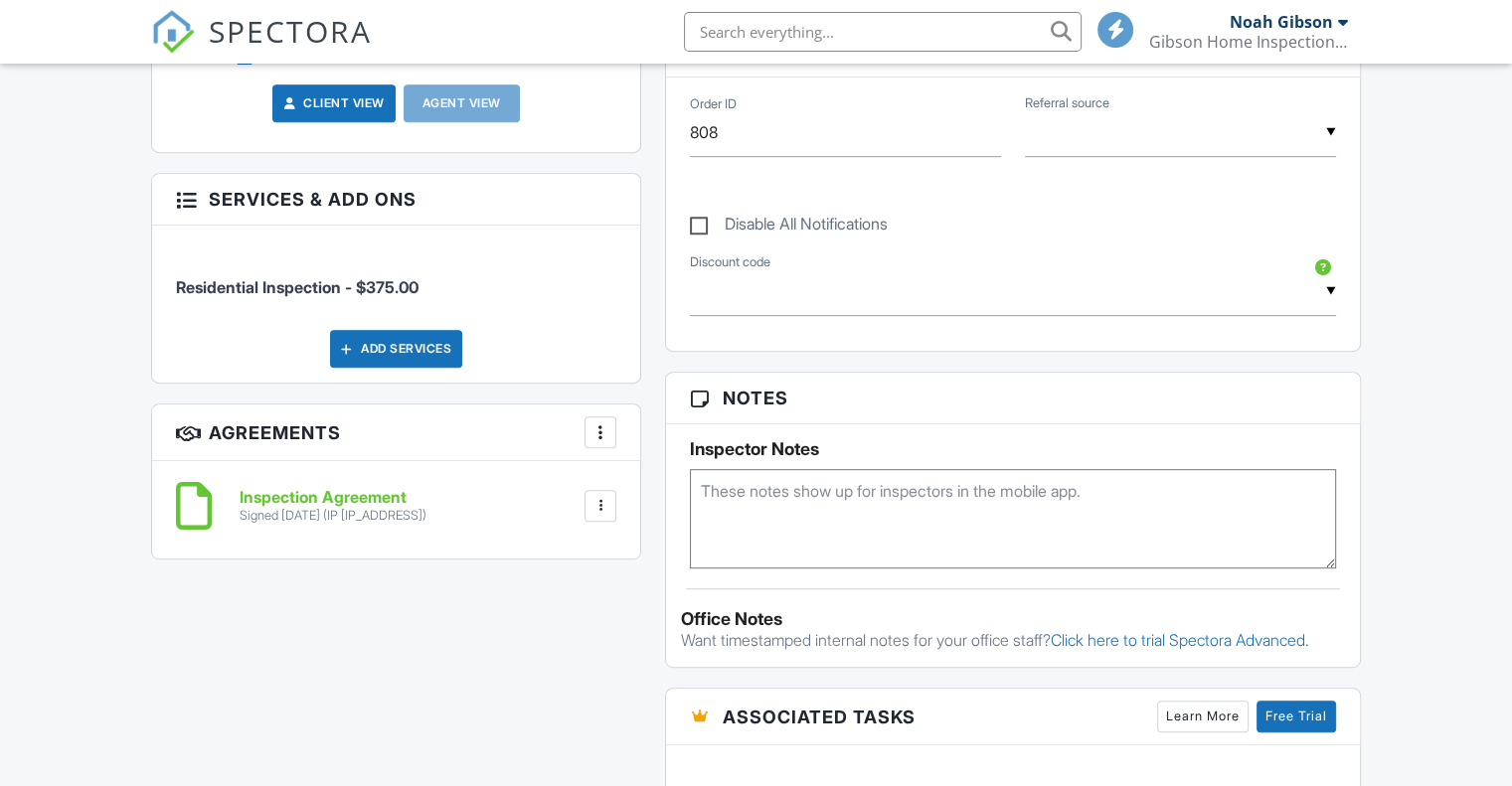 drag, startPoint x: 378, startPoint y: 486, endPoint x: 378, endPoint y: 506, distance: 20 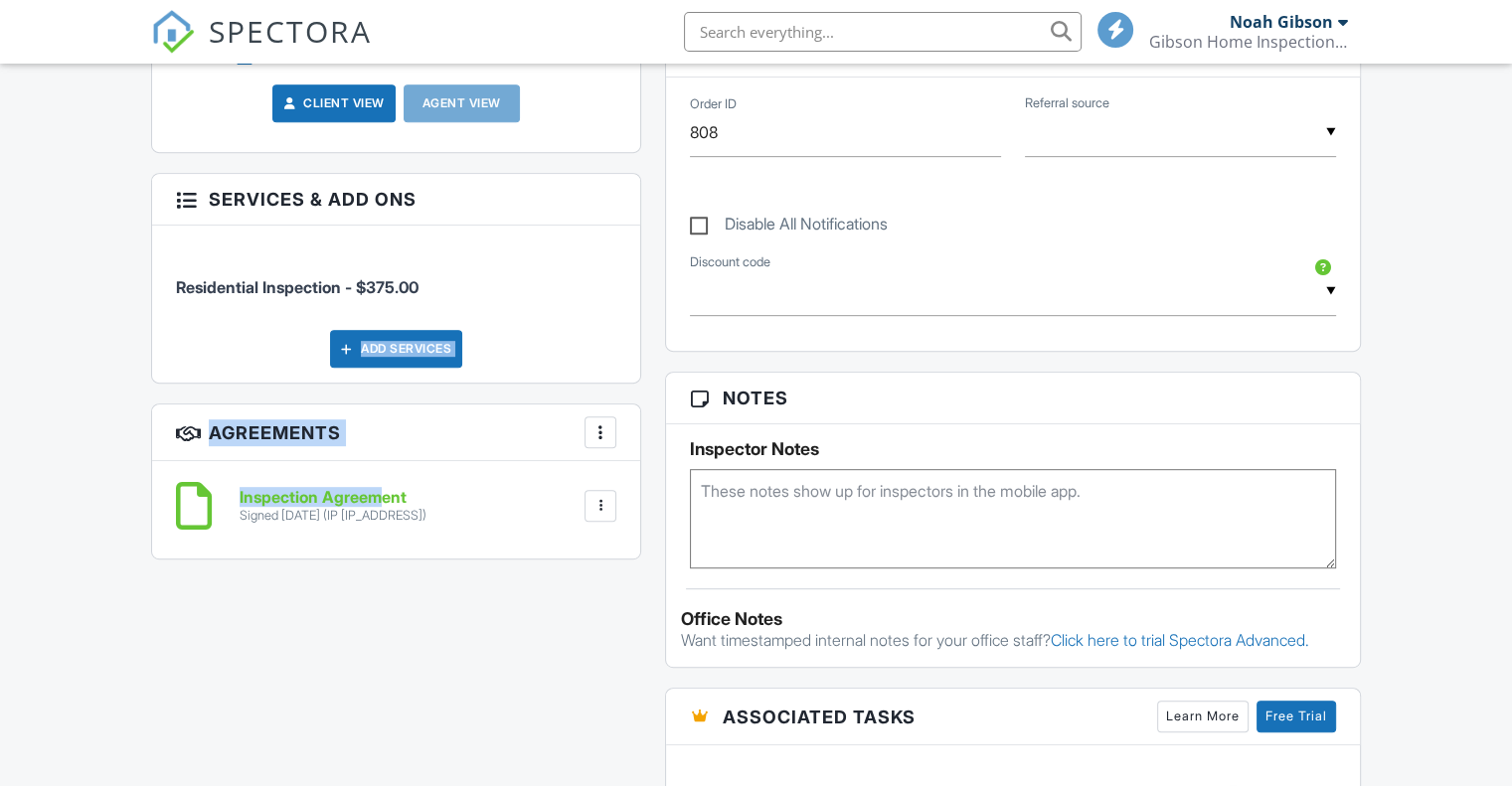click on "Signed 02/17/2025 (IP 69.197.198.190)" at bounding box center [333, 516] 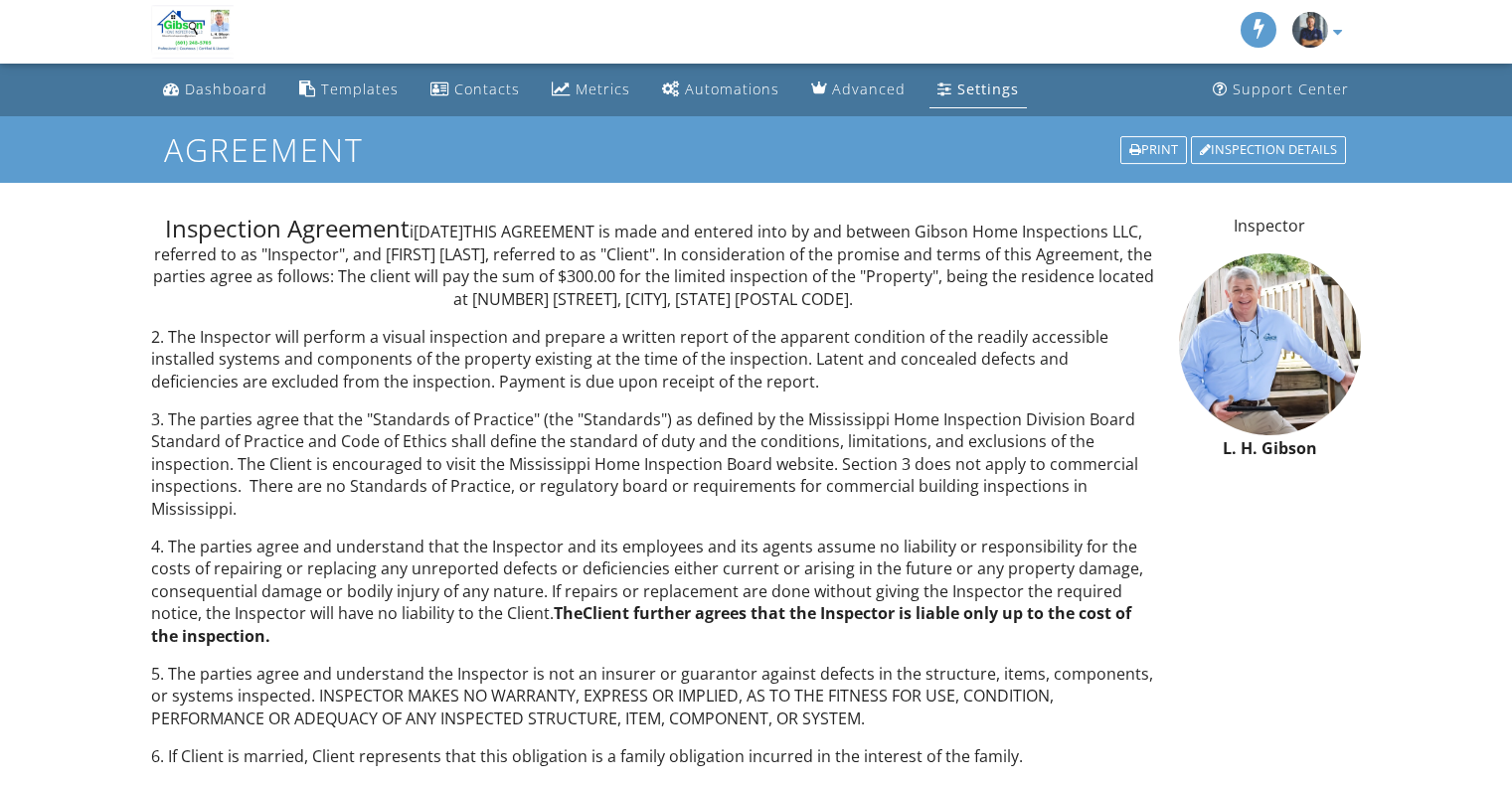 scroll, scrollTop: 0, scrollLeft: 0, axis: both 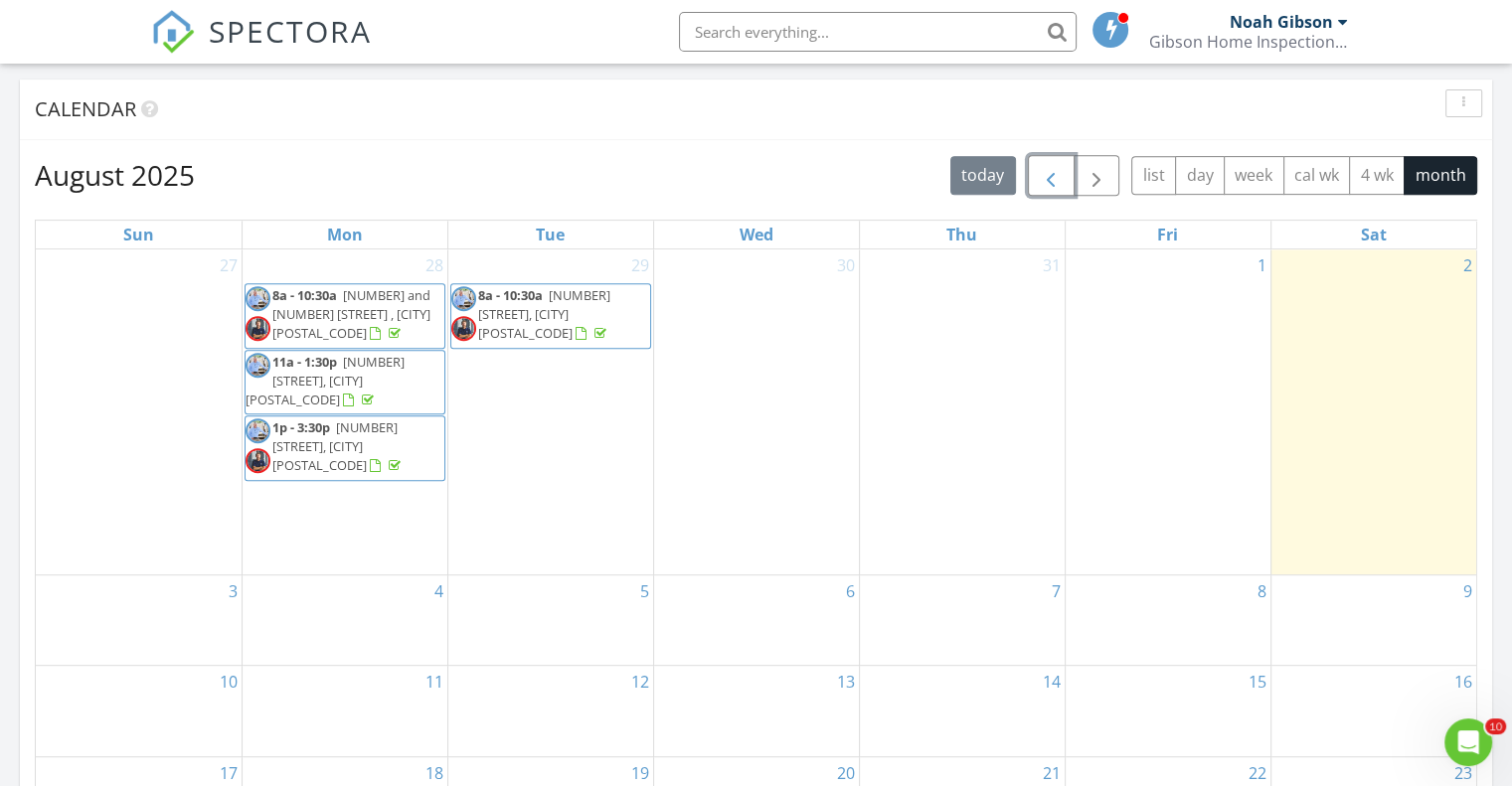 click at bounding box center [1051, 176] 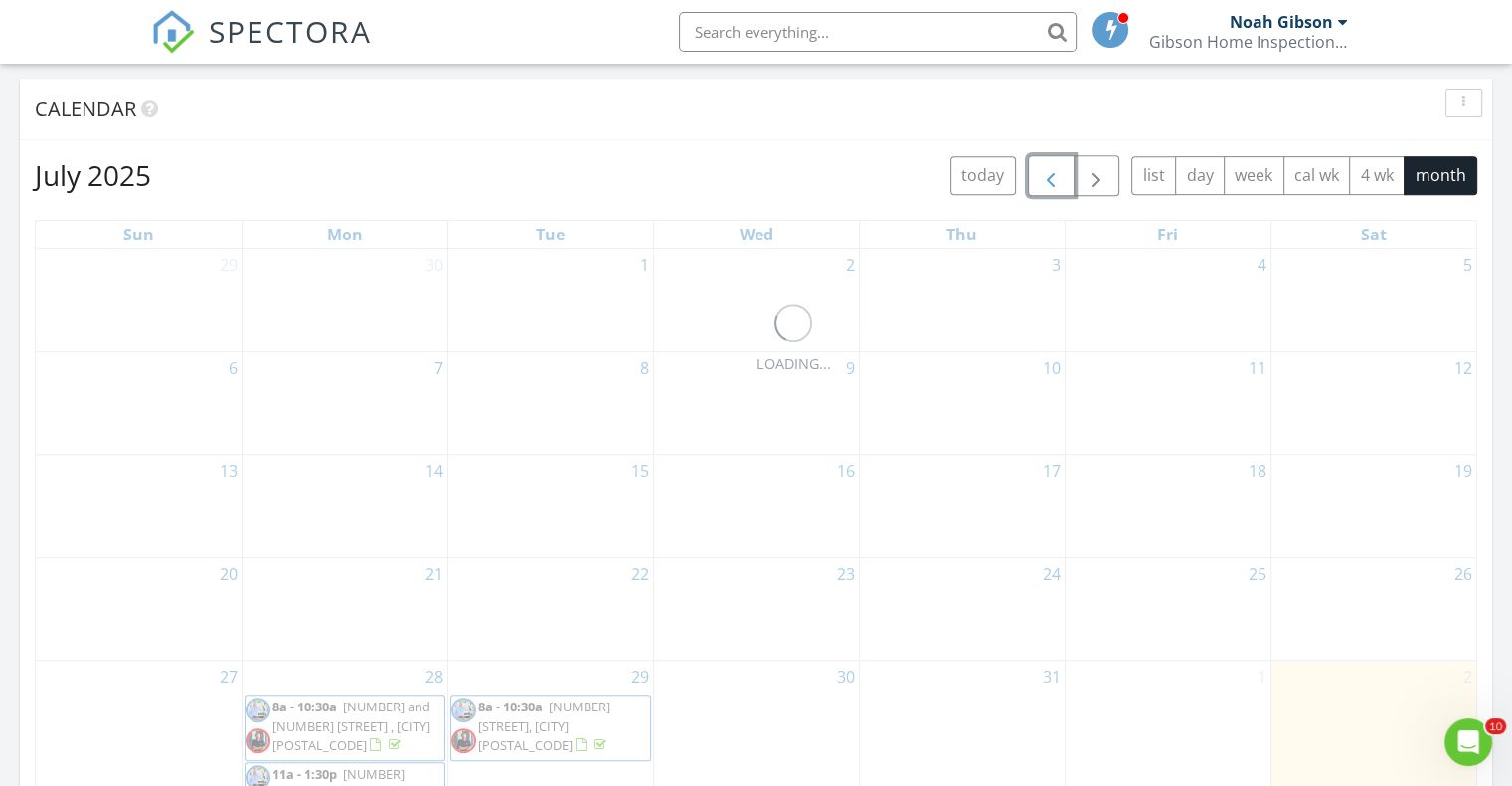 click at bounding box center (1051, 176) 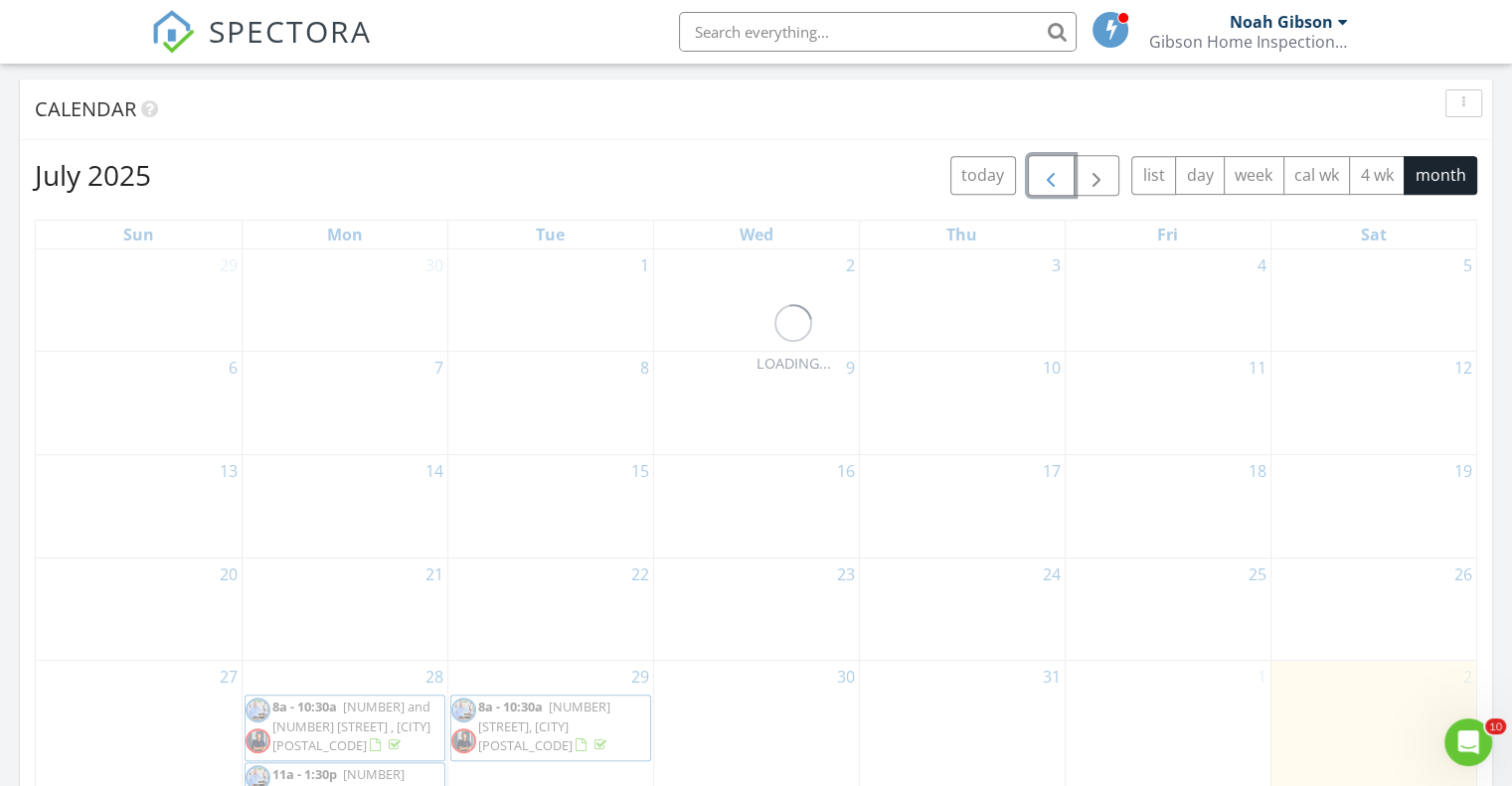 click at bounding box center (1051, 176) 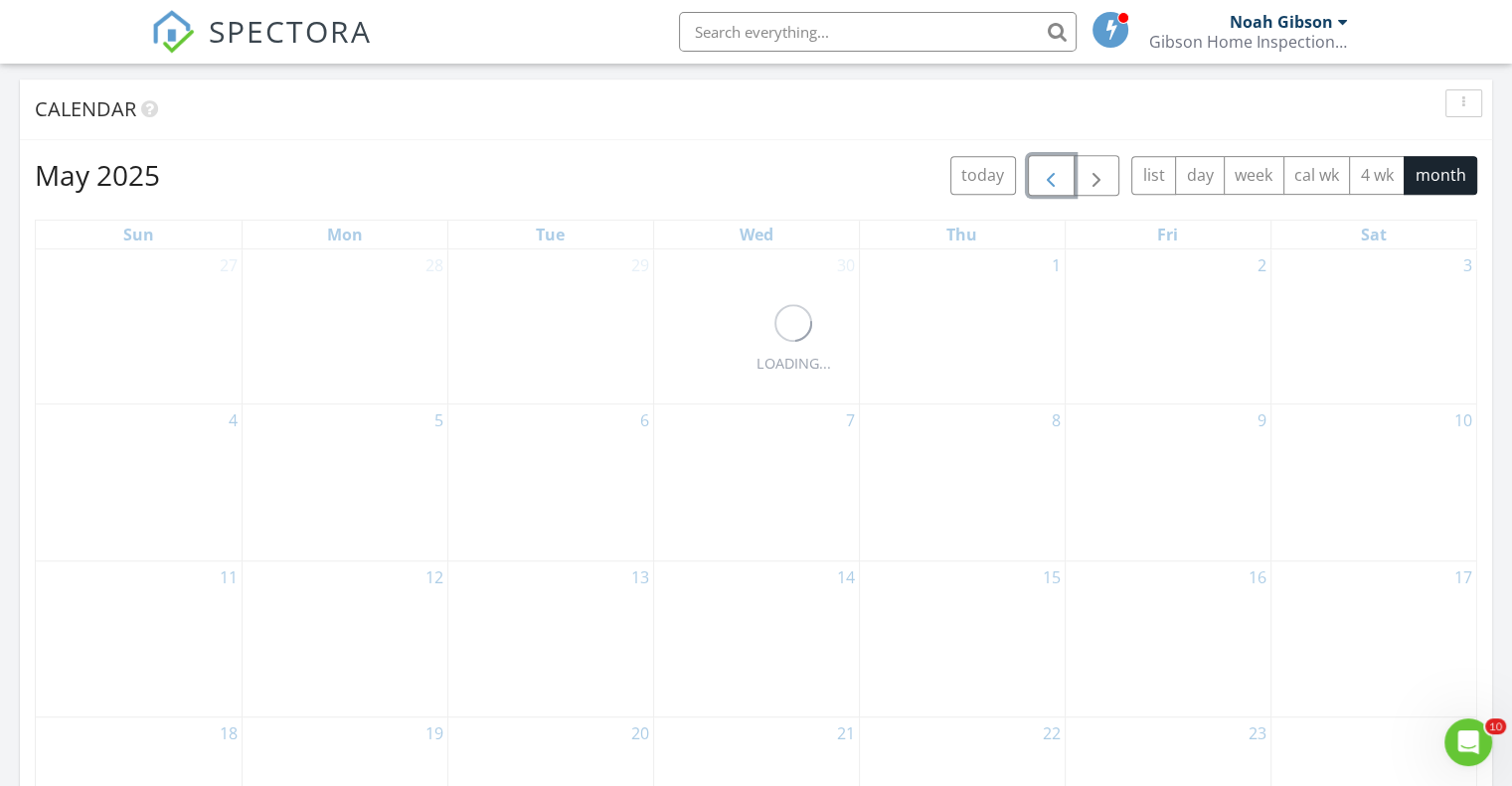 click at bounding box center [1051, 176] 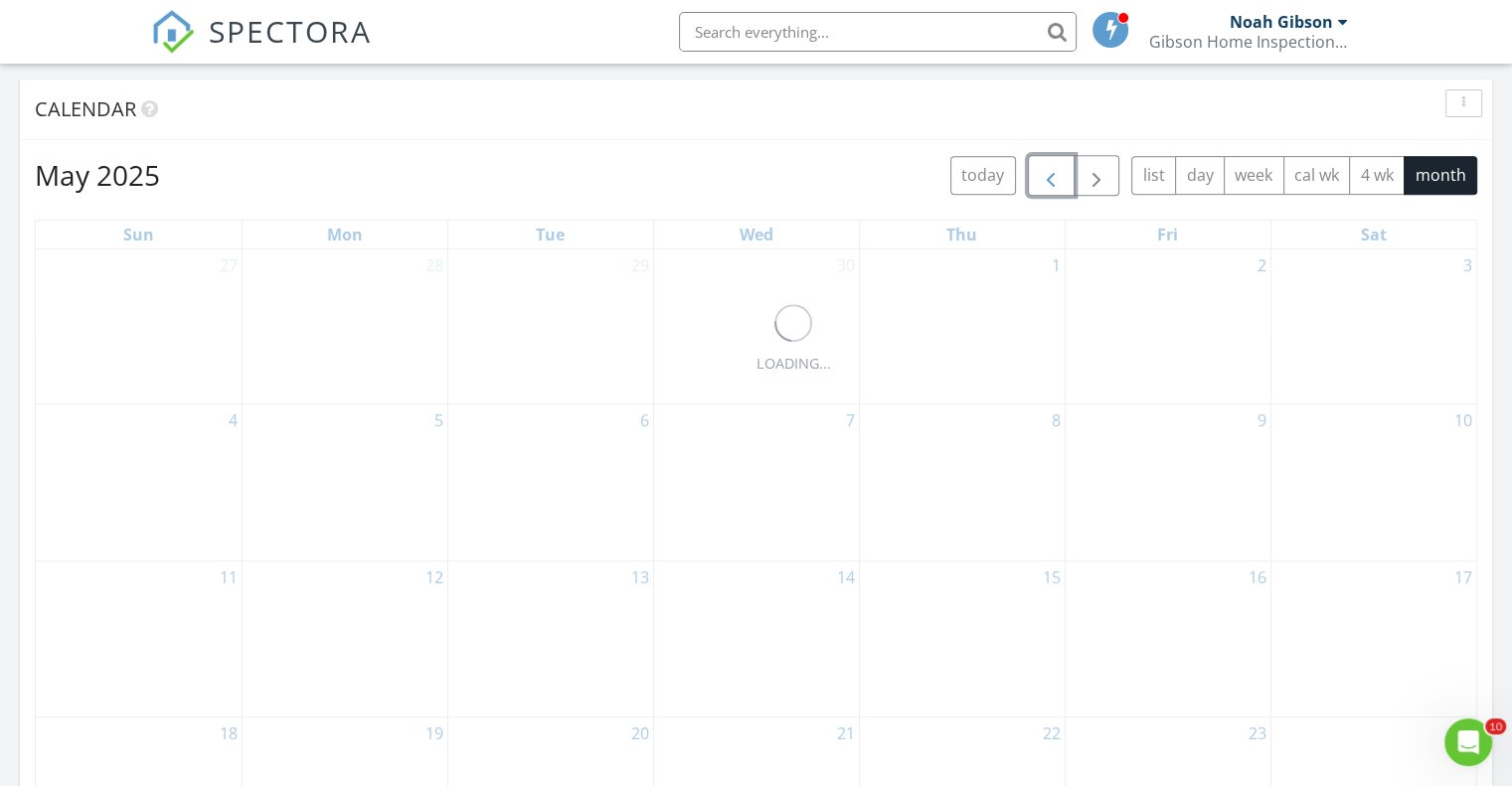 click at bounding box center [1051, 176] 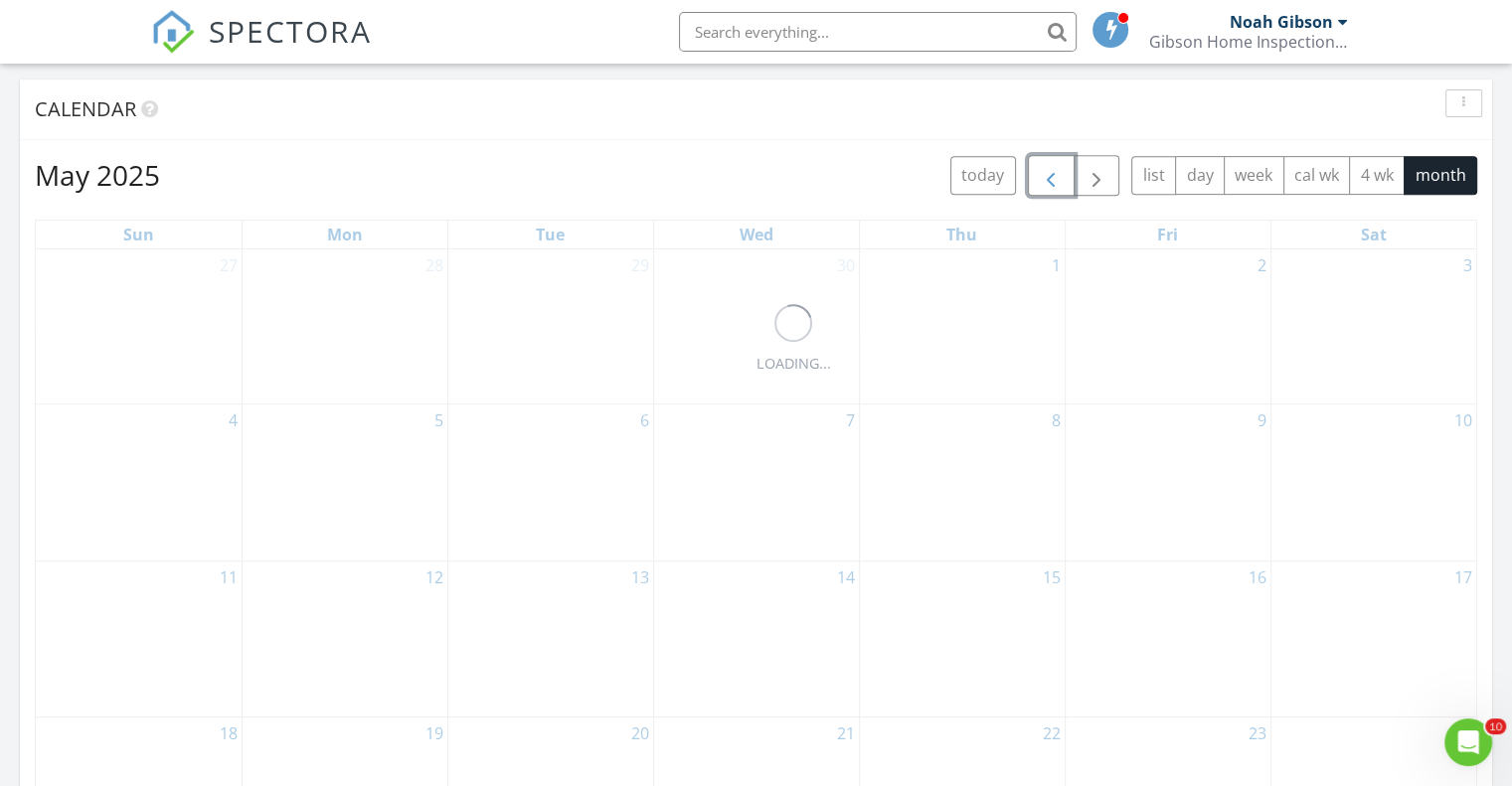 click at bounding box center (1051, 176) 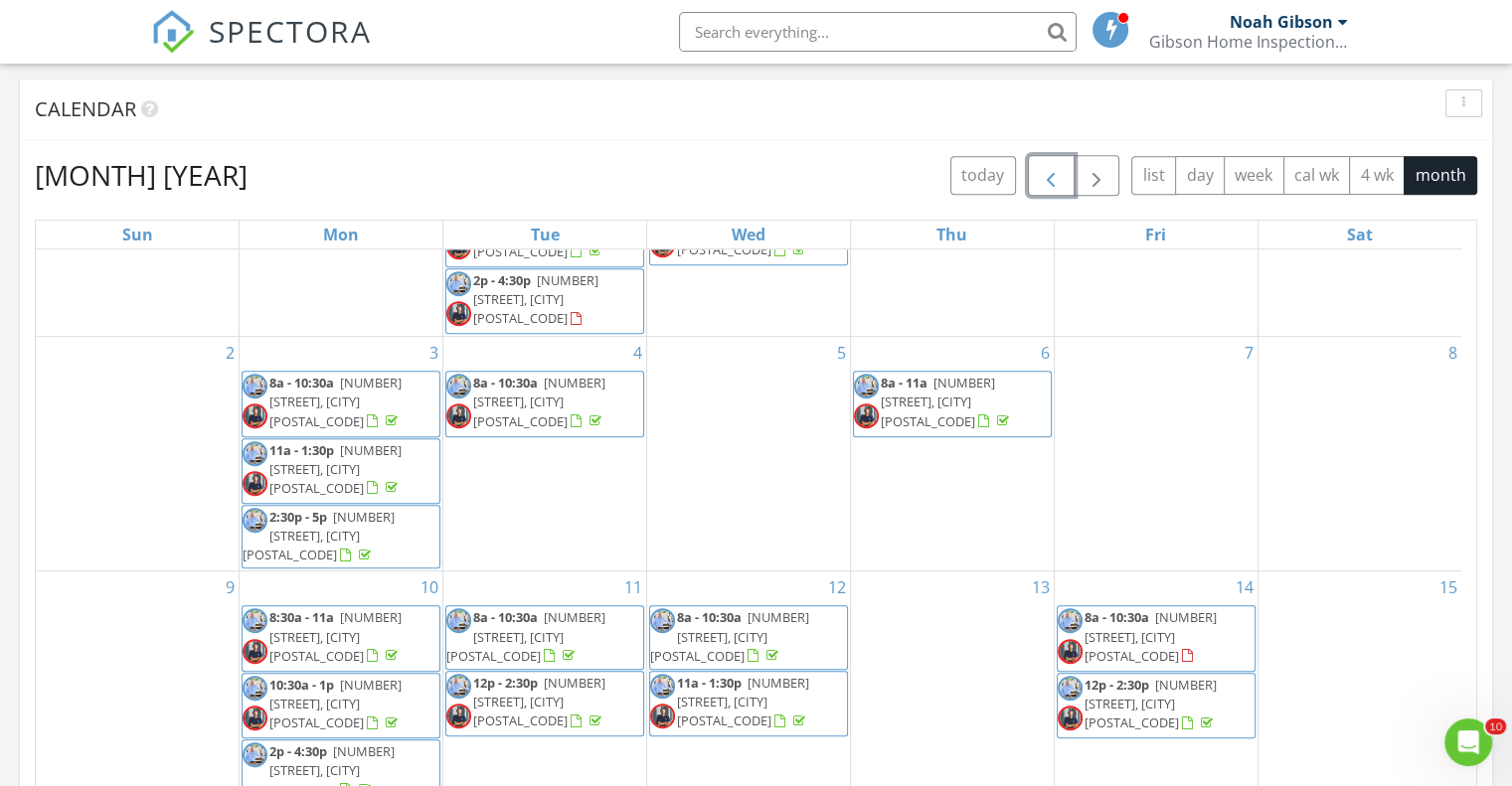 scroll, scrollTop: 297, scrollLeft: 0, axis: vertical 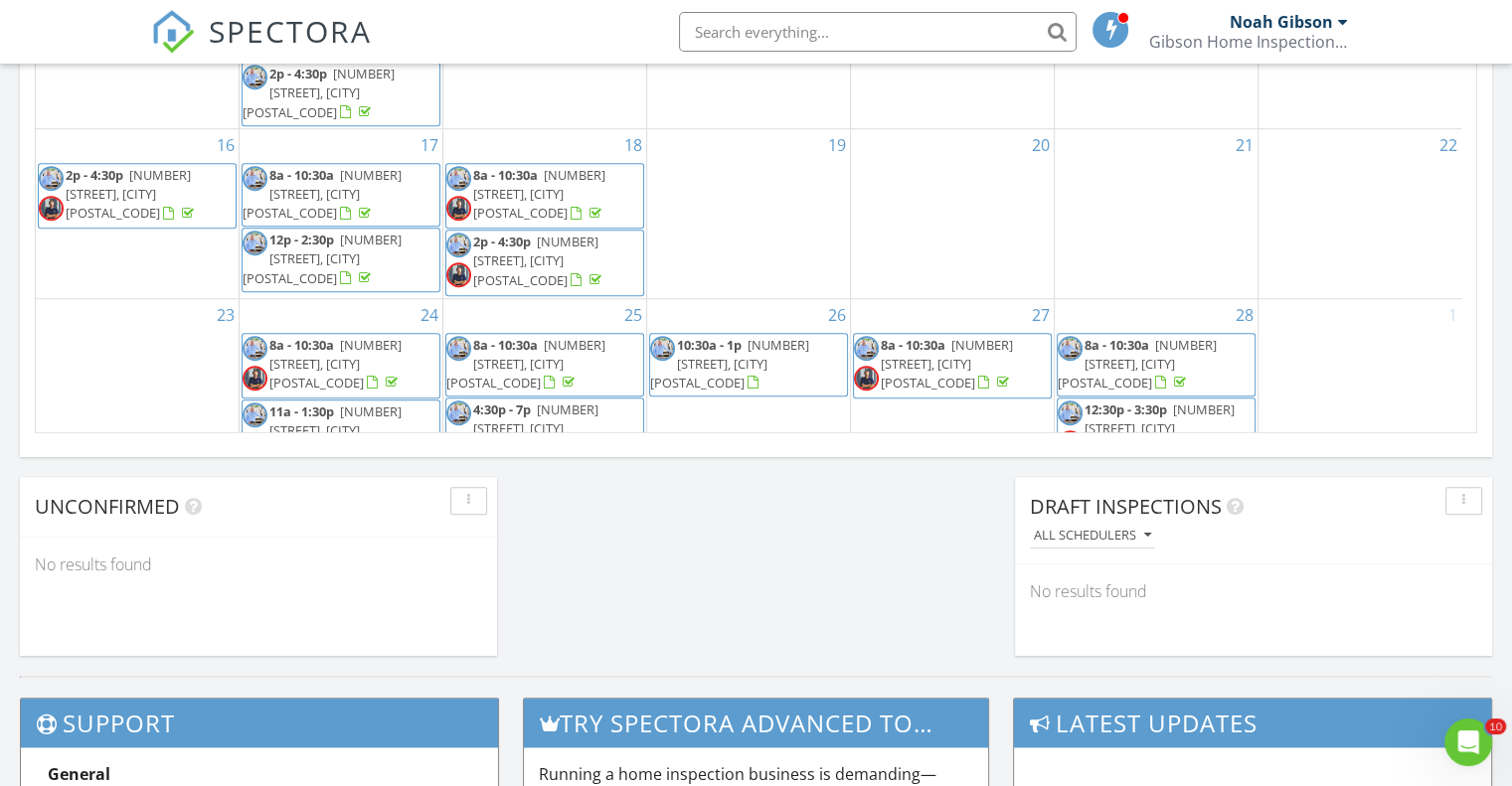 click on "2011 McComb Holmesville Rd, McComb 39648" at bounding box center (322, 258) 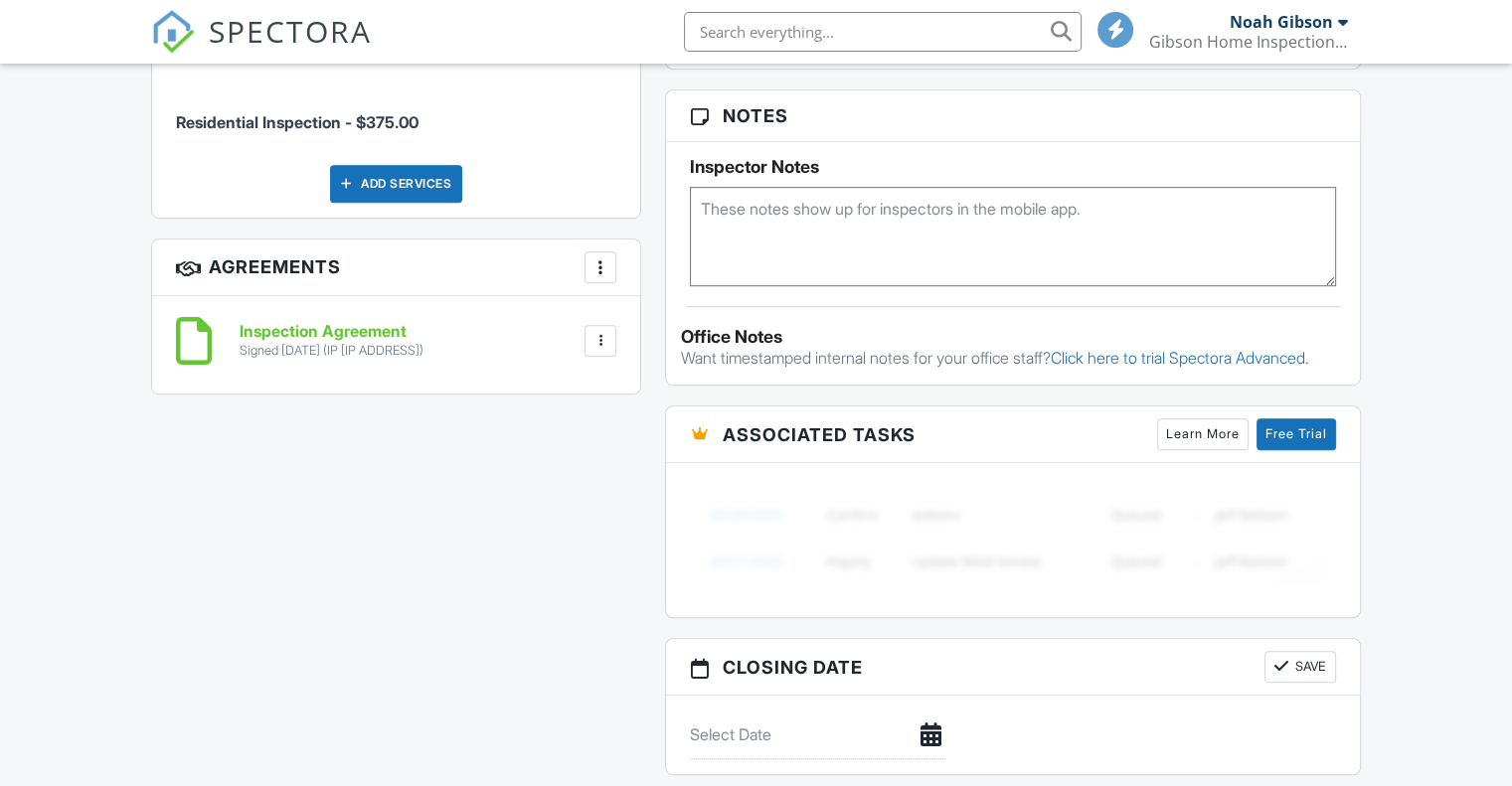 click on "Inspection Agreement" at bounding box center (331, 332) 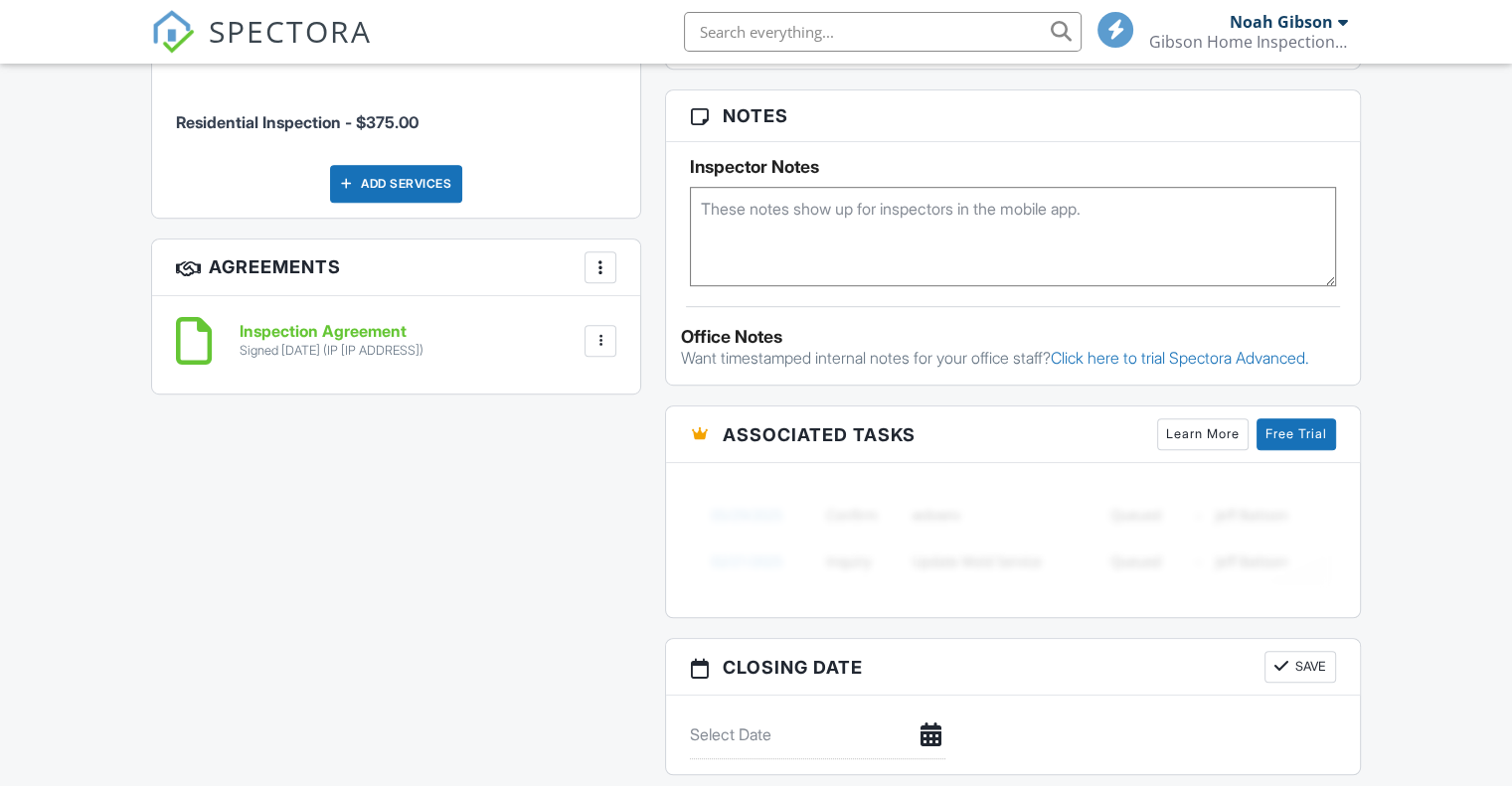 scroll, scrollTop: 1192, scrollLeft: 0, axis: vertical 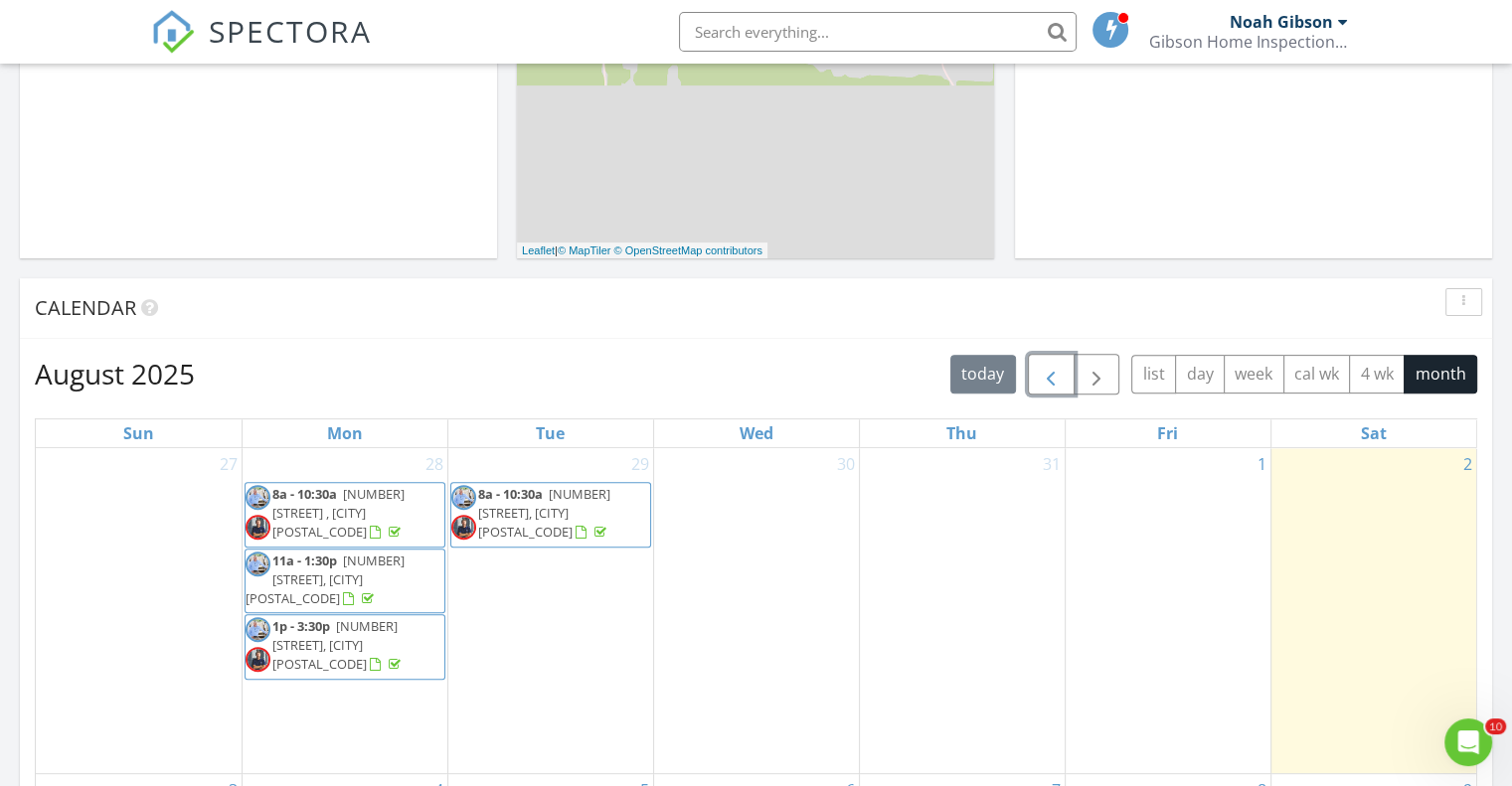 click at bounding box center (1051, 375) 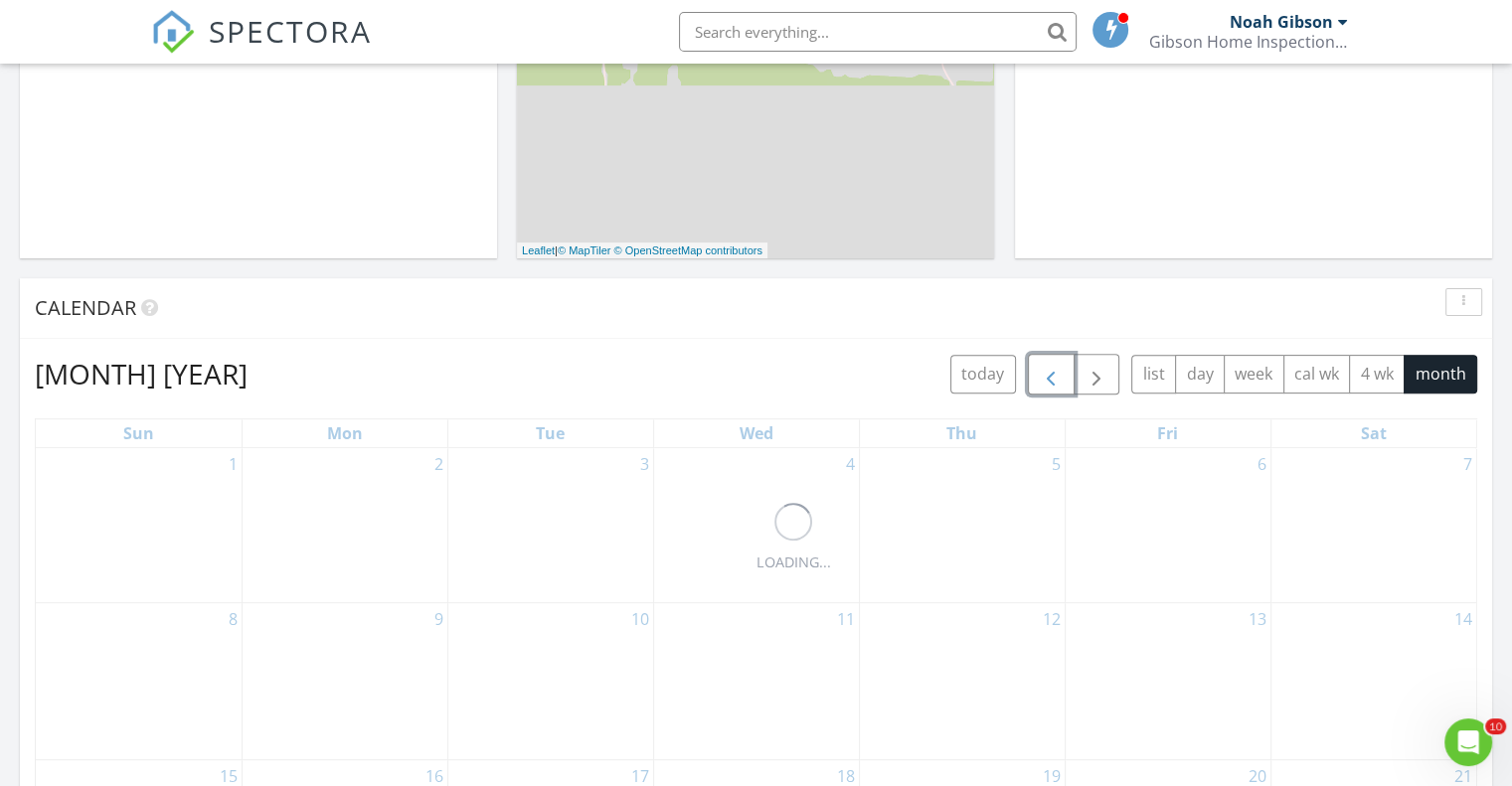 click at bounding box center [1051, 375] 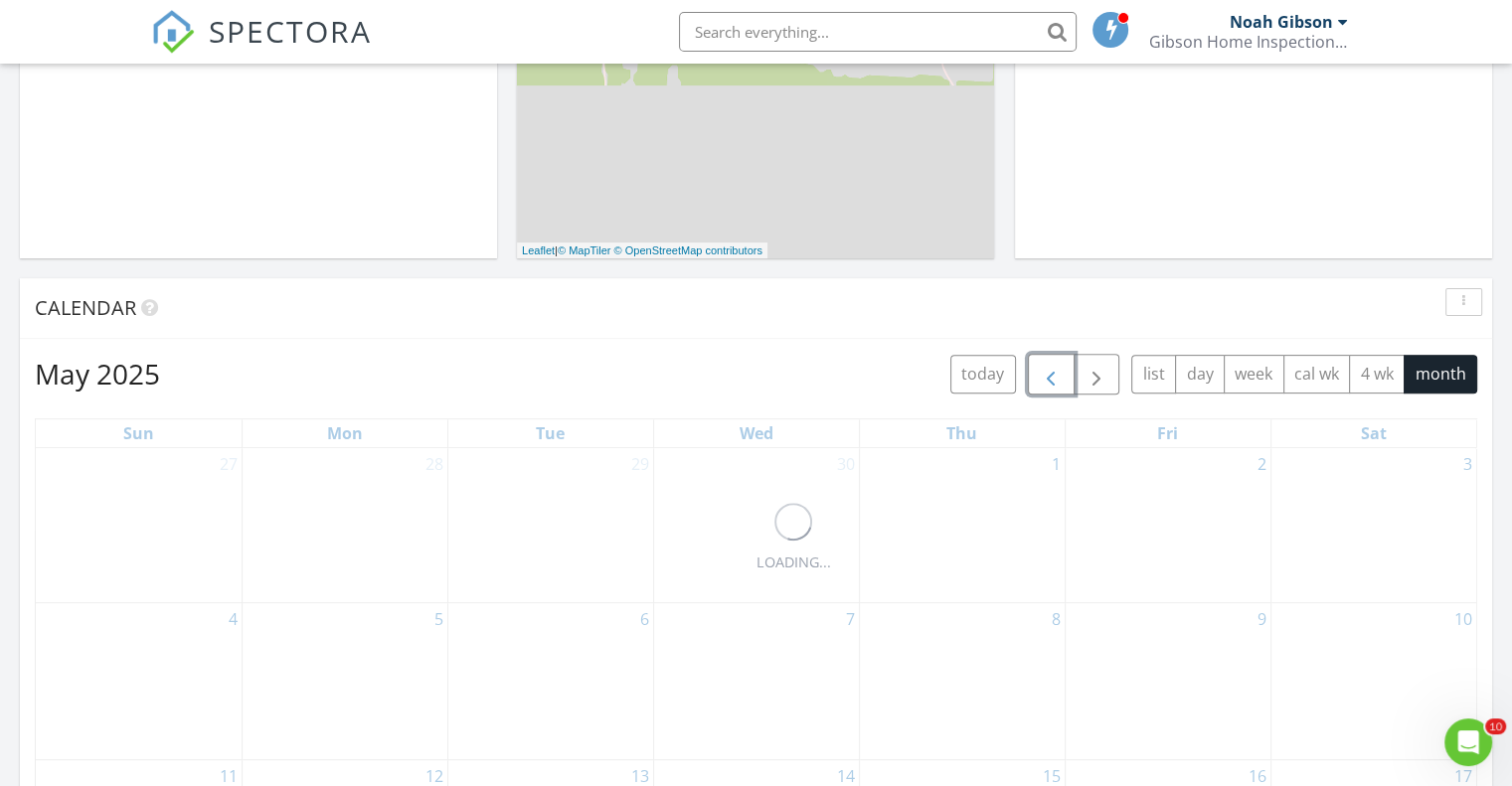 click at bounding box center (1051, 375) 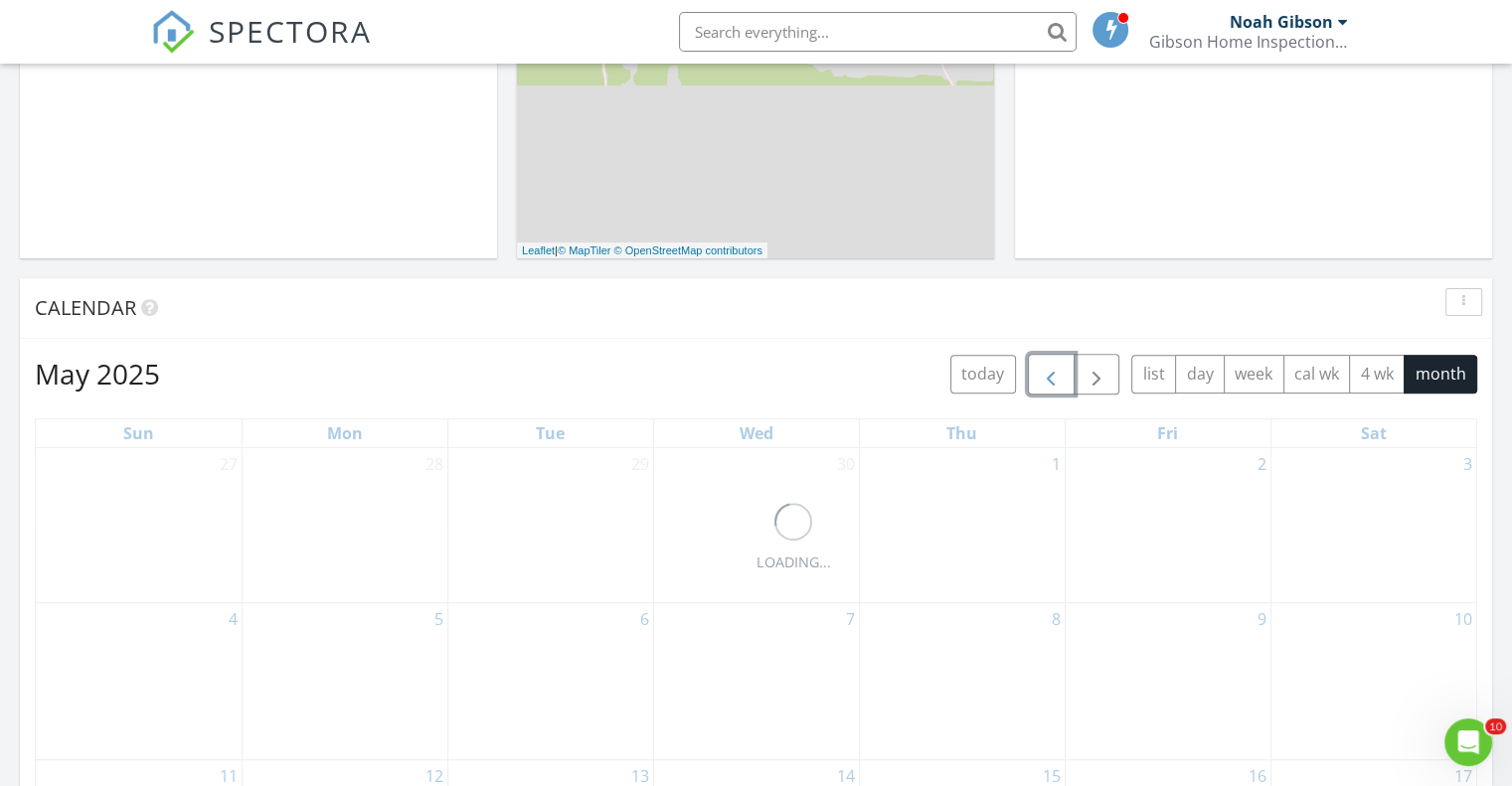 click at bounding box center (1051, 375) 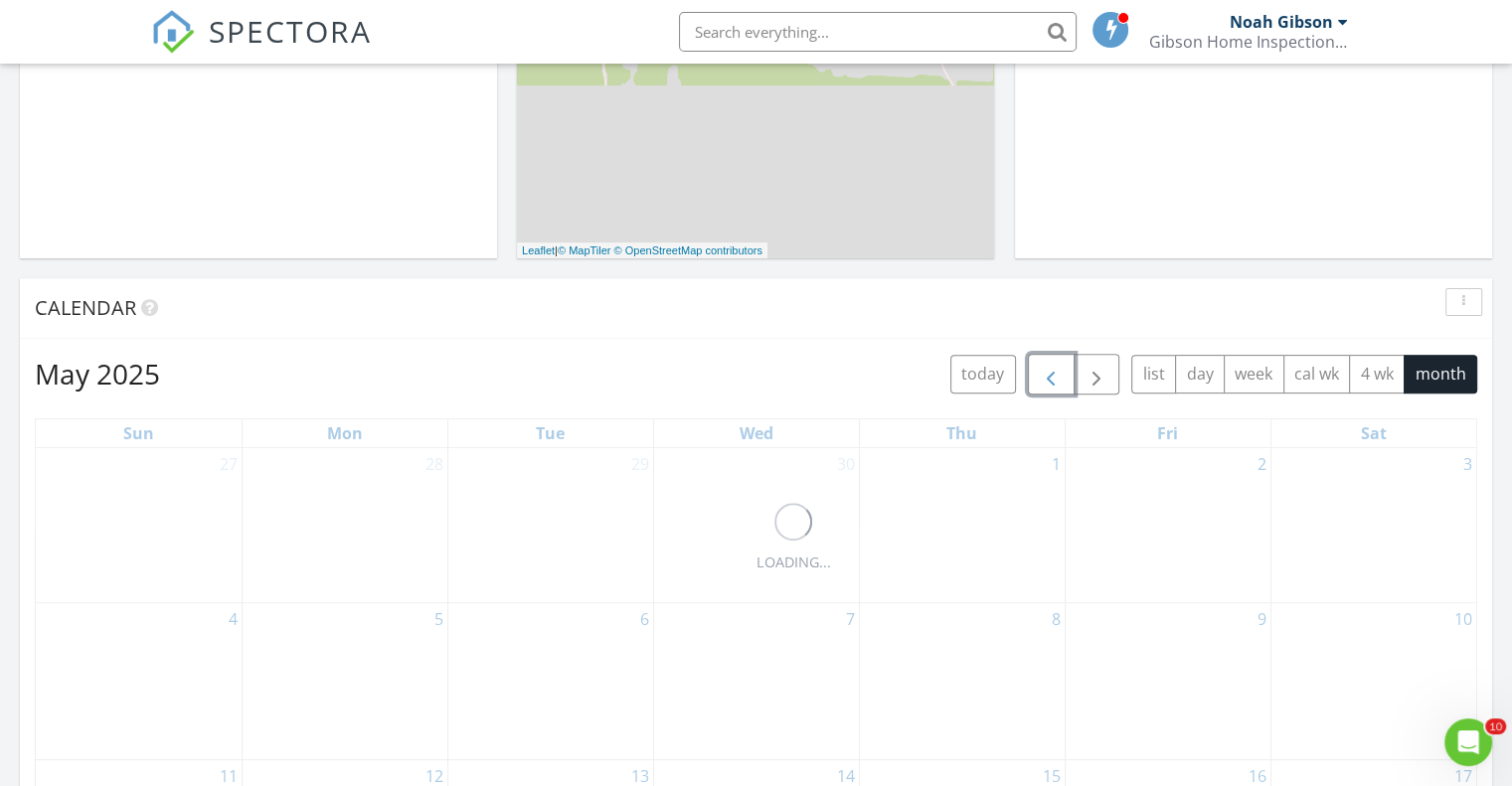 click at bounding box center (1051, 375) 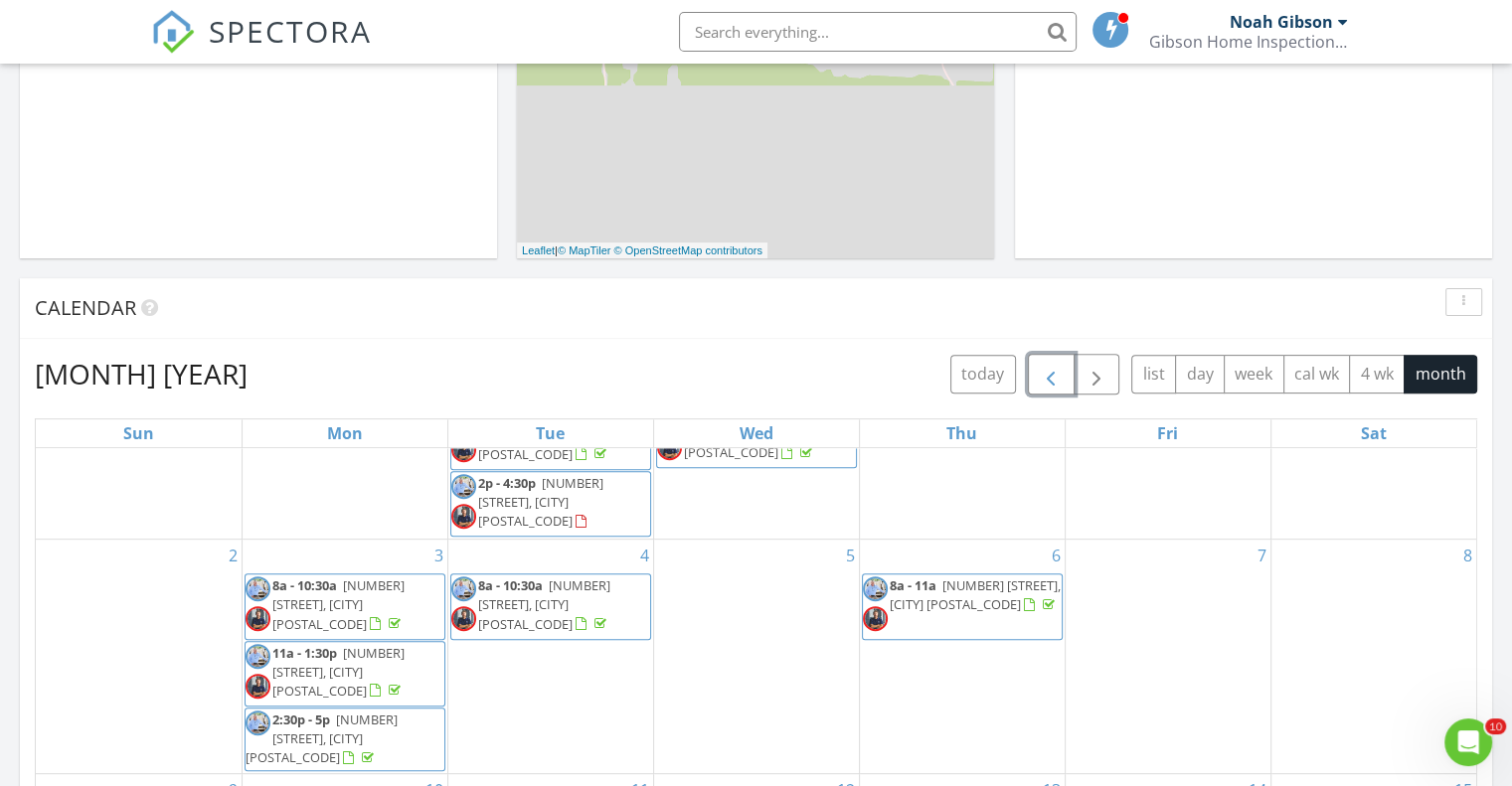 scroll, scrollTop: 297, scrollLeft: 0, axis: vertical 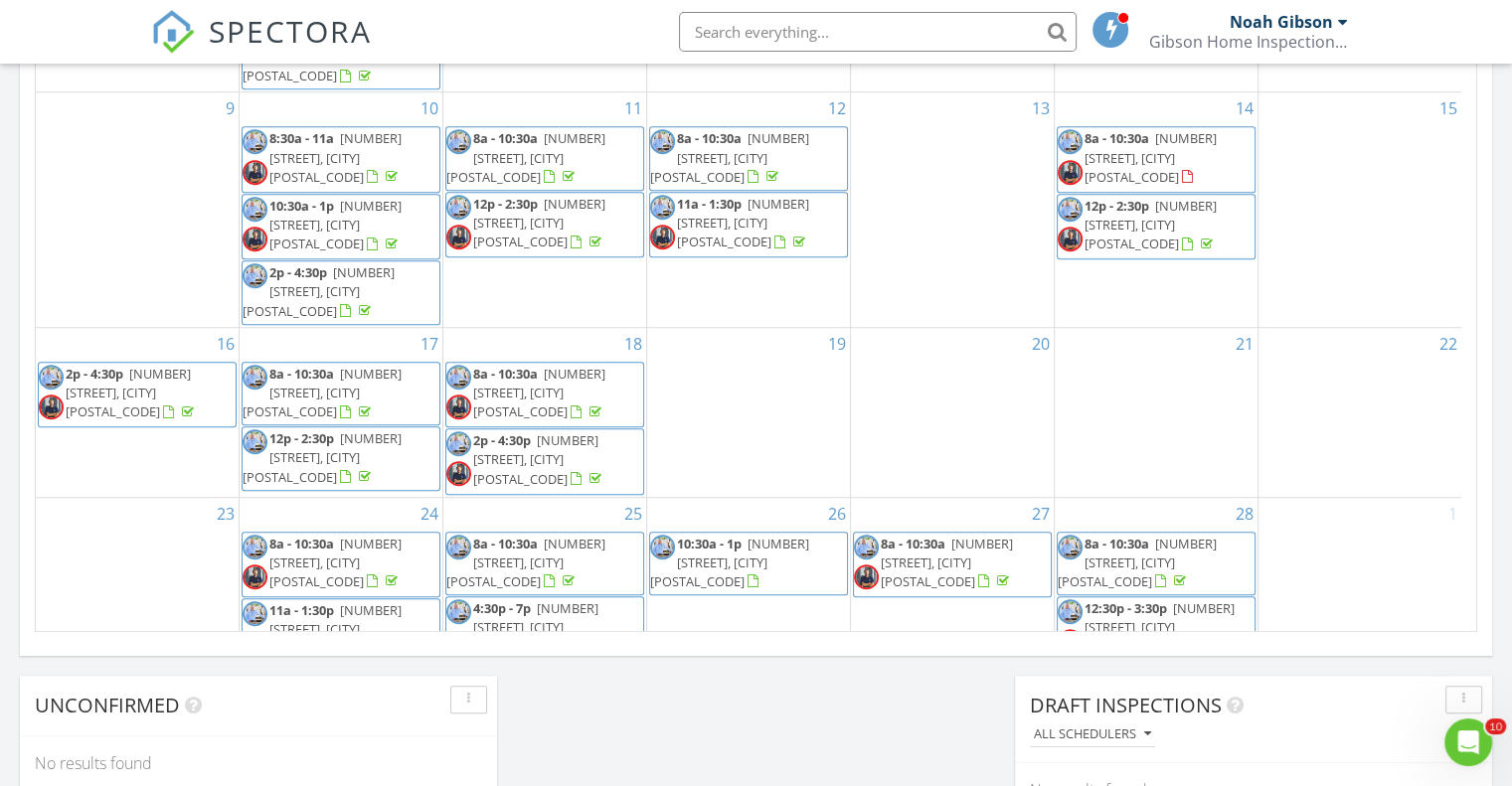 click on "100 S Main St, Mount Olive 39119" at bounding box center [539, 393] 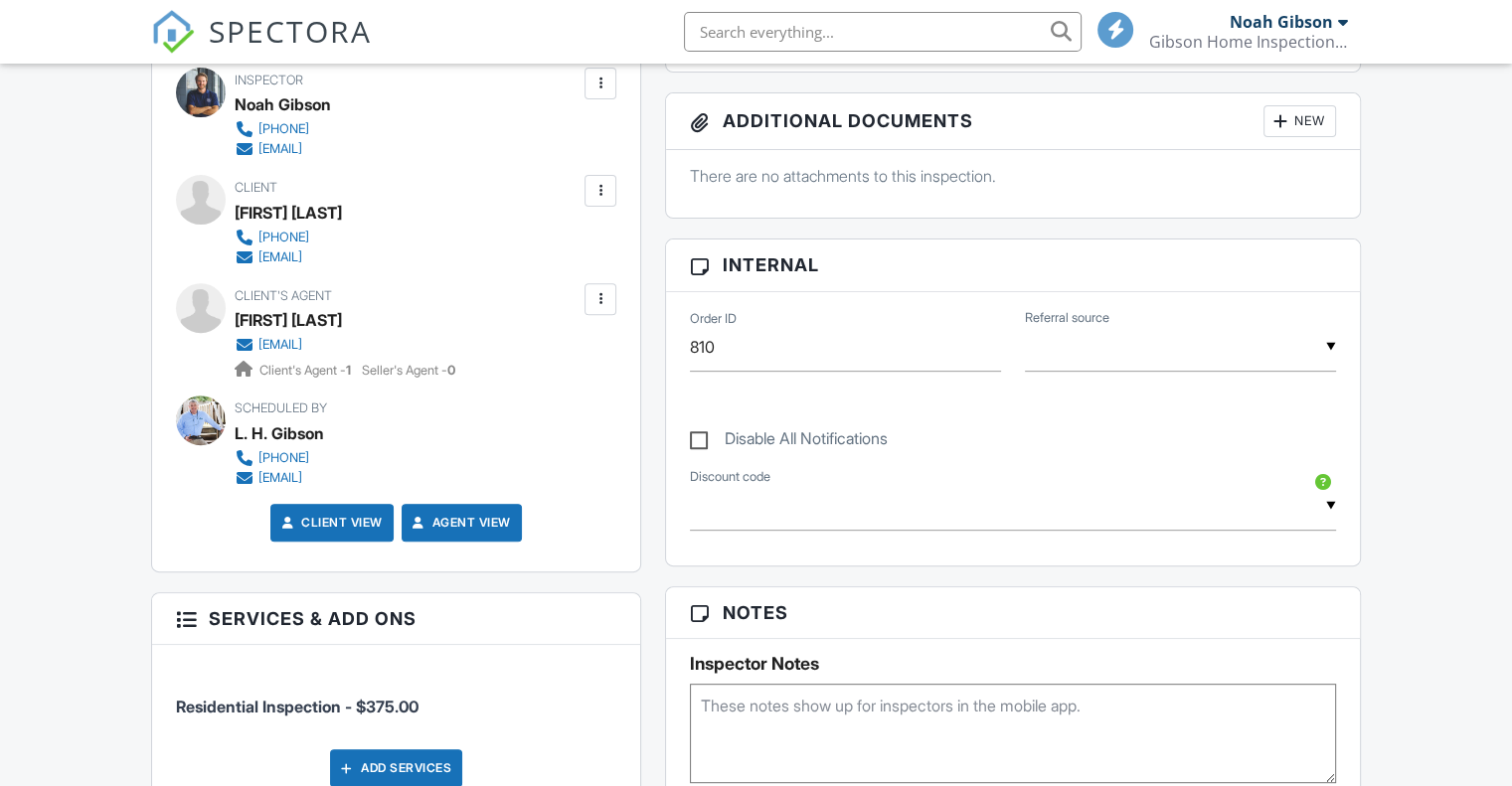 scroll, scrollTop: 696, scrollLeft: 0, axis: vertical 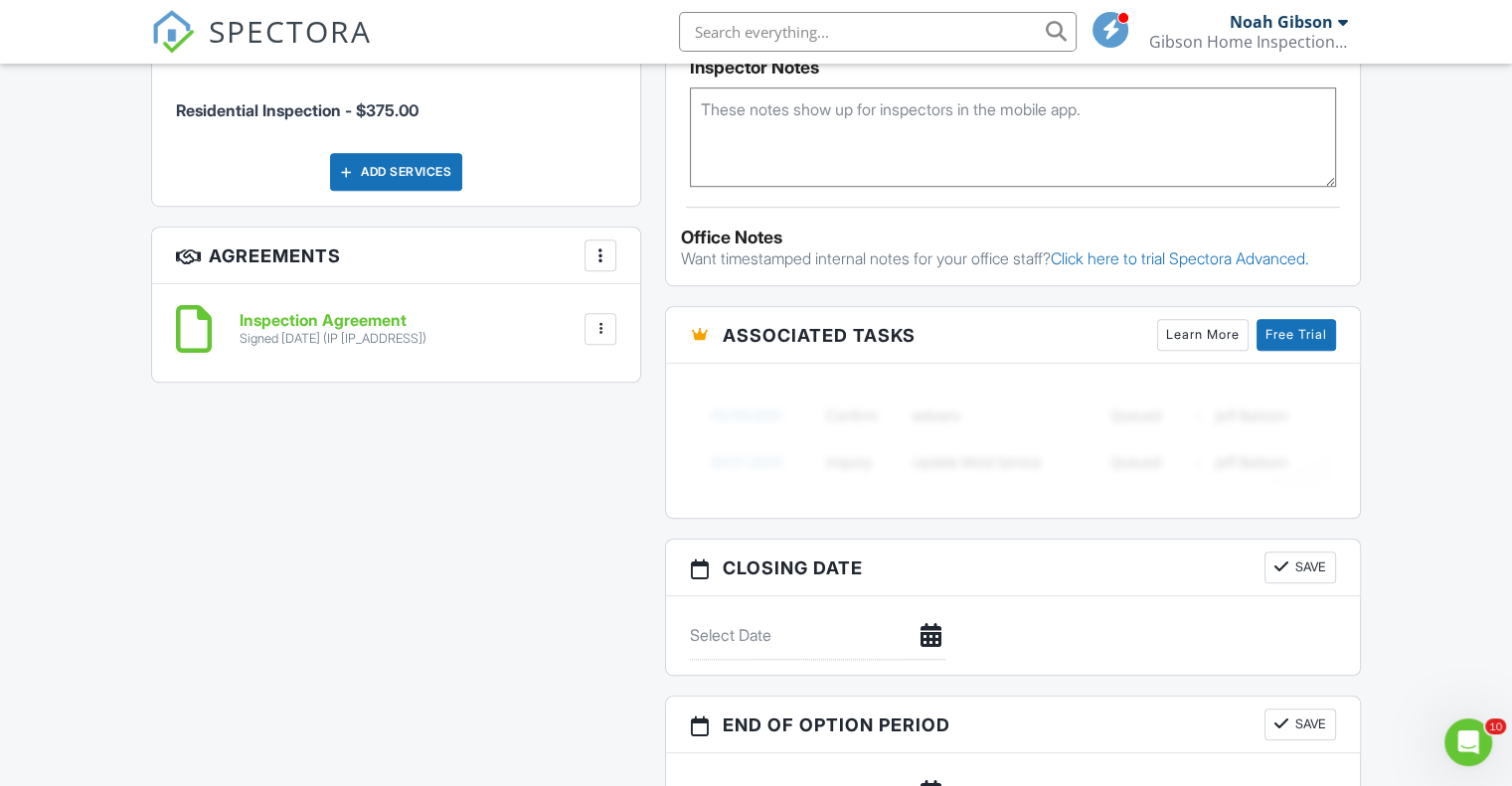 click on "Inspection Agreement" at bounding box center (333, 321) 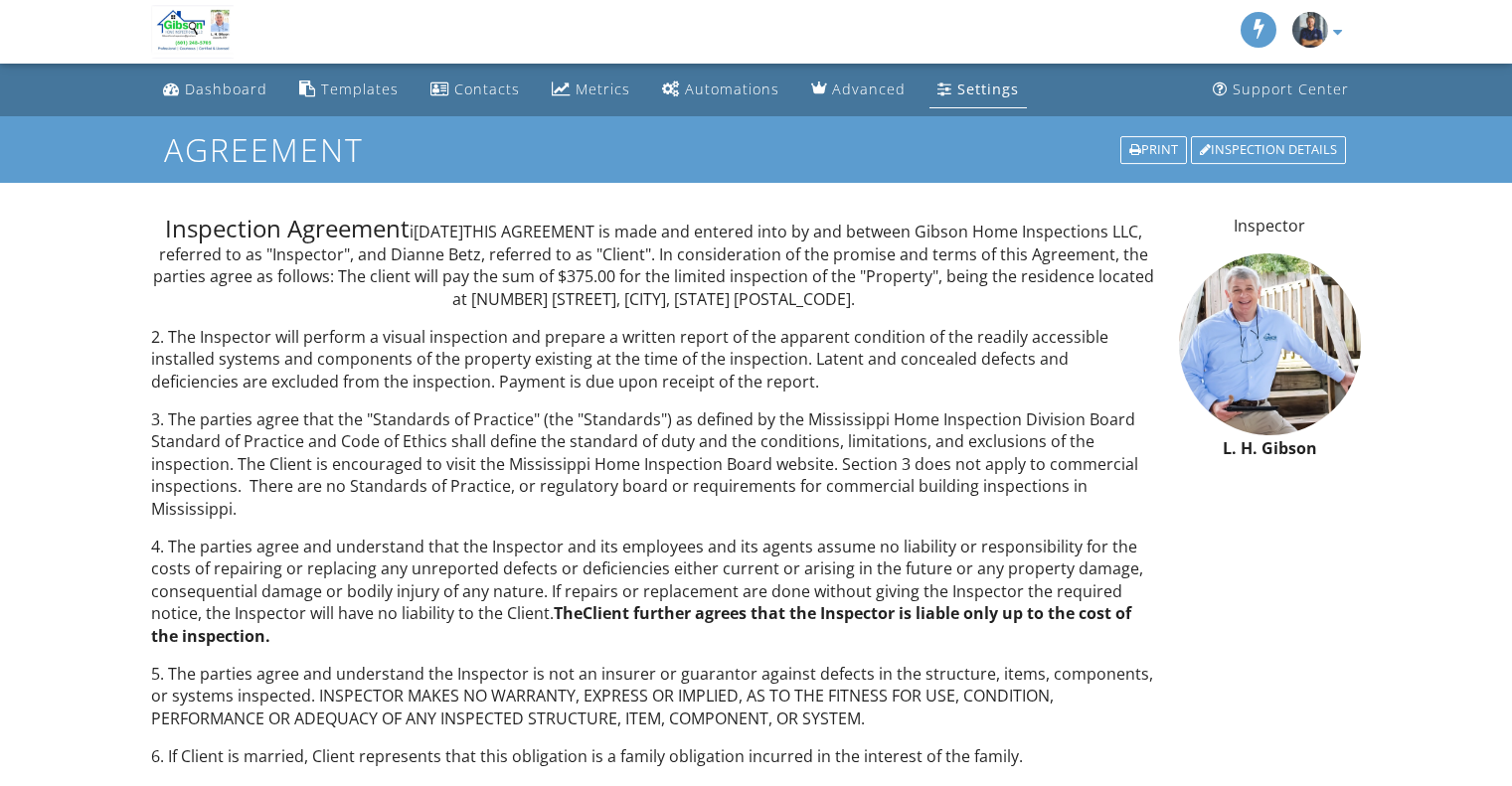 scroll, scrollTop: 0, scrollLeft: 0, axis: both 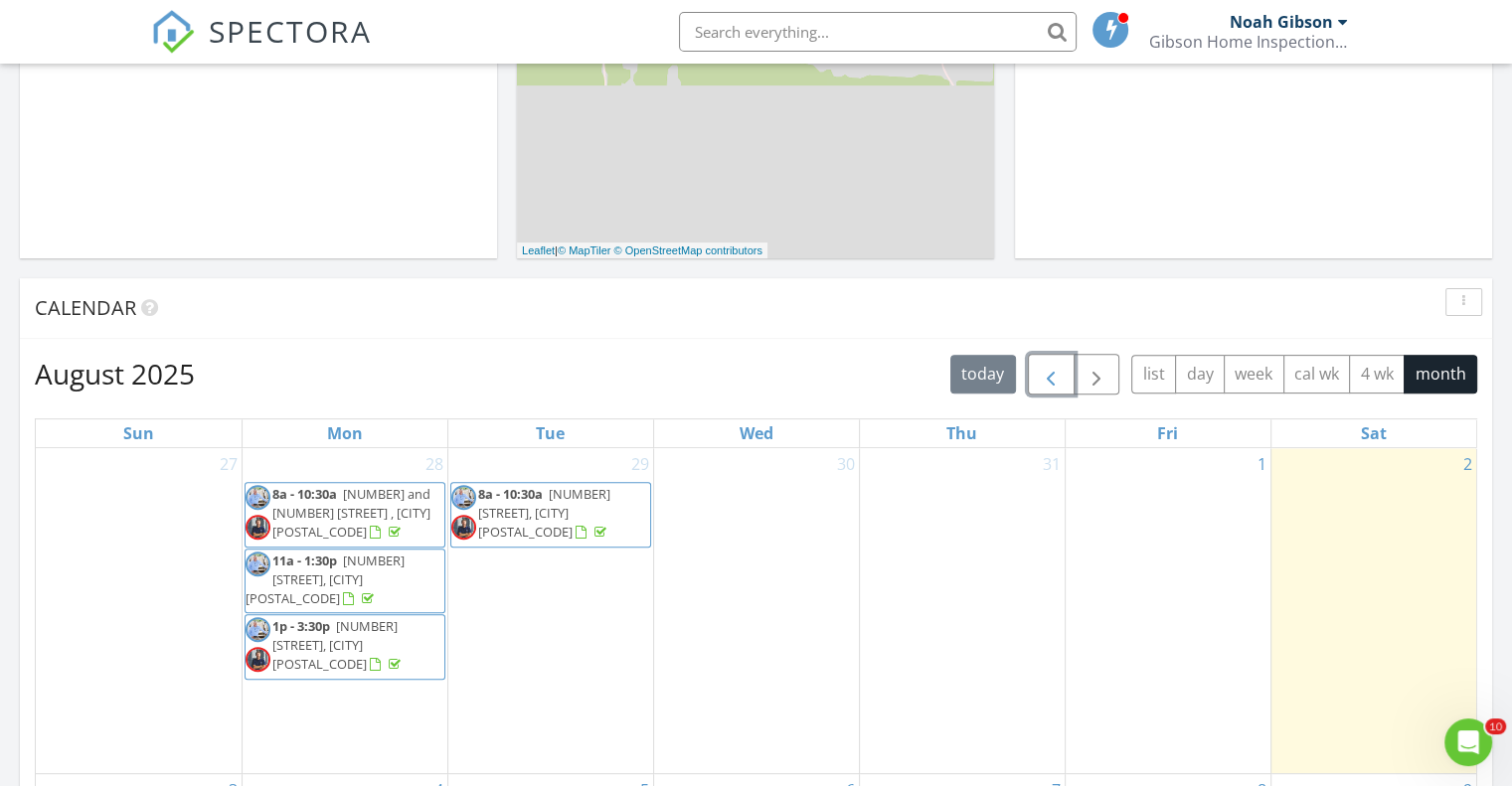 click at bounding box center (1051, 375) 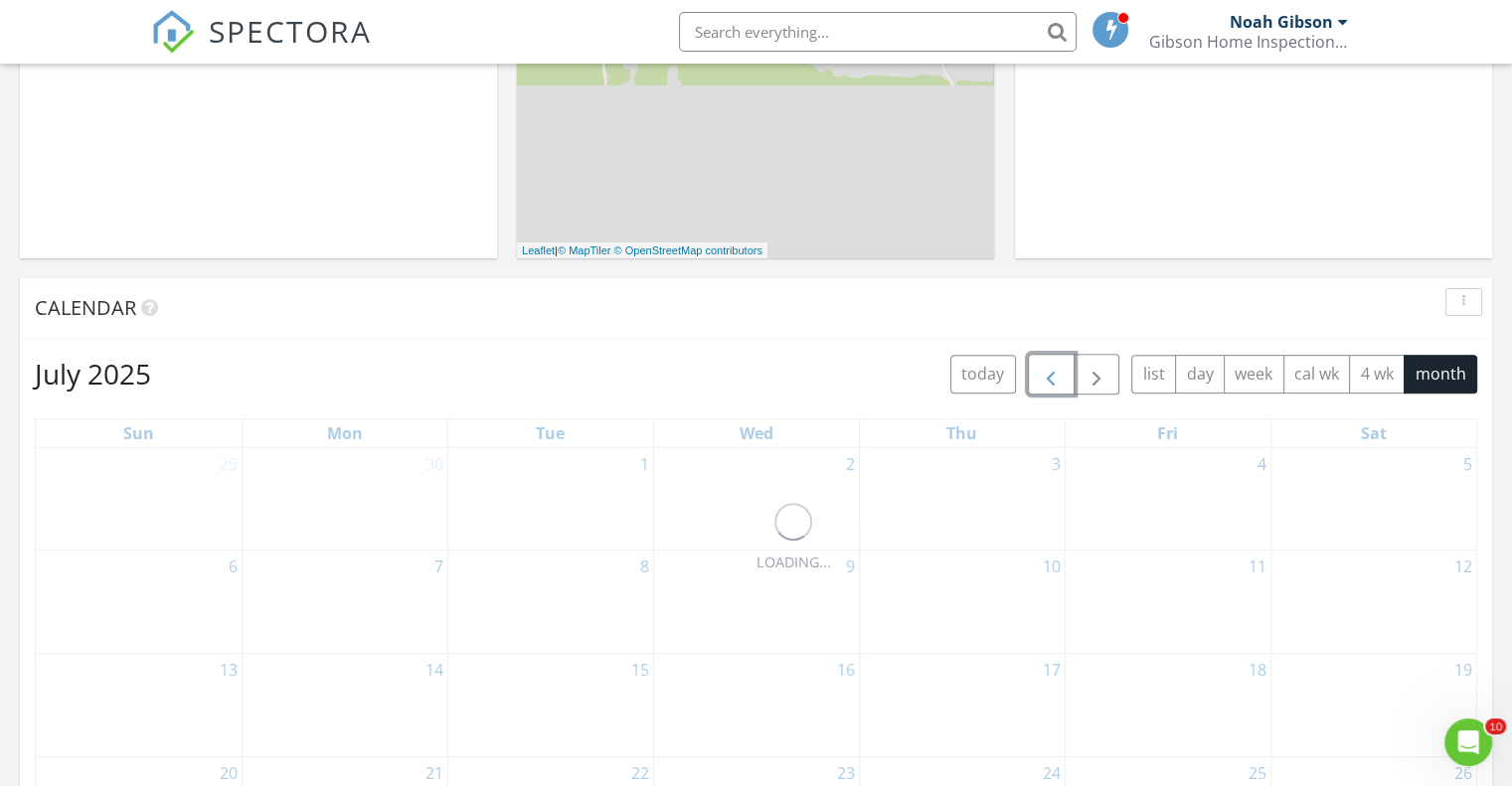 click at bounding box center [1051, 375] 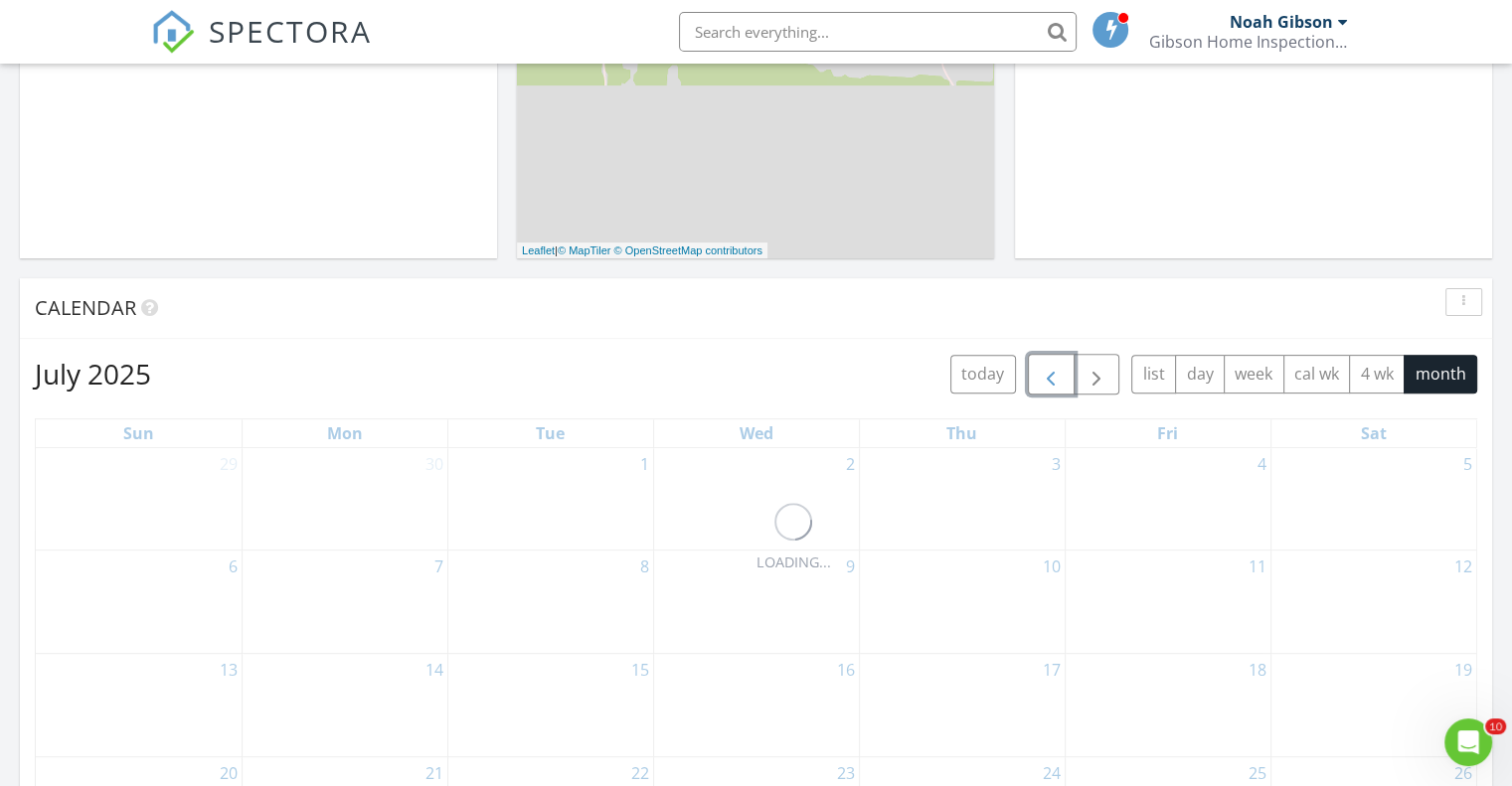click at bounding box center [1051, 375] 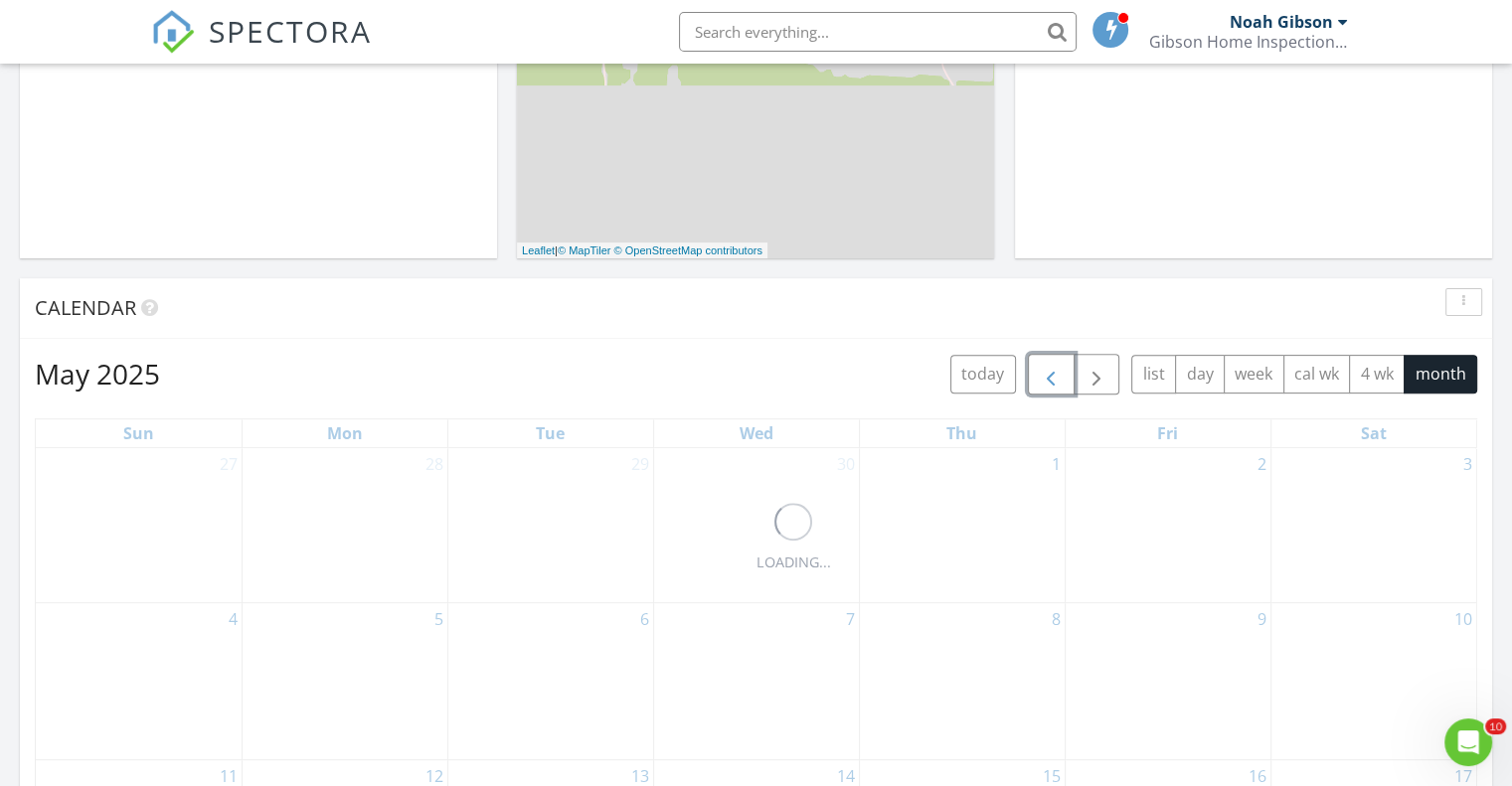 click at bounding box center (1051, 375) 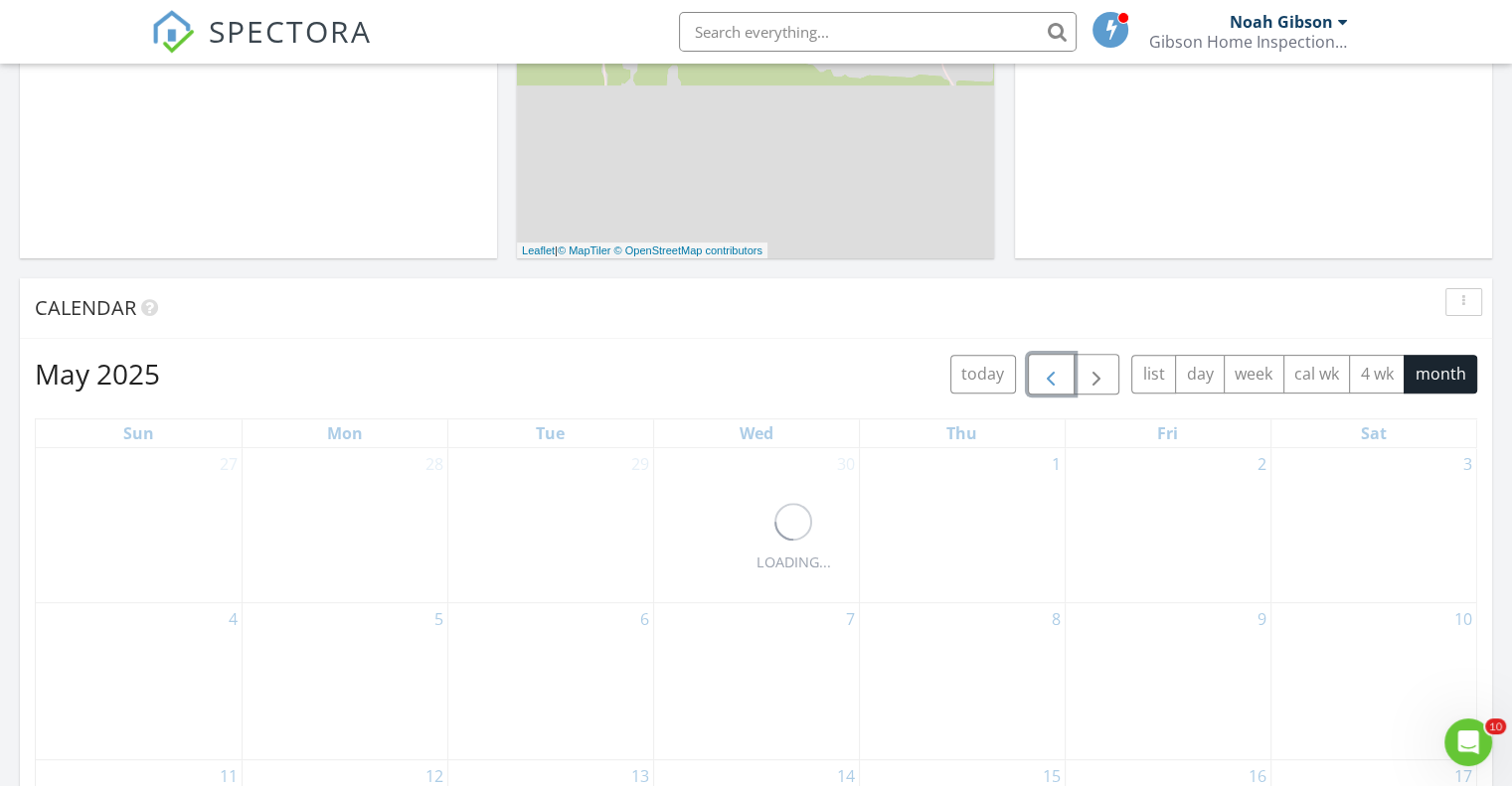 click at bounding box center (1051, 375) 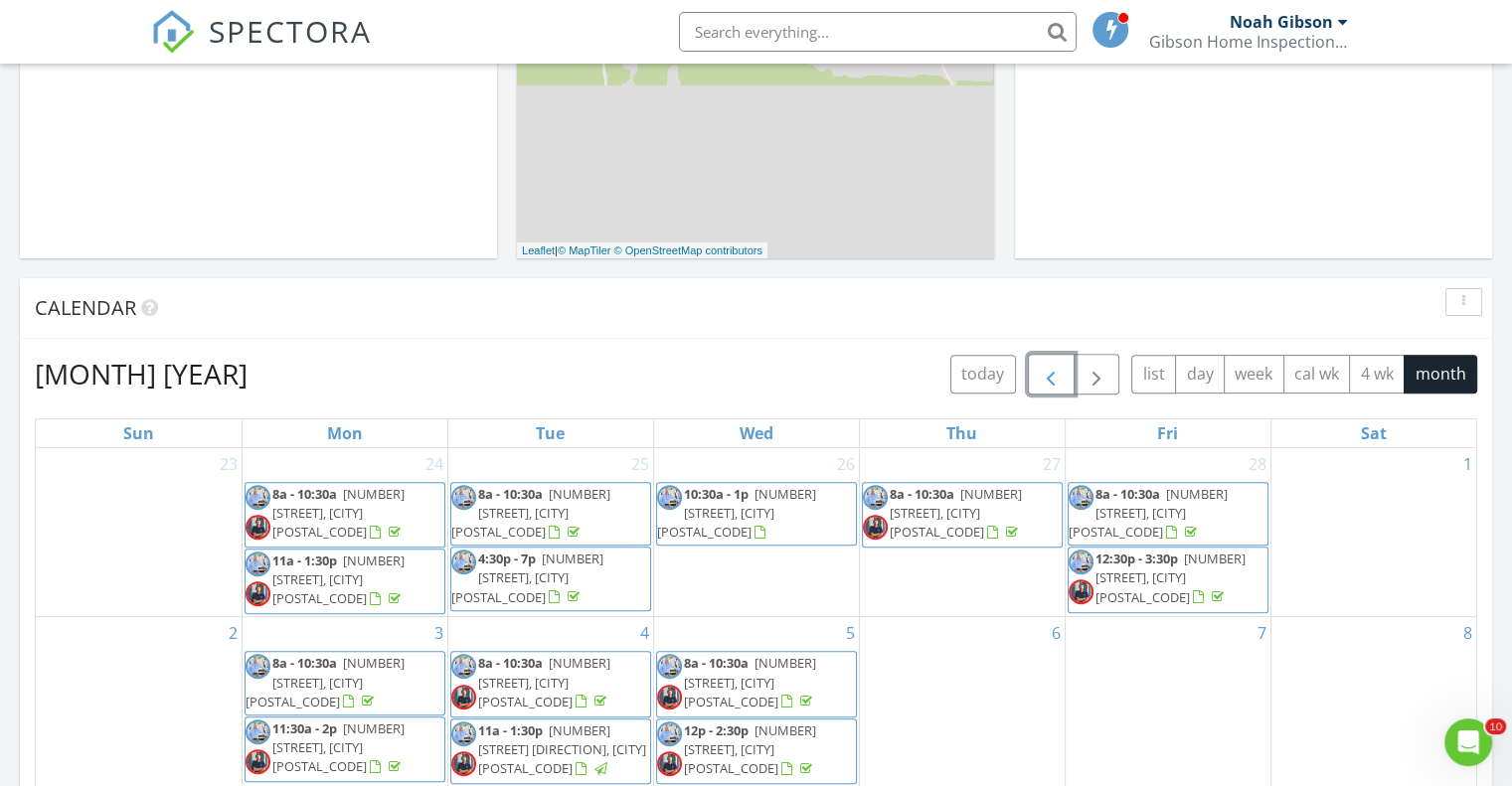 click at bounding box center [1051, 375] 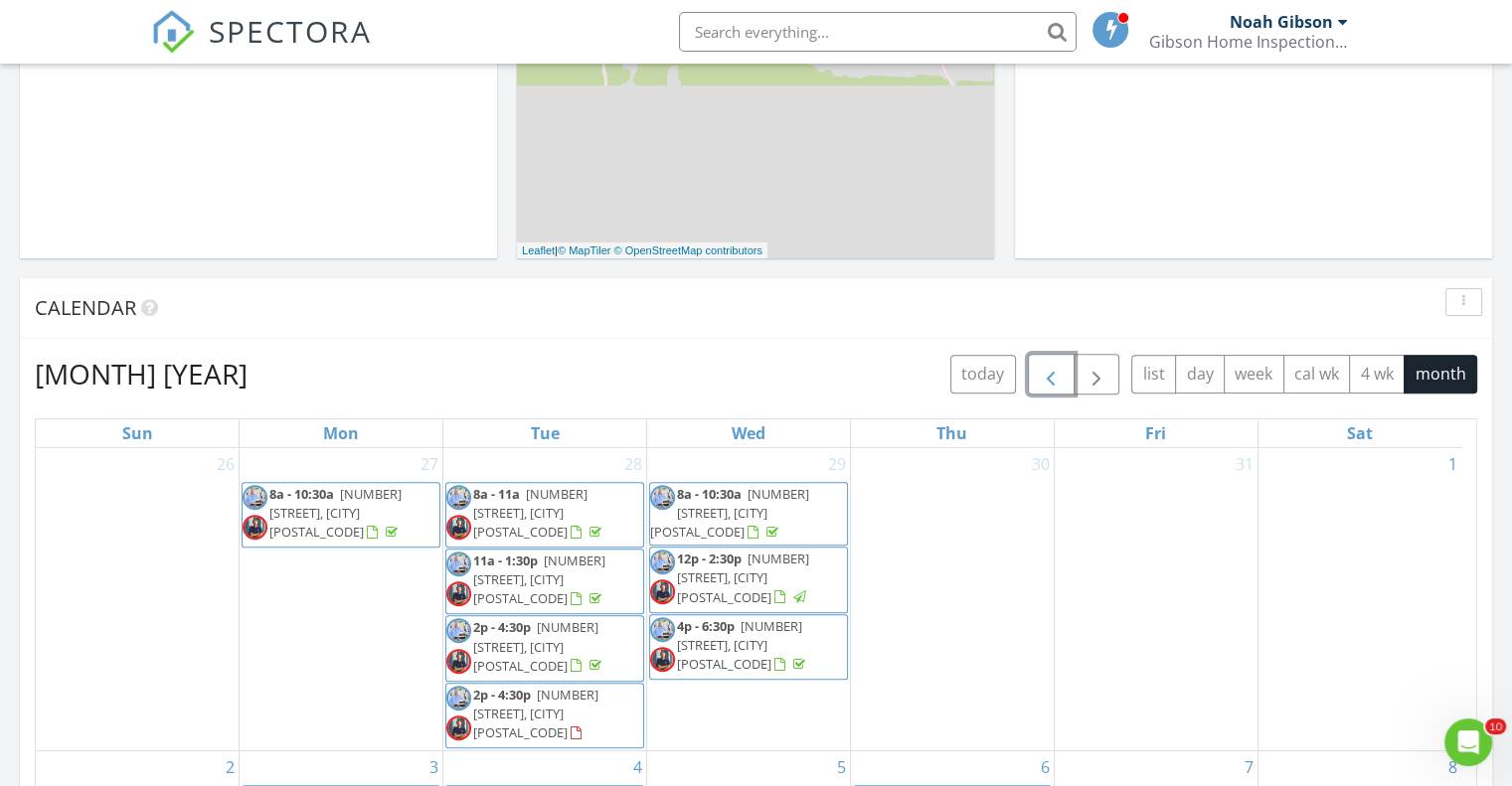 scroll, scrollTop: 297, scrollLeft: 0, axis: vertical 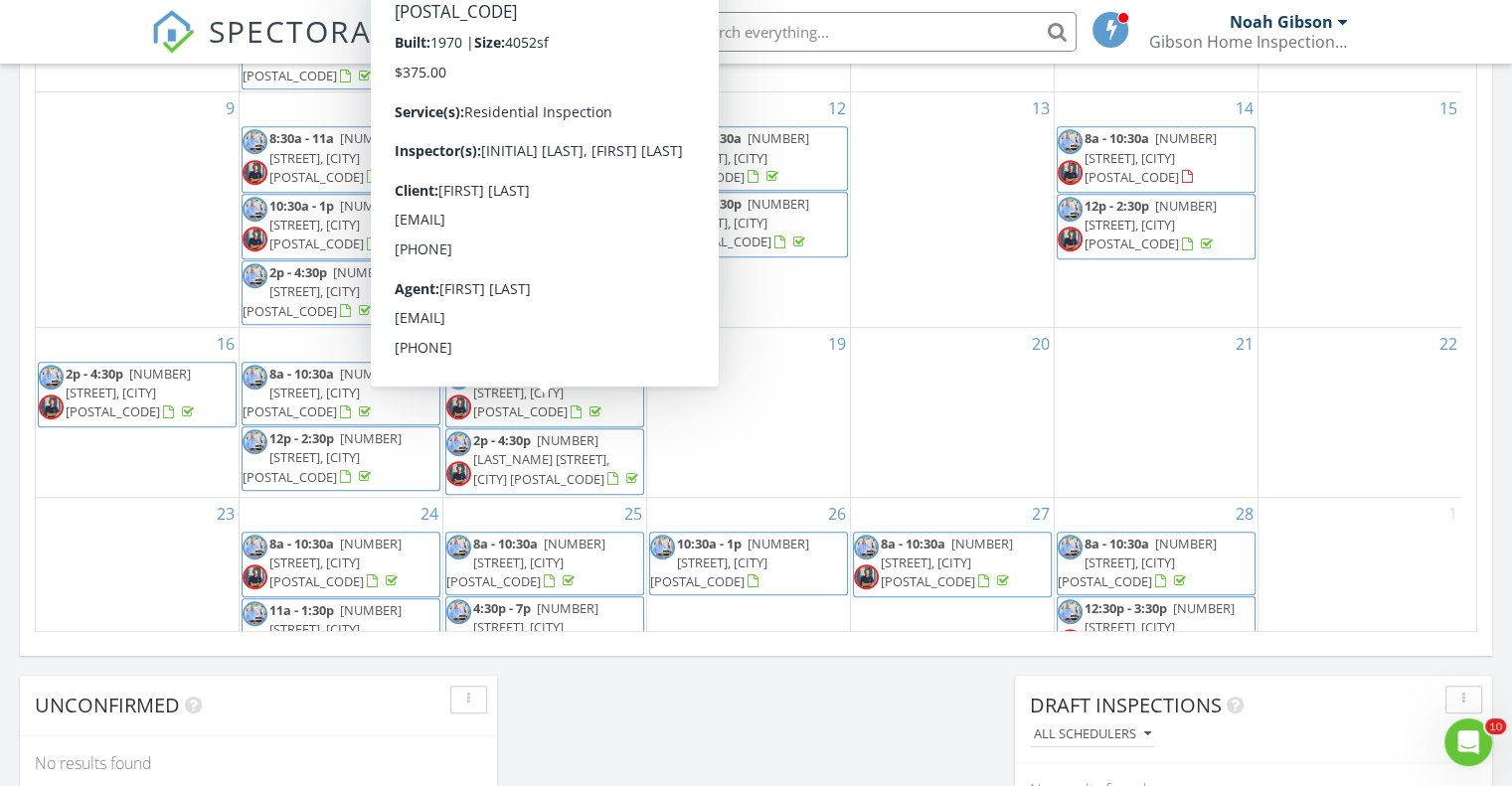 click on "2p - 4:30p
1018 David Benjamin Dr, McComb 39648" at bounding box center [545, 461] 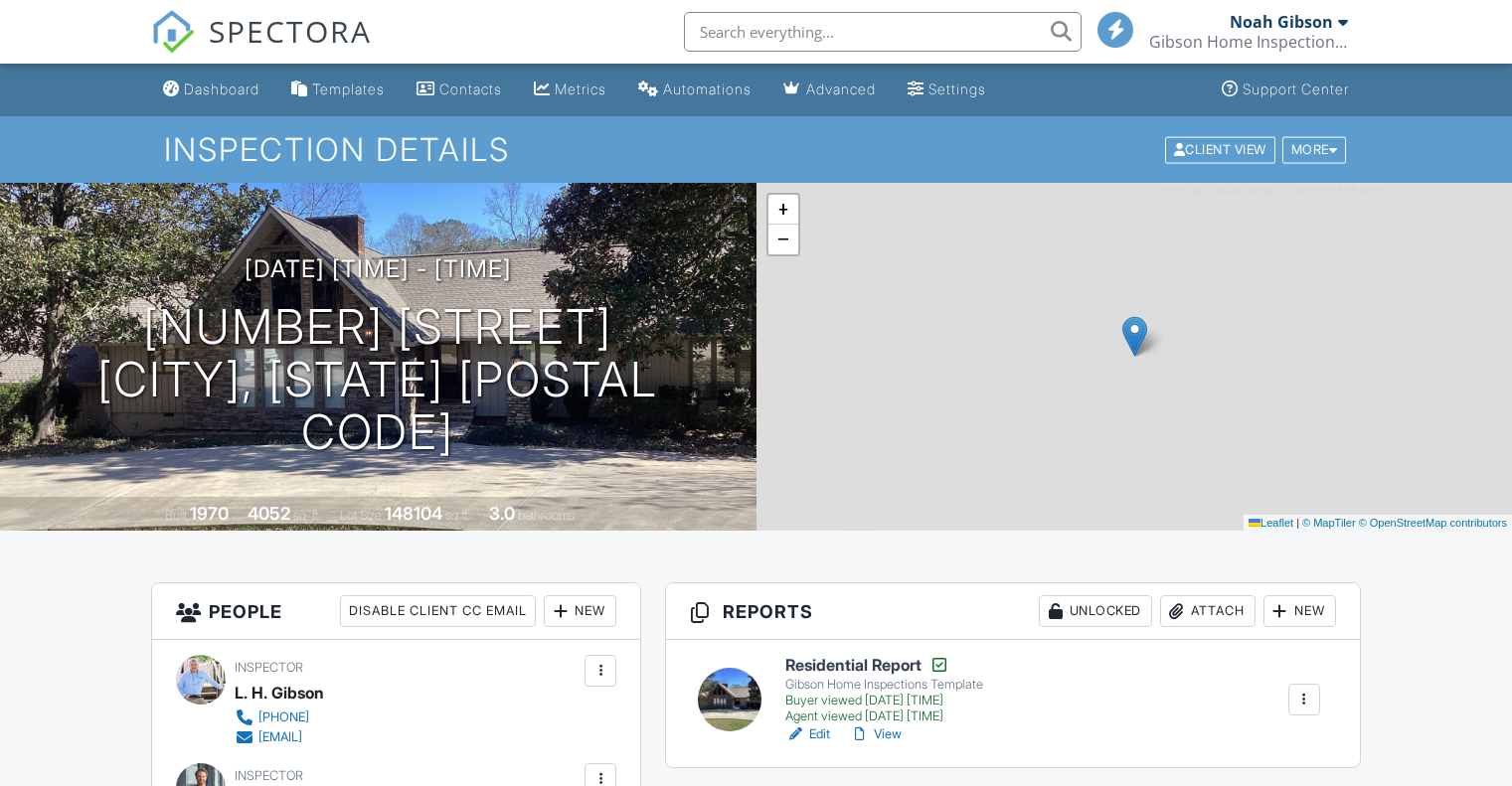 scroll, scrollTop: 497, scrollLeft: 0, axis: vertical 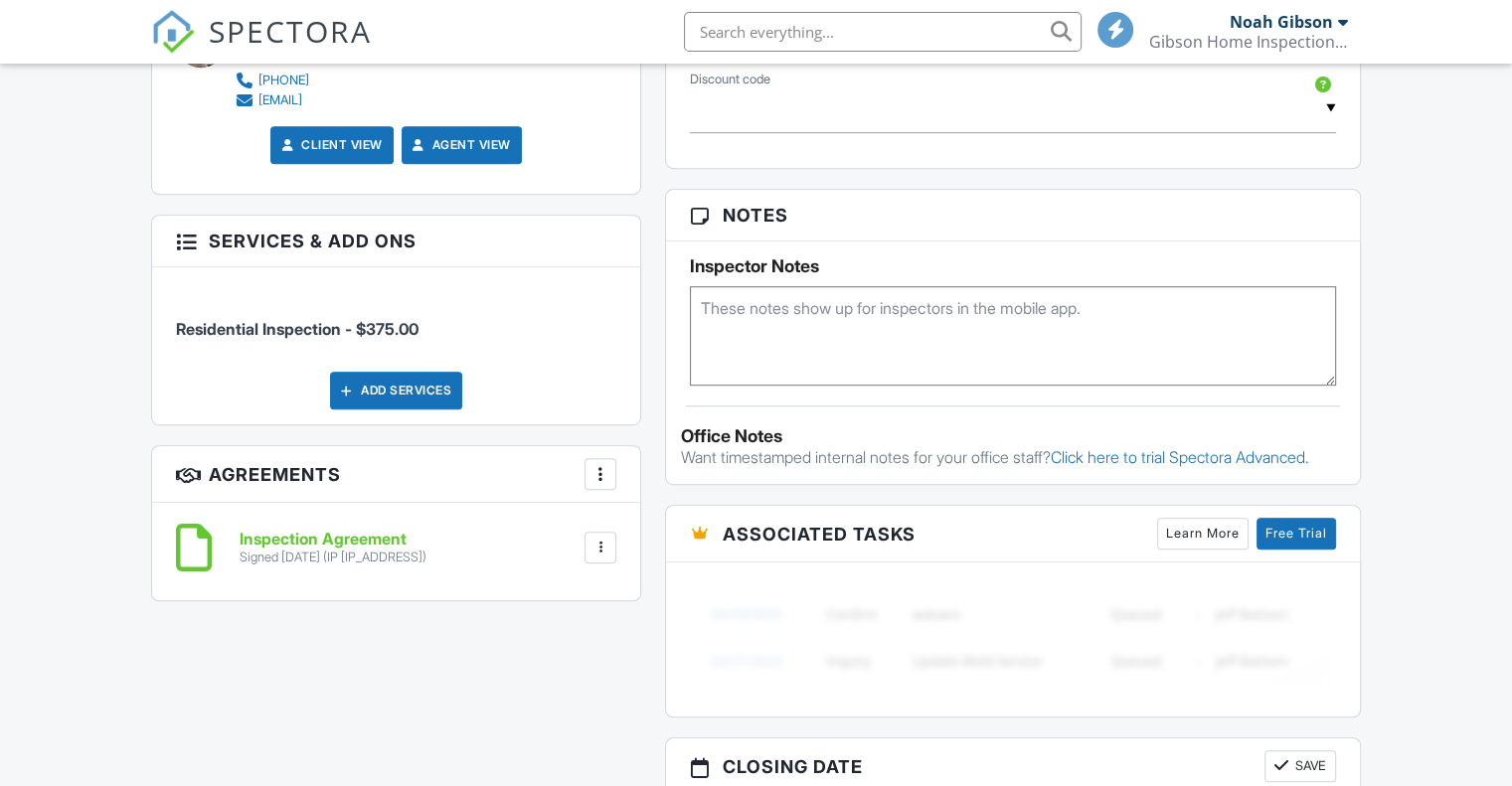 click on "Inspection Agreement" at bounding box center (333, 540) 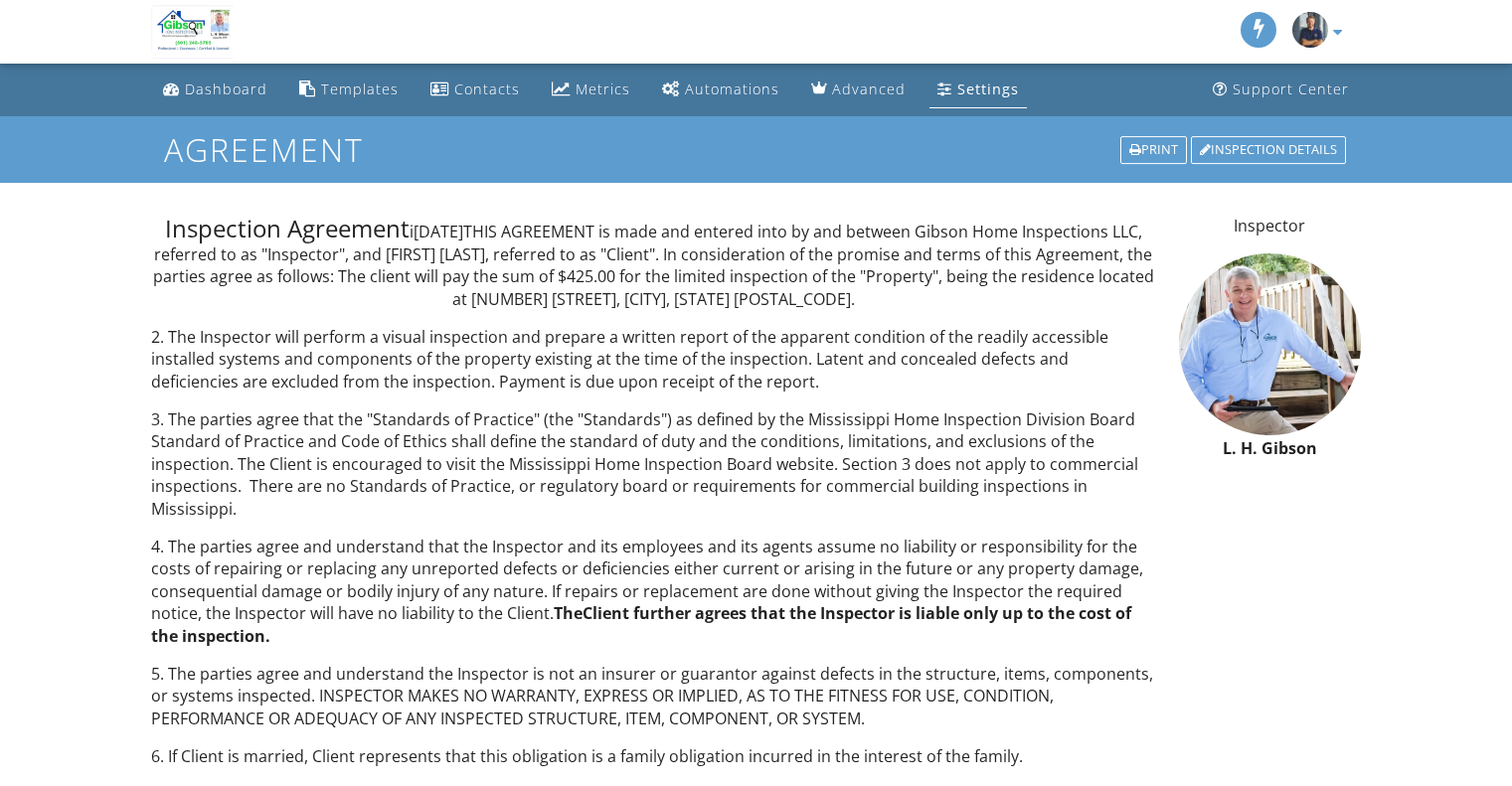 scroll, scrollTop: 0, scrollLeft: 0, axis: both 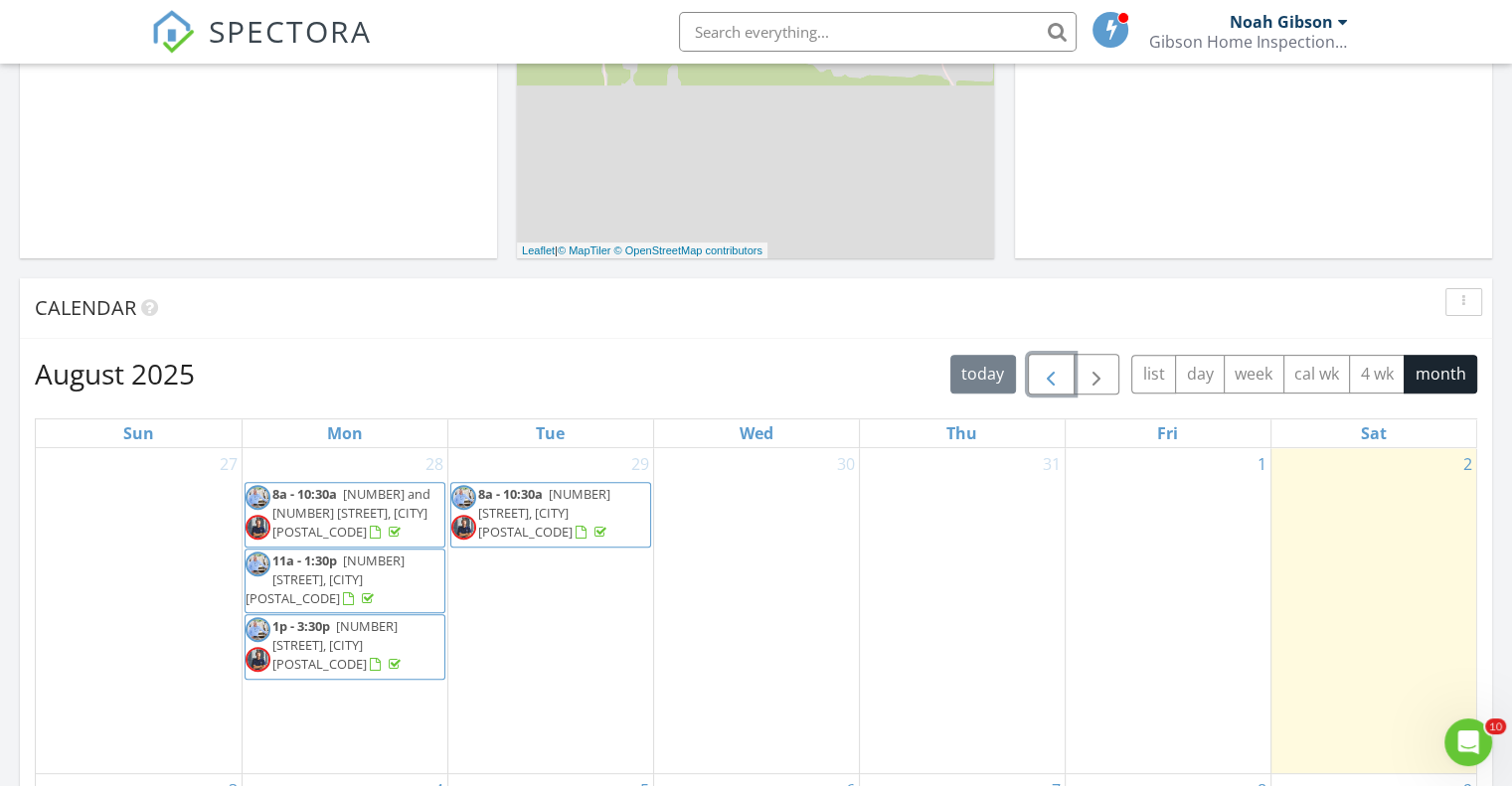 click at bounding box center [1051, 375] 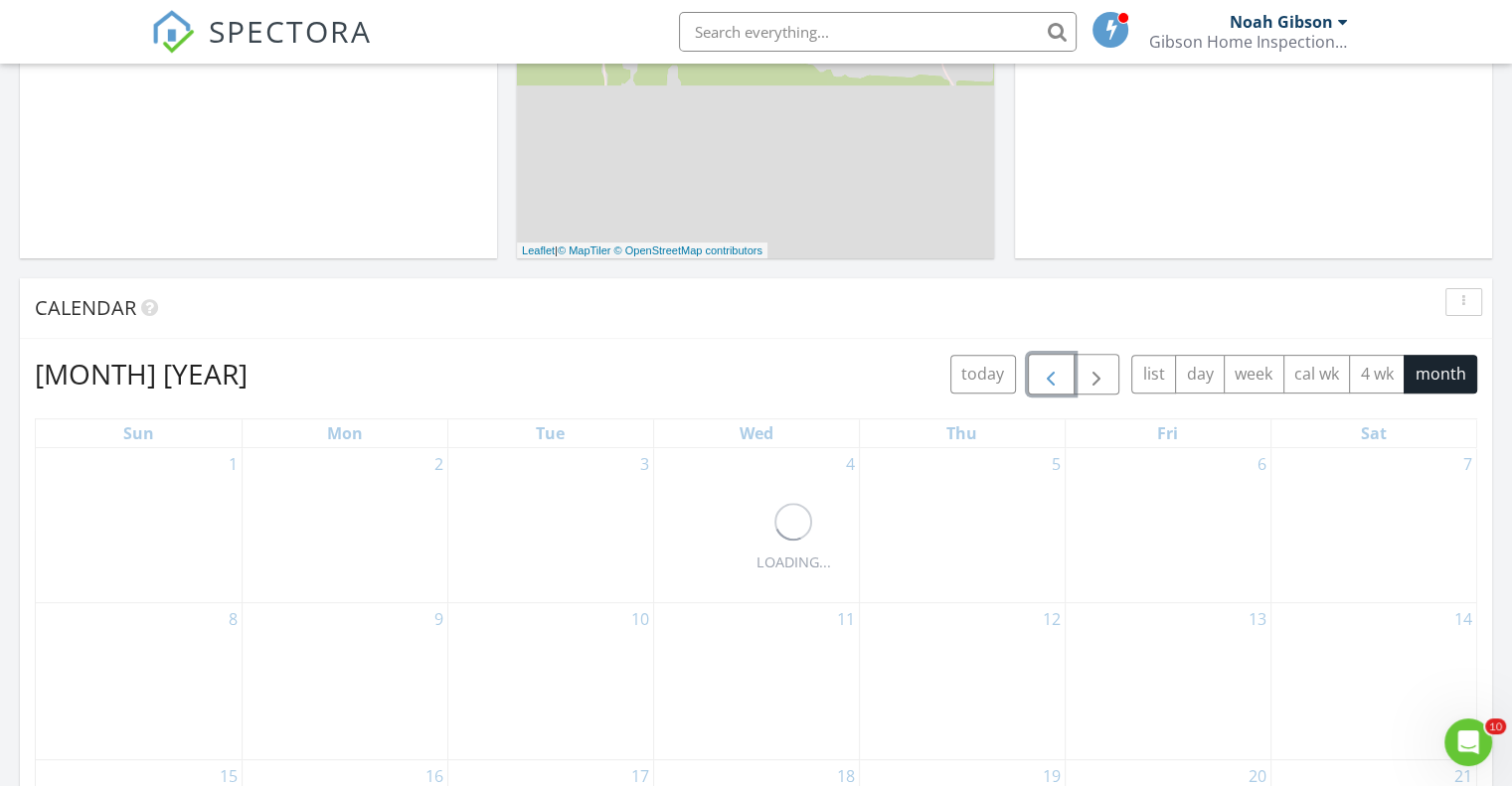 click at bounding box center (1051, 375) 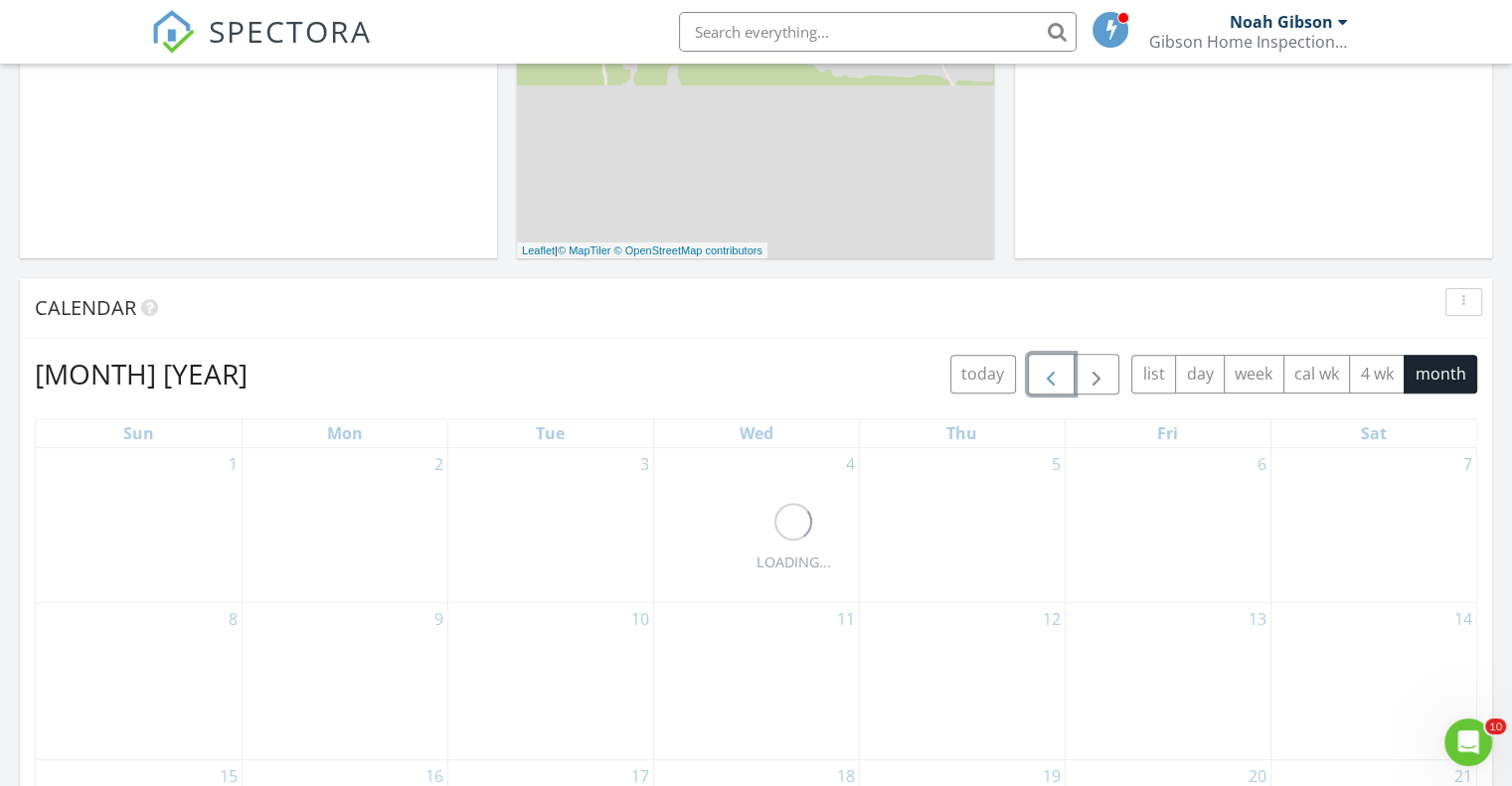 click at bounding box center (1051, 375) 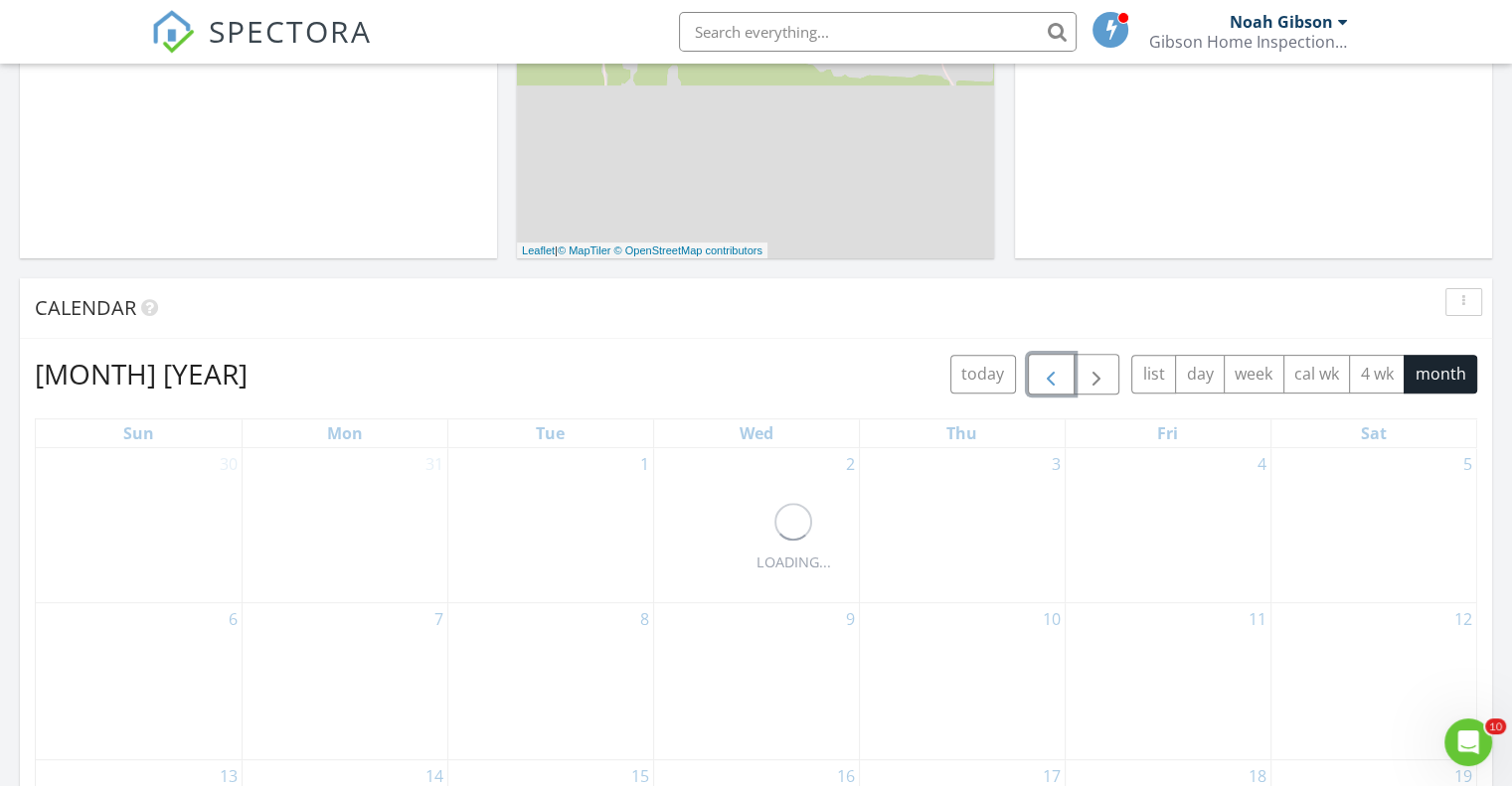 click at bounding box center [1051, 375] 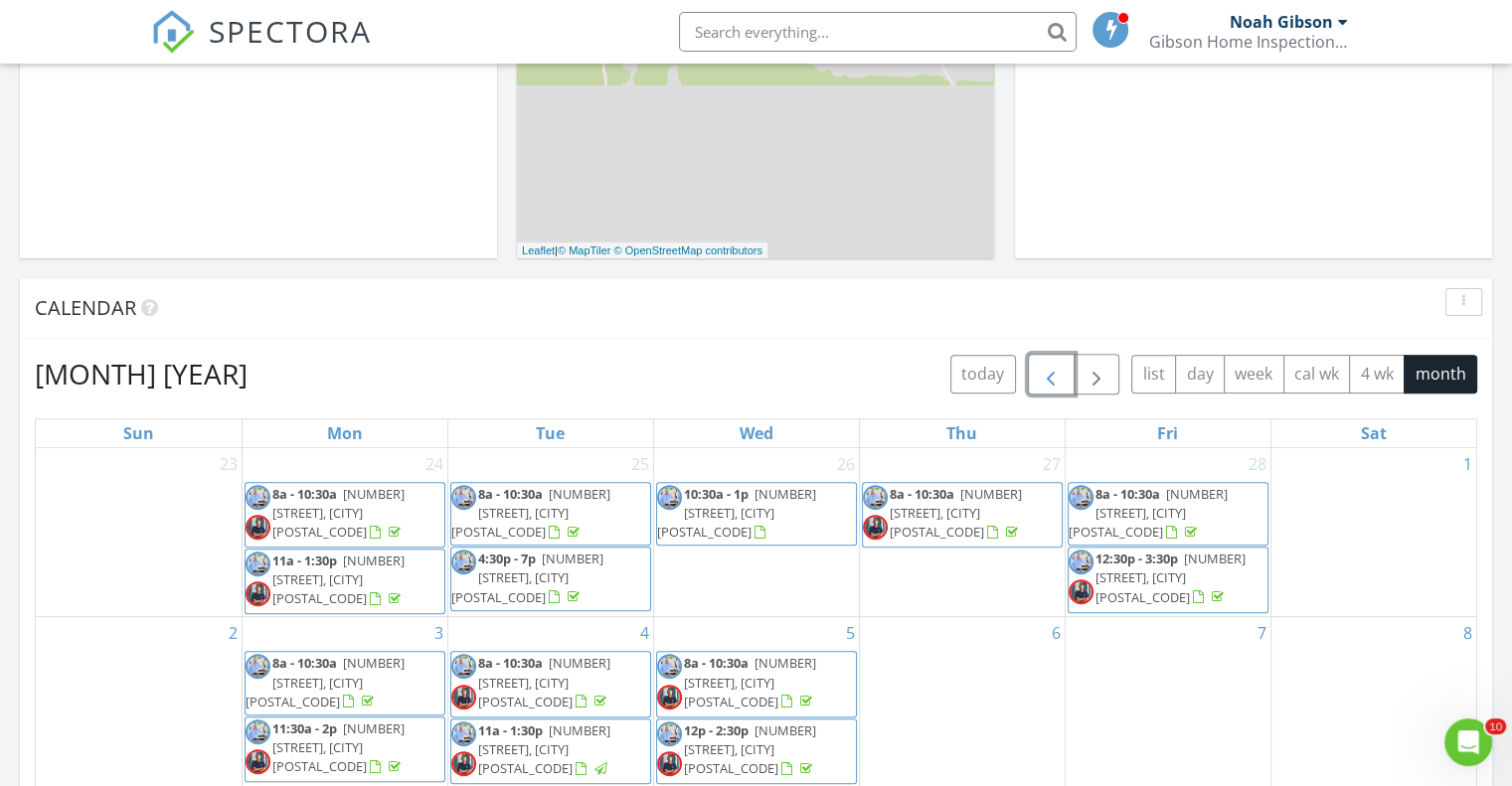 click at bounding box center (1051, 375) 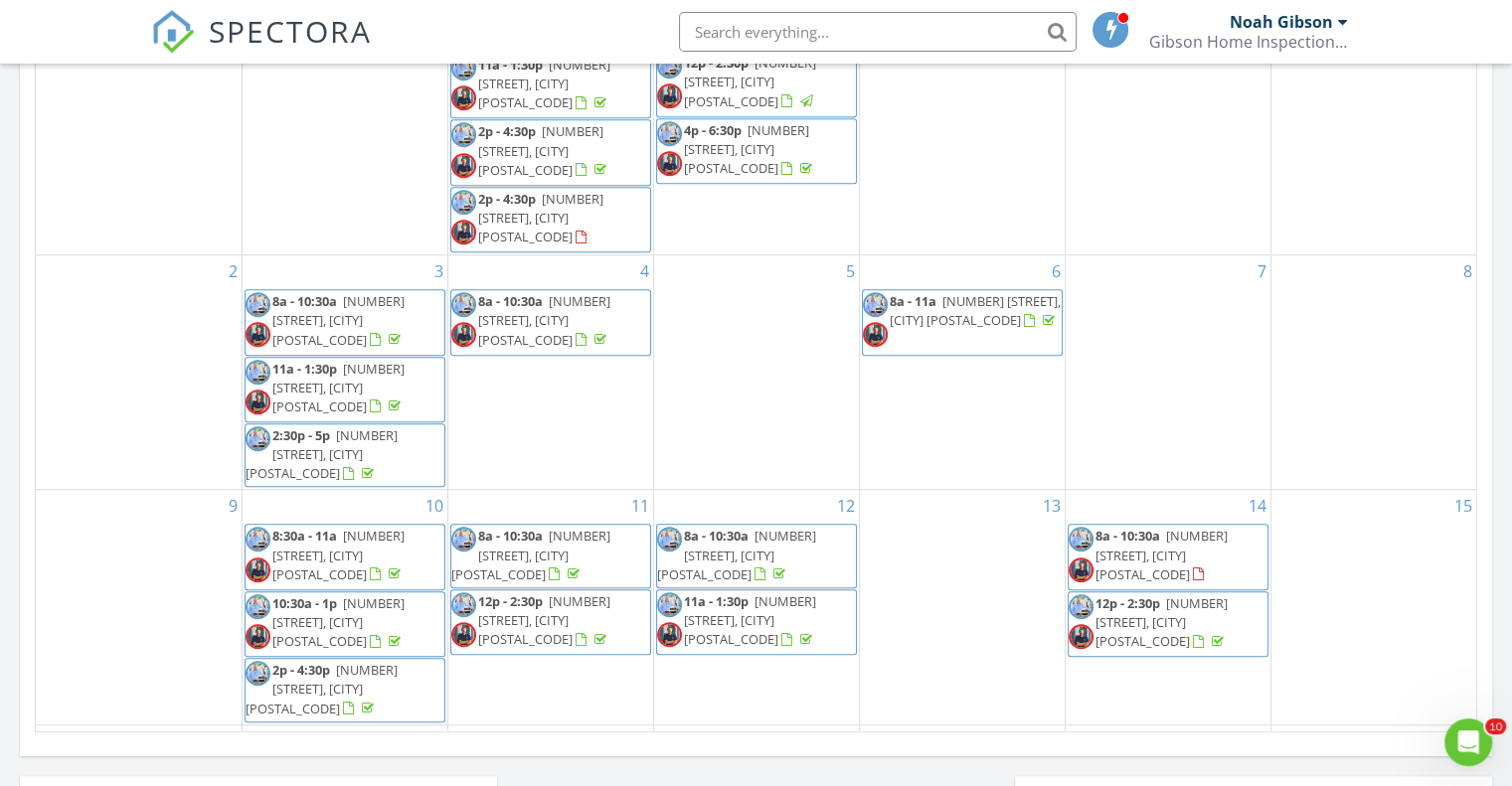 scroll, scrollTop: 1093, scrollLeft: 0, axis: vertical 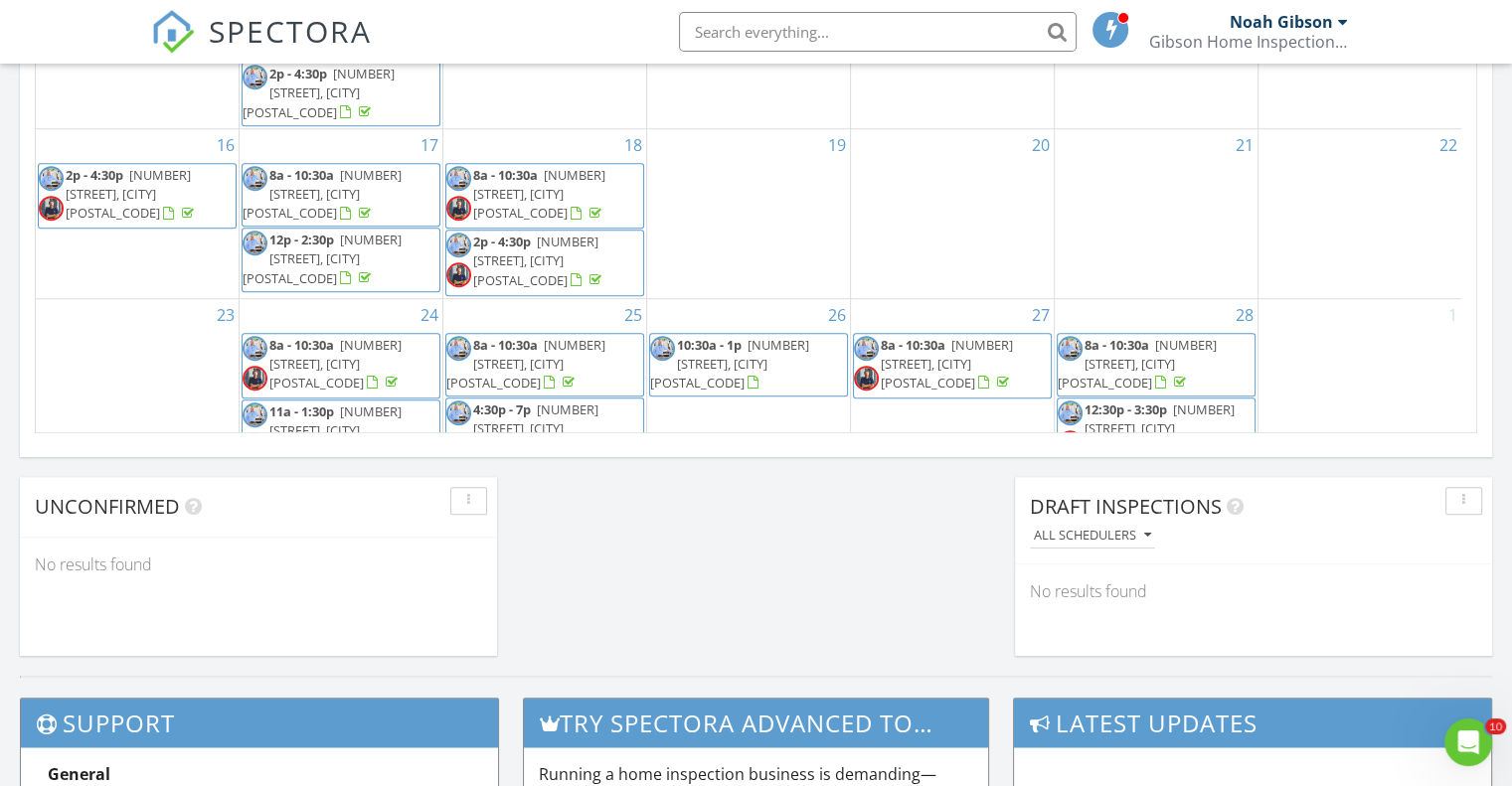 click on "706 S Church St, Brookhaven 39601" at bounding box center (335, 364) 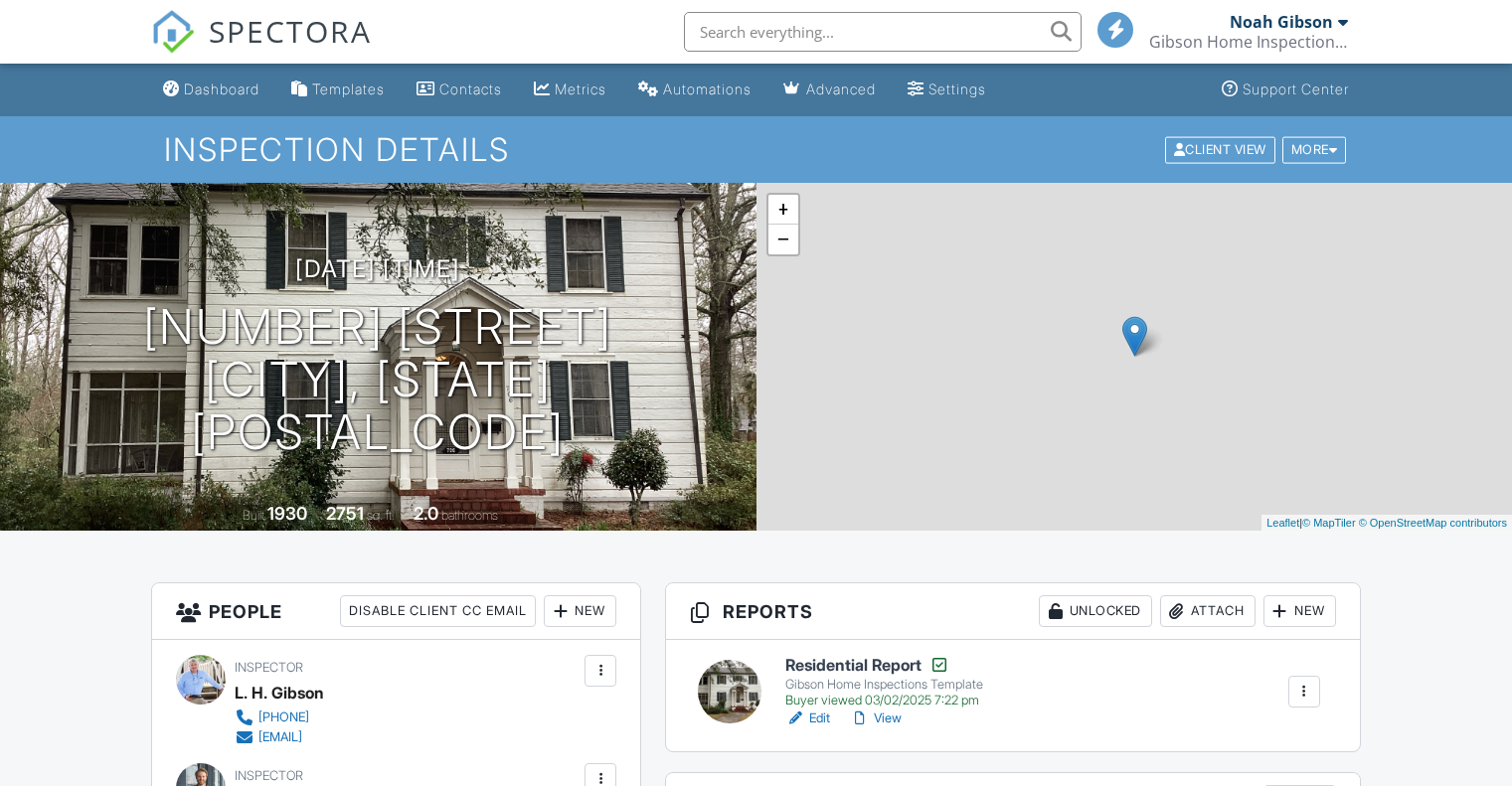 scroll, scrollTop: 994, scrollLeft: 0, axis: vertical 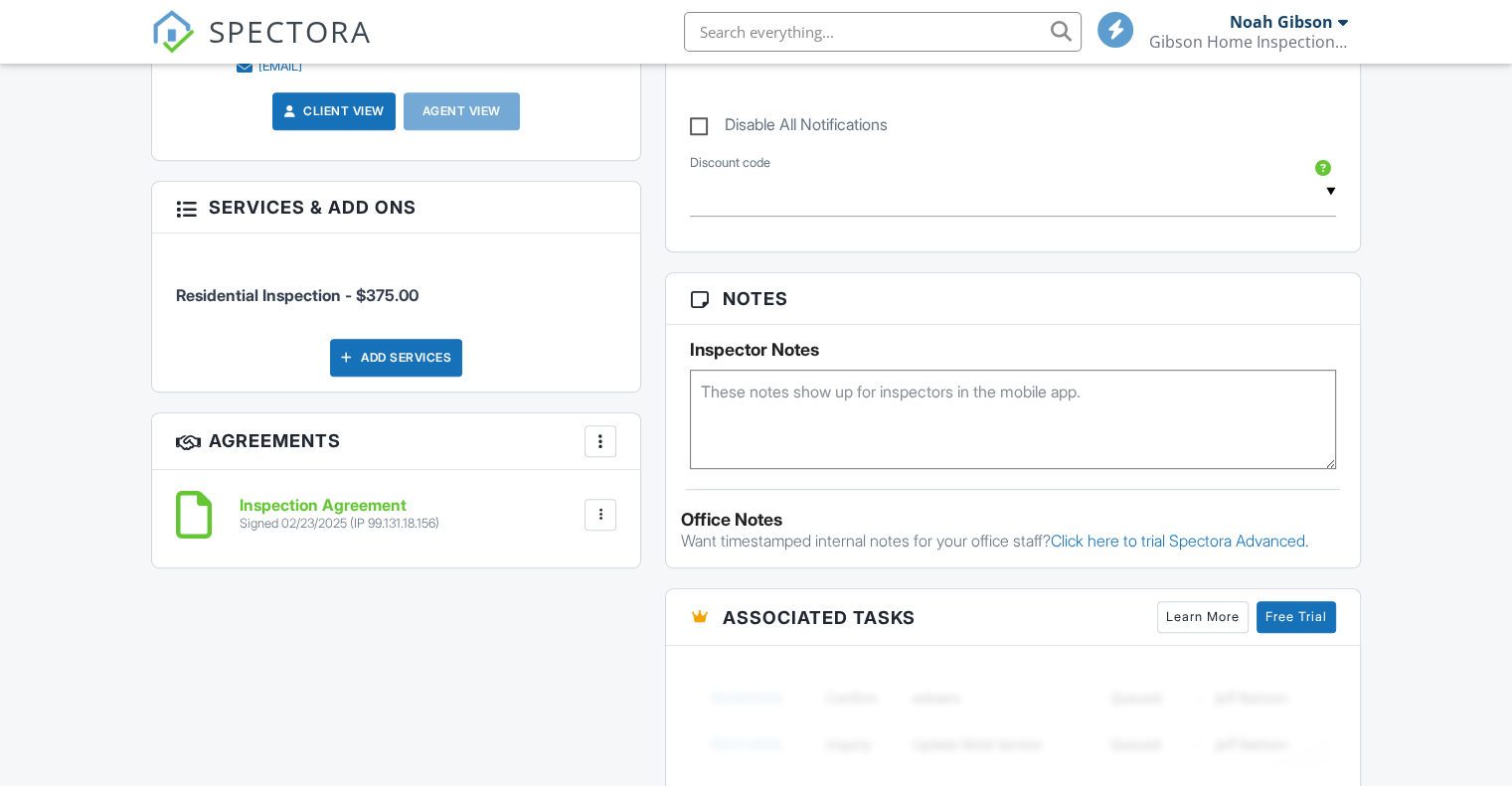 click on "Inspection Agreement" at bounding box center [339, 506] 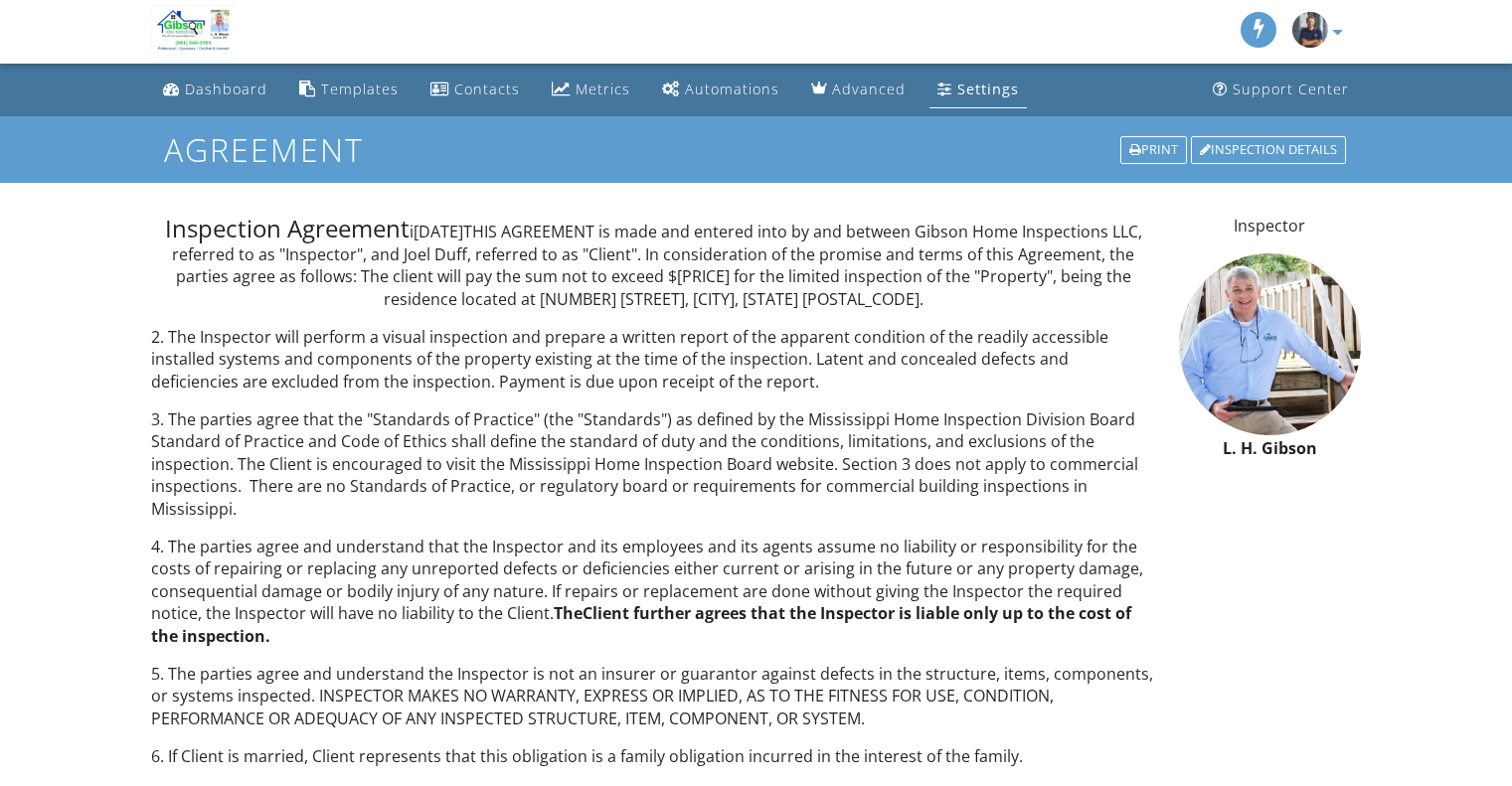 scroll, scrollTop: 0, scrollLeft: 0, axis: both 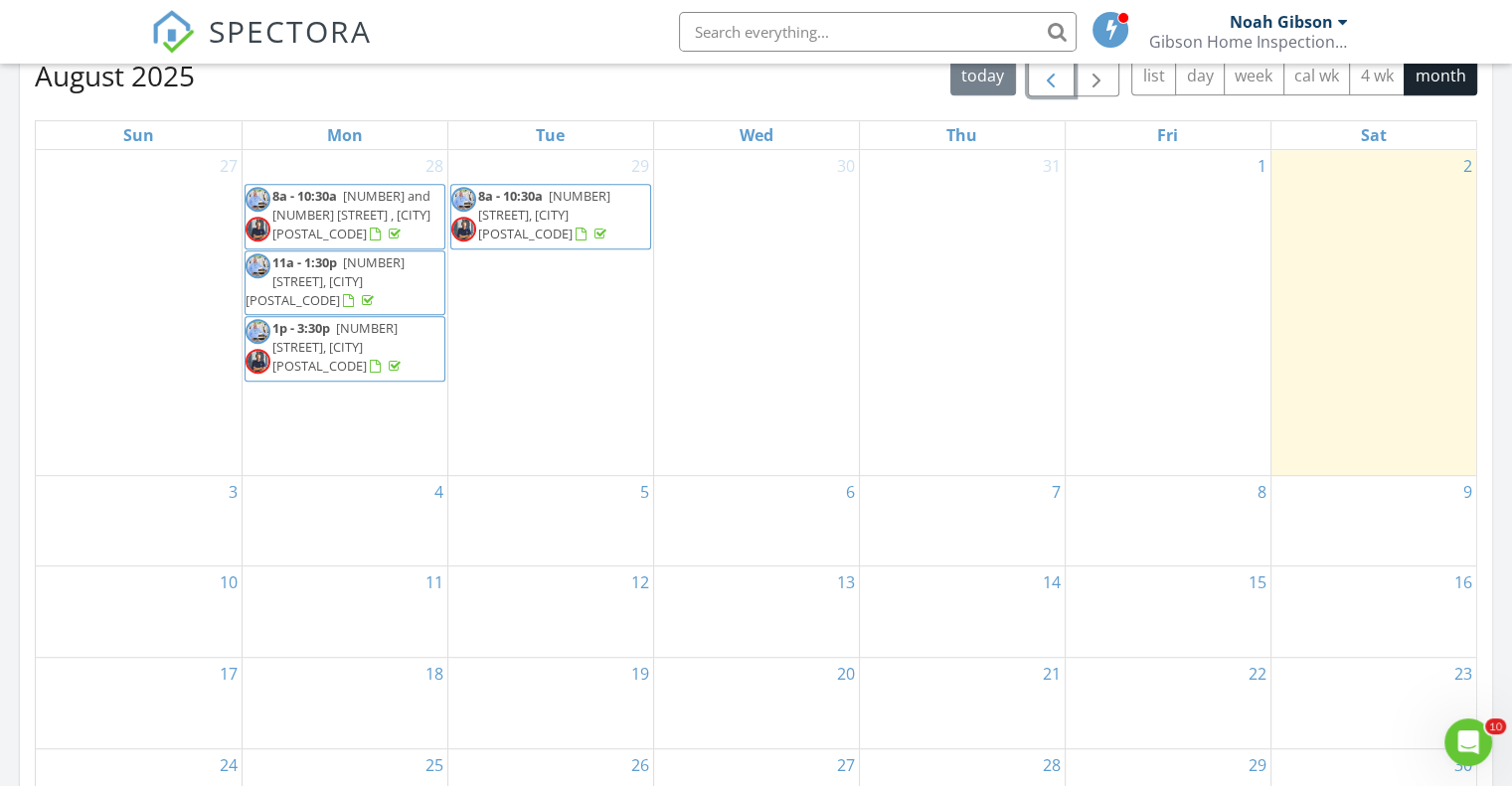 click at bounding box center [1051, 77] 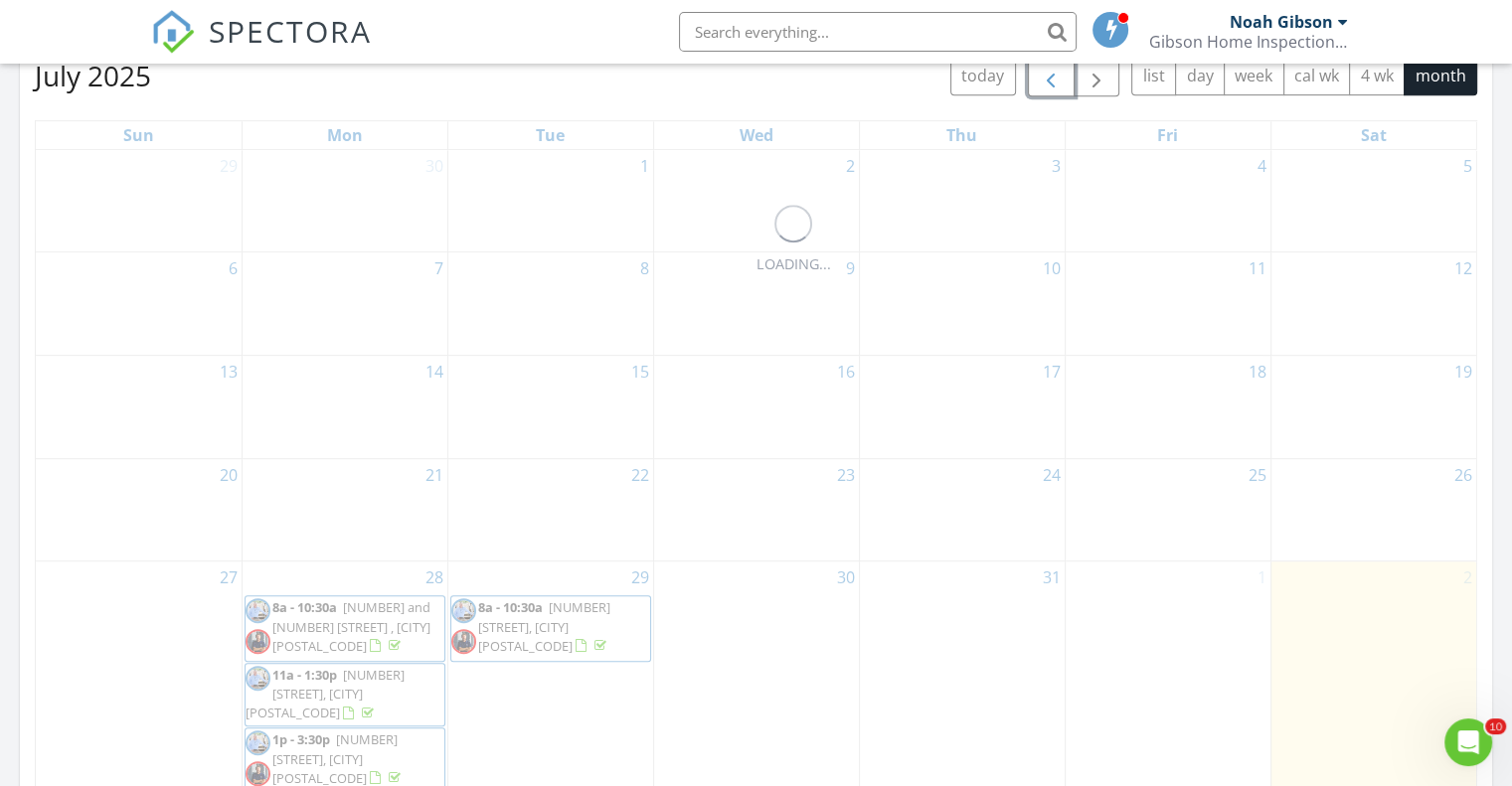 click at bounding box center [1051, 77] 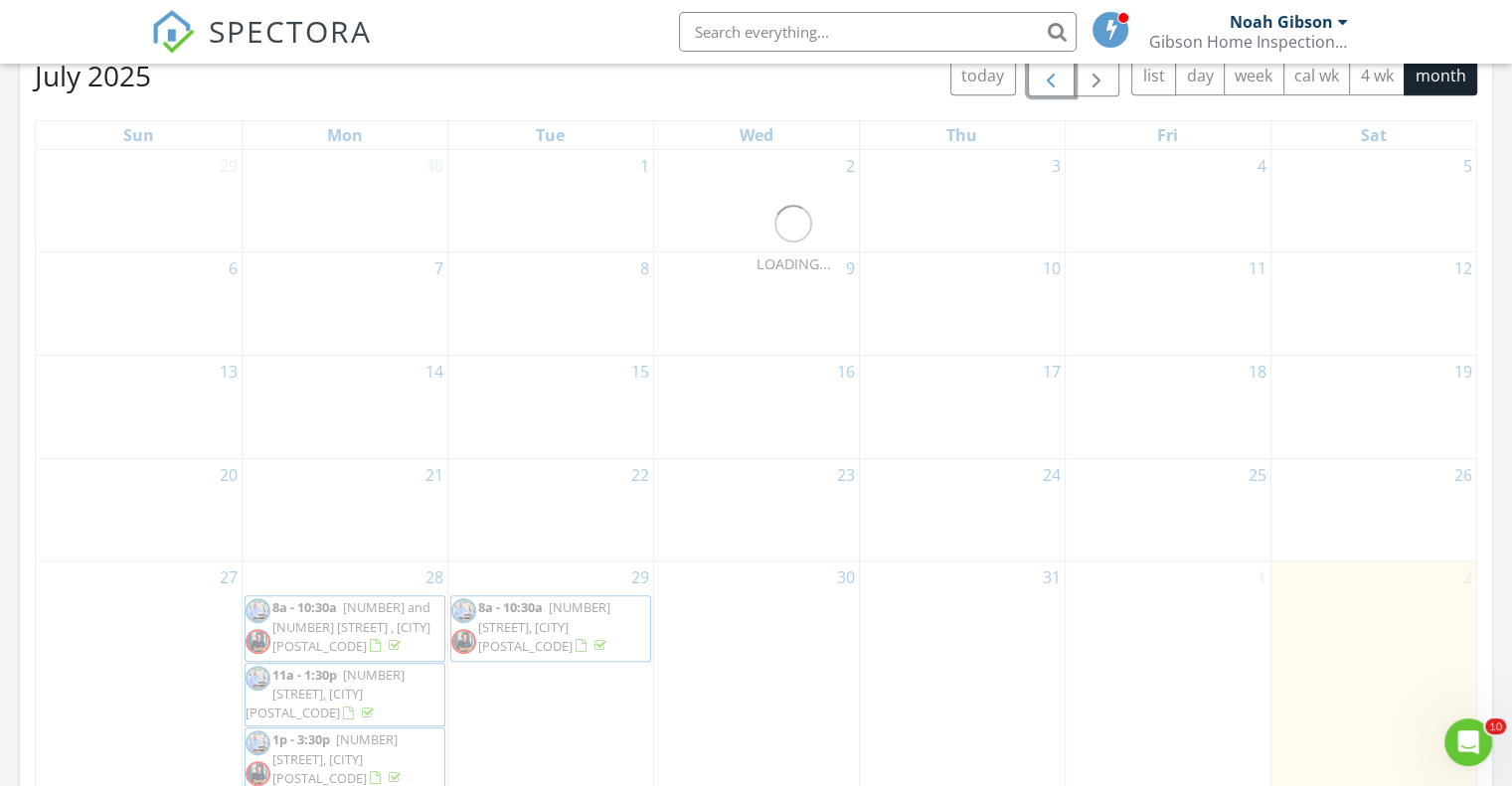 click at bounding box center (1051, 77) 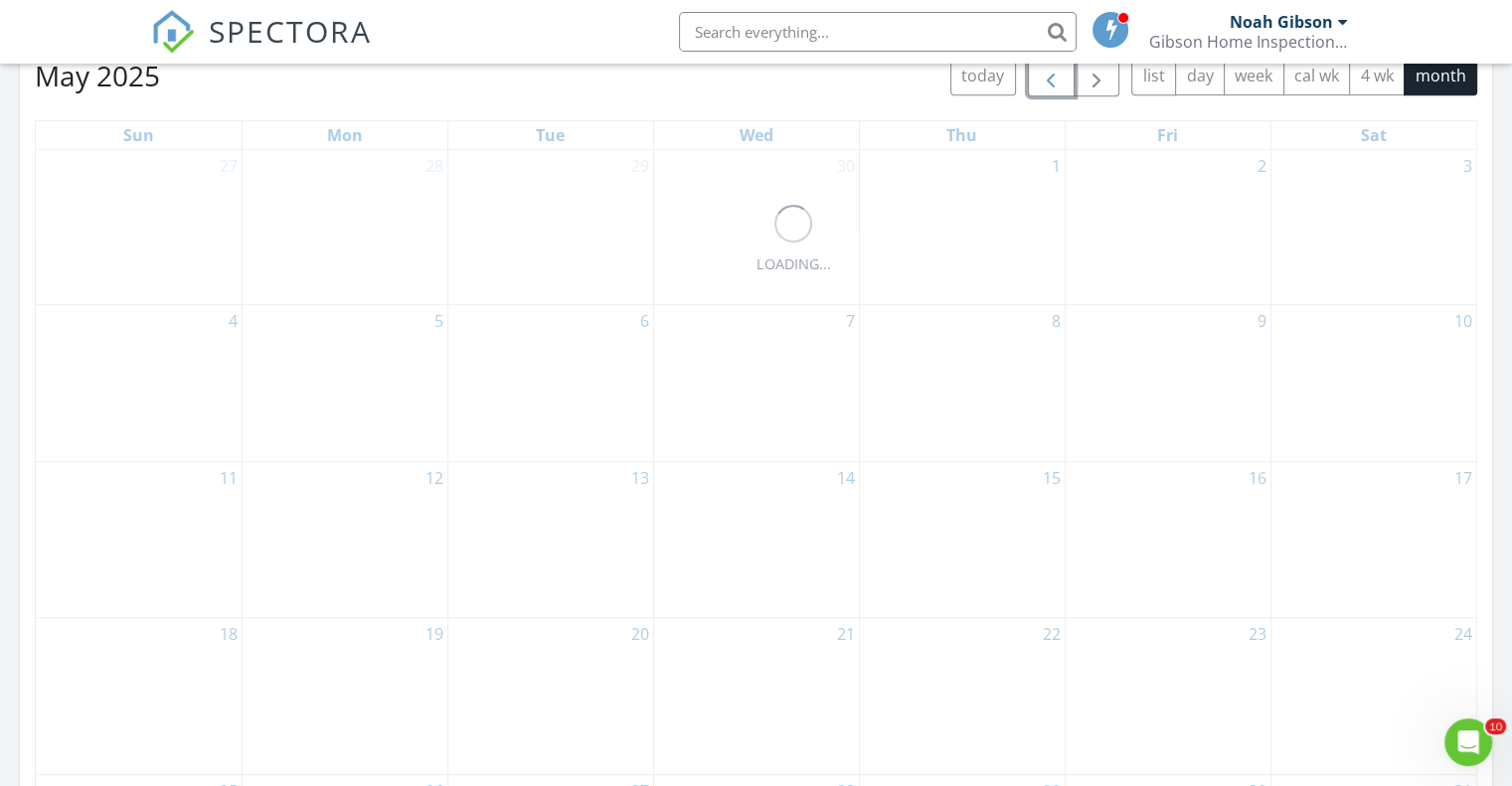 click at bounding box center [1051, 77] 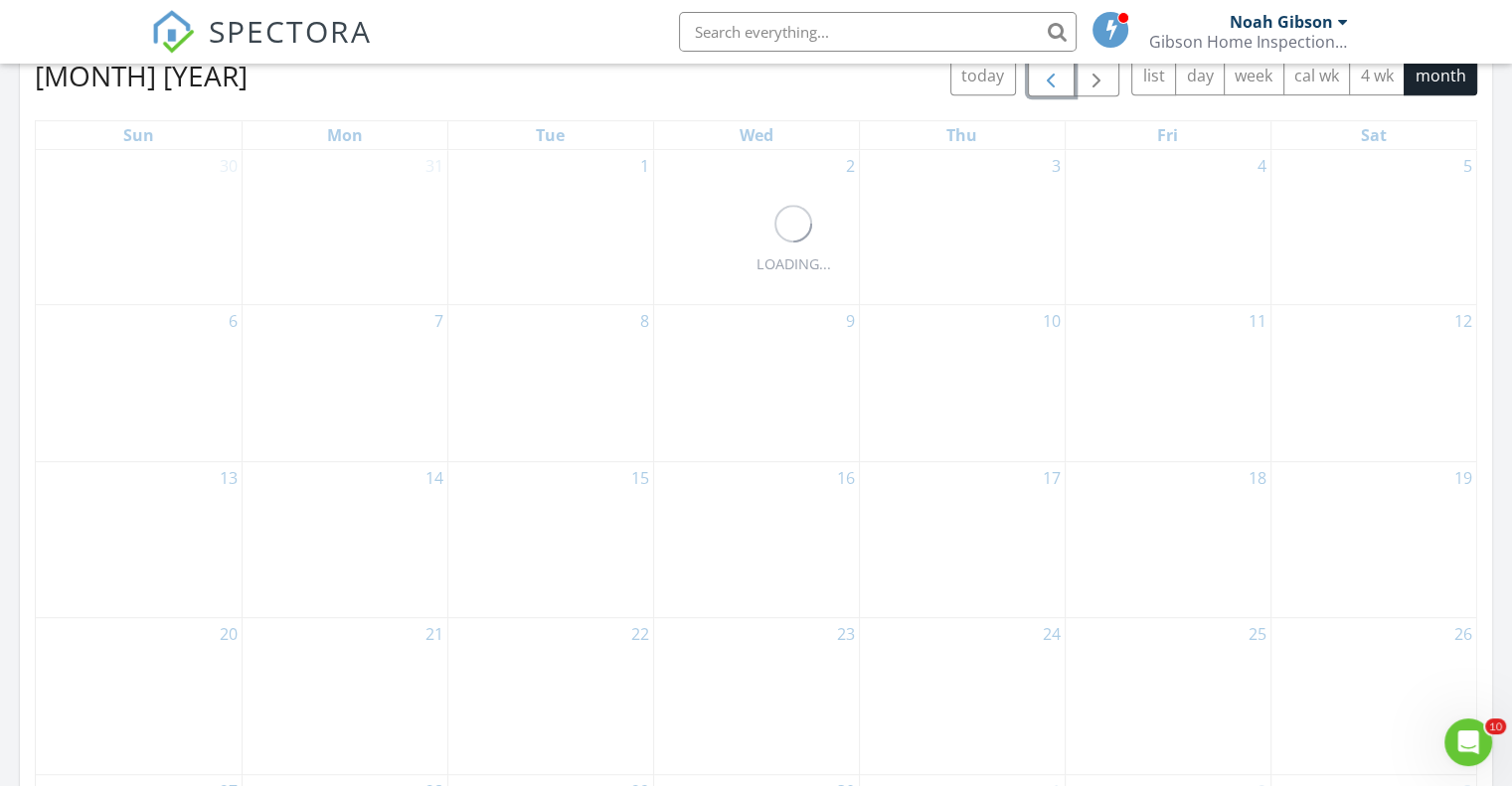 click at bounding box center (1051, 77) 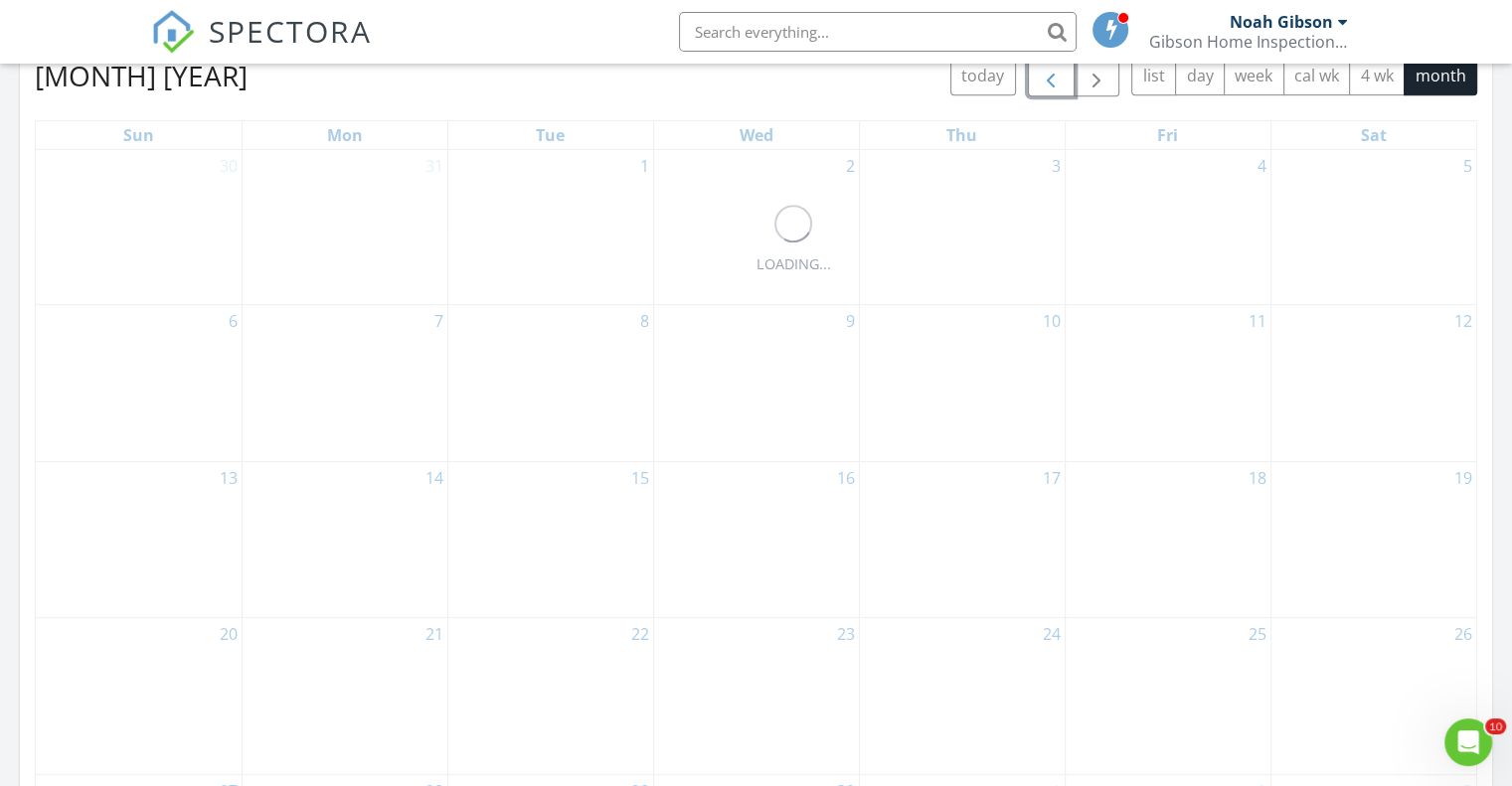 click at bounding box center [1051, 77] 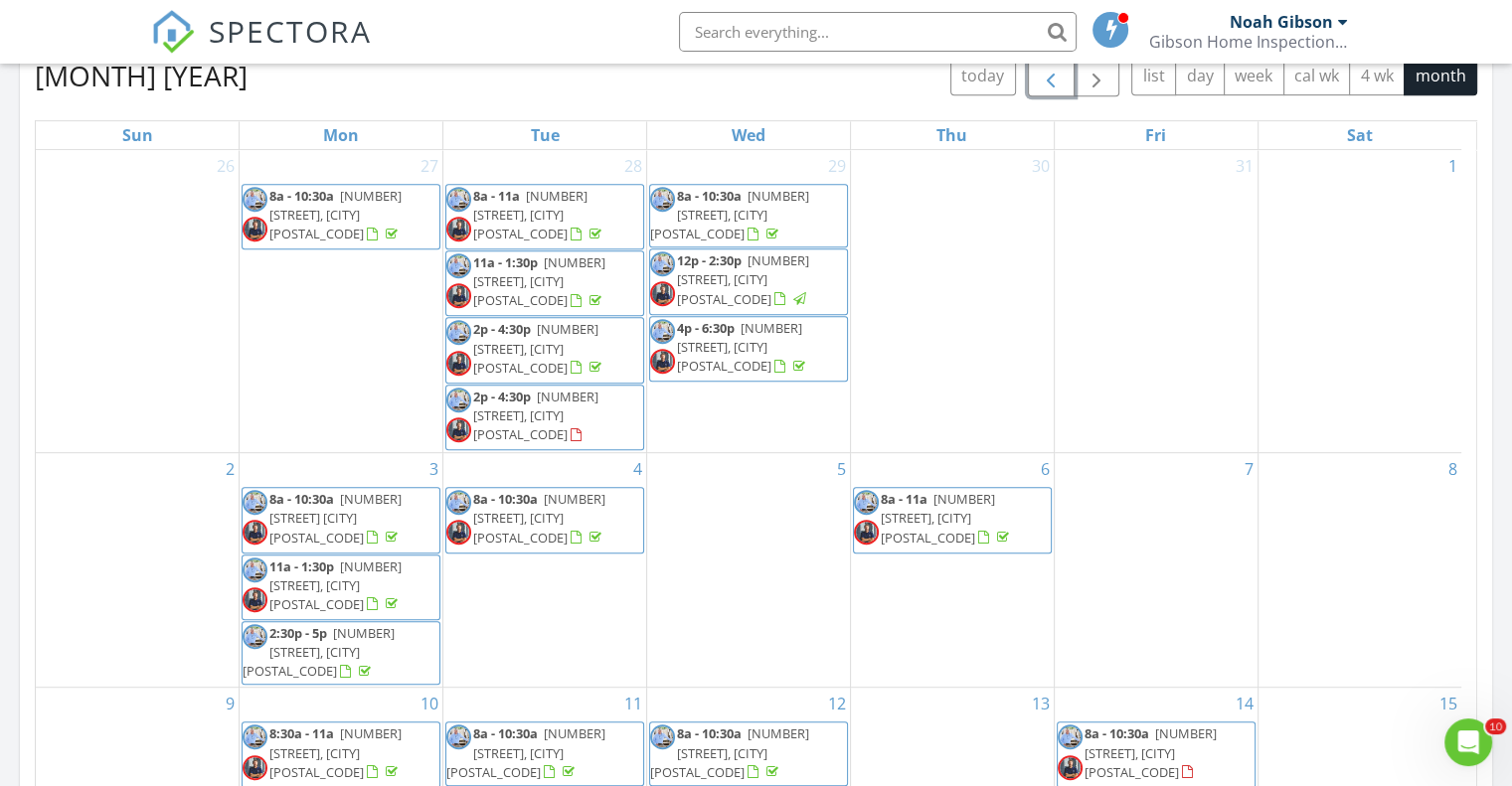 scroll, scrollTop: 297, scrollLeft: 0, axis: vertical 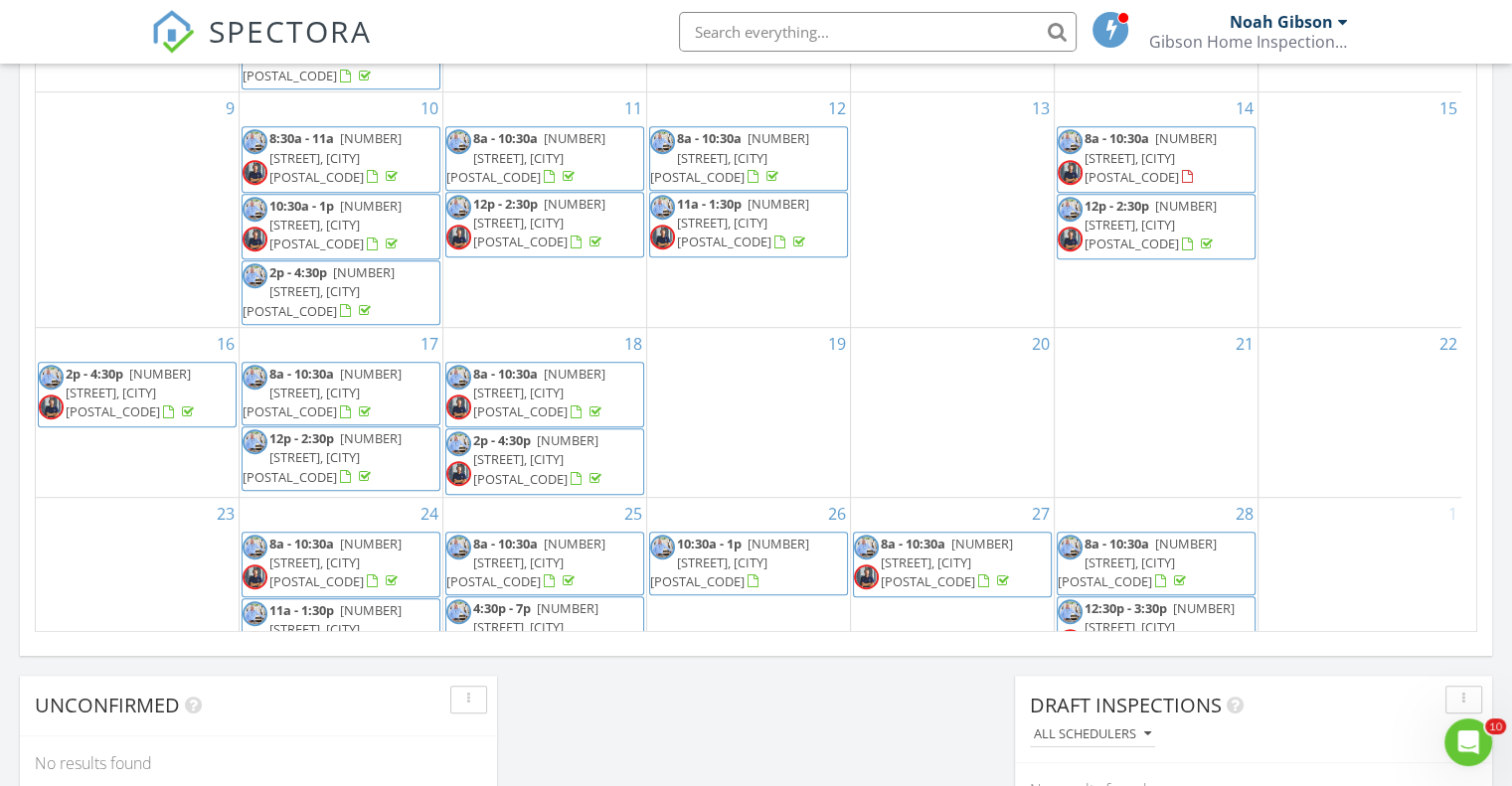 click on "2033 Barnett Rd, Summit 39666" at bounding box center (335, 629) 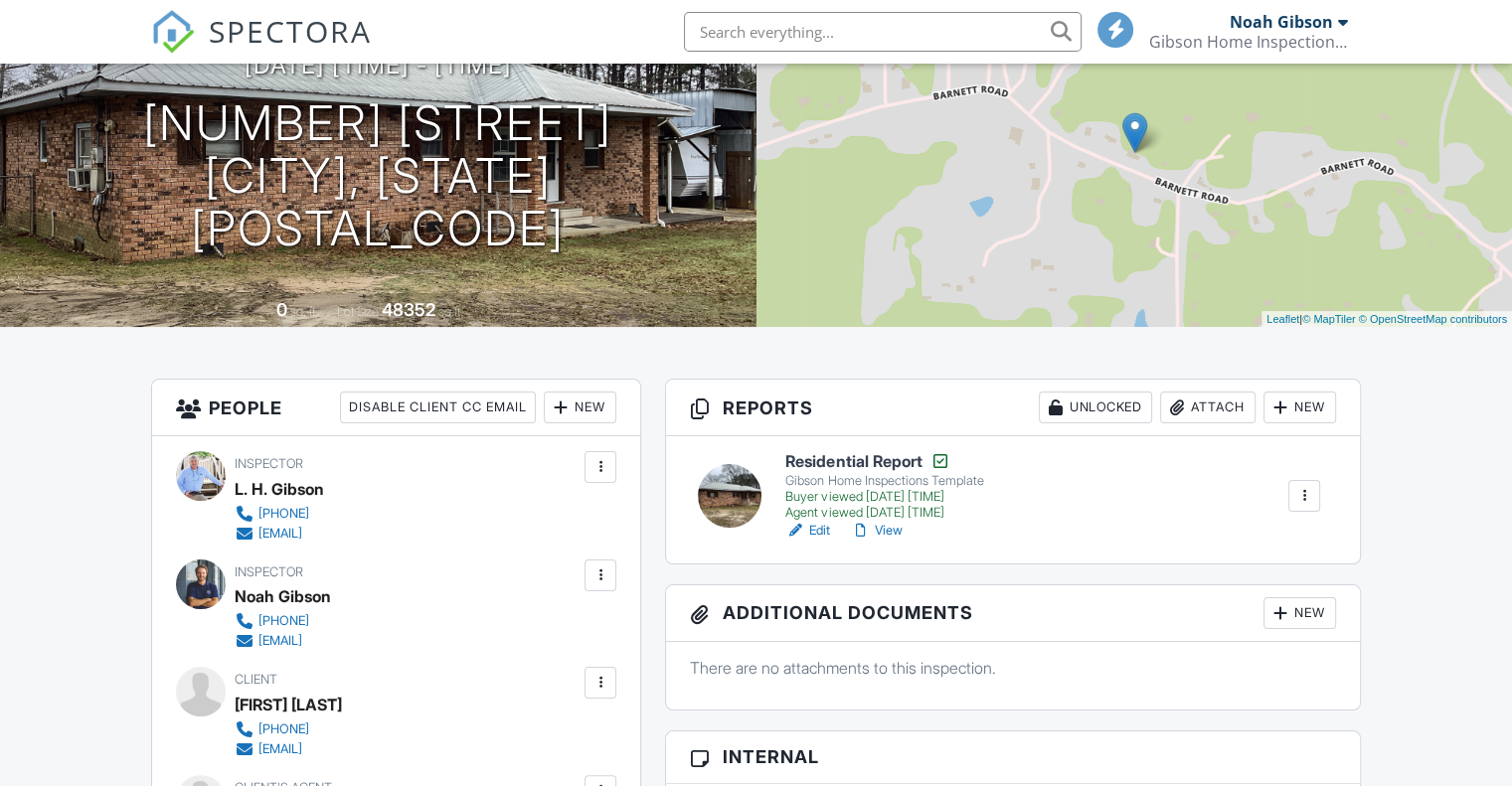 scroll, scrollTop: 596, scrollLeft: 0, axis: vertical 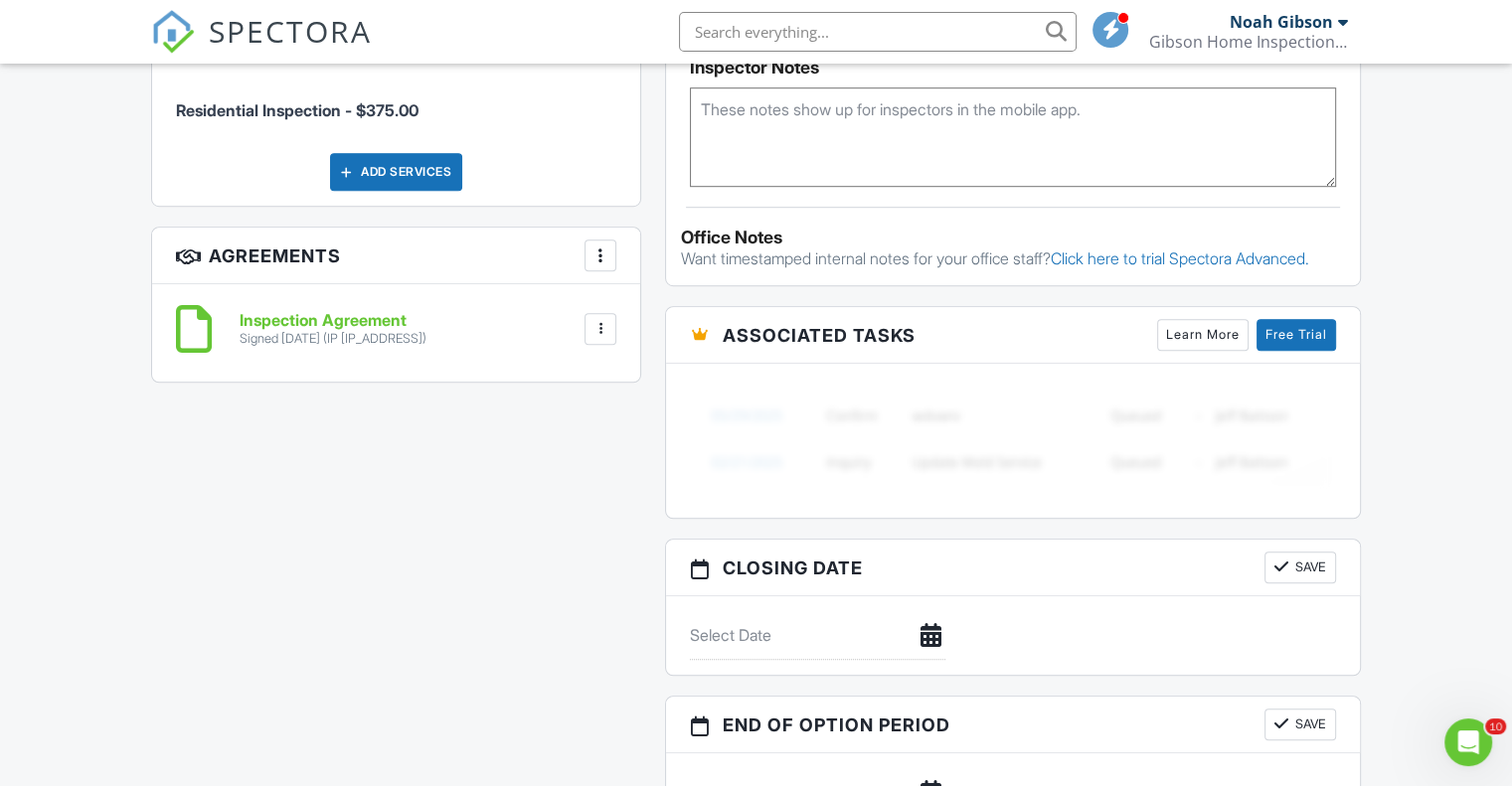 click on "Inspection Agreement" at bounding box center [333, 321] 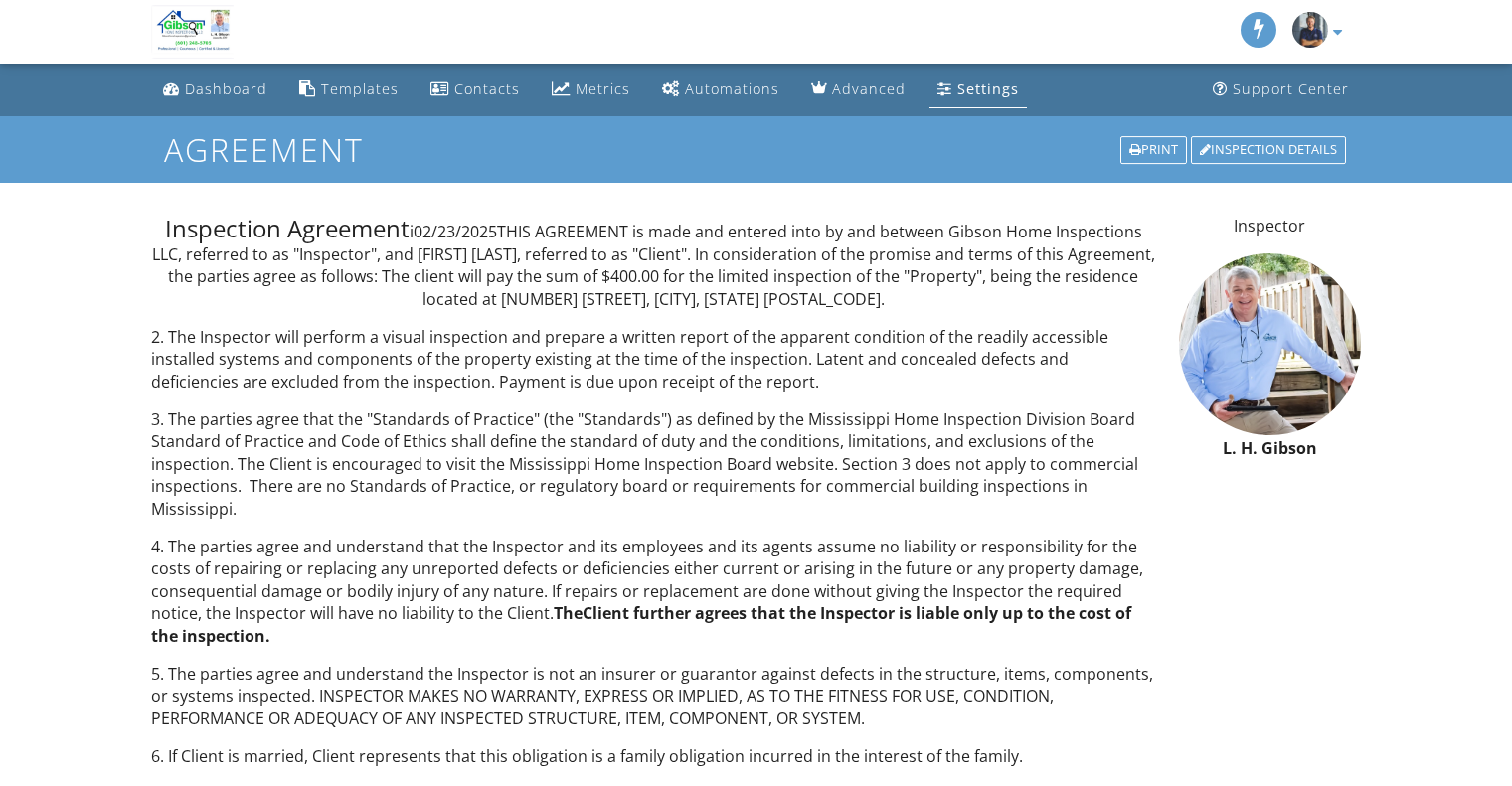 scroll, scrollTop: 0, scrollLeft: 0, axis: both 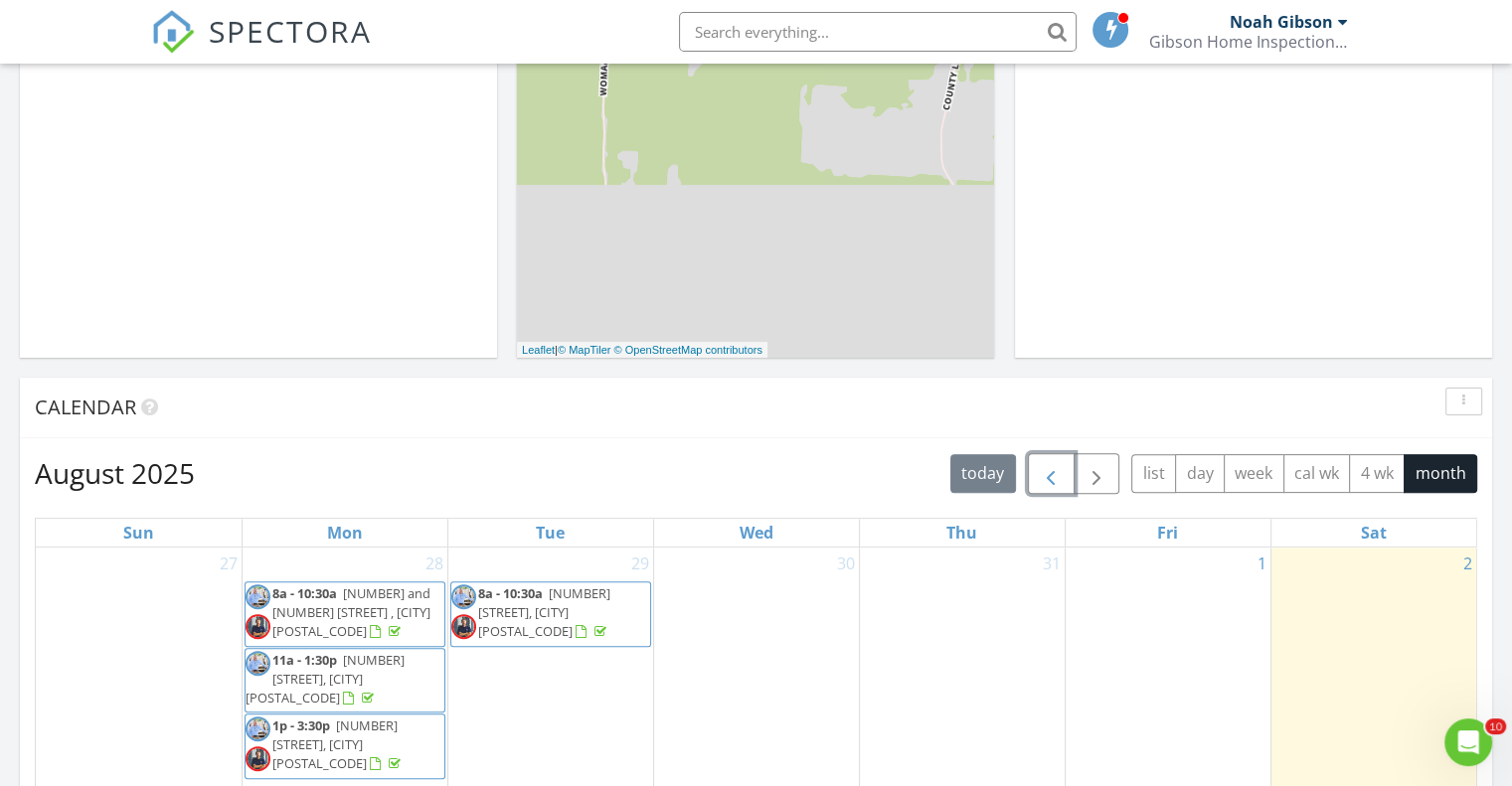 click at bounding box center (1051, 474) 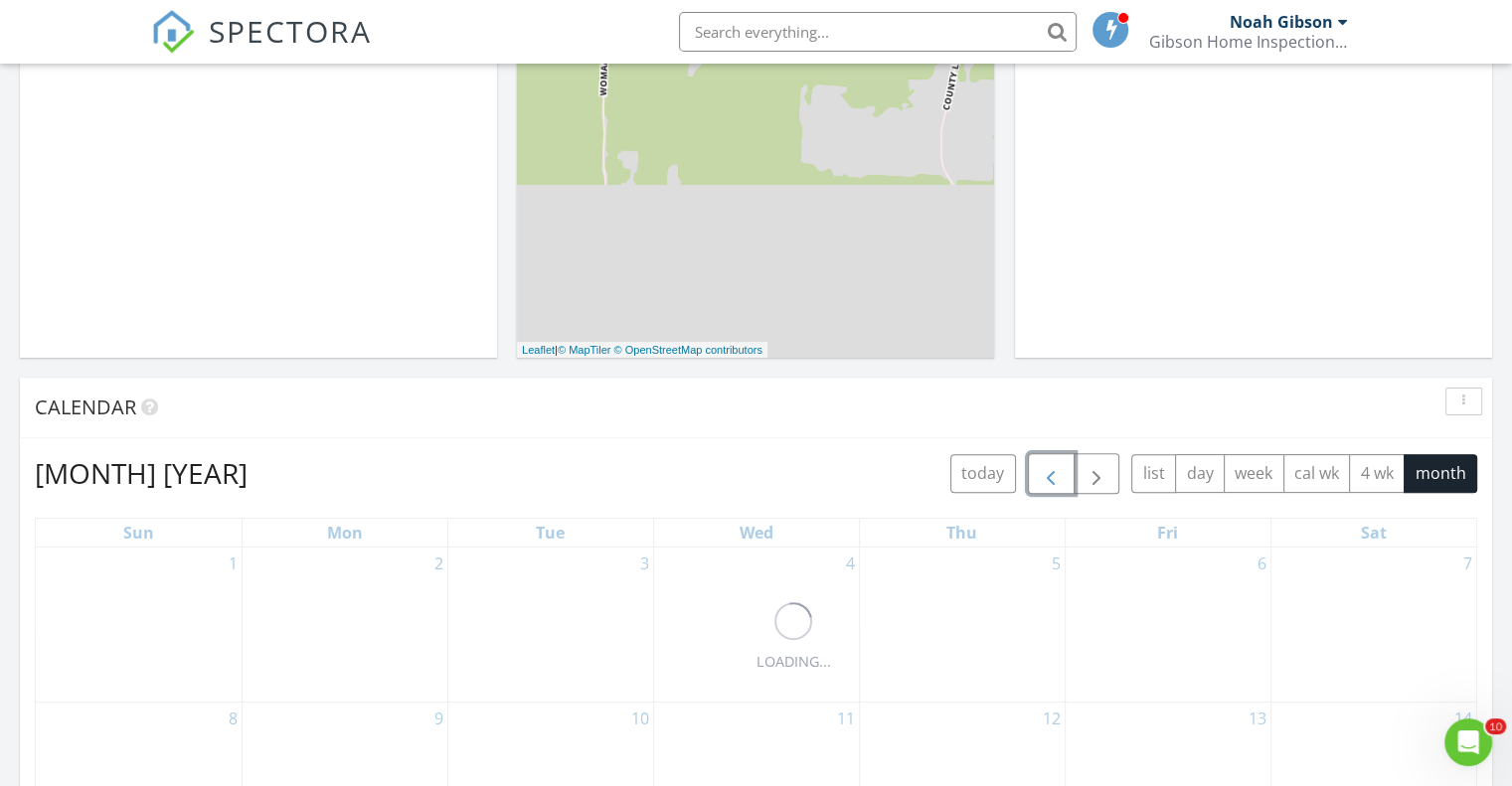 click at bounding box center [1051, 474] 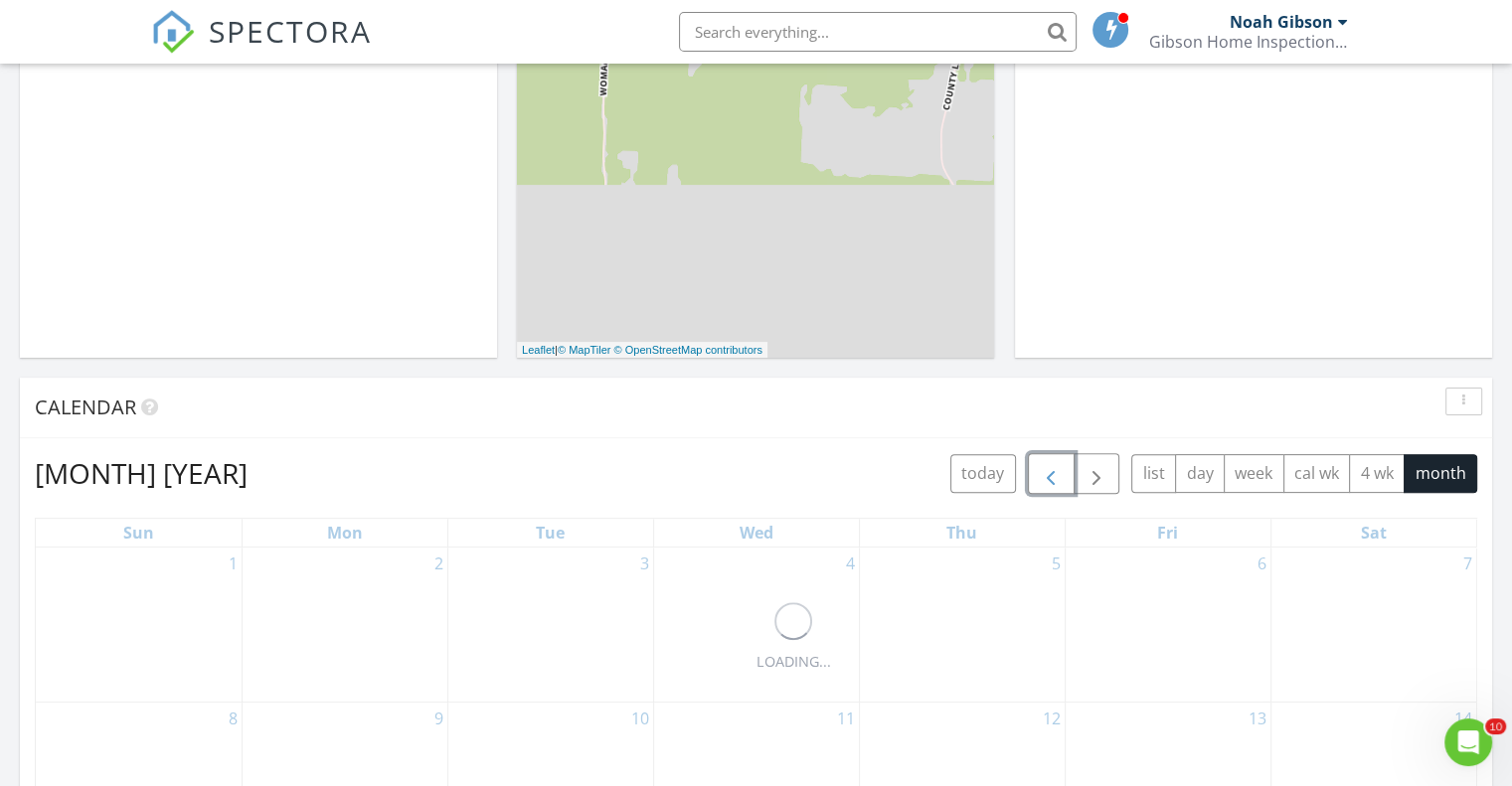 click at bounding box center (1051, 474) 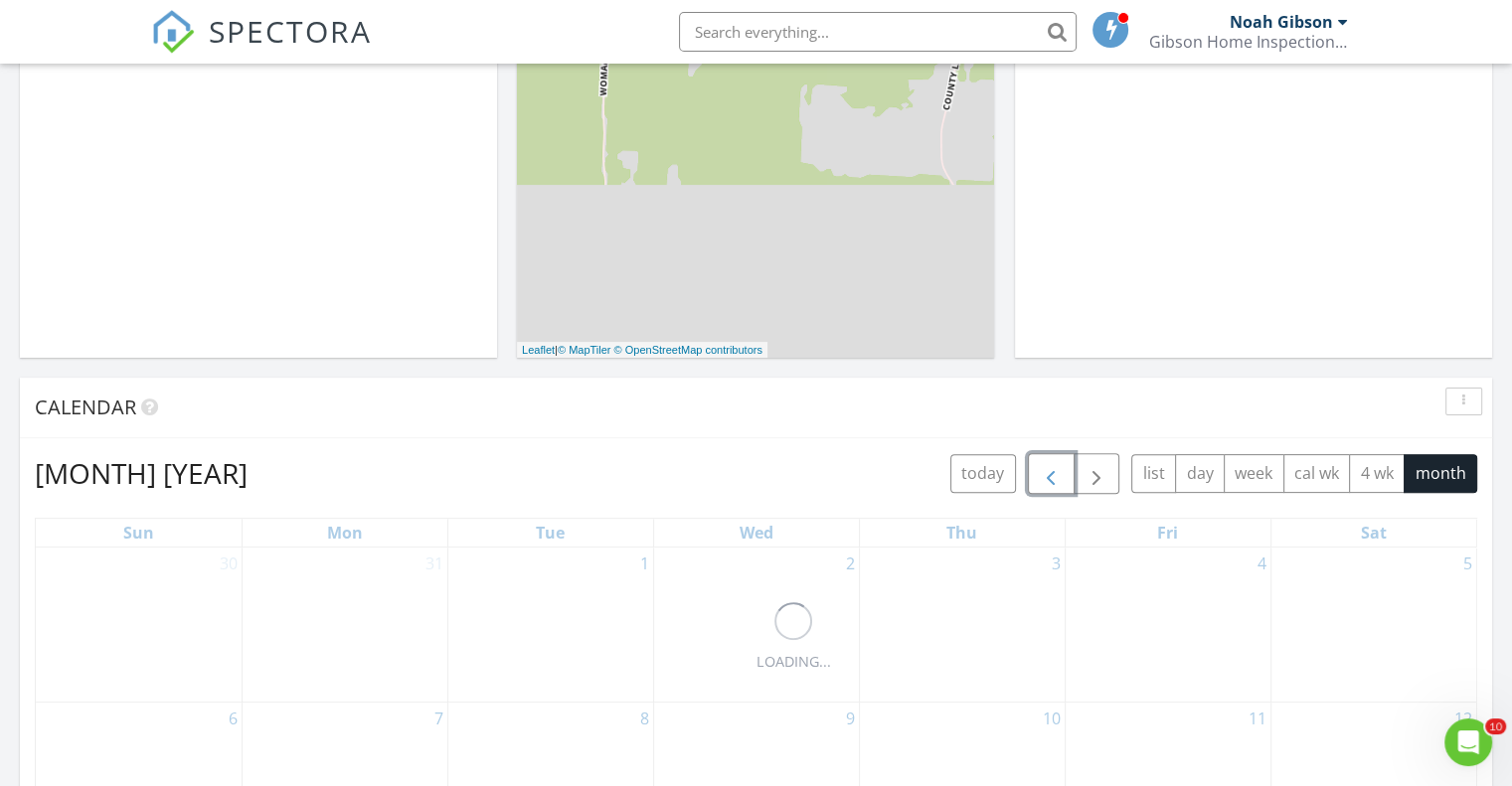 click at bounding box center (1051, 474) 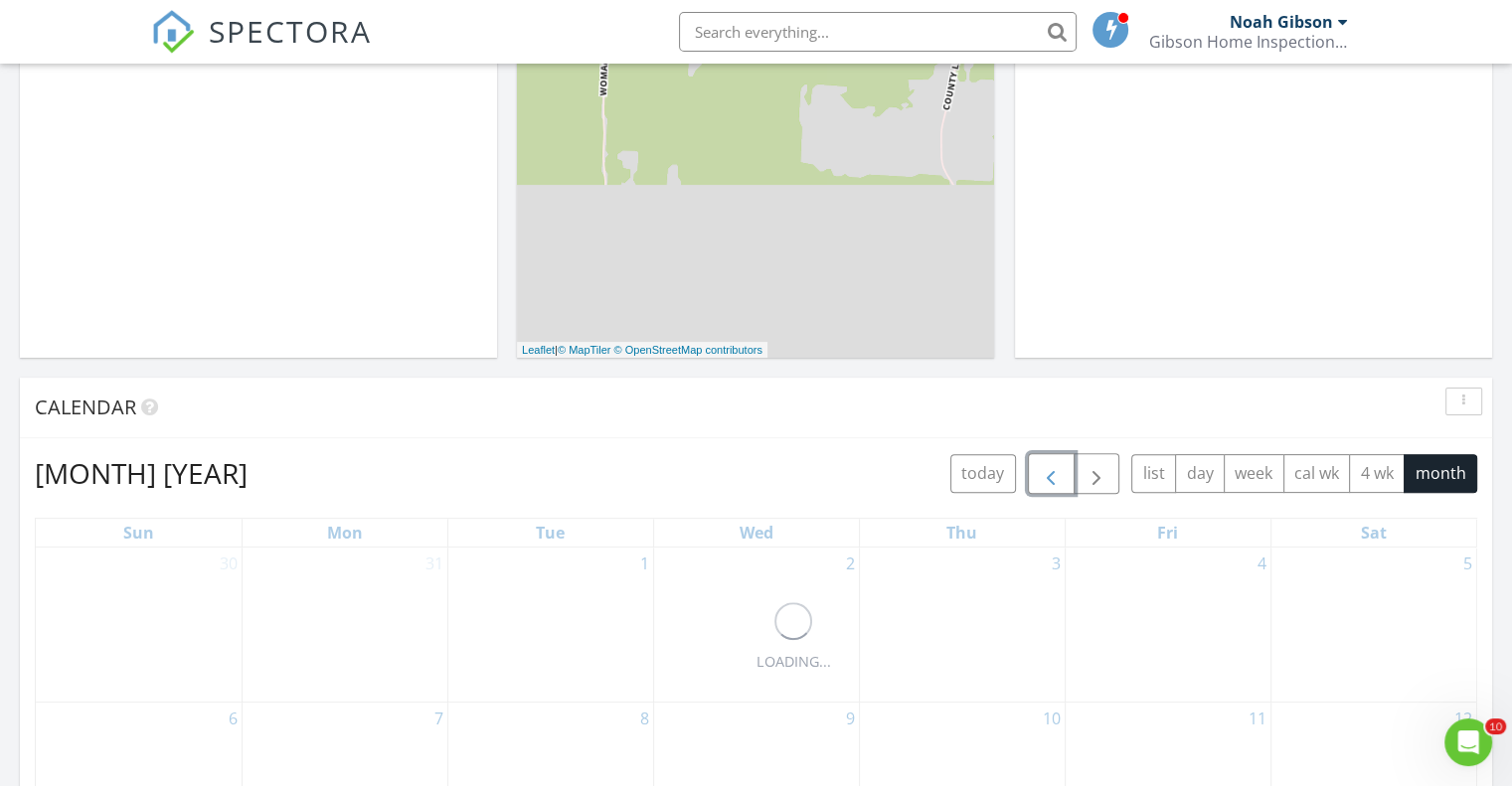 click at bounding box center [1051, 474] 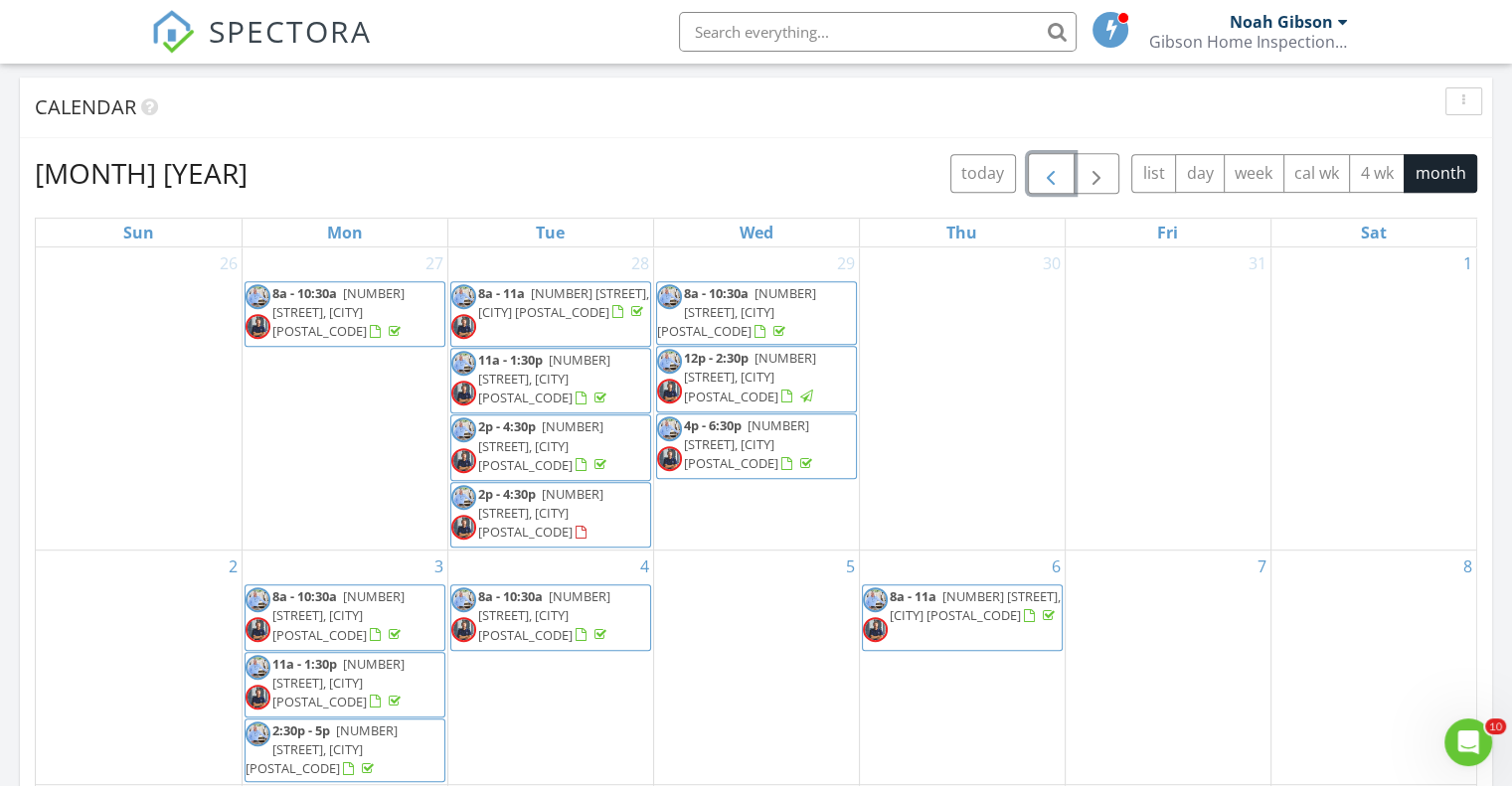 scroll, scrollTop: 1192, scrollLeft: 0, axis: vertical 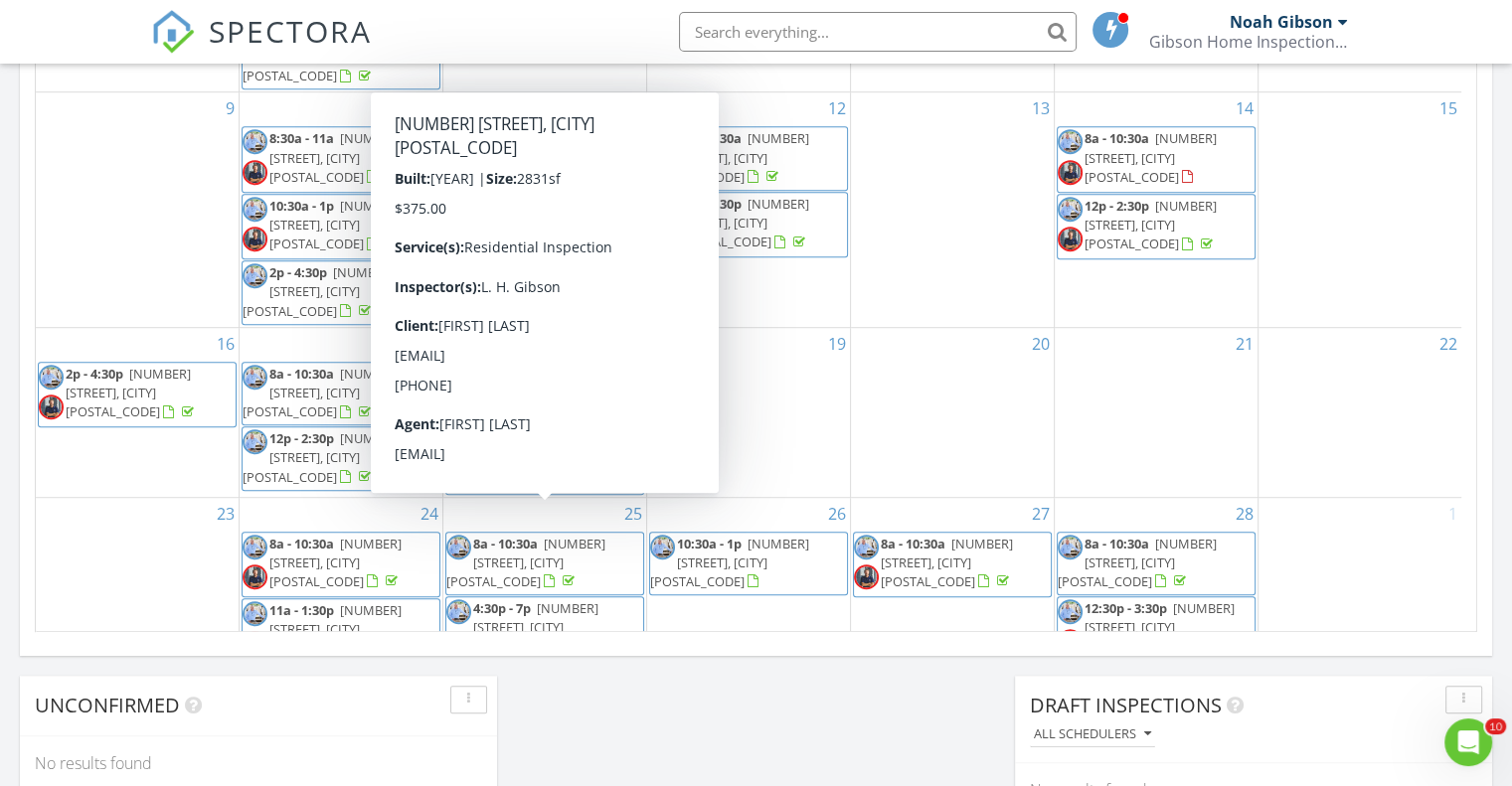 click on "3715 Coleman Ln NW, Union Church 39668" at bounding box center [526, 562] 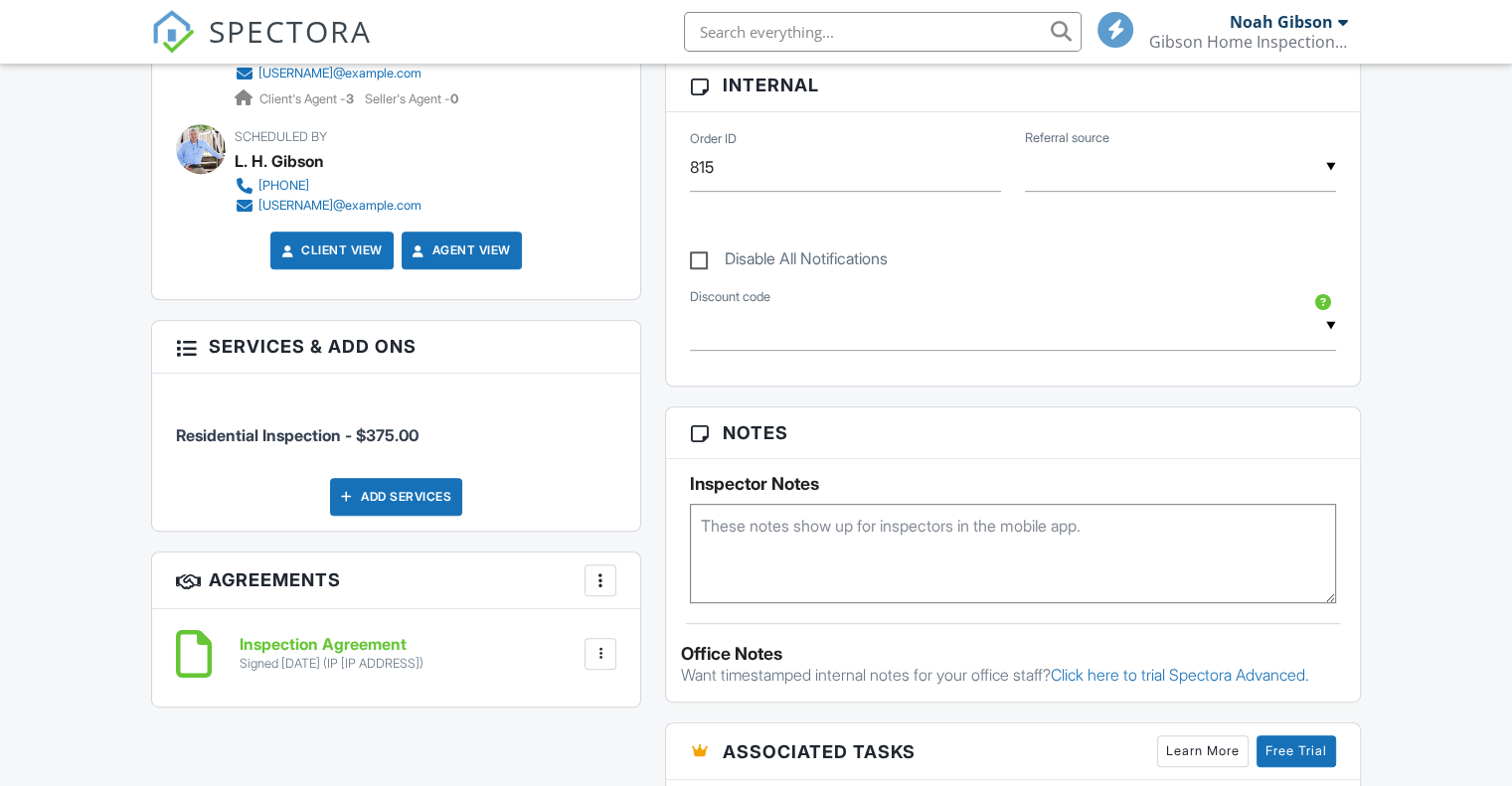 scroll, scrollTop: 425, scrollLeft: 0, axis: vertical 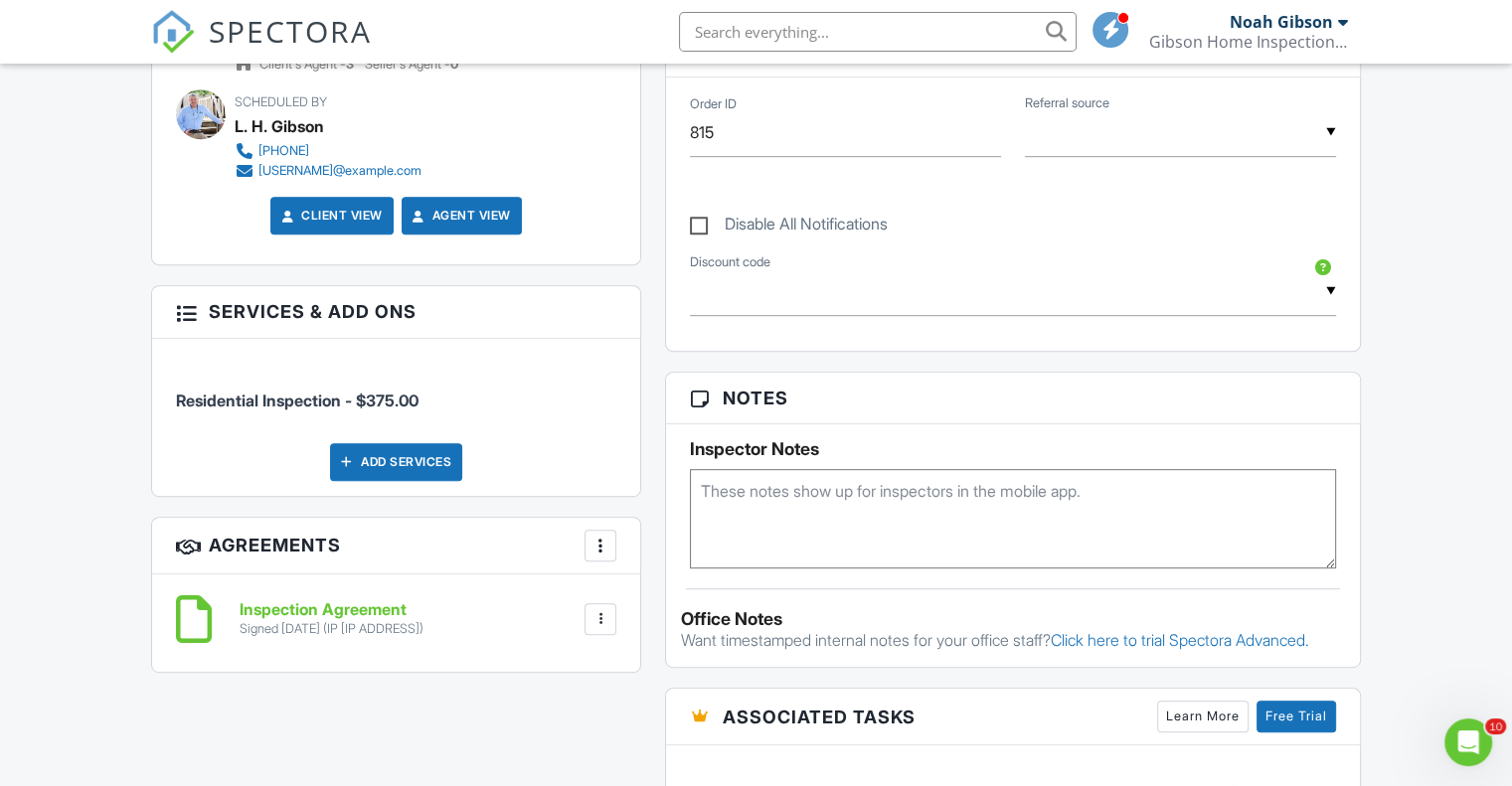 click on "Inspection Agreement" at bounding box center [331, 610] 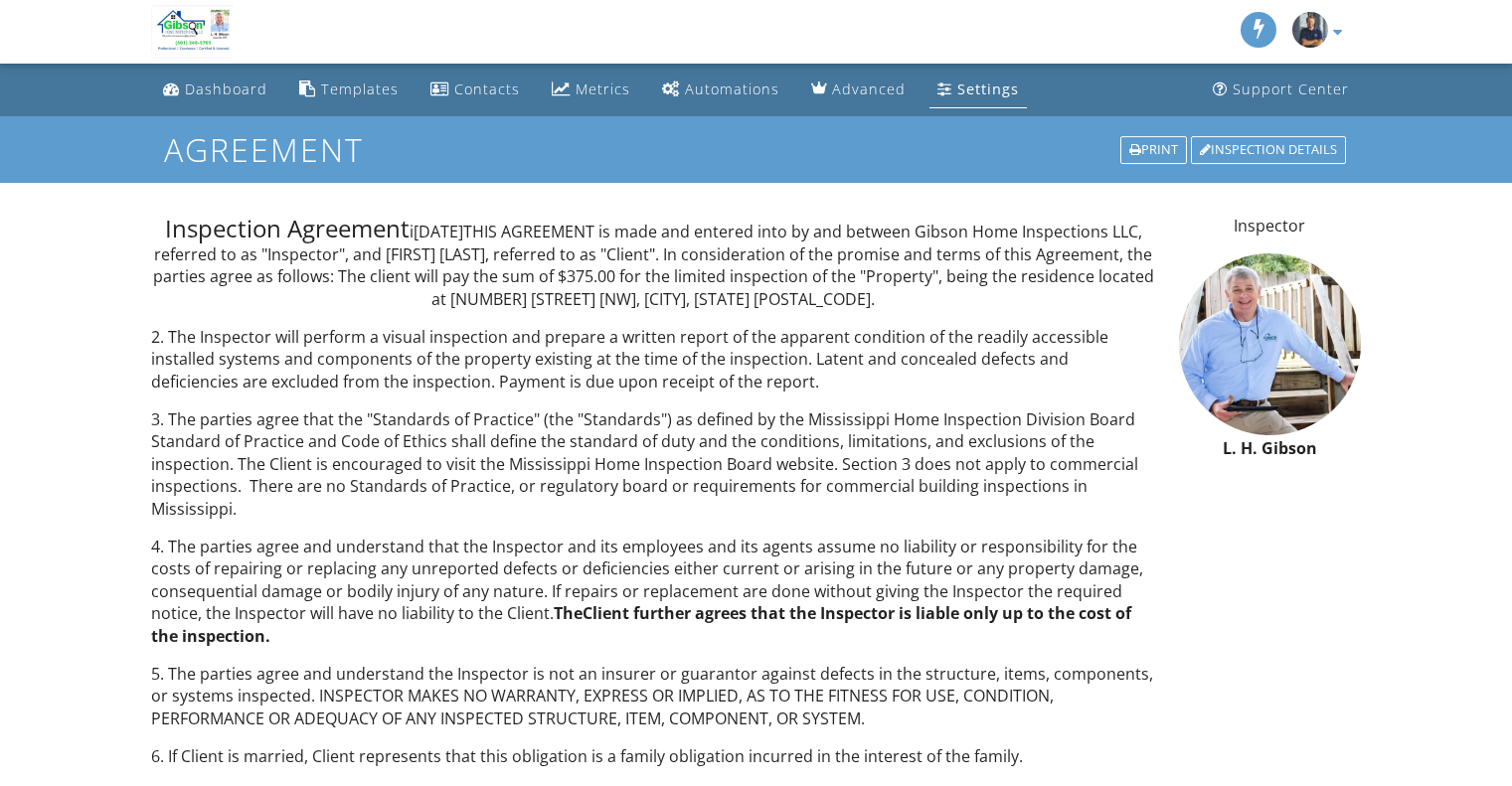 scroll, scrollTop: 0, scrollLeft: 0, axis: both 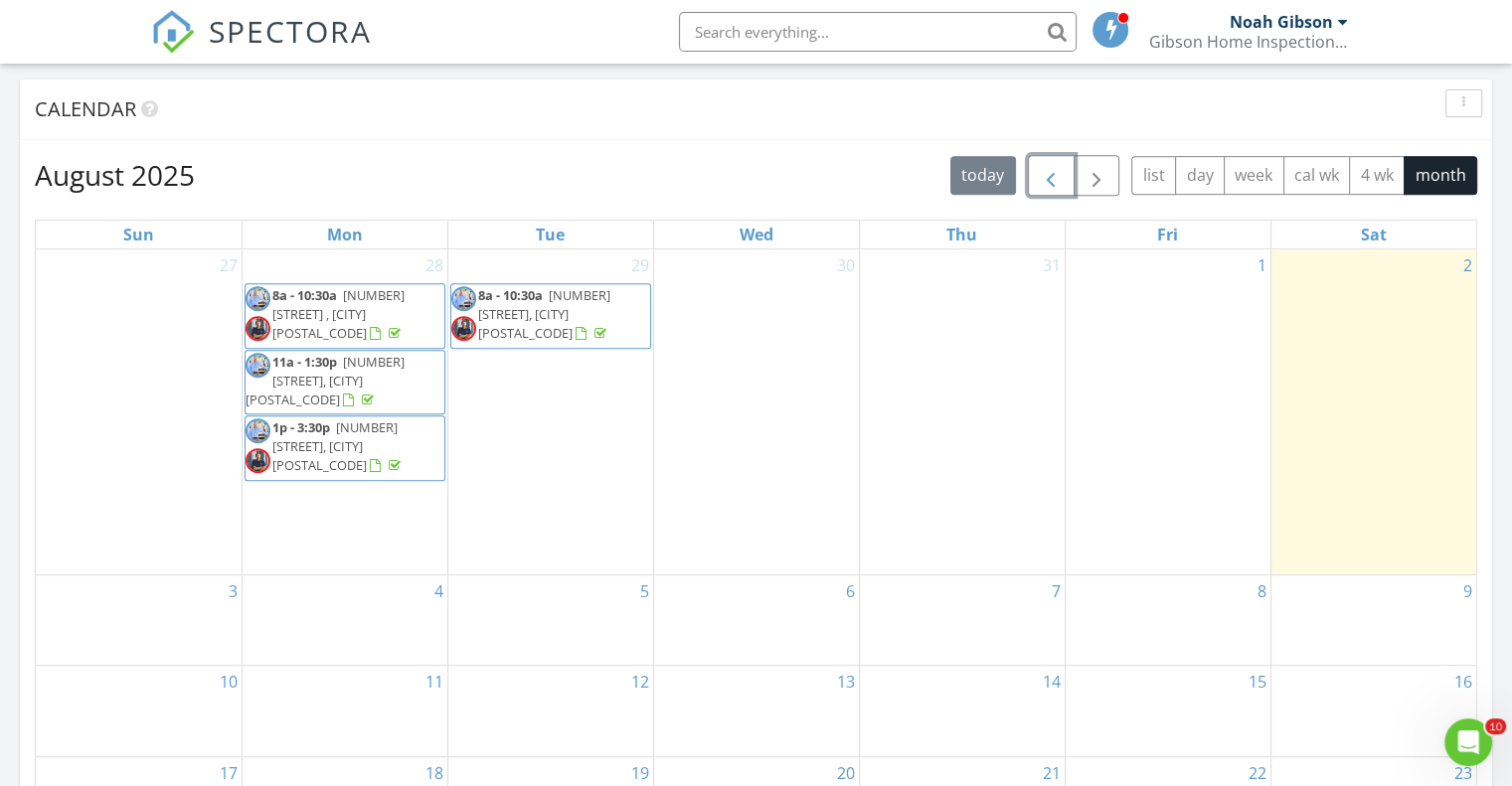 click at bounding box center [1051, 176] 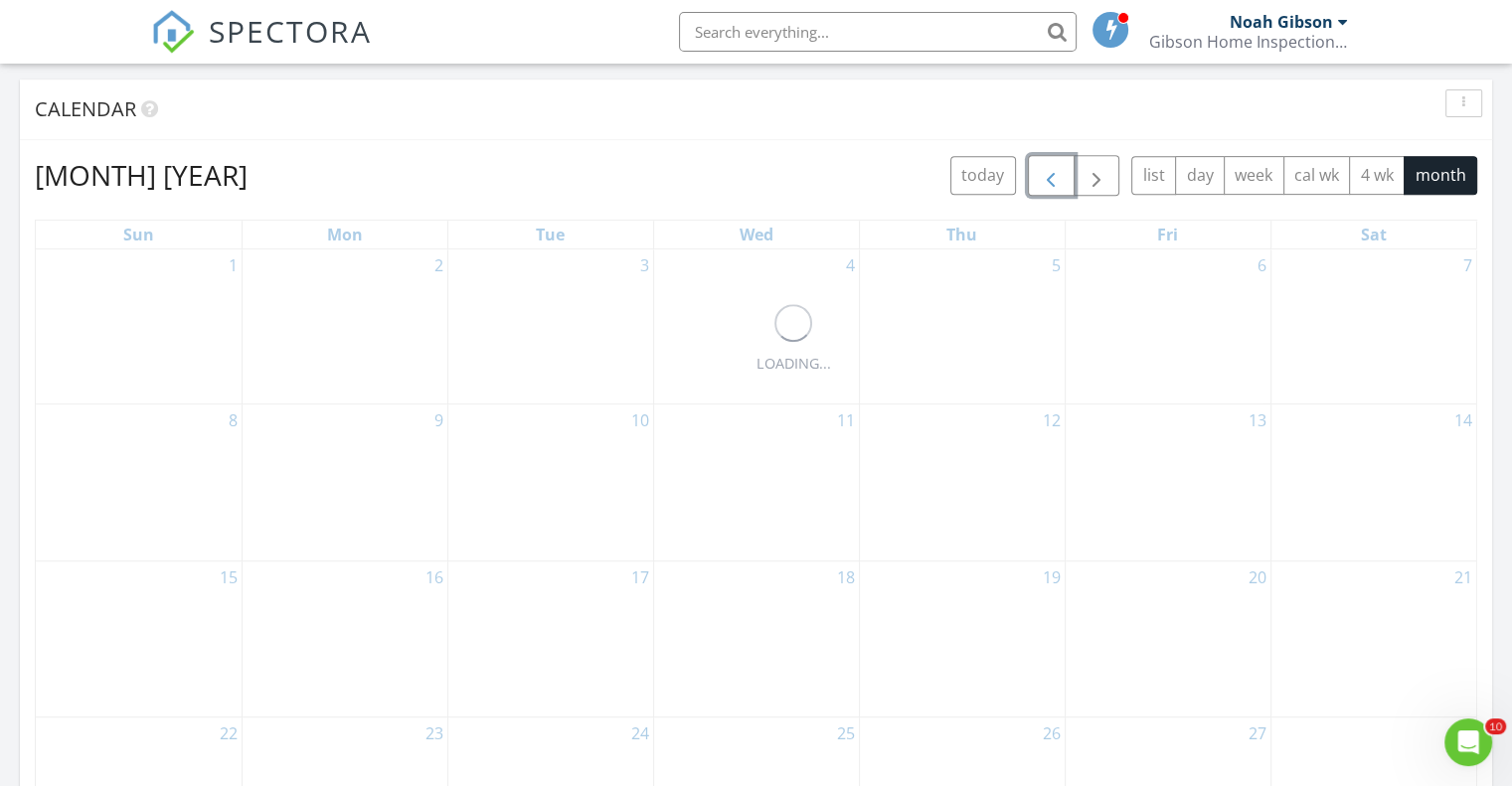 click at bounding box center [1051, 176] 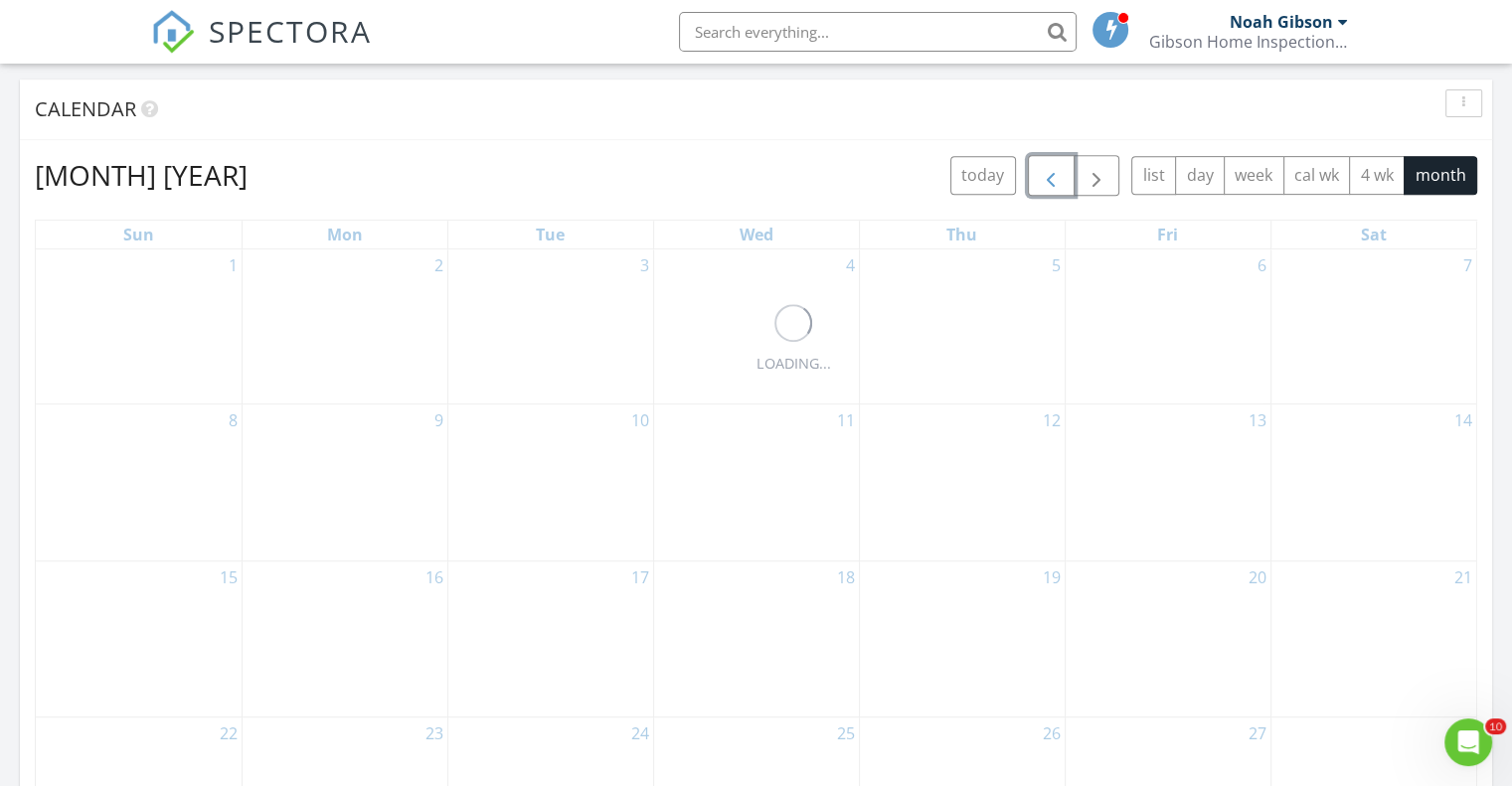 click at bounding box center [1051, 176] 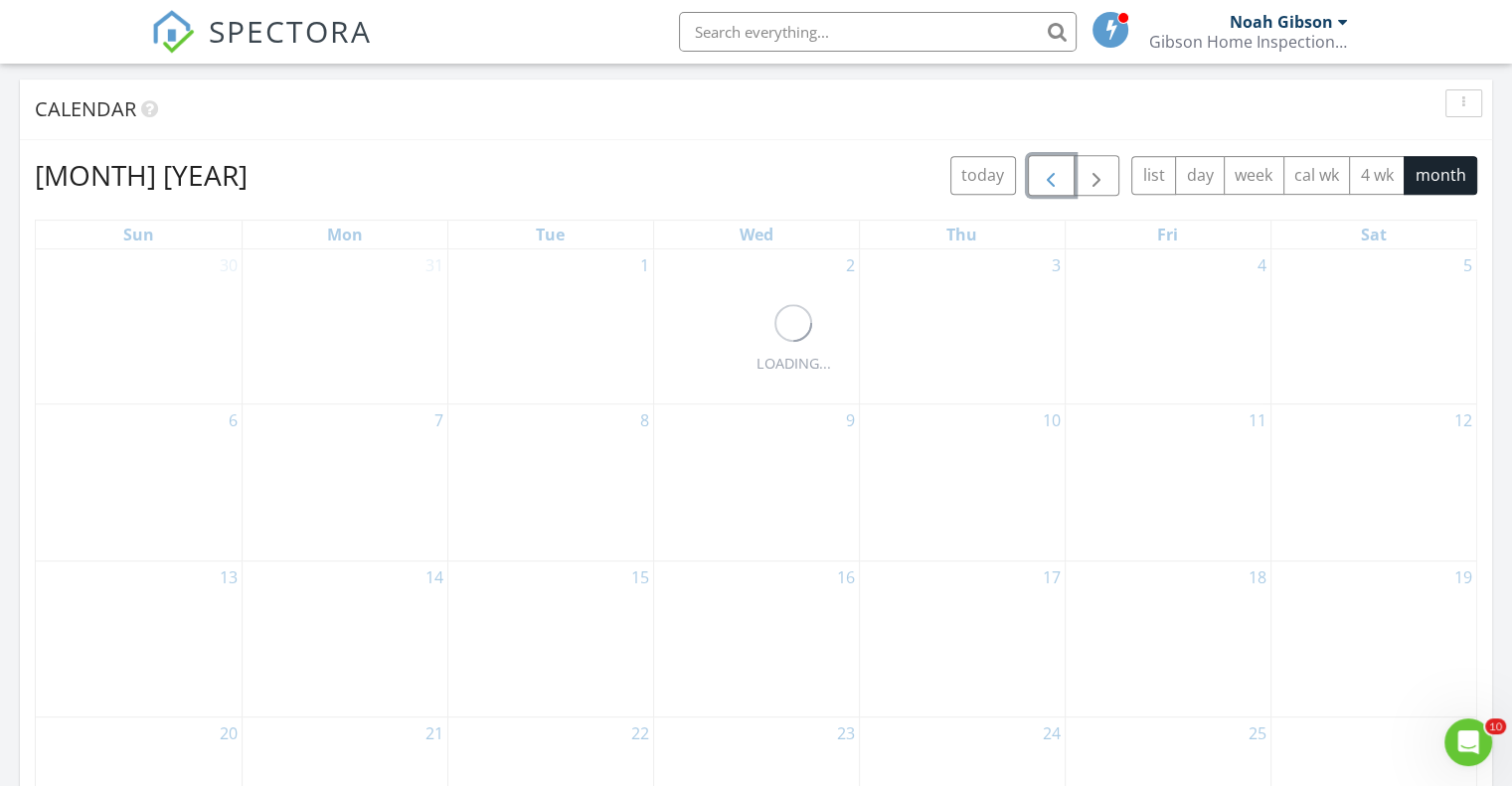 click at bounding box center [1051, 176] 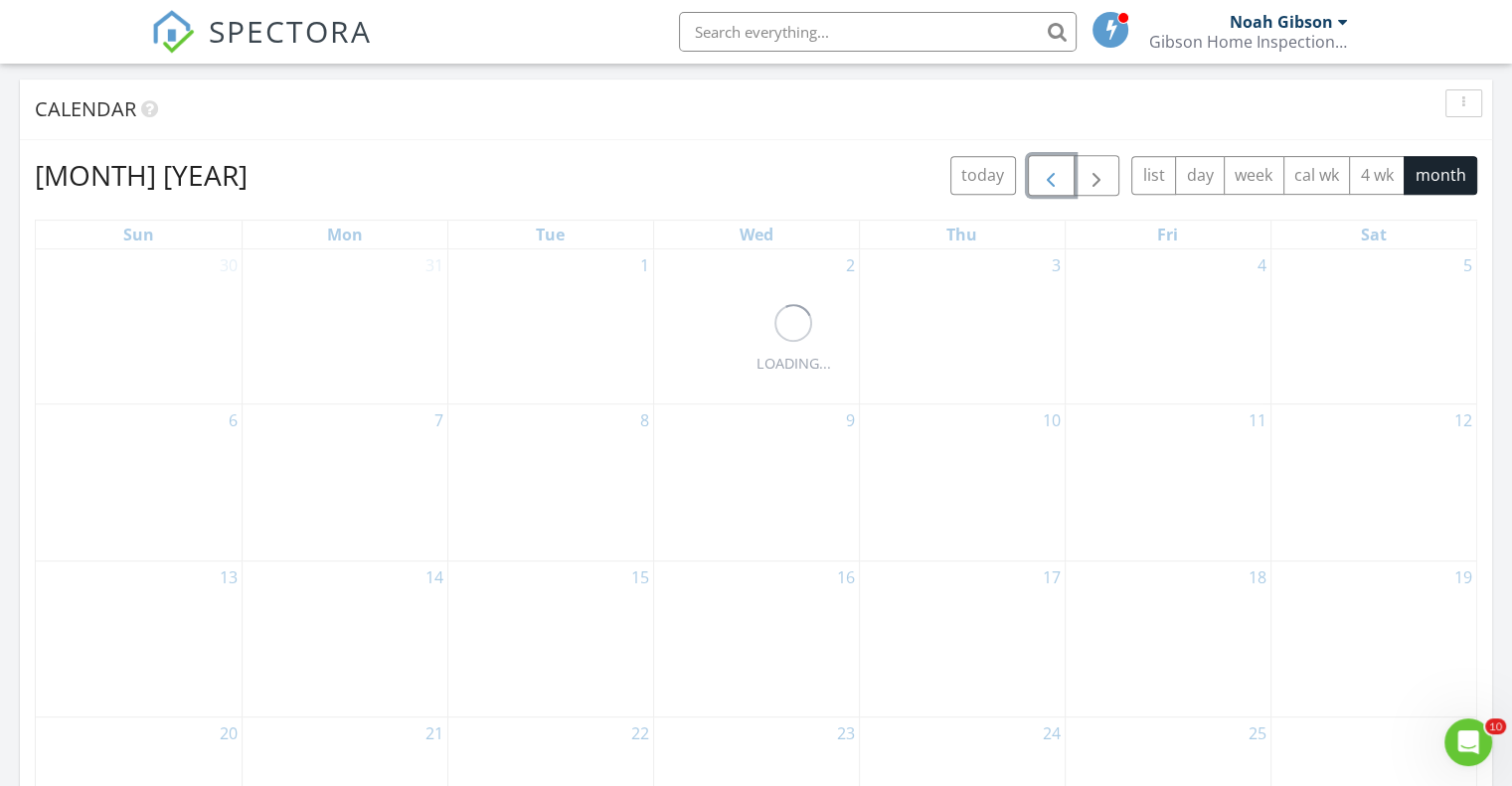 click at bounding box center (1051, 176) 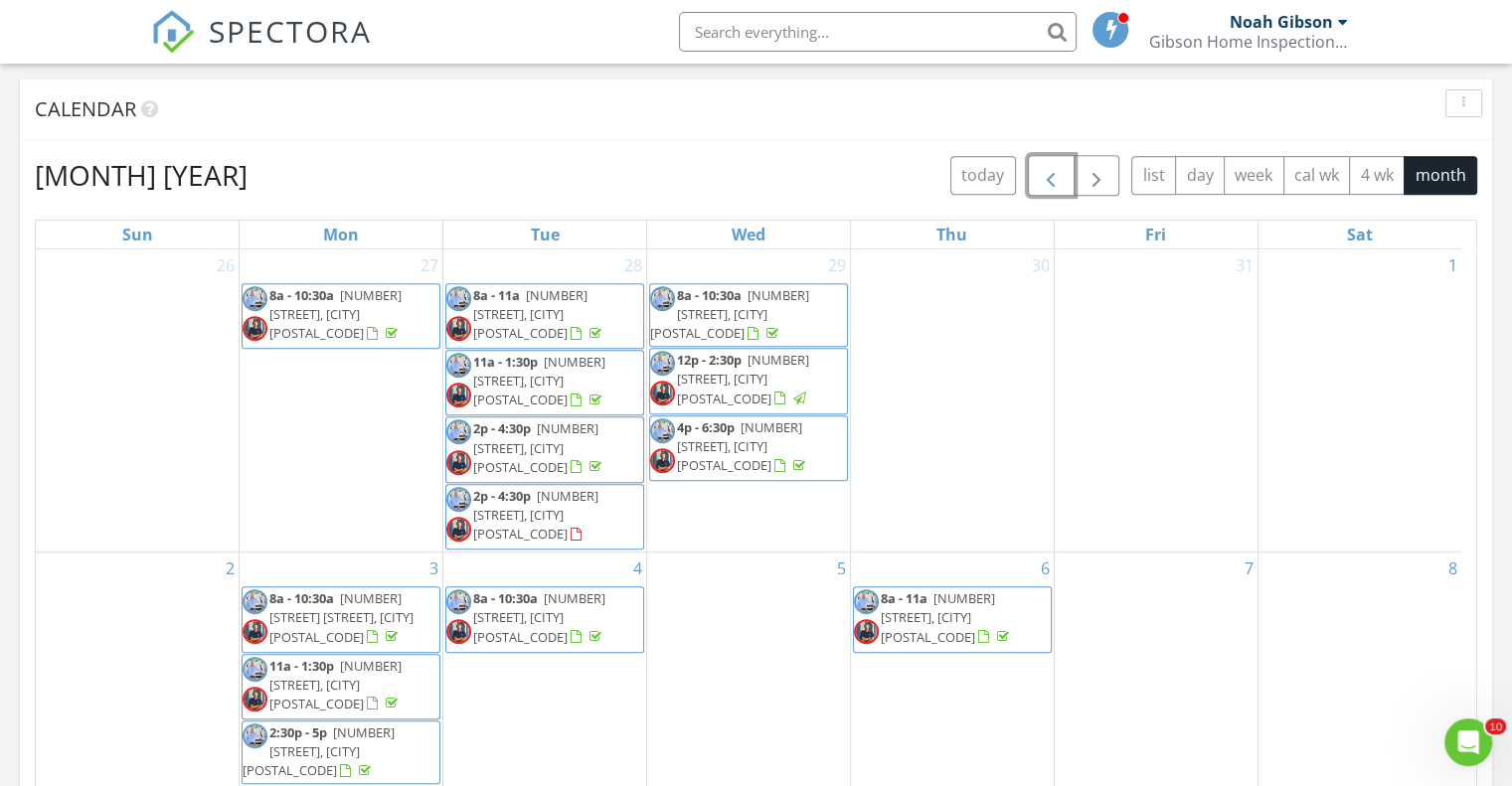 scroll, scrollTop: 297, scrollLeft: 0, axis: vertical 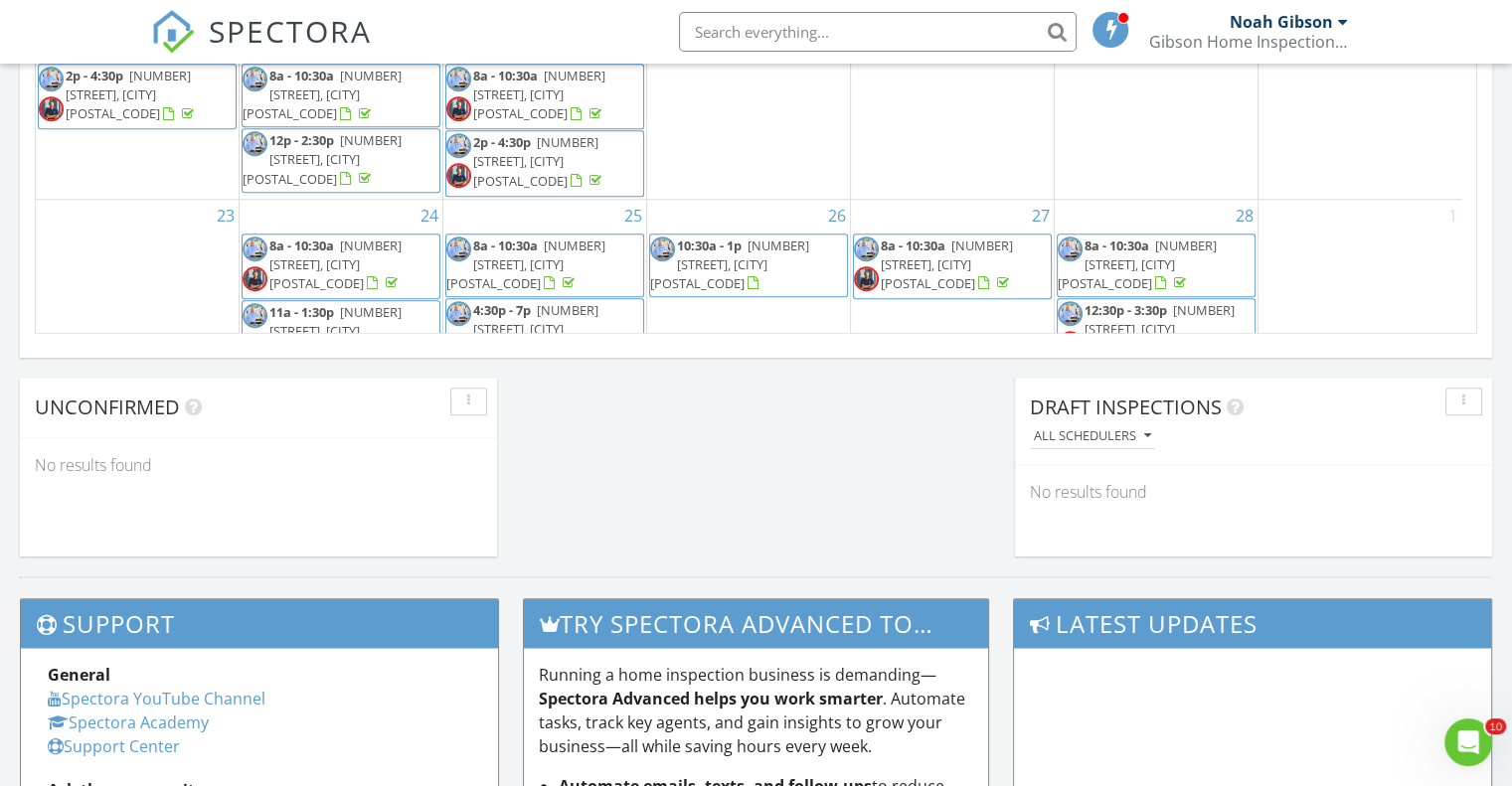 click on "146 W Walnut St, Gloster 39638" at bounding box center (522, 329) 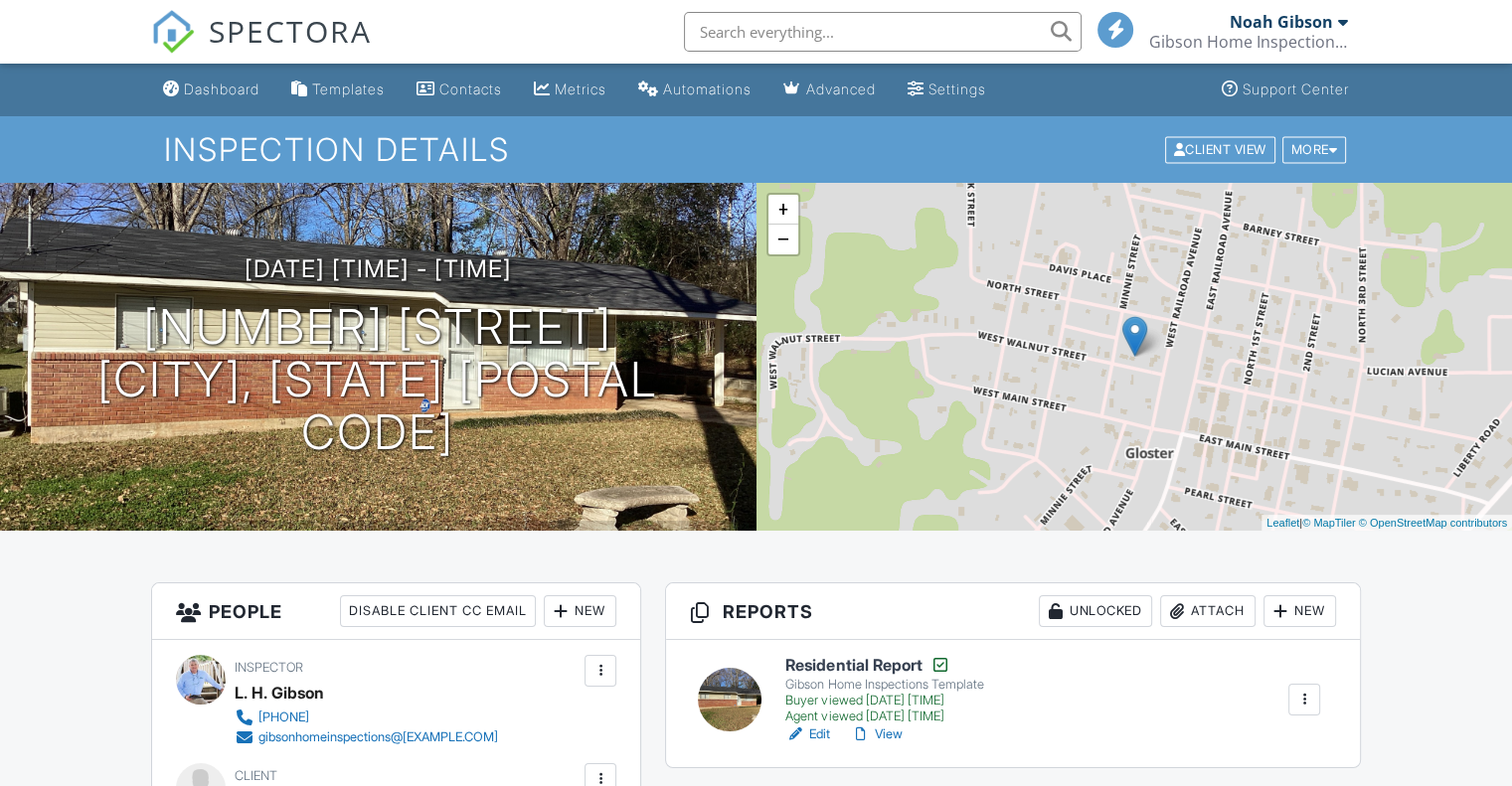 scroll, scrollTop: 596, scrollLeft: 0, axis: vertical 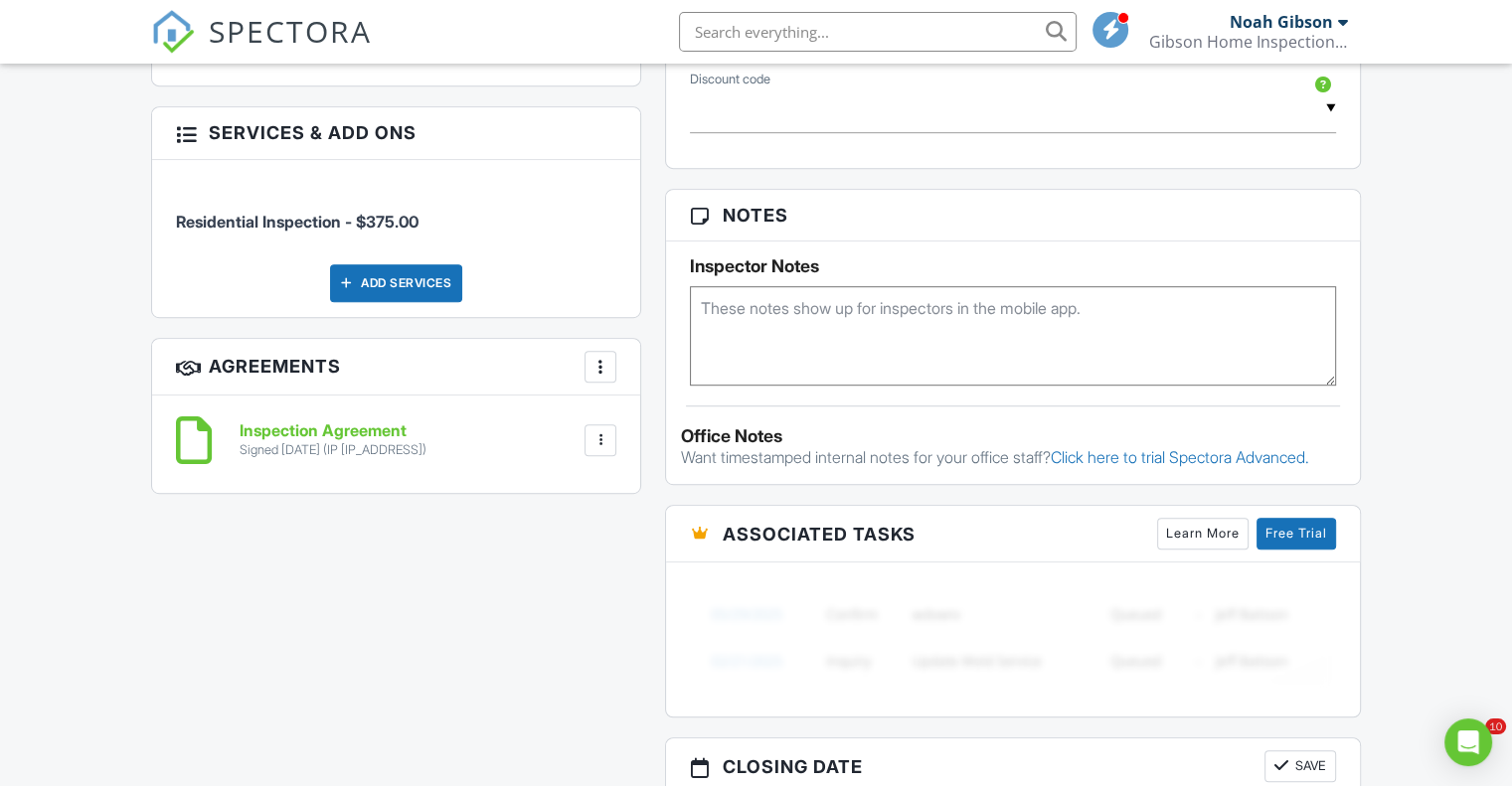click on "Inspection Agreement" at bounding box center (333, 431) 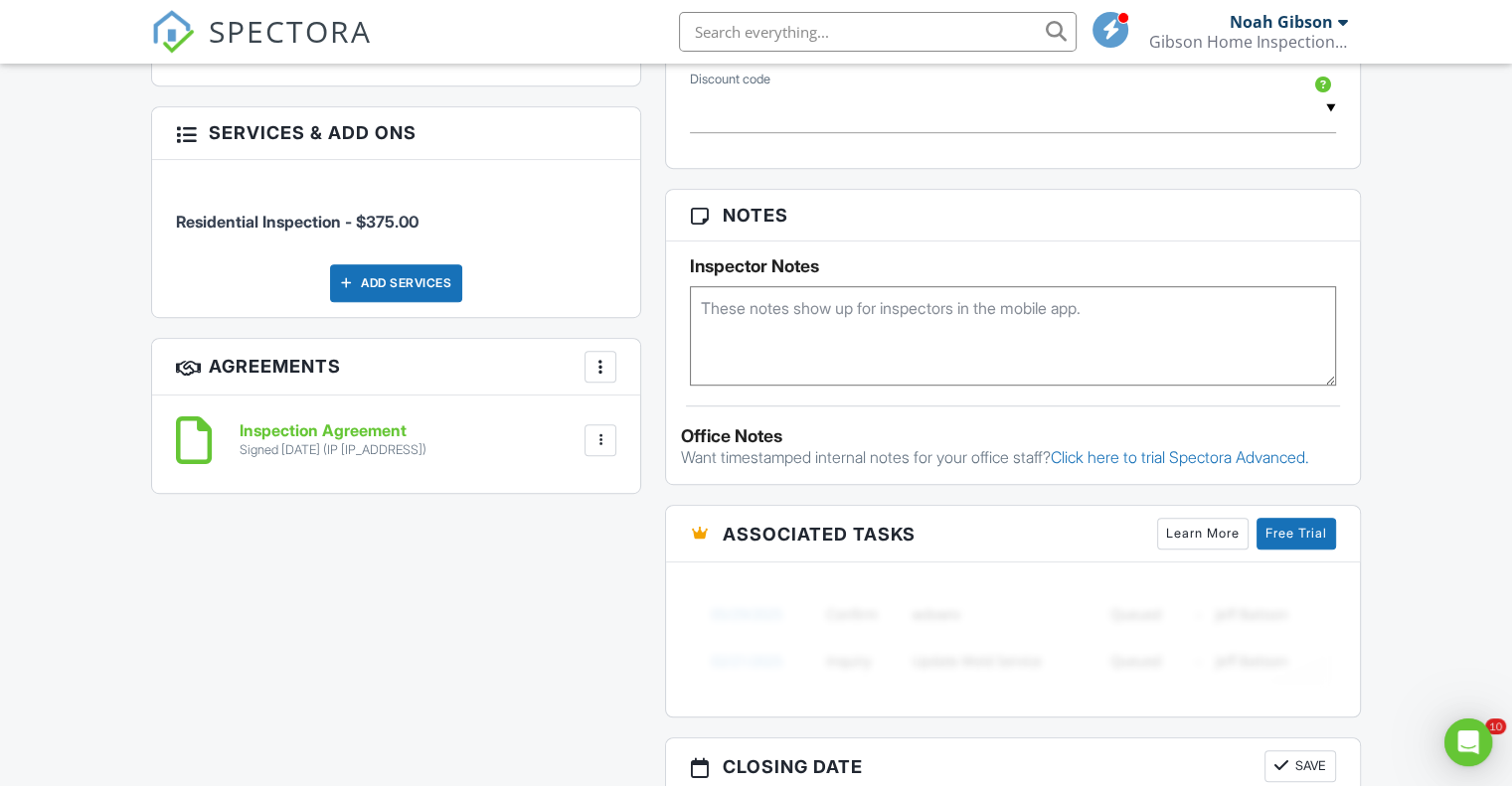 scroll, scrollTop: 0, scrollLeft: 0, axis: both 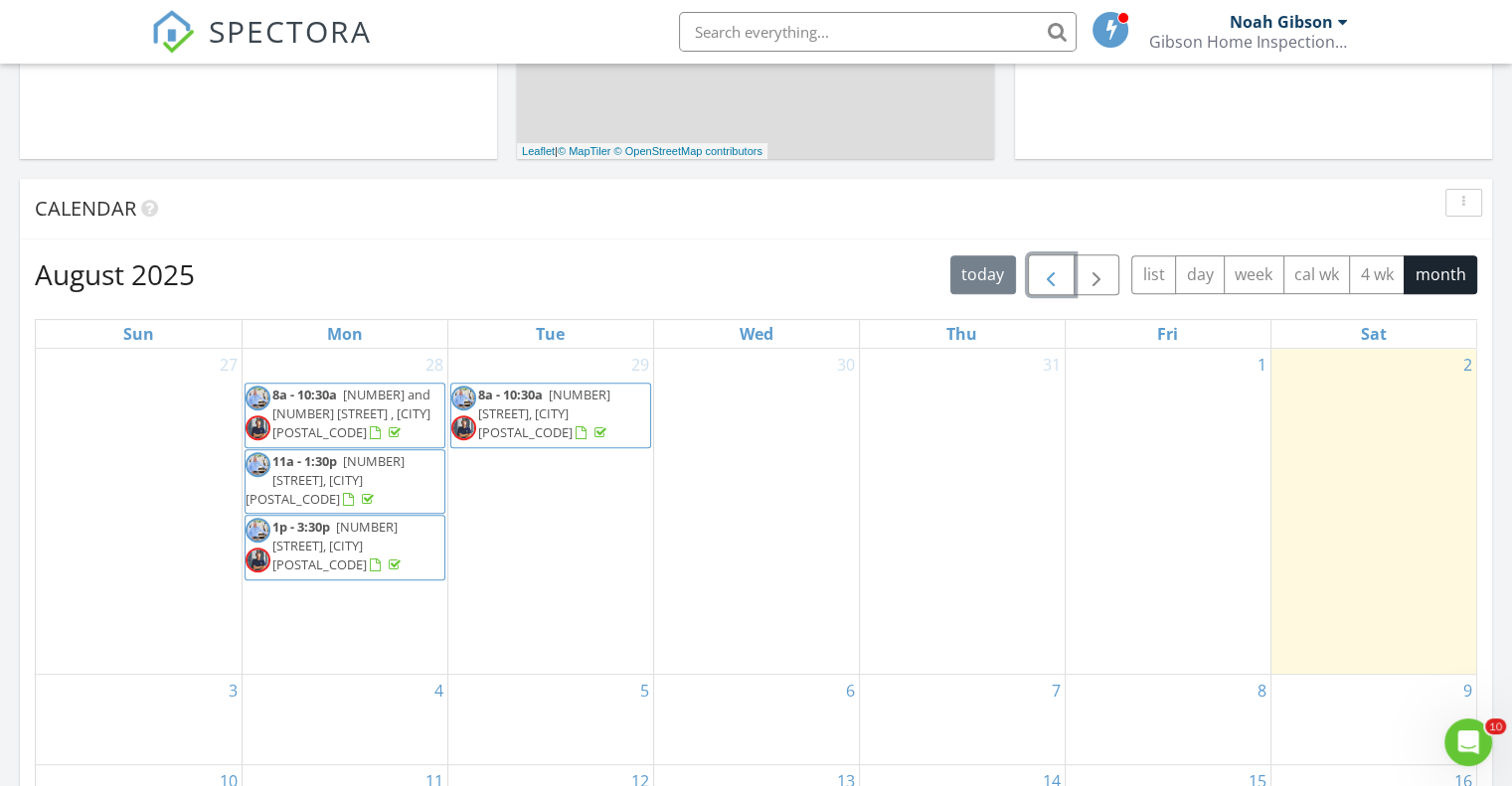 click at bounding box center [1051, 275] 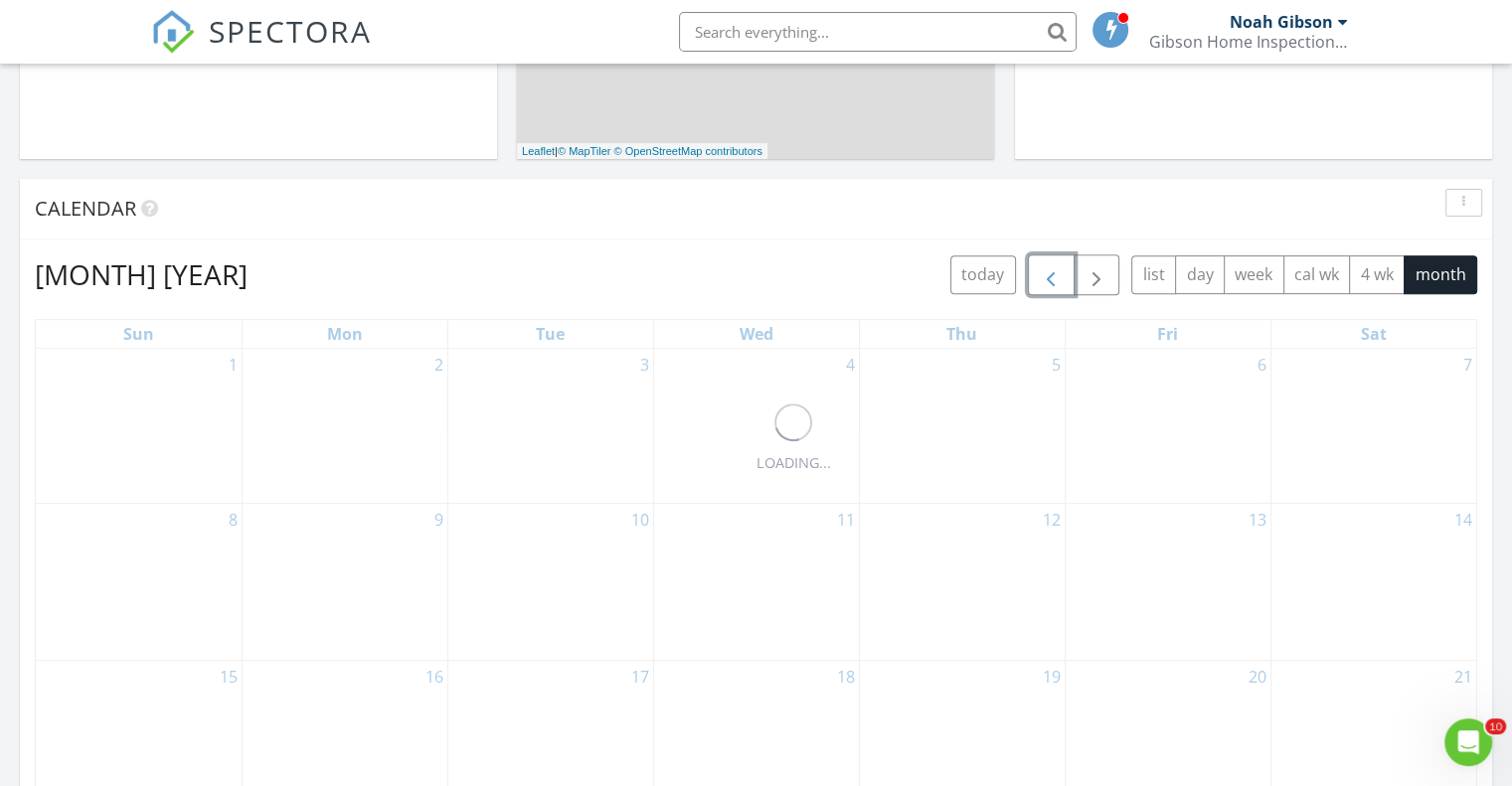 click at bounding box center (1051, 275) 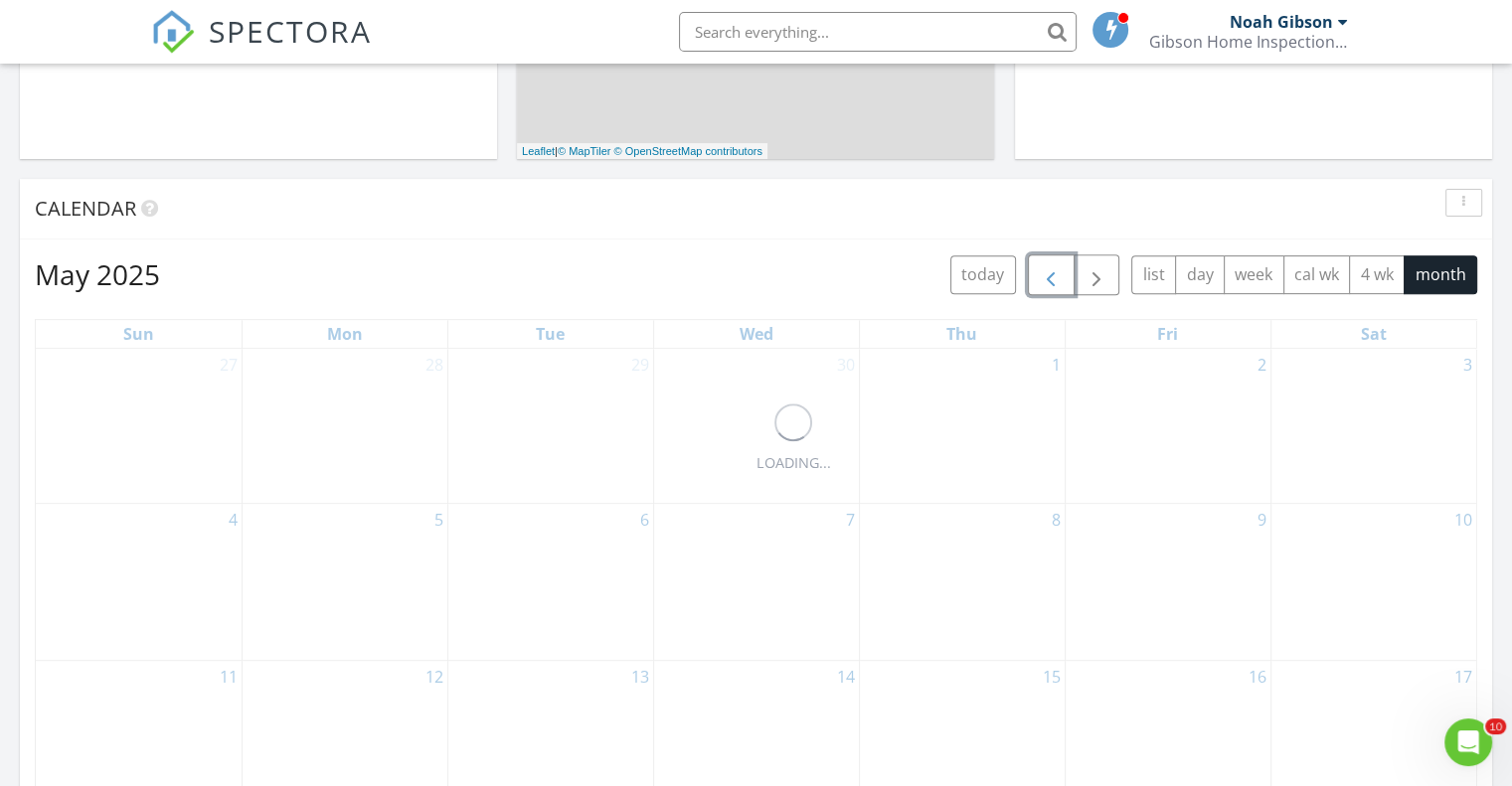 click at bounding box center (1051, 275) 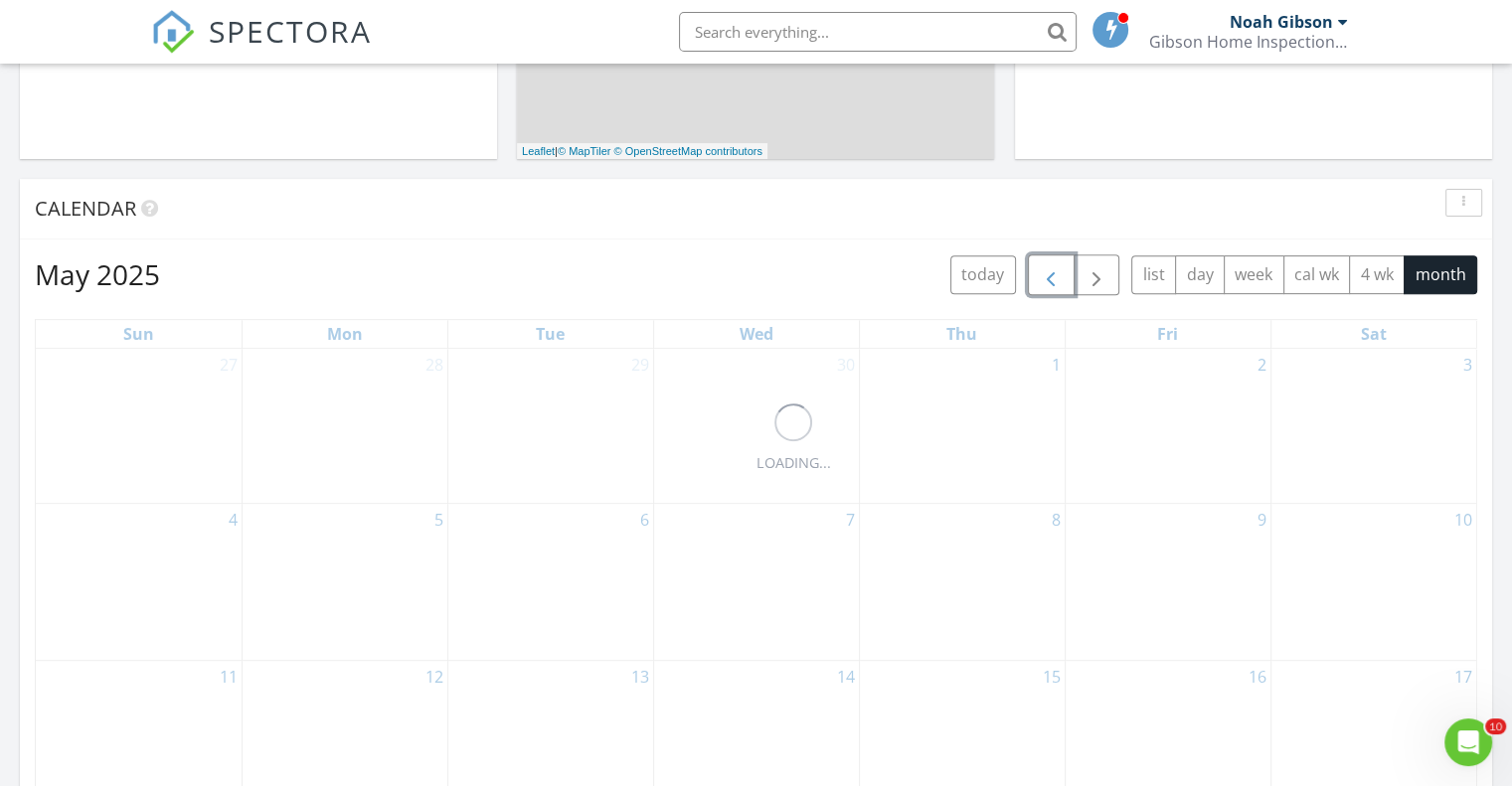 click at bounding box center (1051, 275) 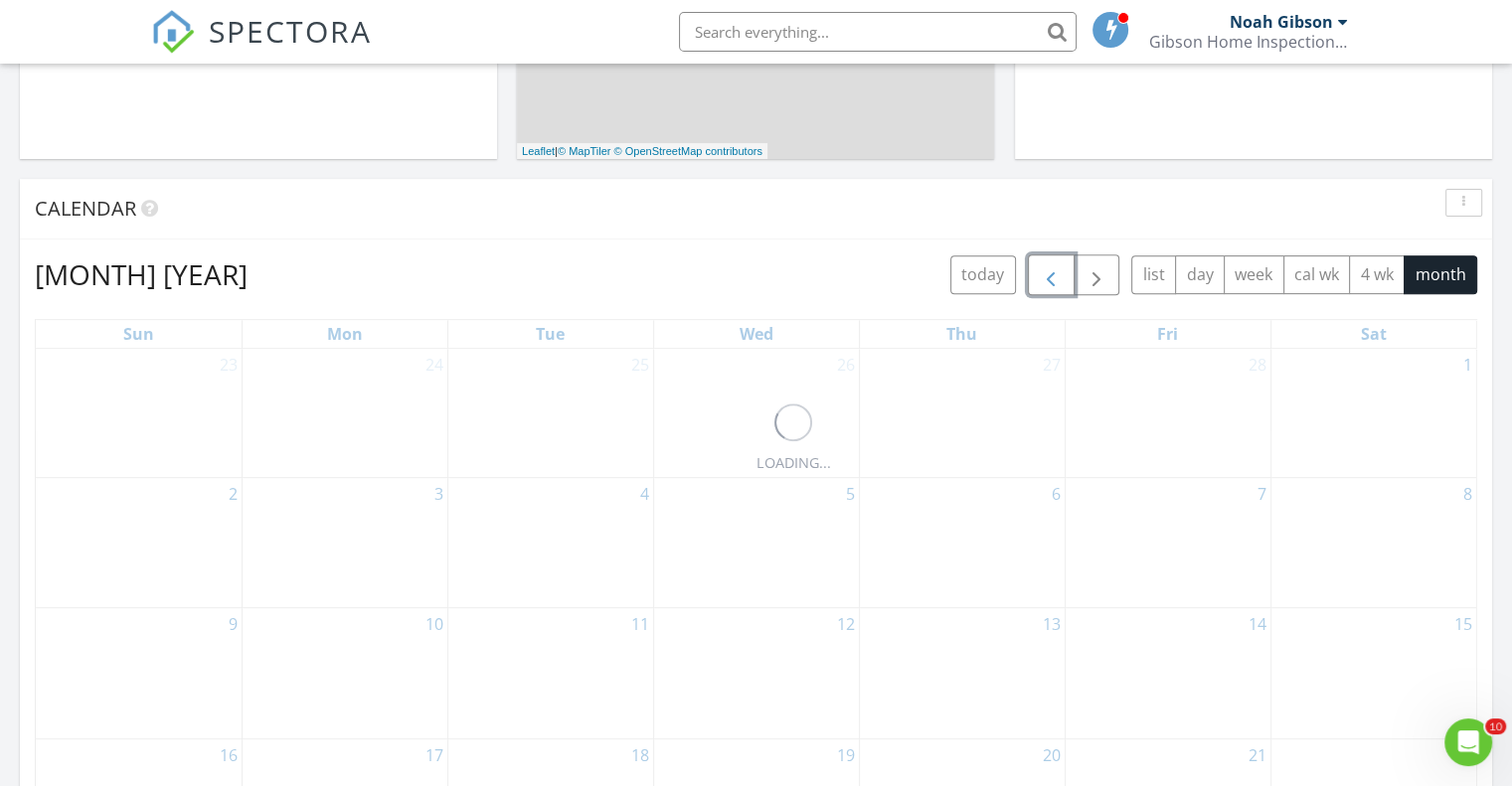 click at bounding box center [1051, 275] 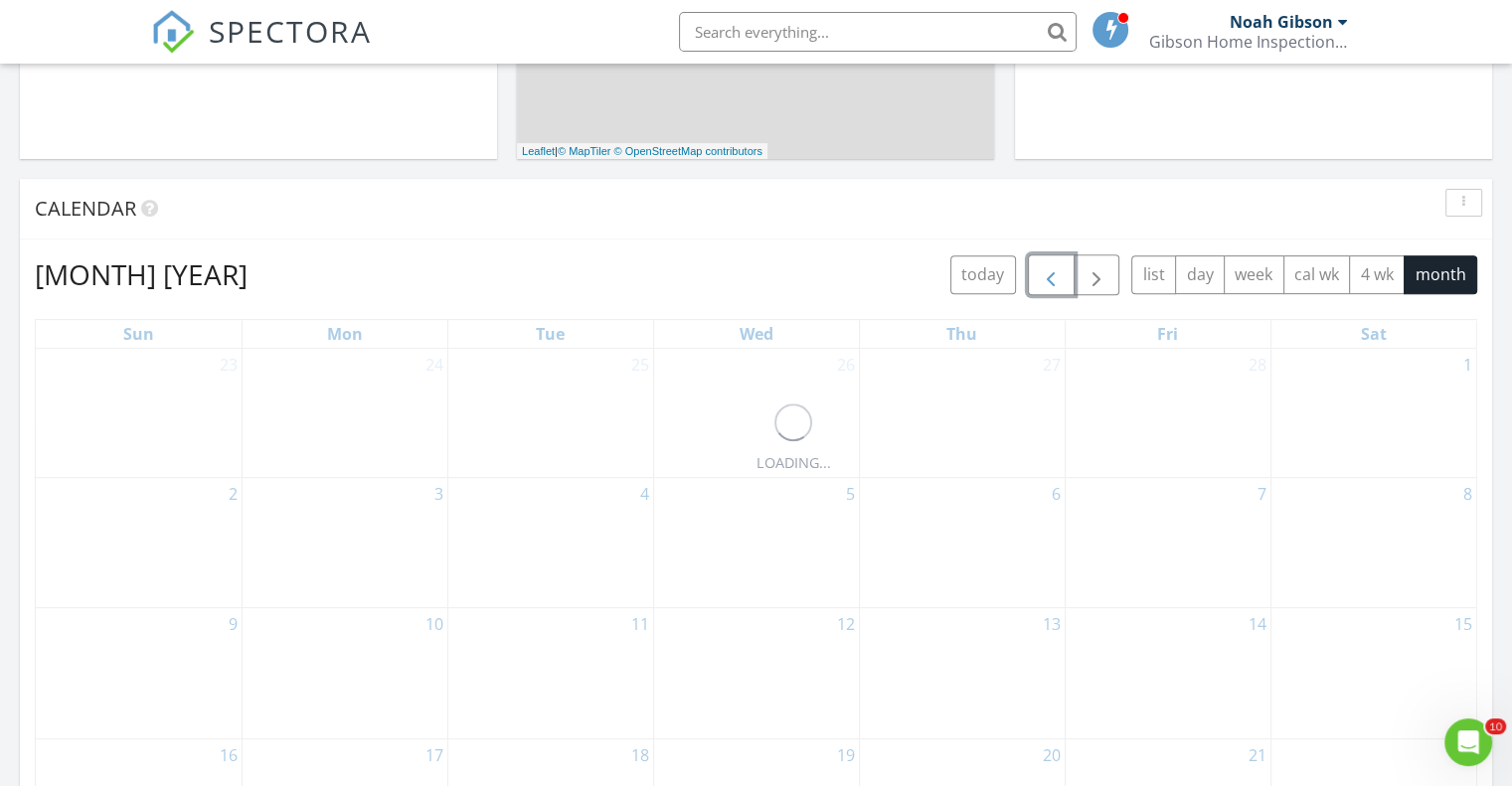 click at bounding box center (1051, 275) 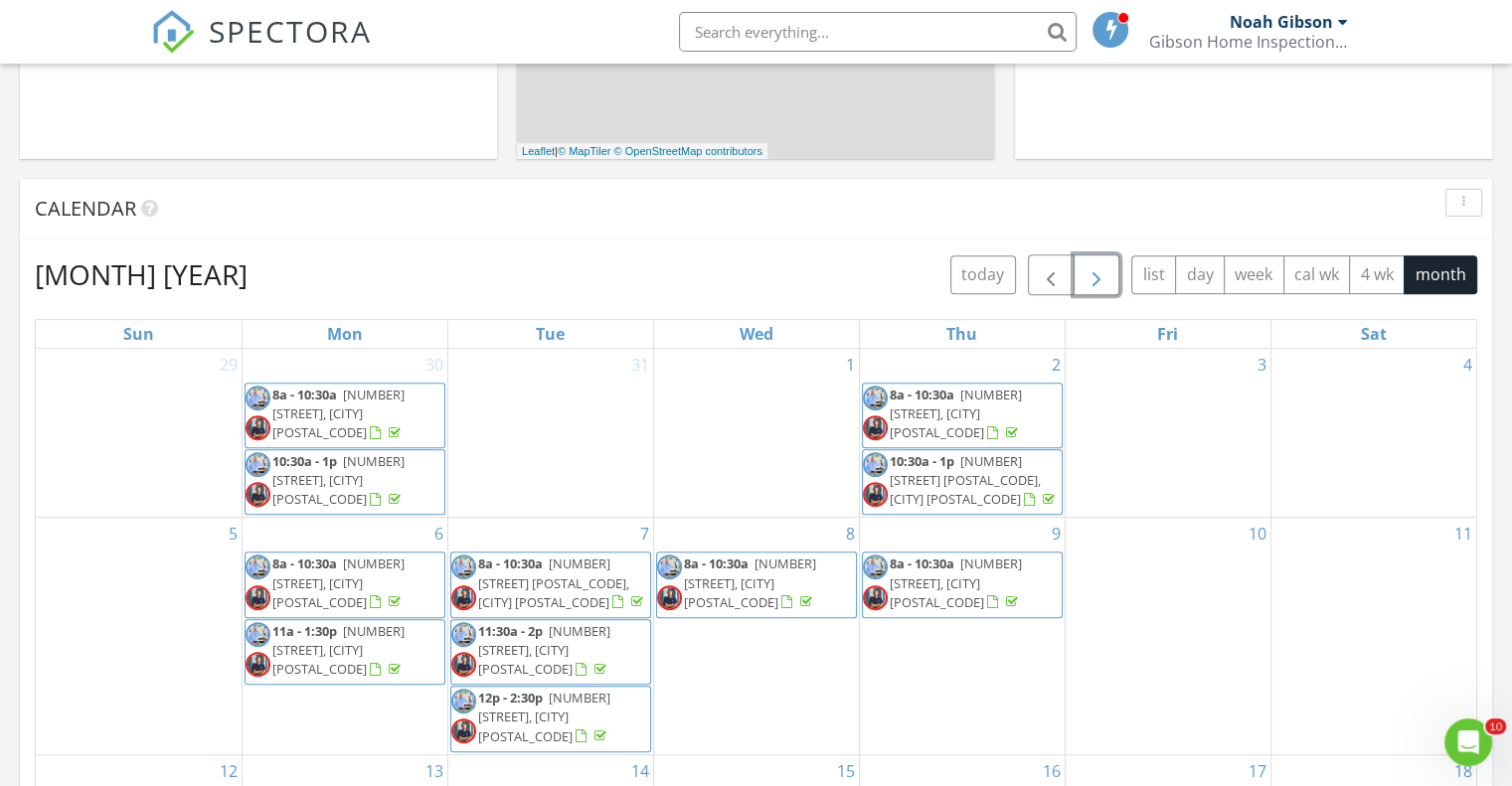click at bounding box center [1096, 275] 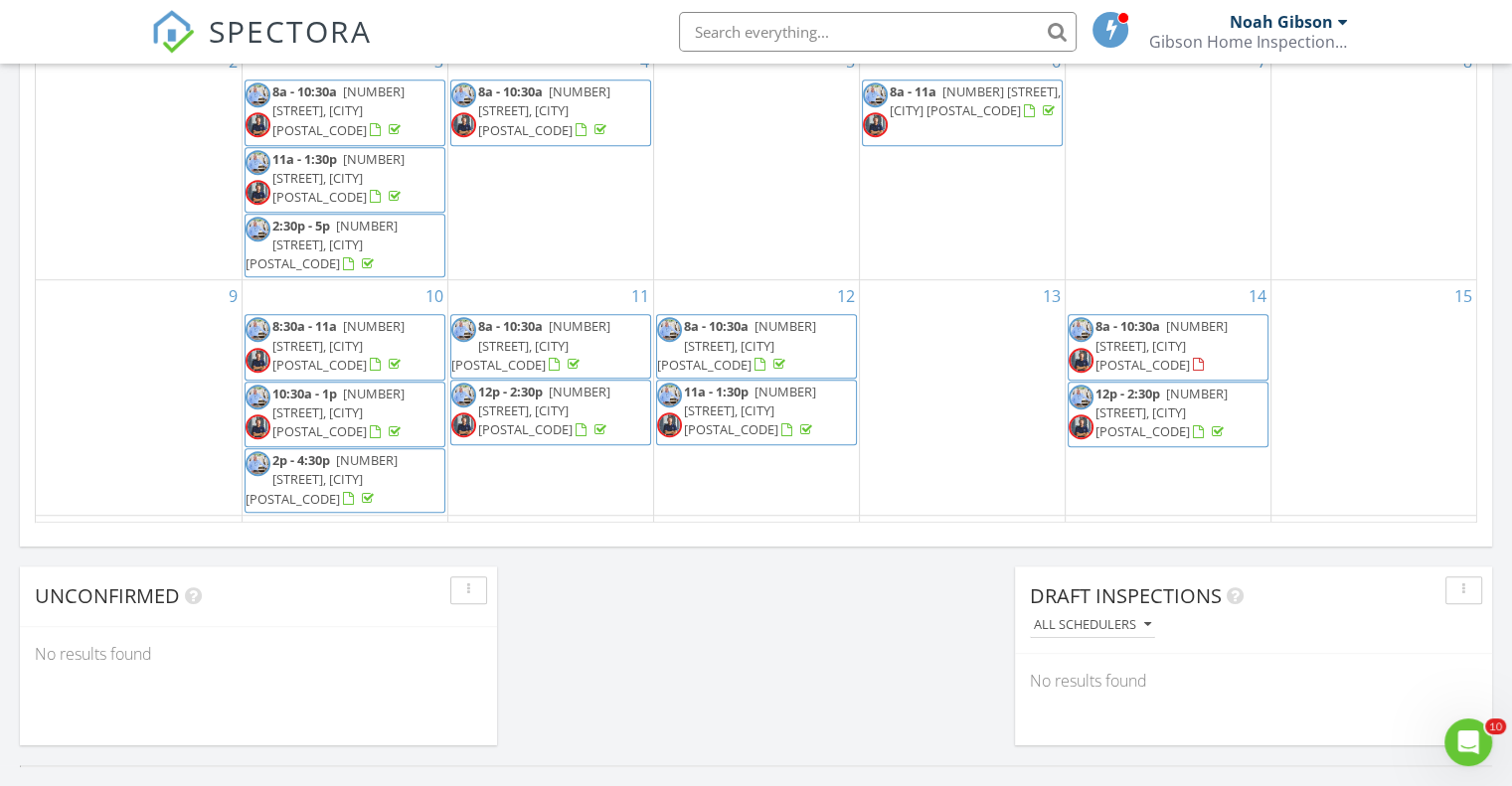 scroll, scrollTop: 1292, scrollLeft: 0, axis: vertical 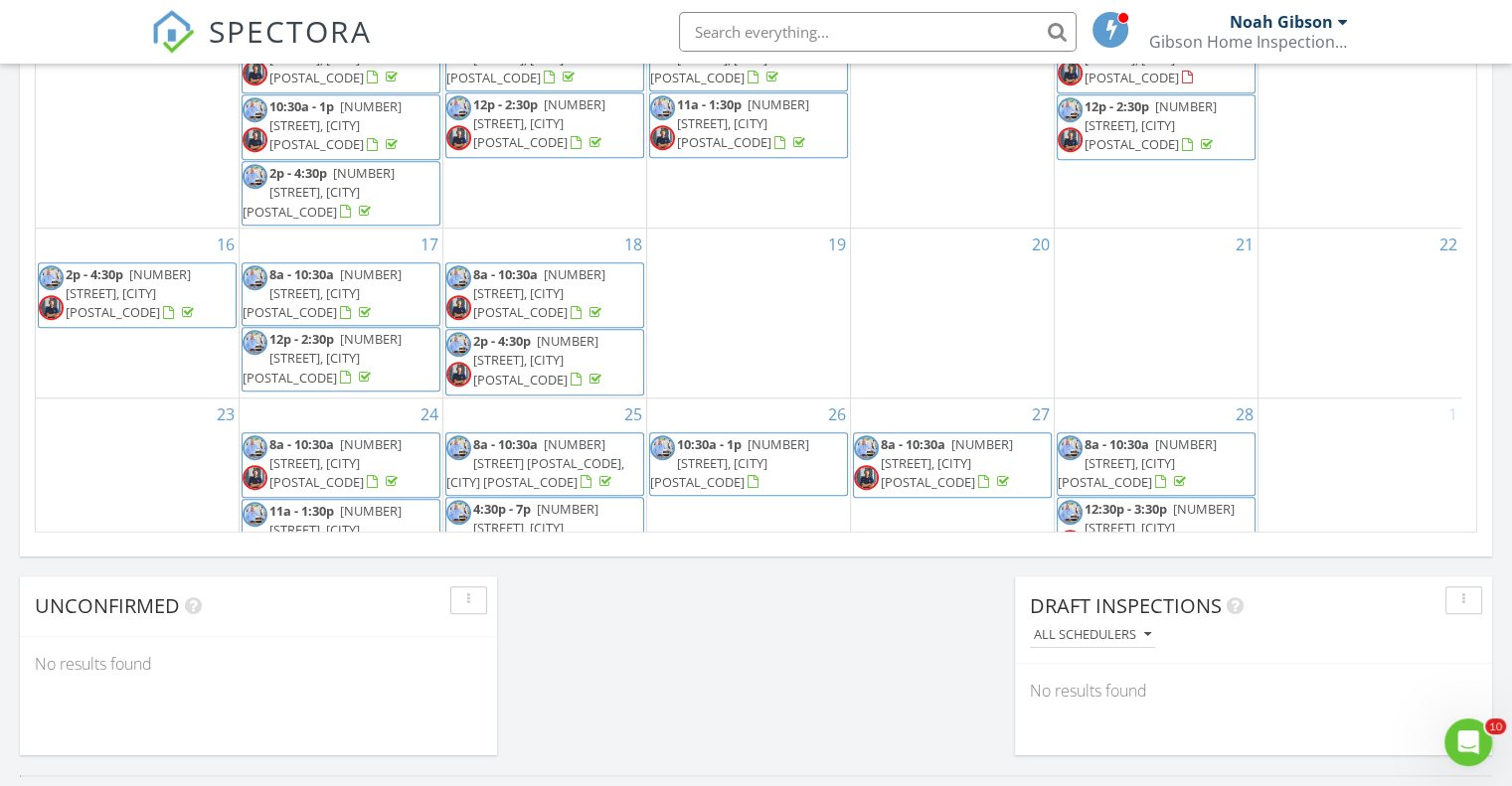 click on "1012 Ridgecrest Dr, Summit 39666" at bounding box center [730, 463] 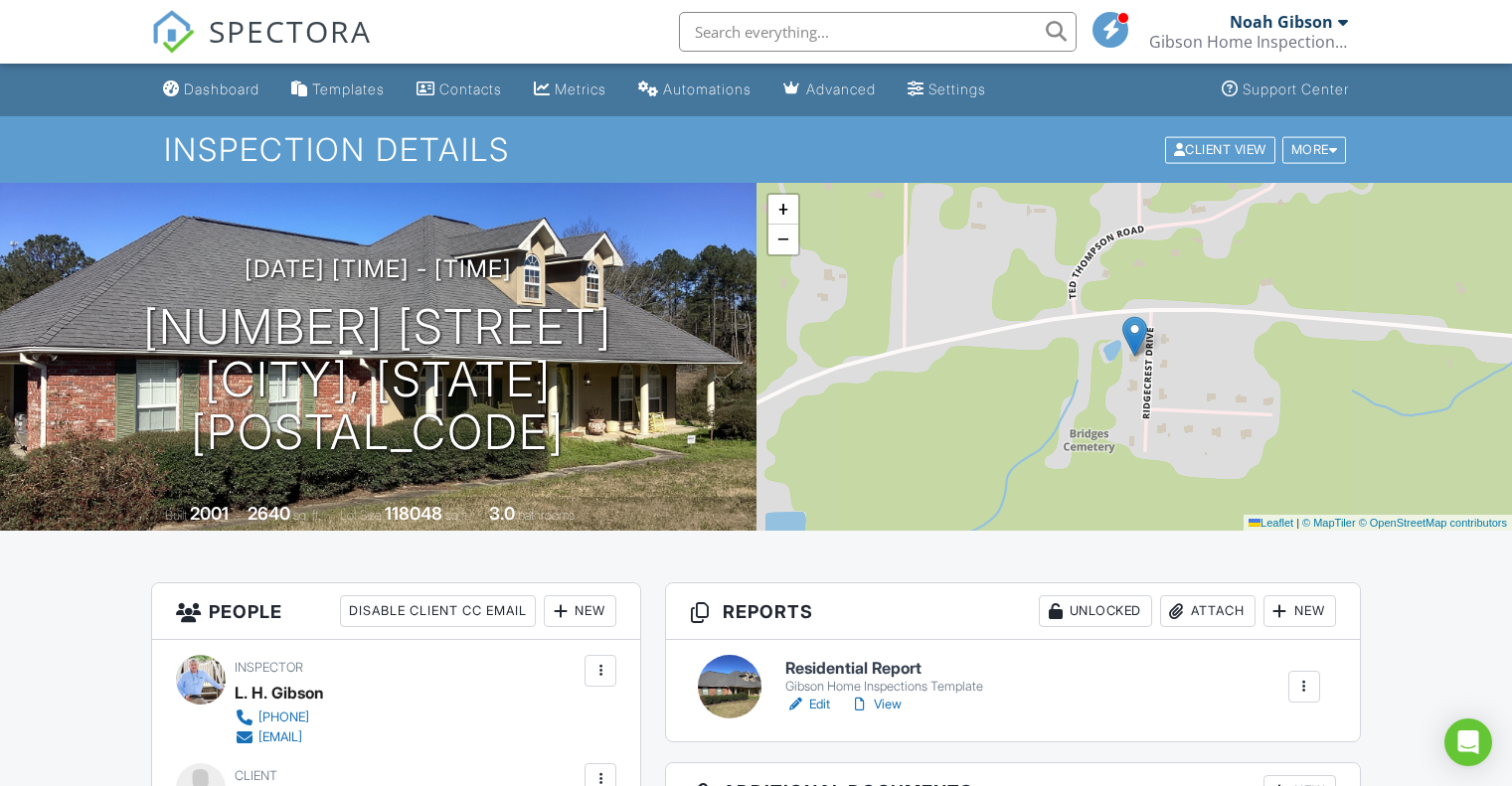 scroll, scrollTop: 0, scrollLeft: 0, axis: both 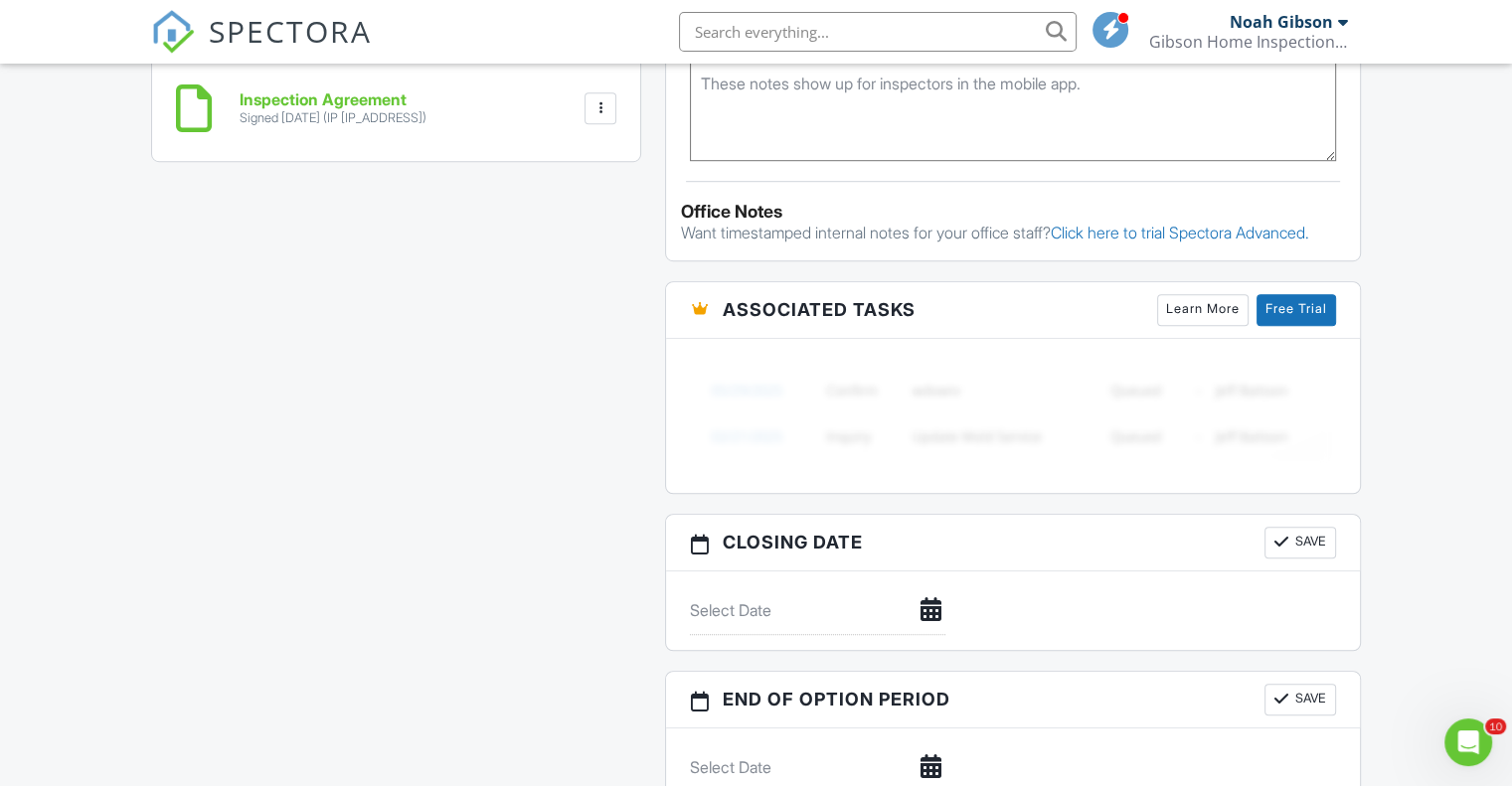 click on "Inspection Agreement" at bounding box center (333, 100) 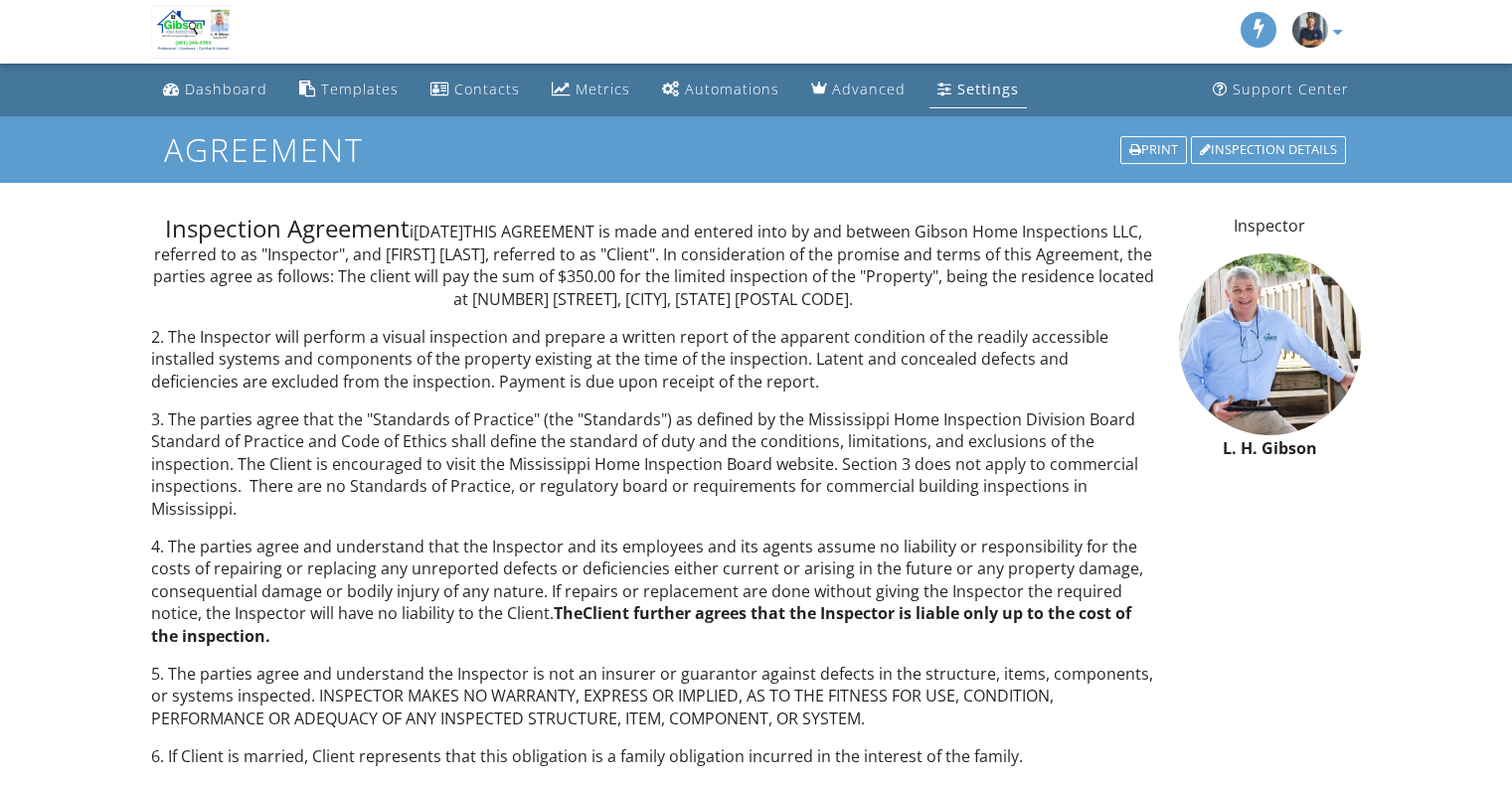 scroll, scrollTop: 0, scrollLeft: 0, axis: both 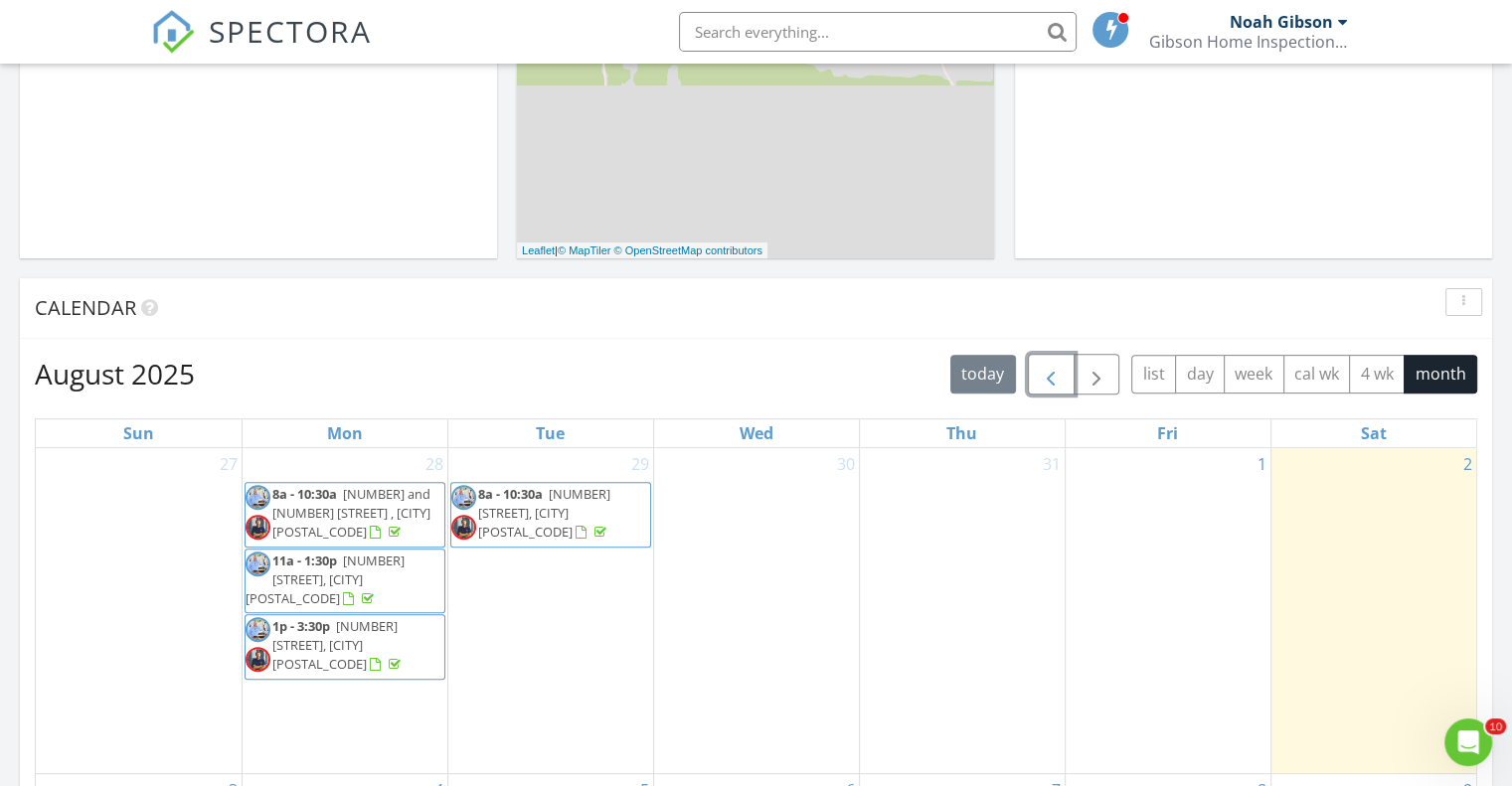 click at bounding box center (1051, 375) 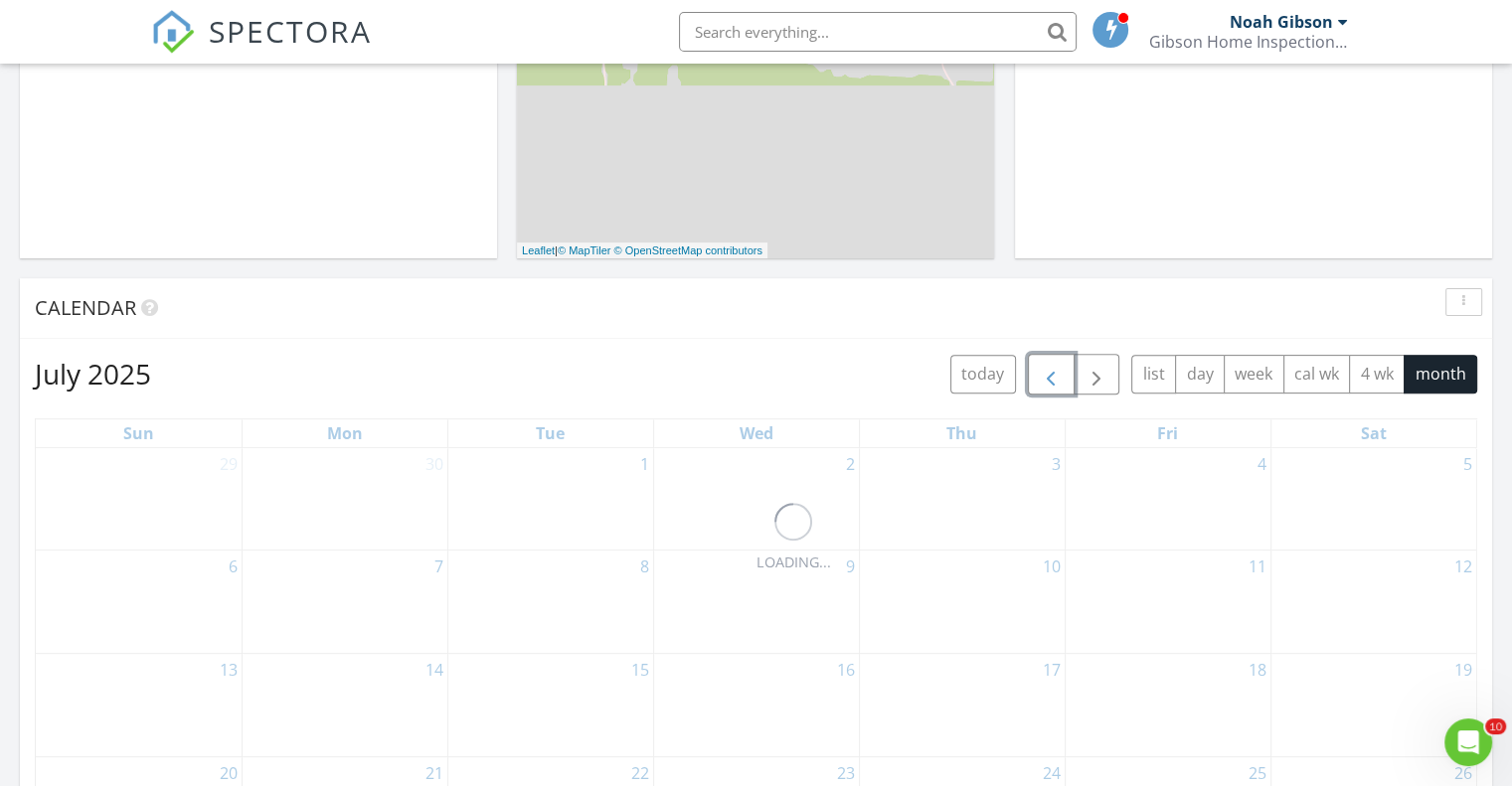 click at bounding box center (1051, 375) 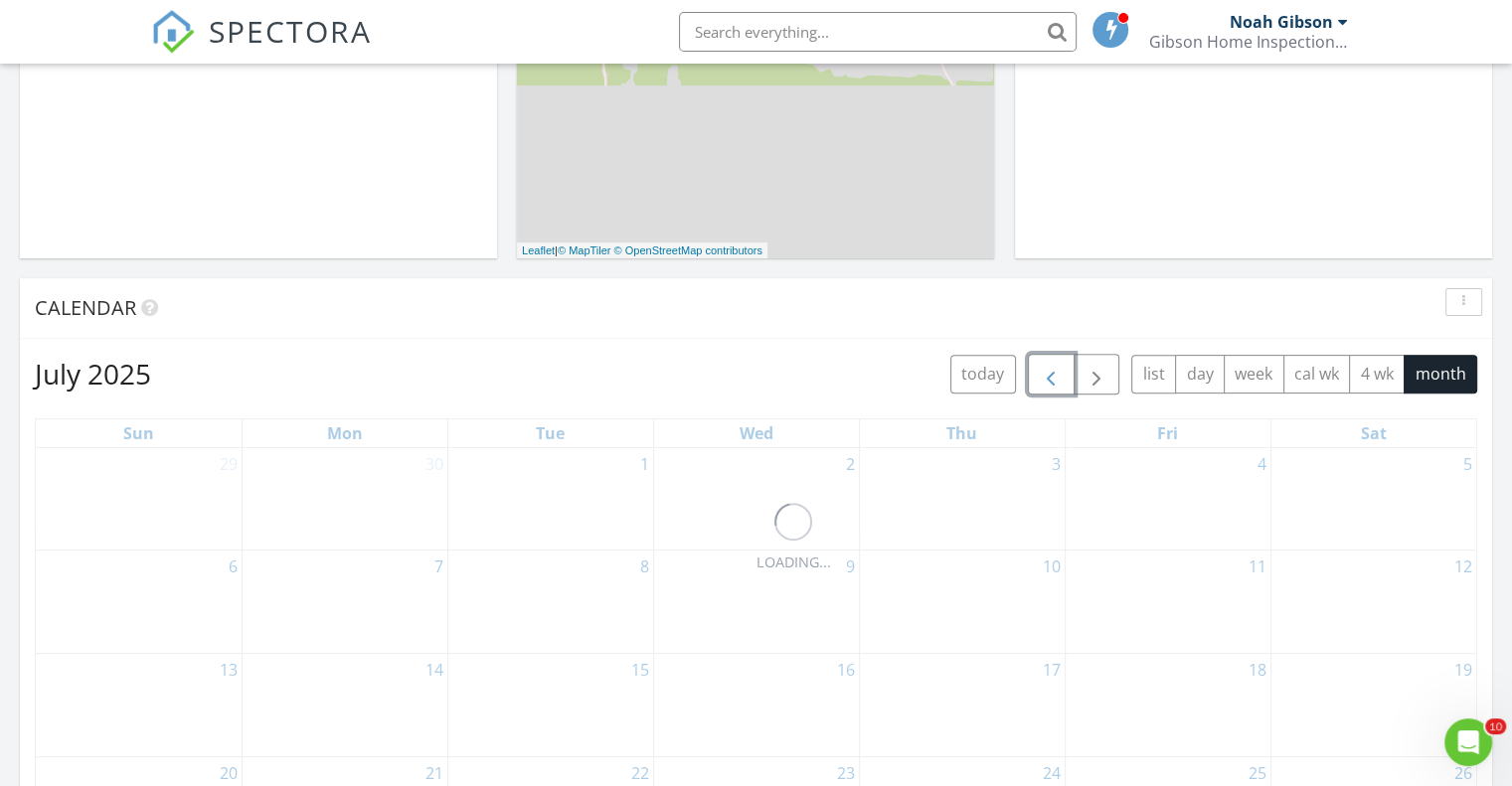 click at bounding box center (1051, 375) 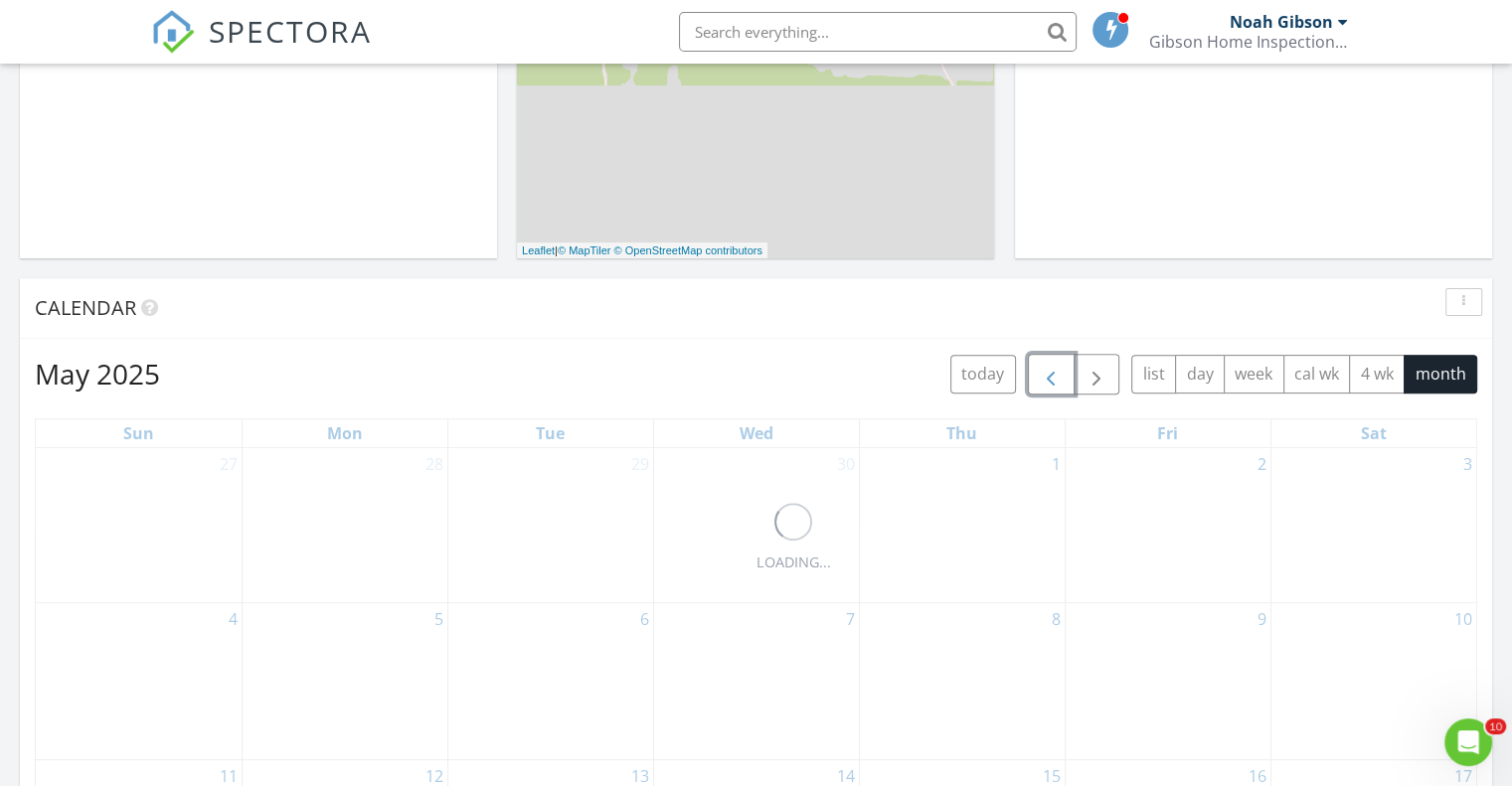 click at bounding box center (1051, 375) 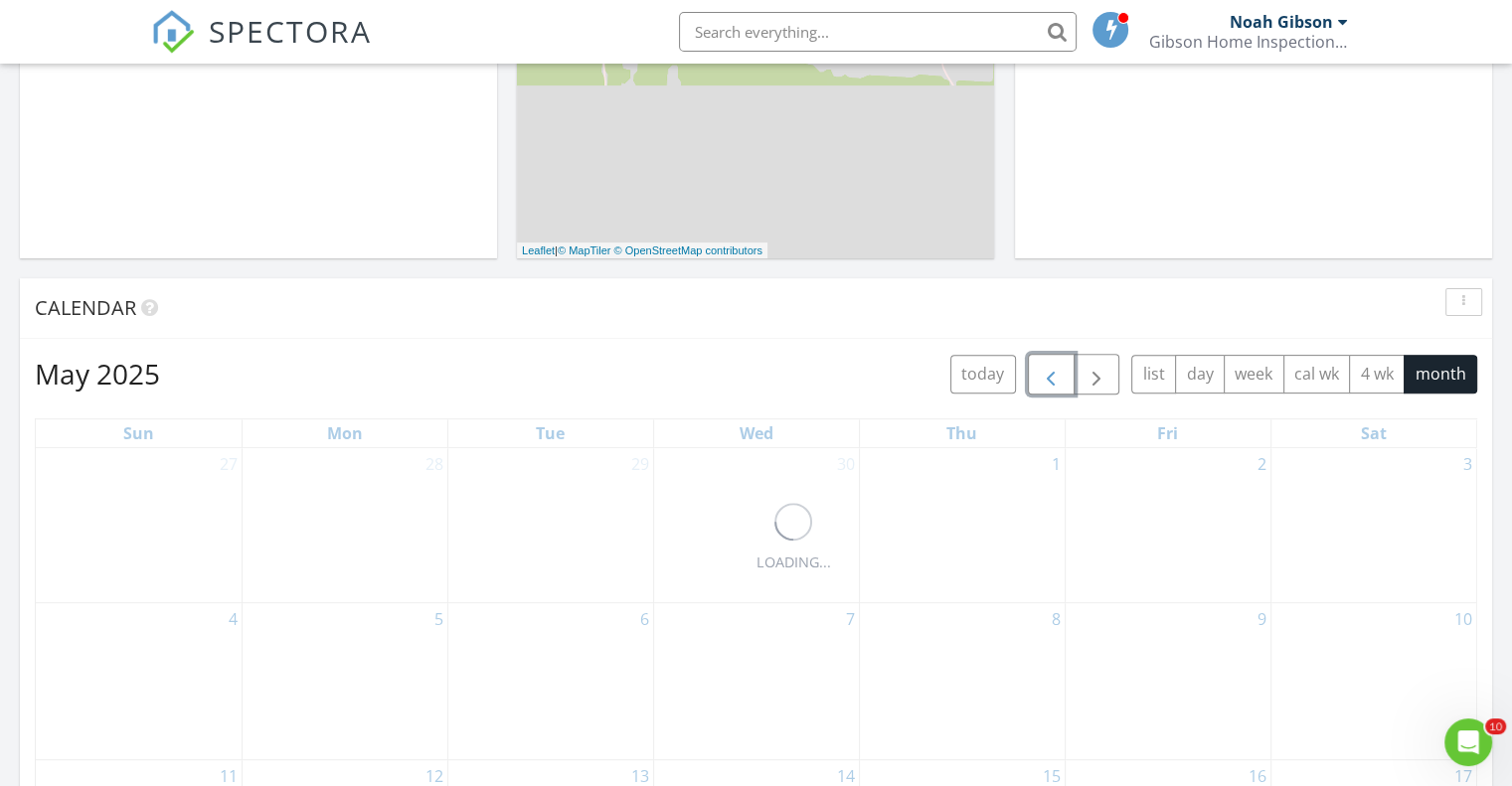 click at bounding box center [1051, 375] 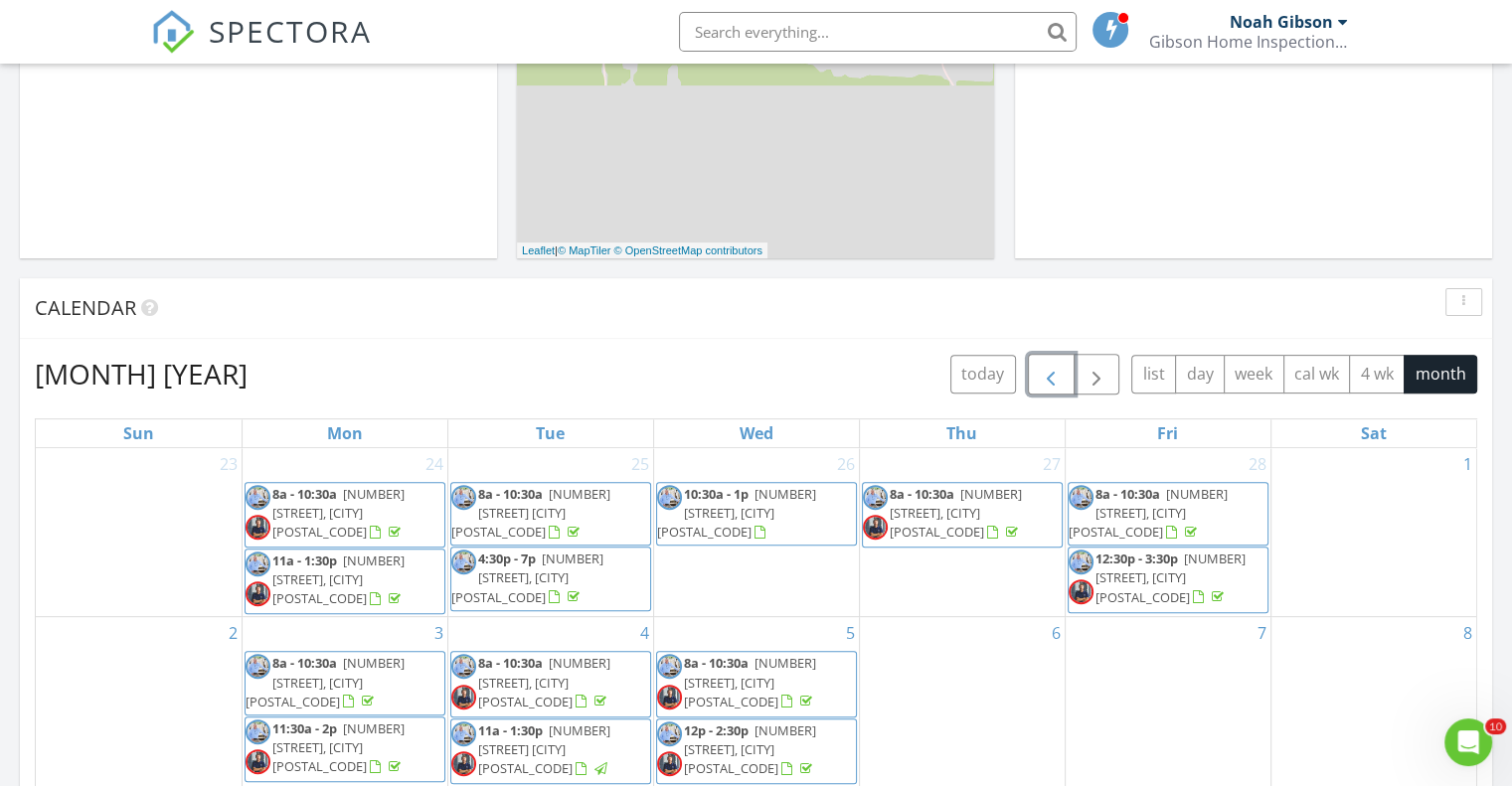 click at bounding box center (1051, 375) 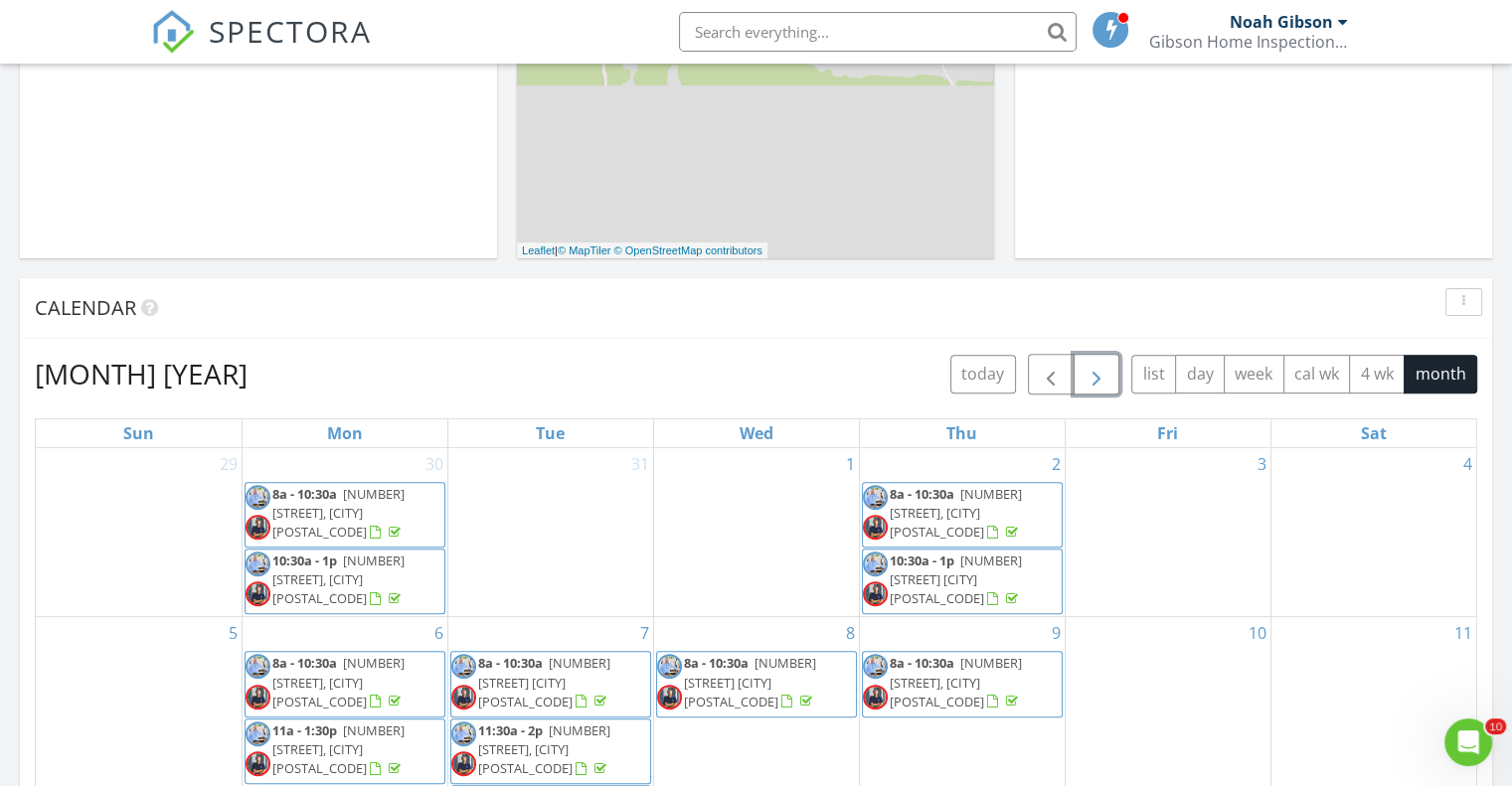 click at bounding box center (1096, 374) 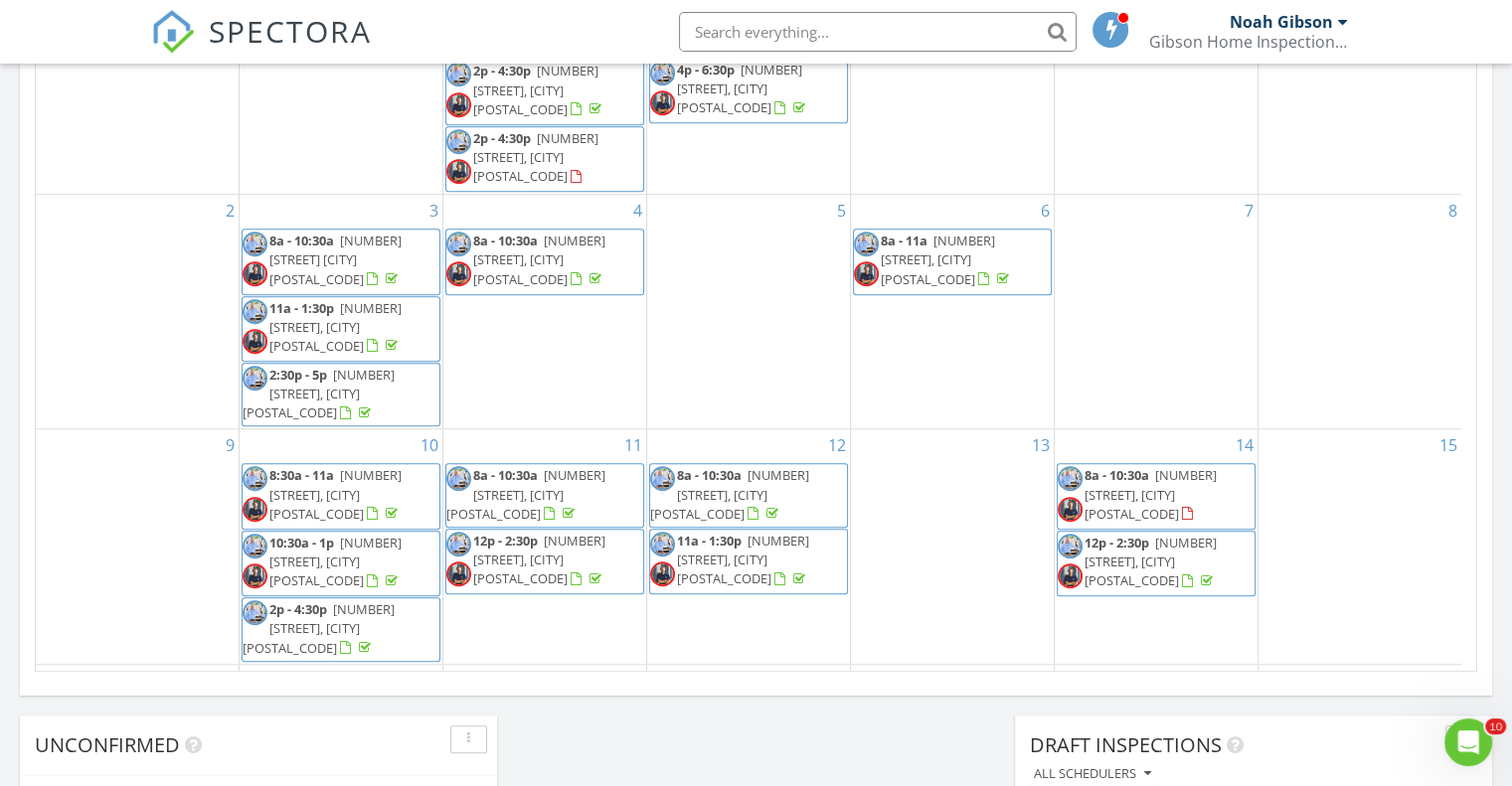 scroll, scrollTop: 1192, scrollLeft: 0, axis: vertical 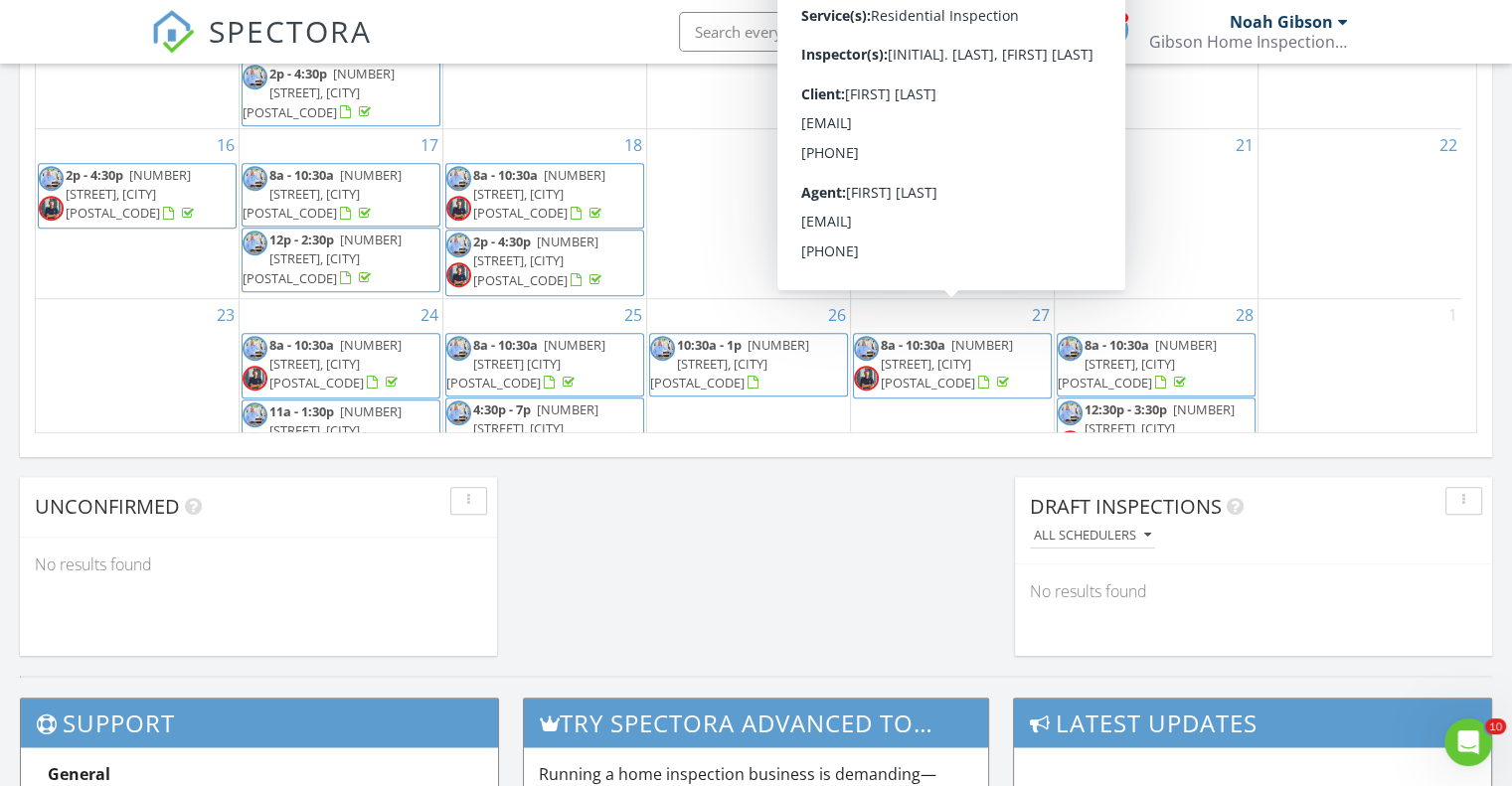 click on "1808 Meadowbrook Rd, Jackson 39211" at bounding box center (946, 364) 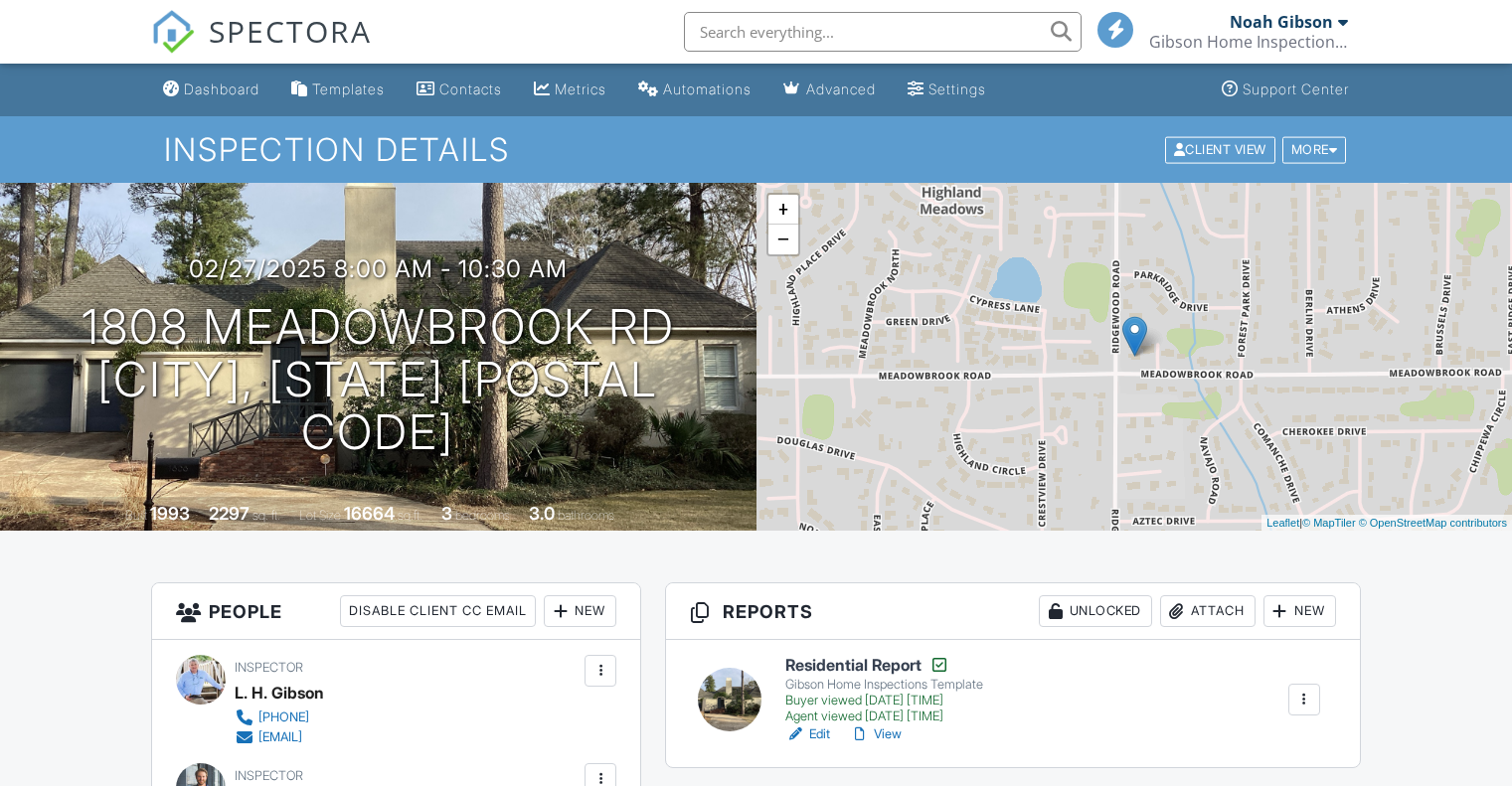 scroll, scrollTop: 0, scrollLeft: 0, axis: both 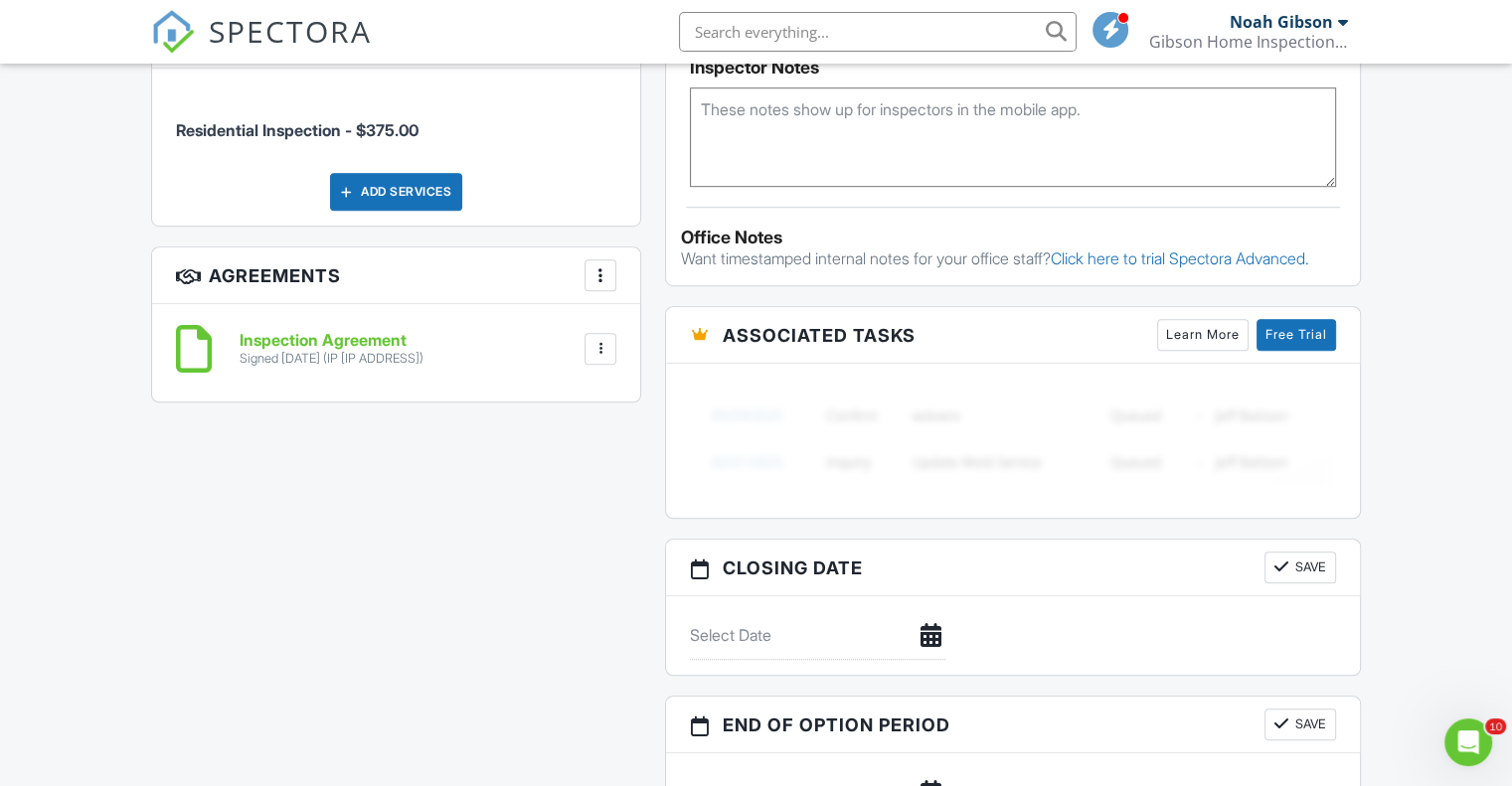 click on "Inspection Agreement" at bounding box center [331, 341] 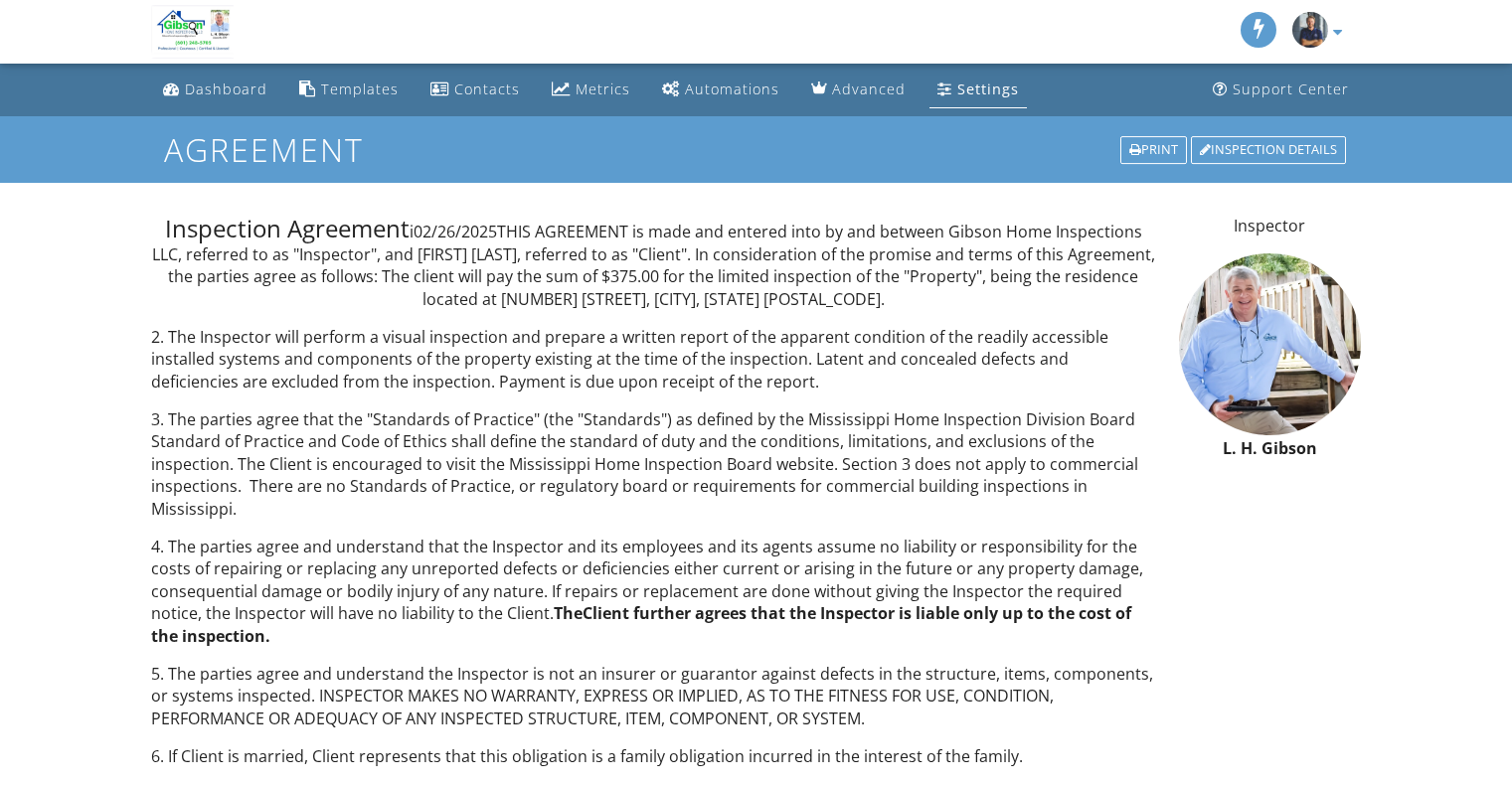 scroll, scrollTop: 0, scrollLeft: 0, axis: both 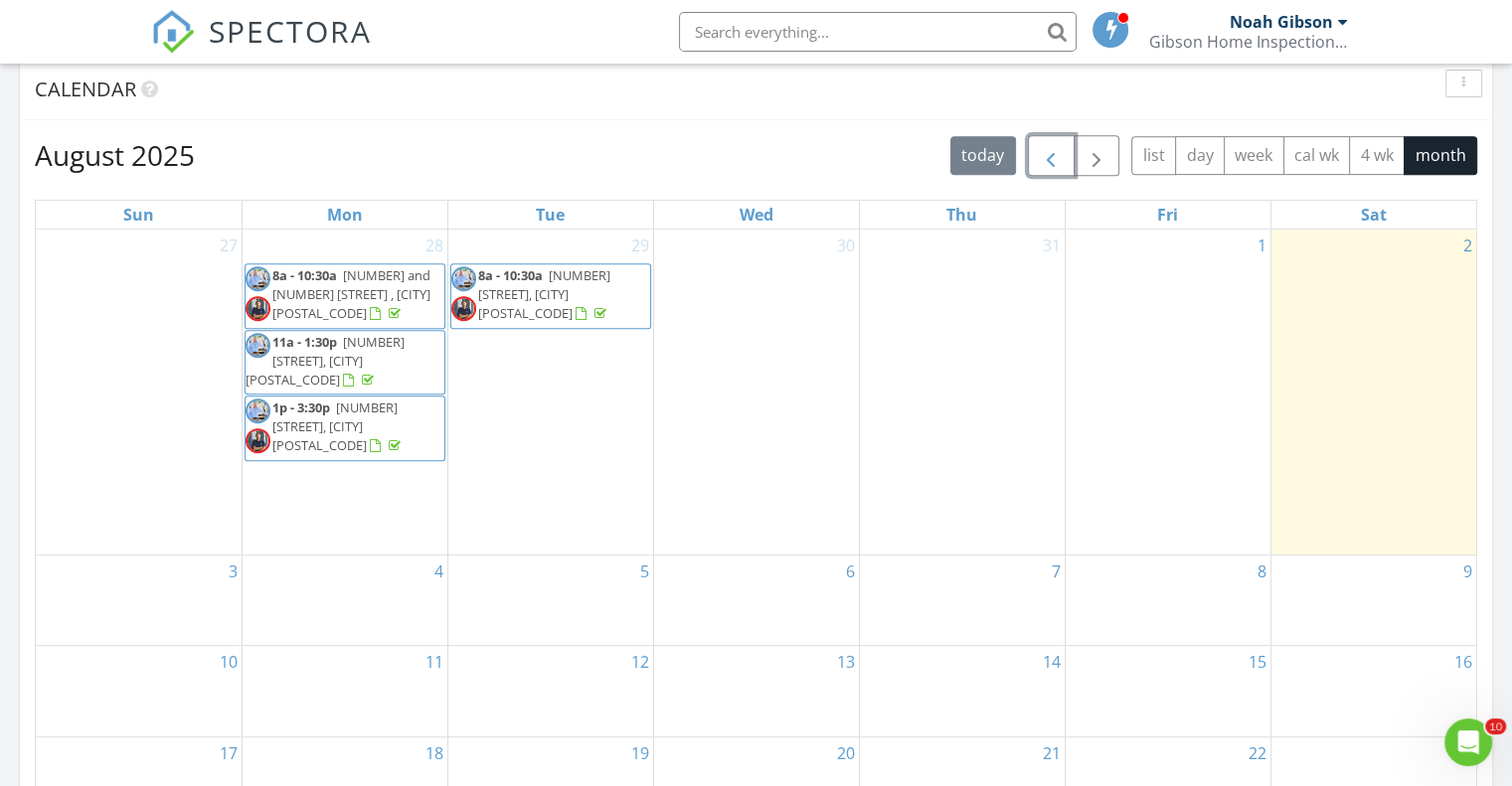click at bounding box center [1051, 155] 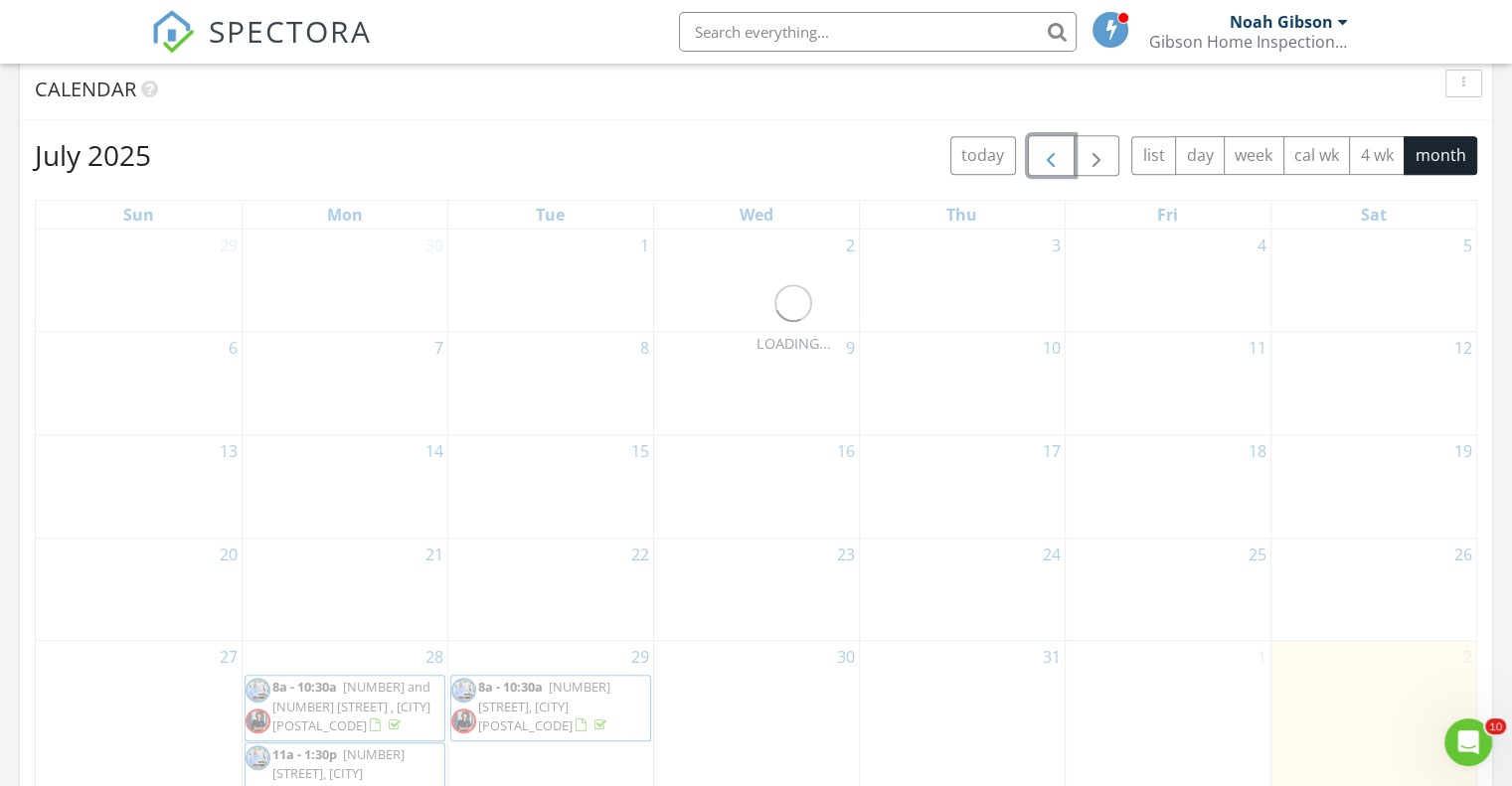 click at bounding box center (1051, 155) 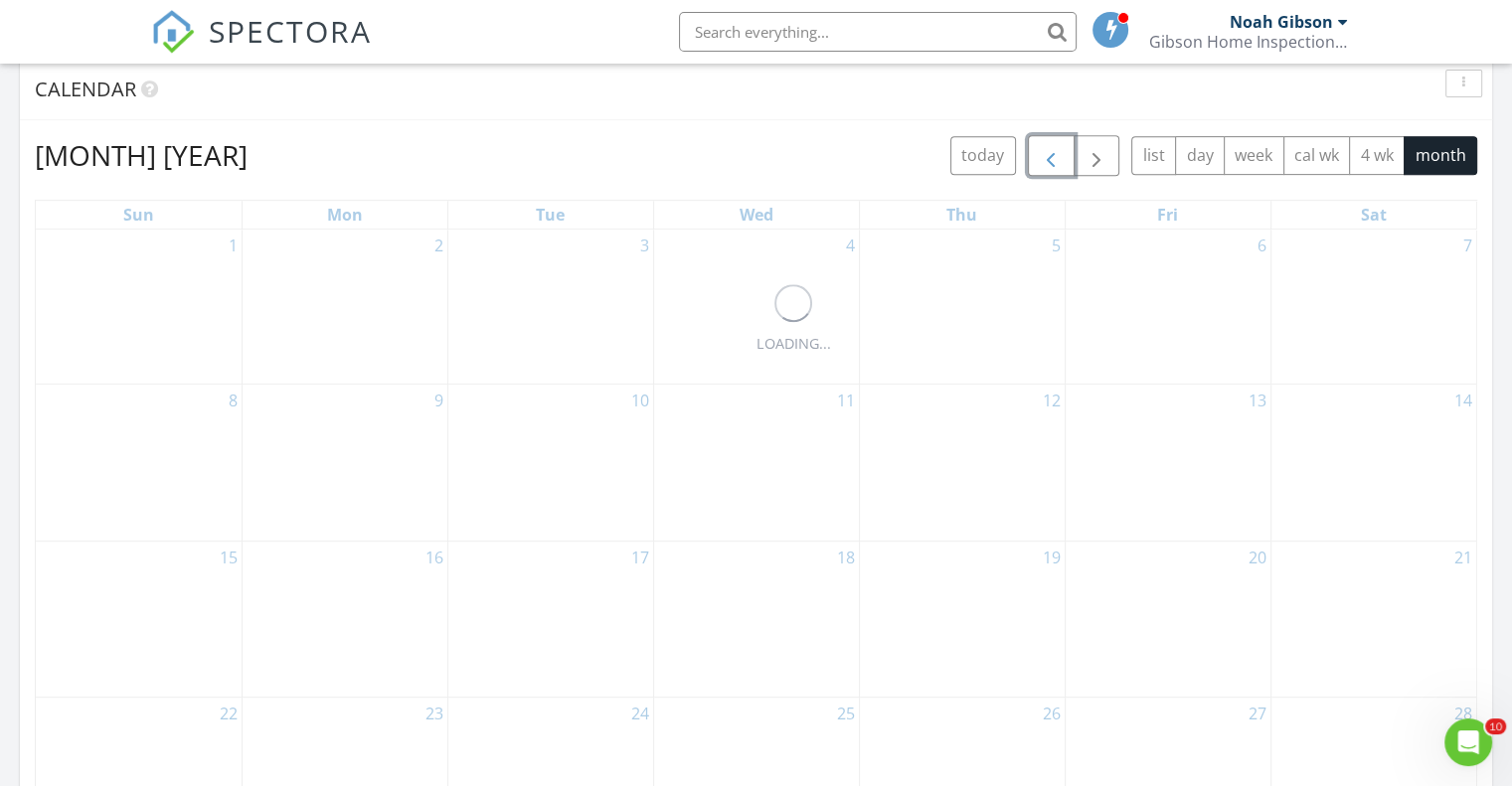 click at bounding box center (1051, 155) 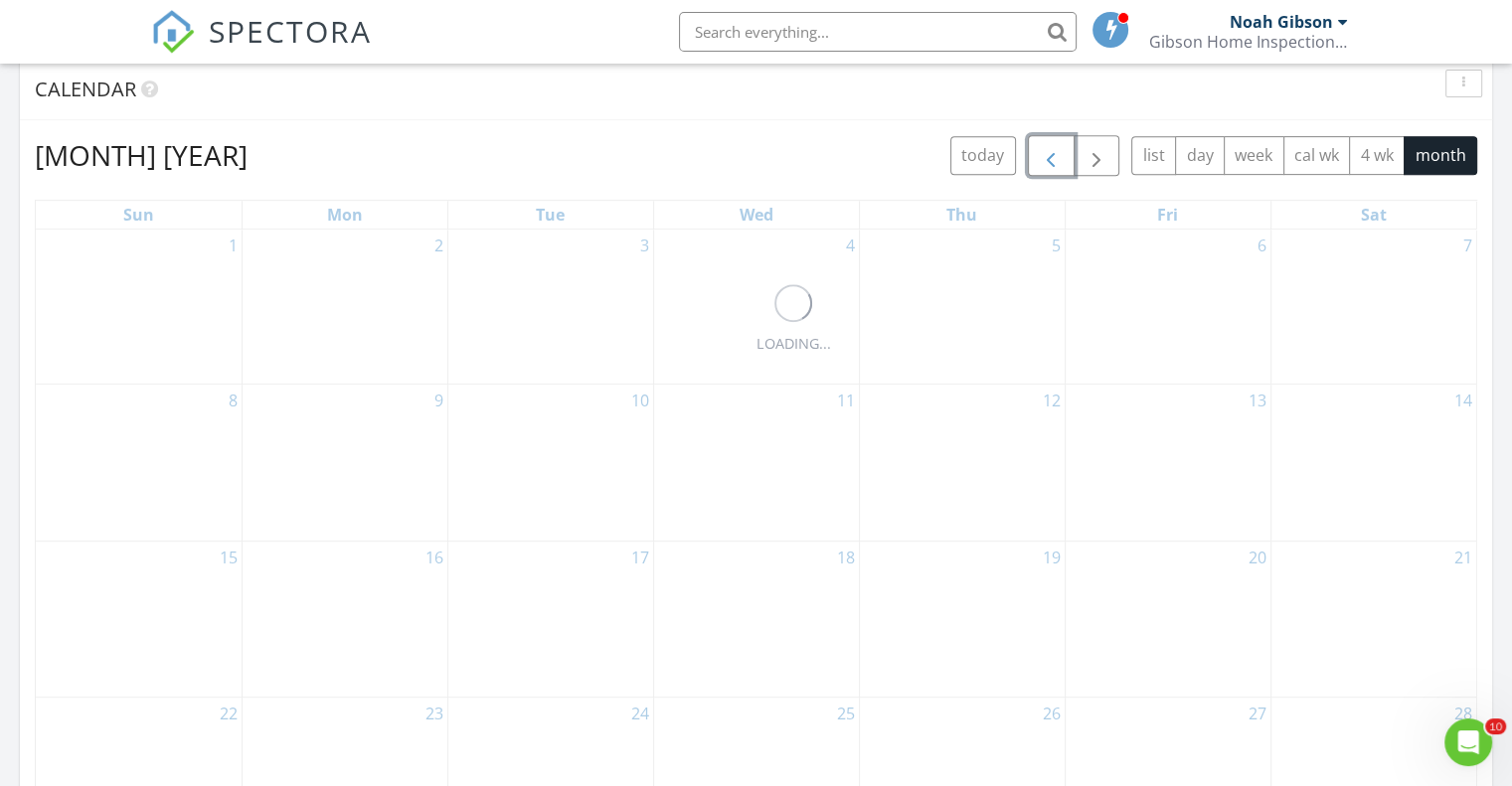 click at bounding box center (1051, 155) 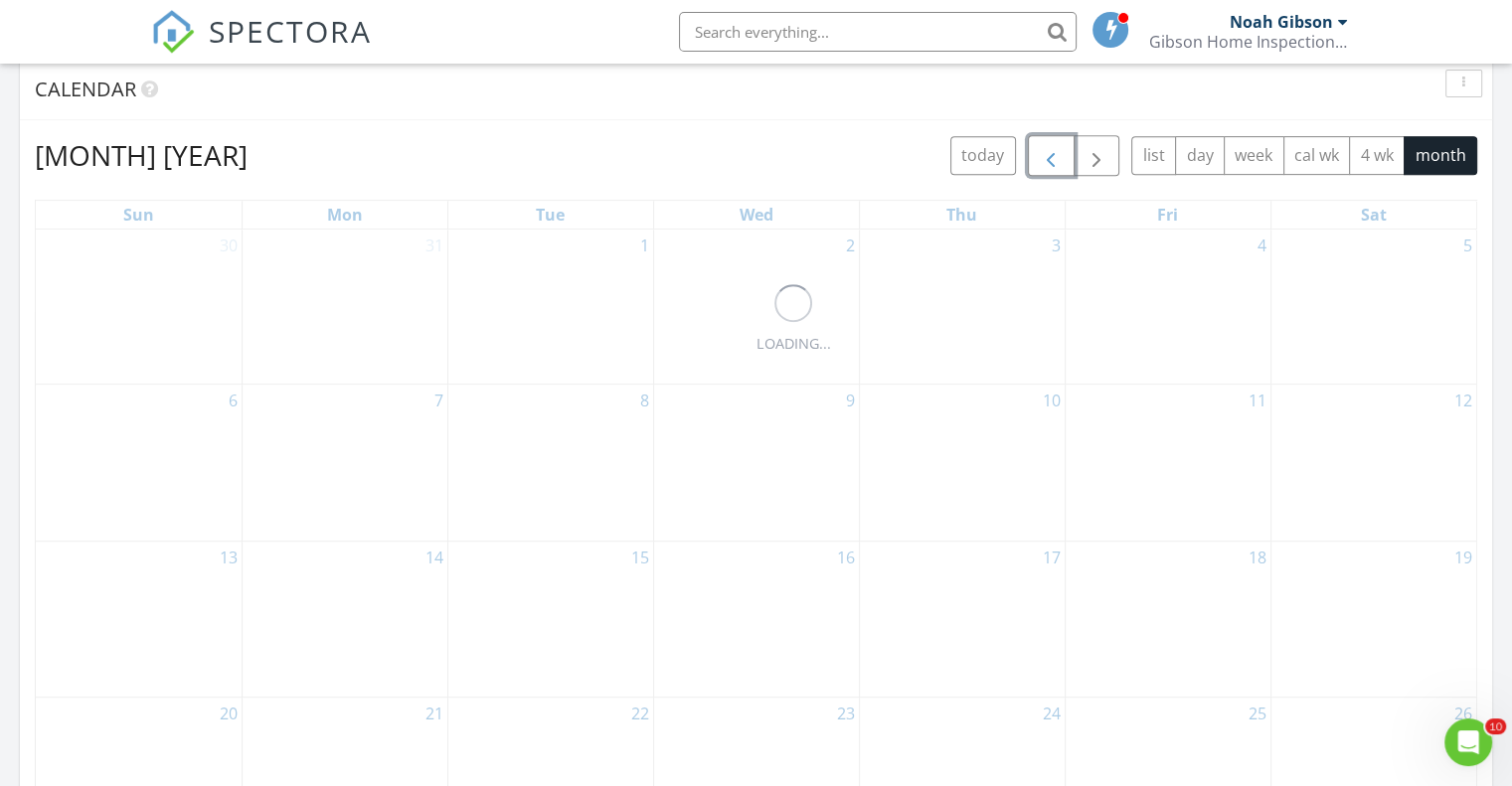 click at bounding box center [1051, 155] 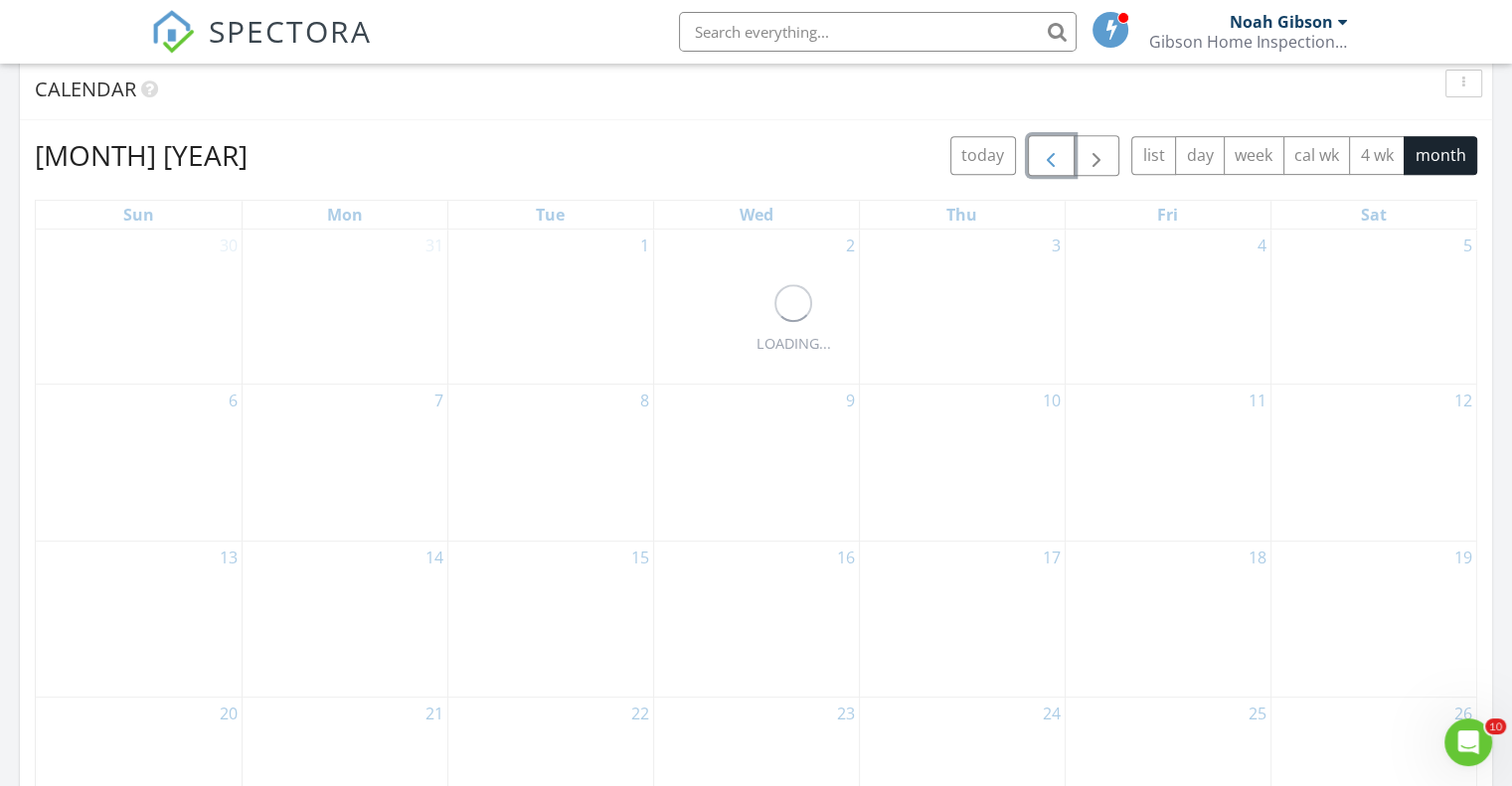 click at bounding box center [1051, 155] 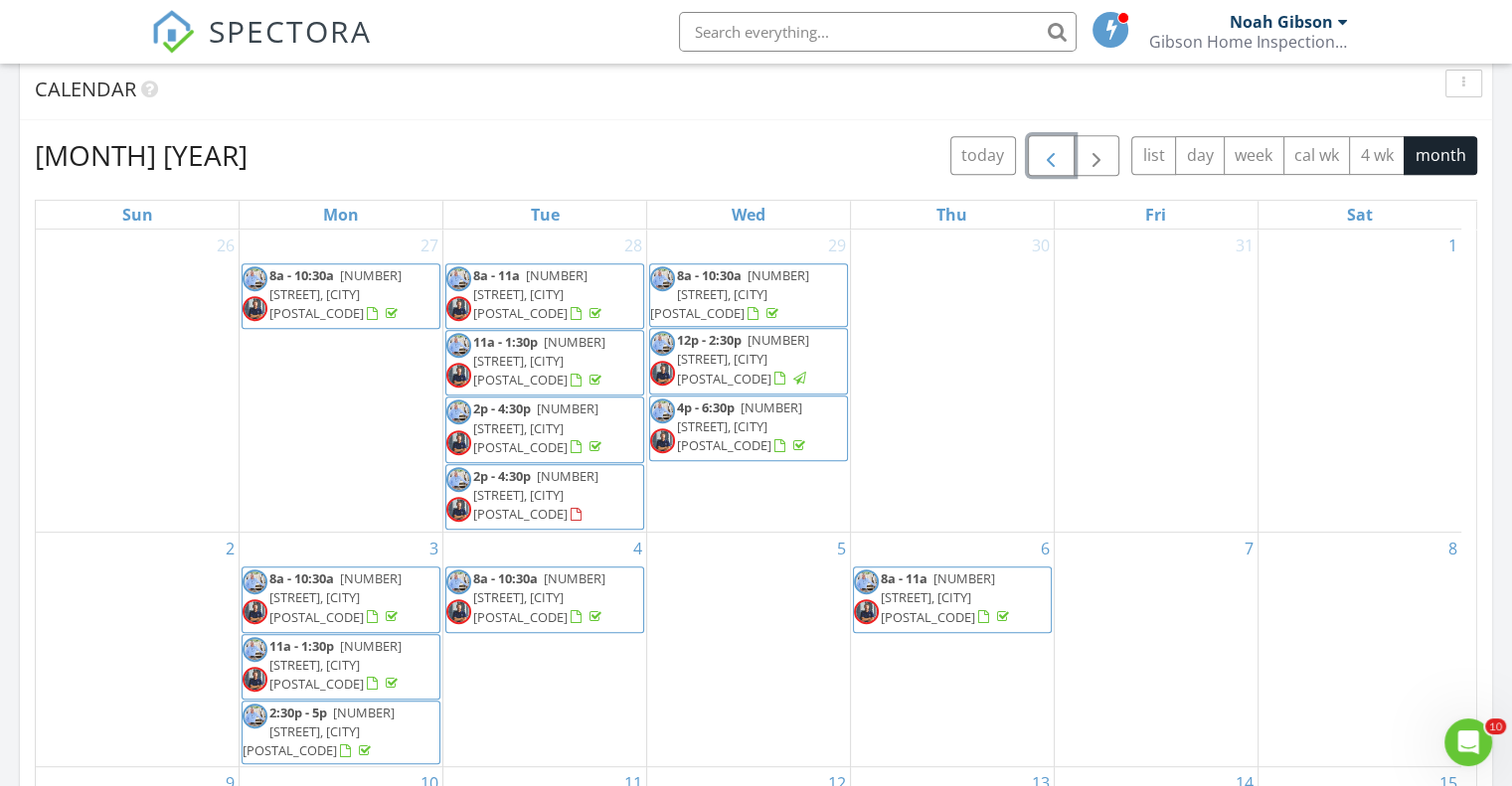 scroll, scrollTop: 297, scrollLeft: 0, axis: vertical 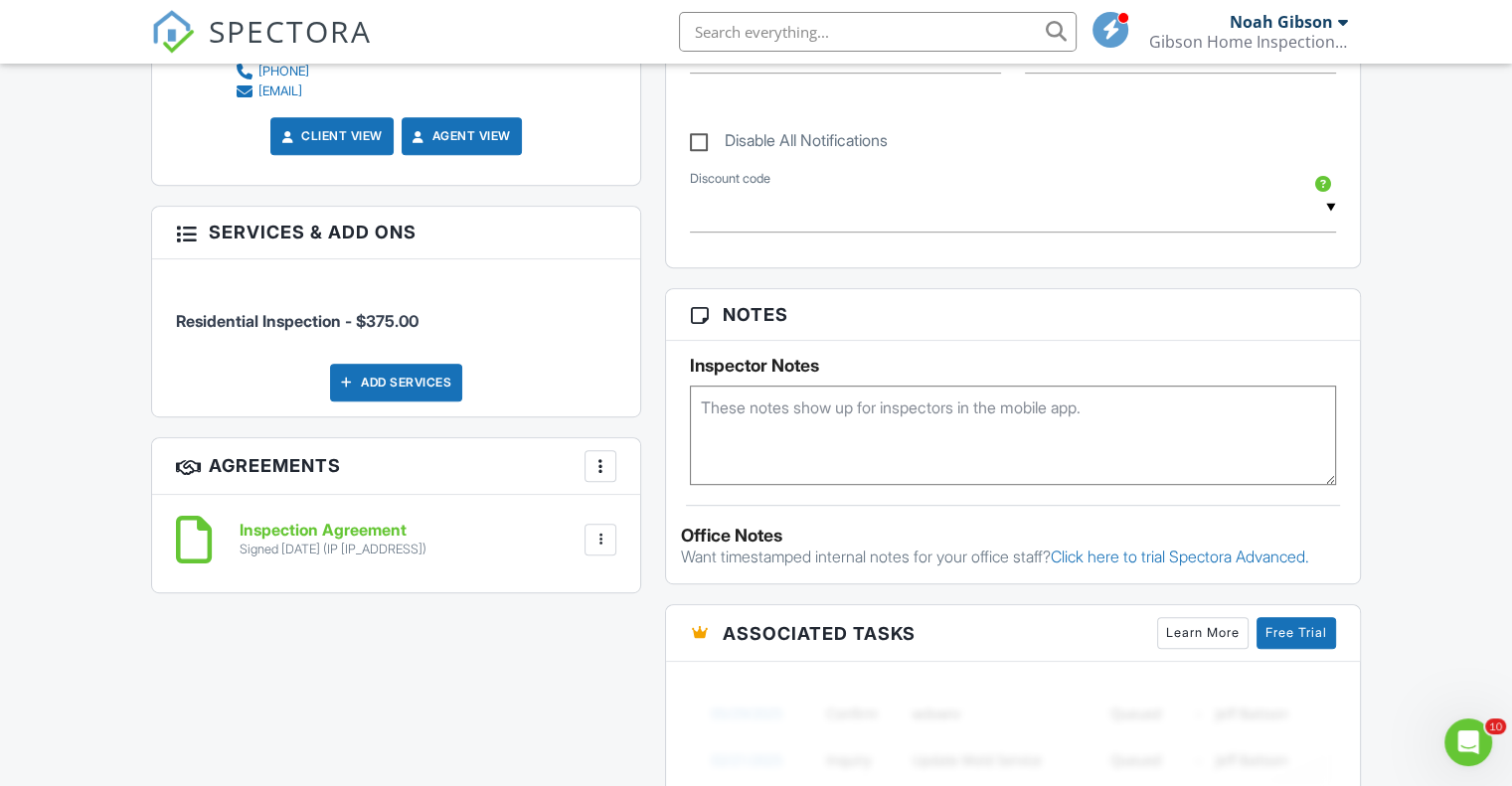 click on "Inspection Agreement" at bounding box center (333, 531) 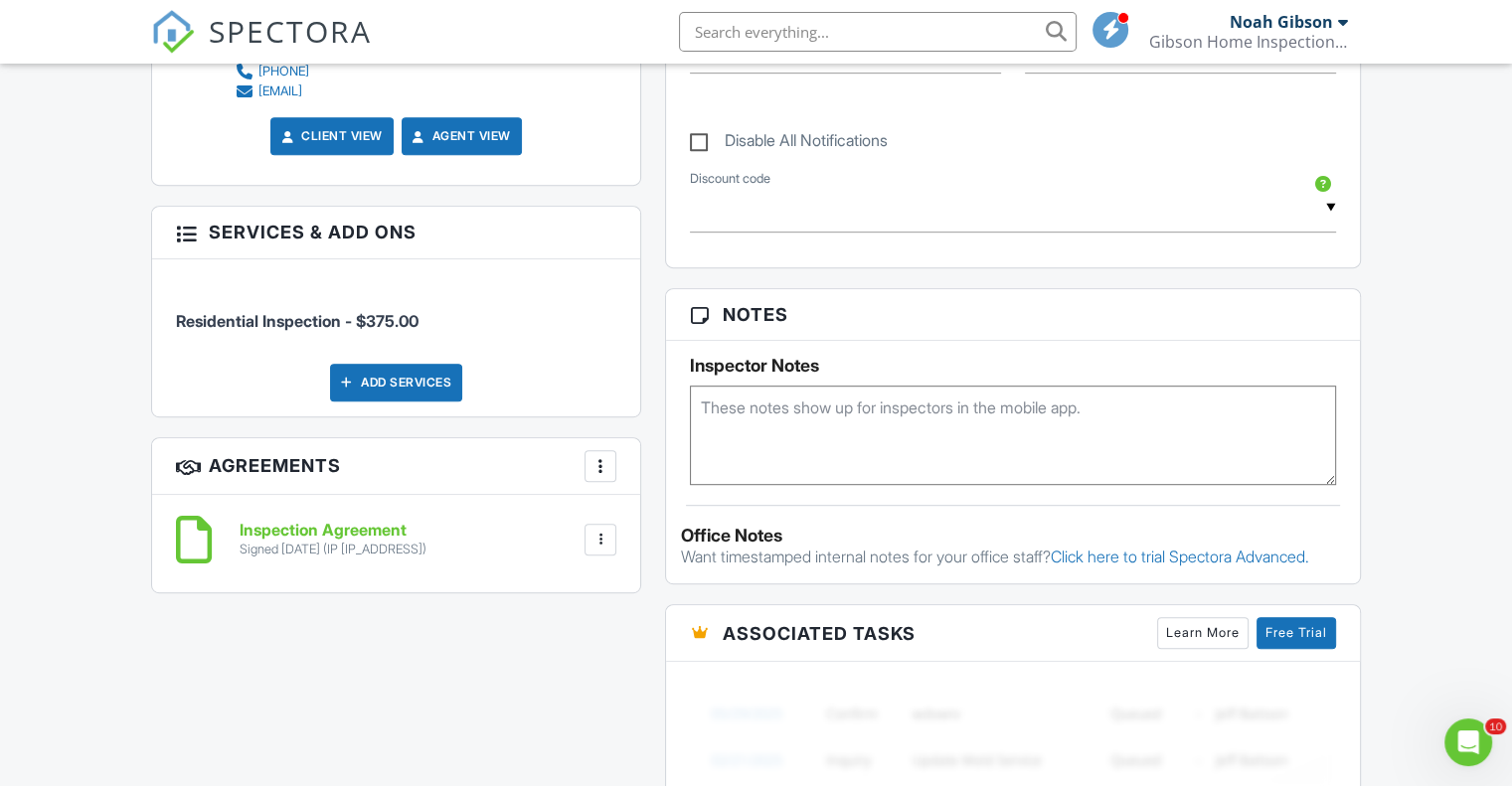 scroll, scrollTop: 0, scrollLeft: 0, axis: both 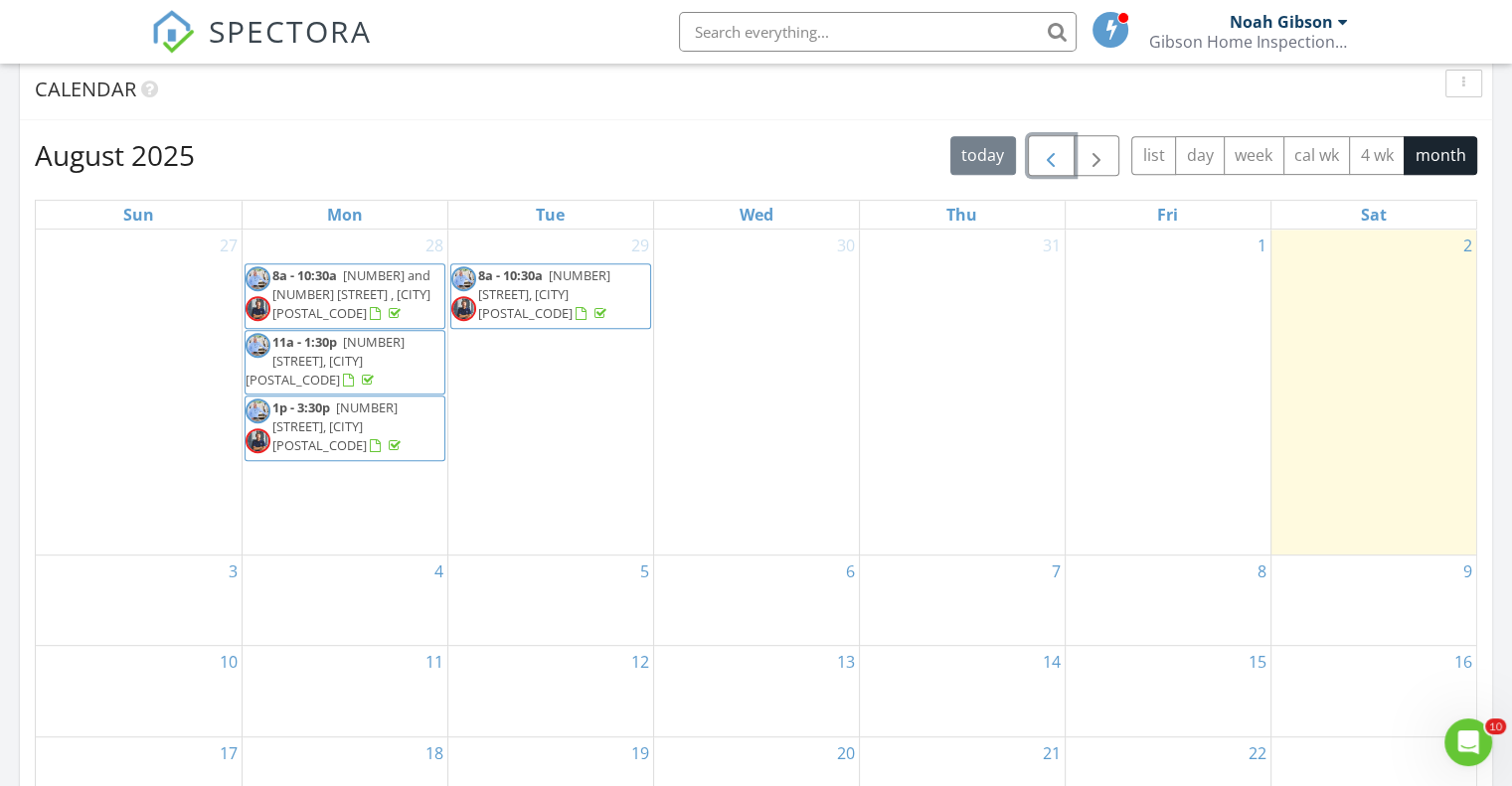 click at bounding box center [1051, 156] 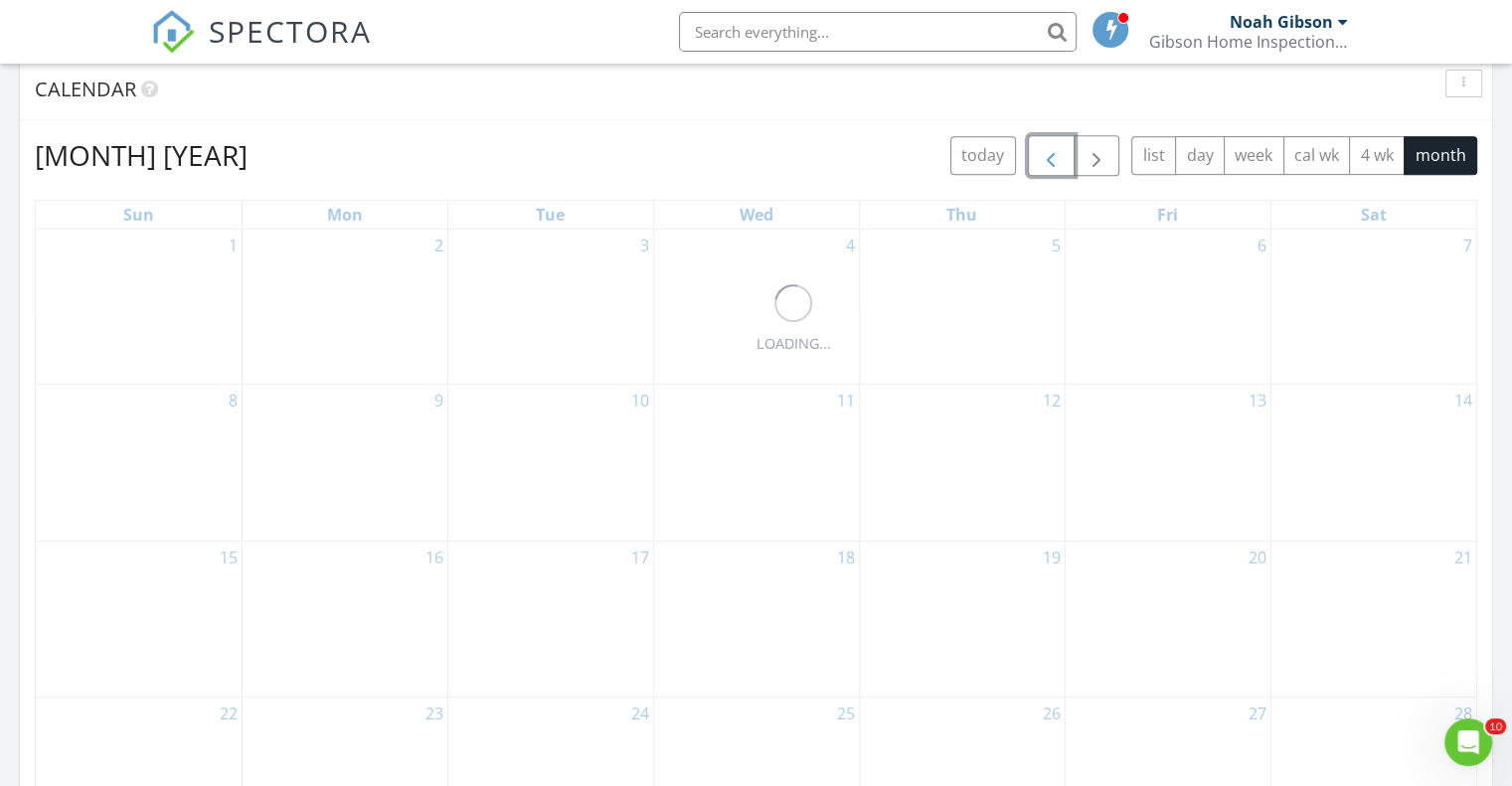 click at bounding box center [1051, 156] 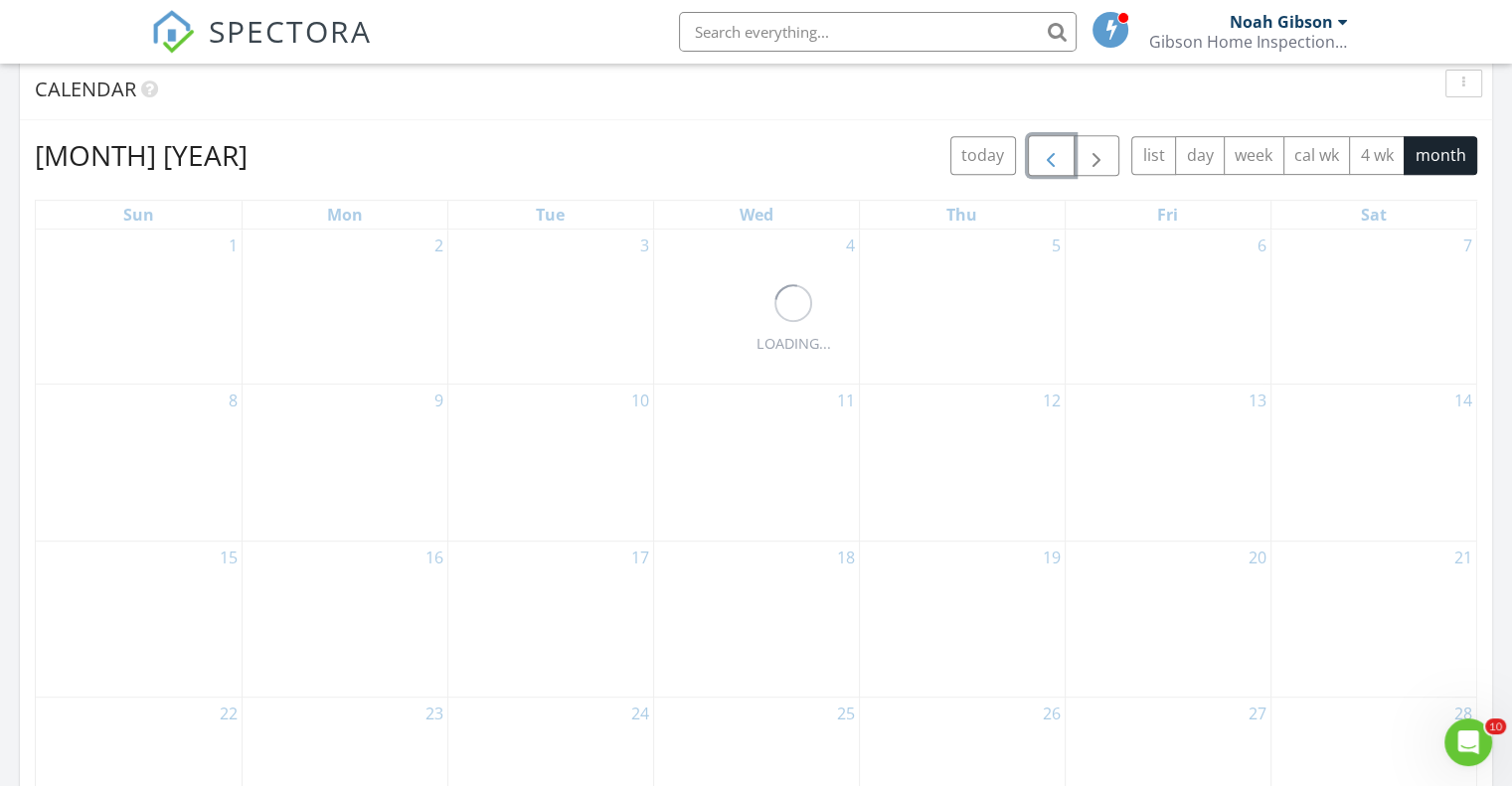 click at bounding box center (1051, 156) 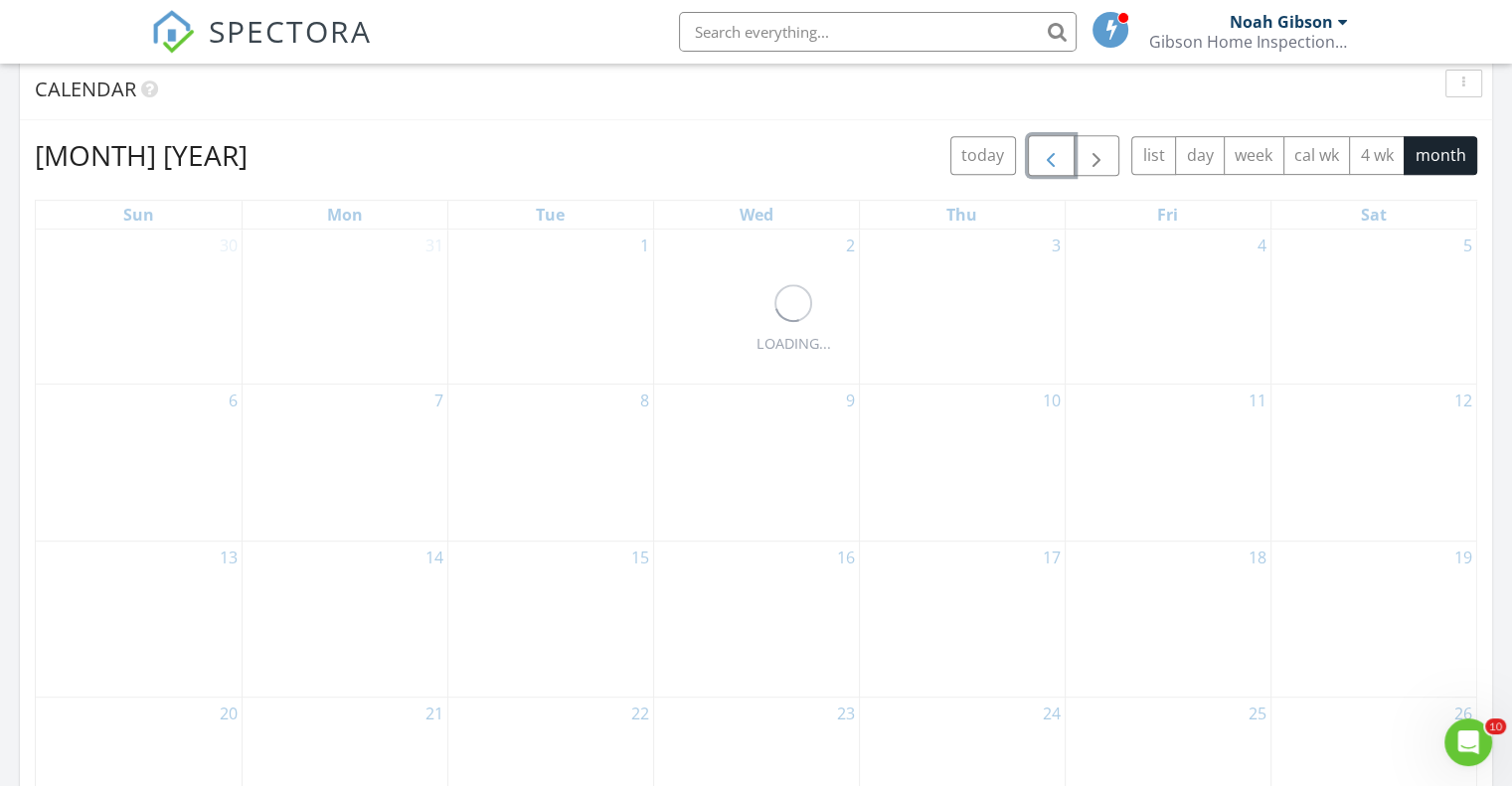 click at bounding box center [1051, 156] 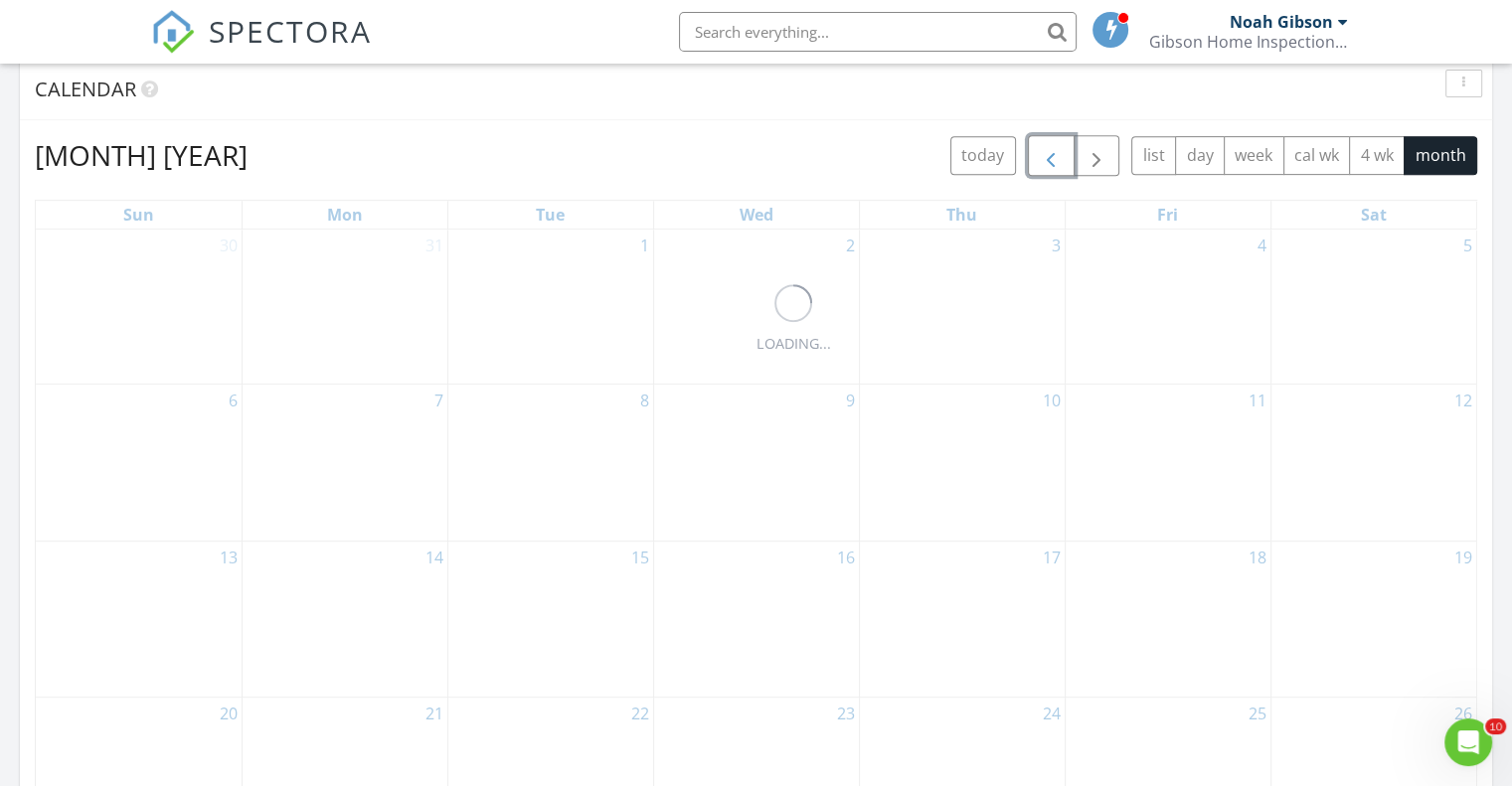 click at bounding box center (1051, 156) 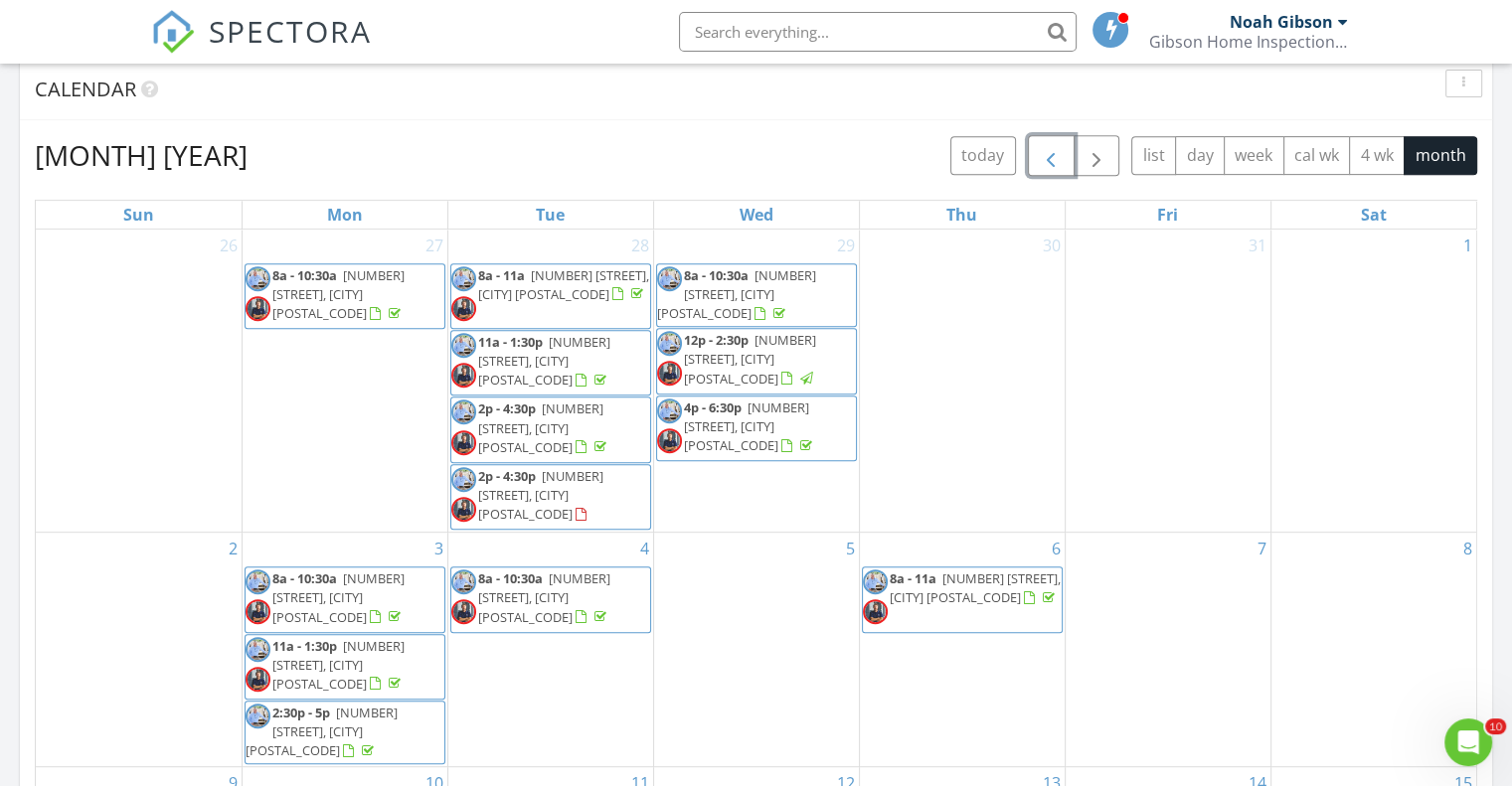 scroll, scrollTop: 297, scrollLeft: 0, axis: vertical 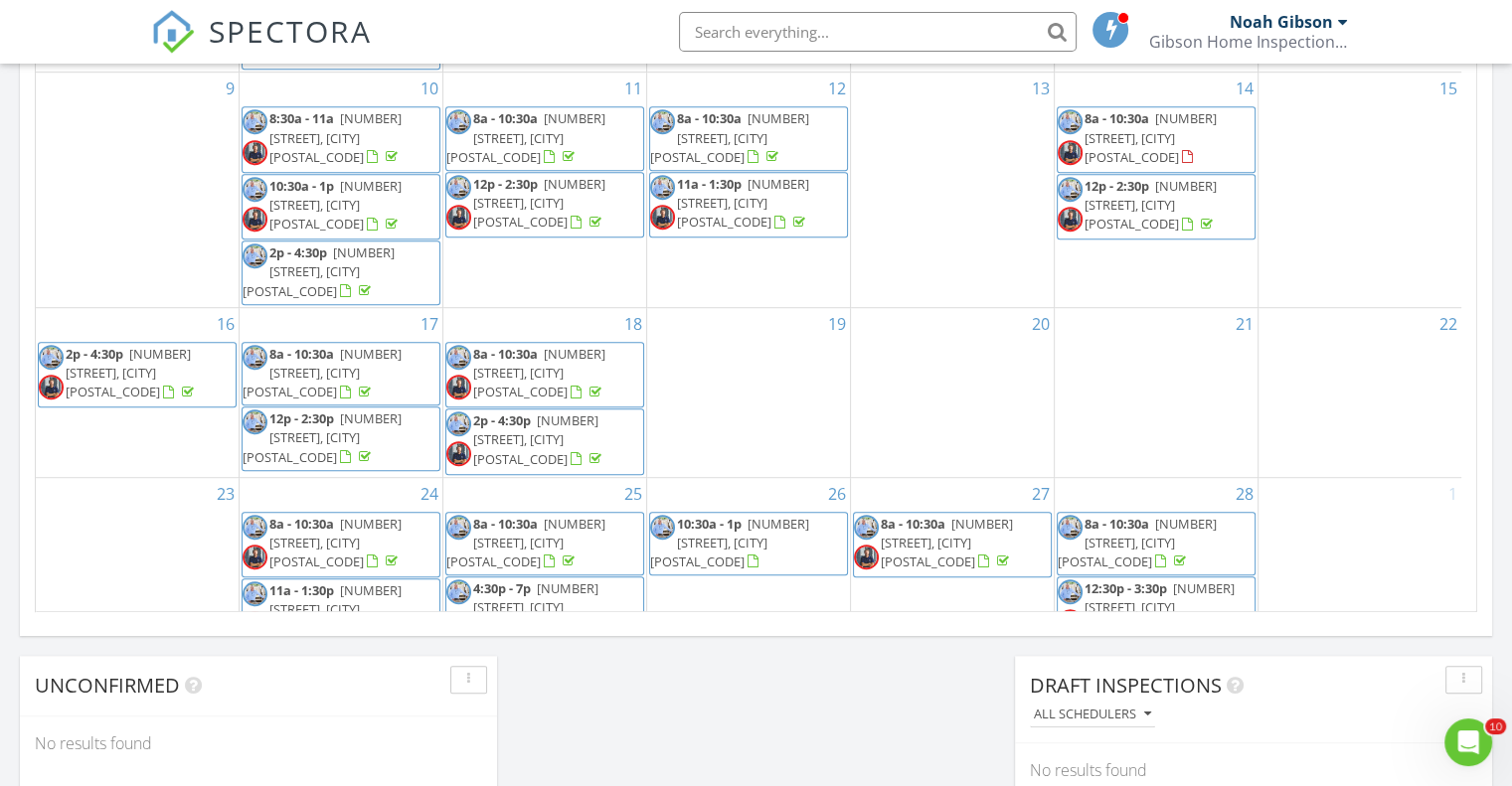 click on "136 Marion Ave, McComb 39648" at bounding box center (1159, 607) 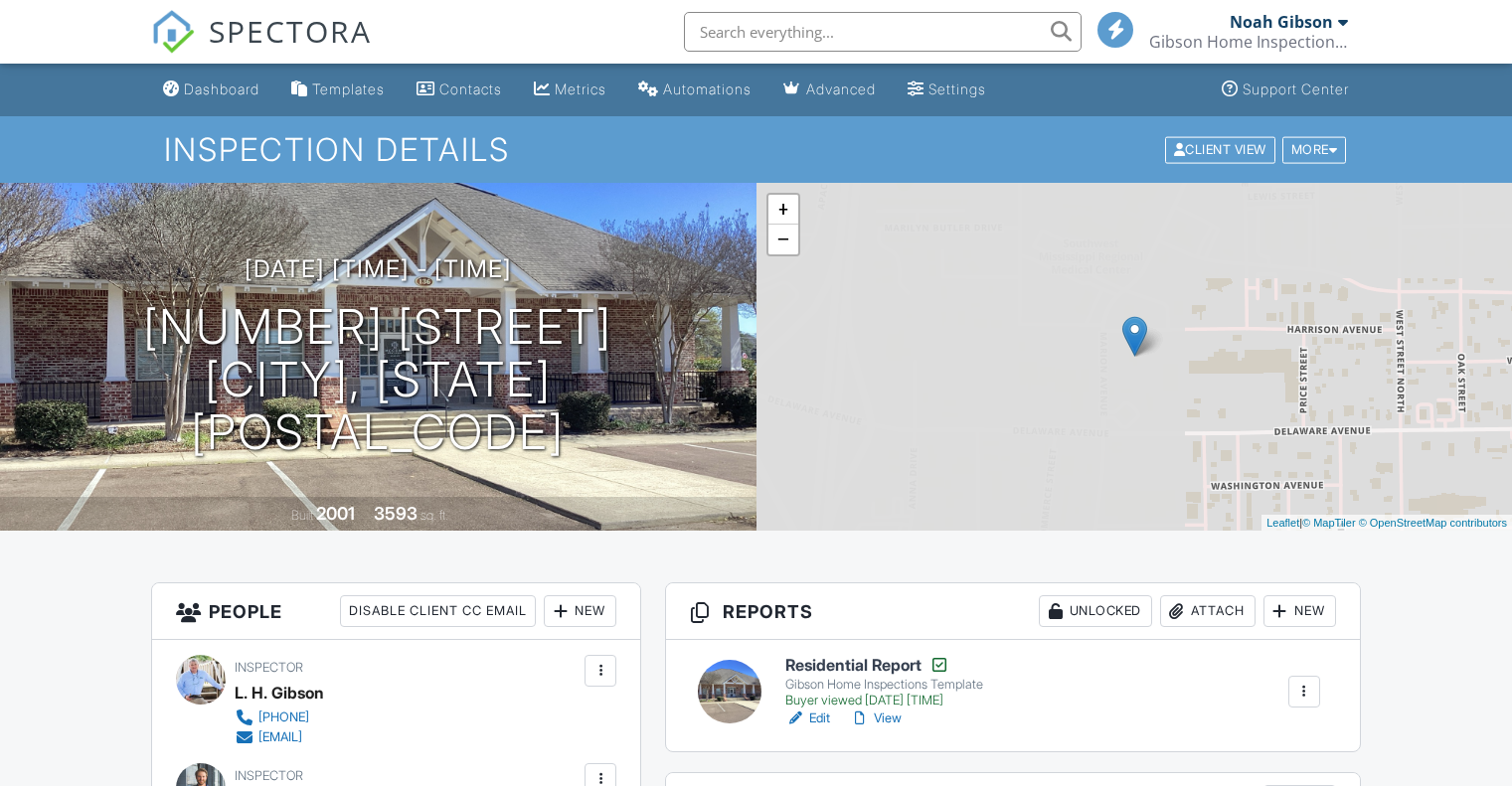 scroll, scrollTop: 696, scrollLeft: 0, axis: vertical 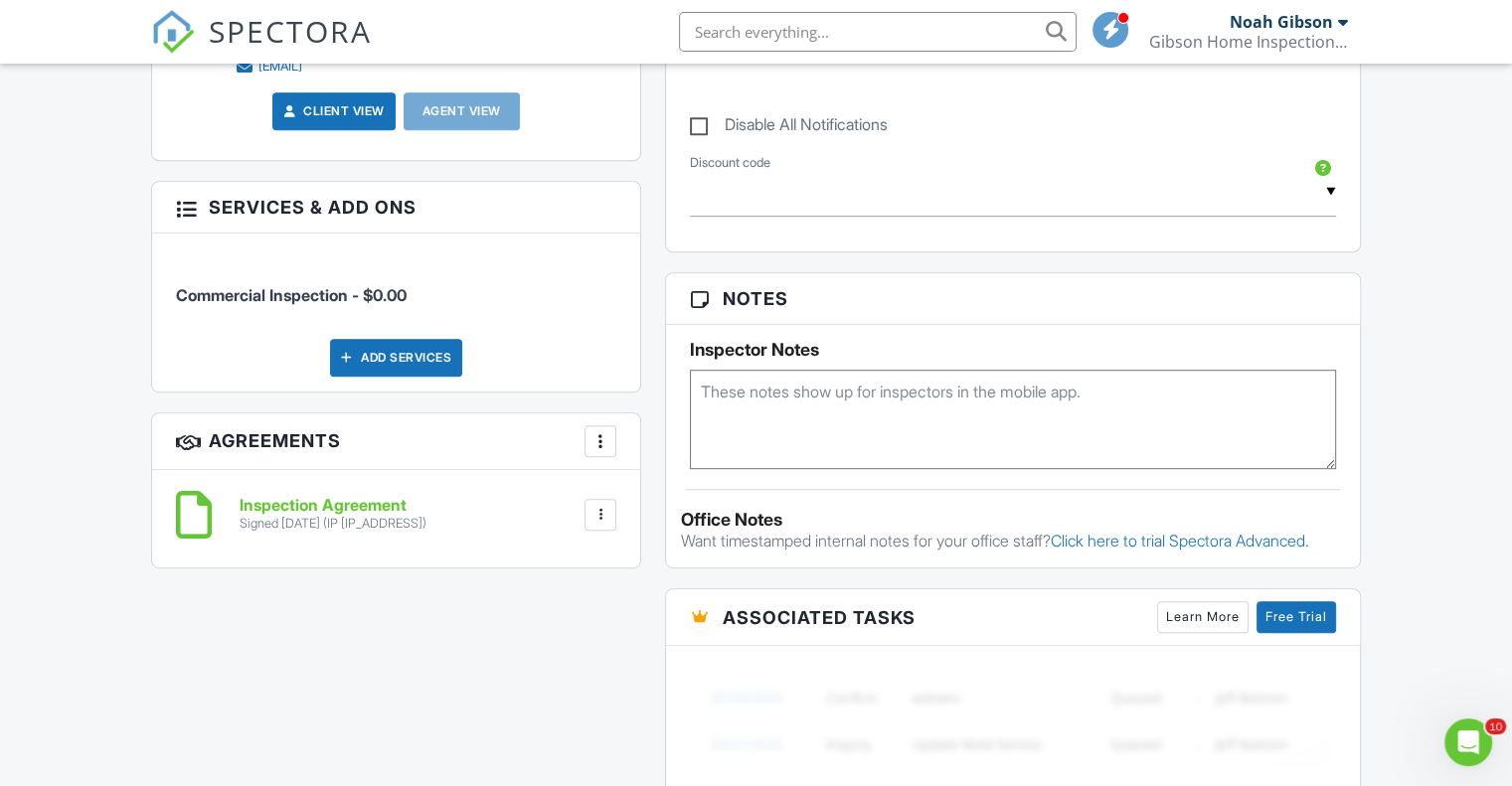click on "Inspection Agreement" at bounding box center [333, 506] 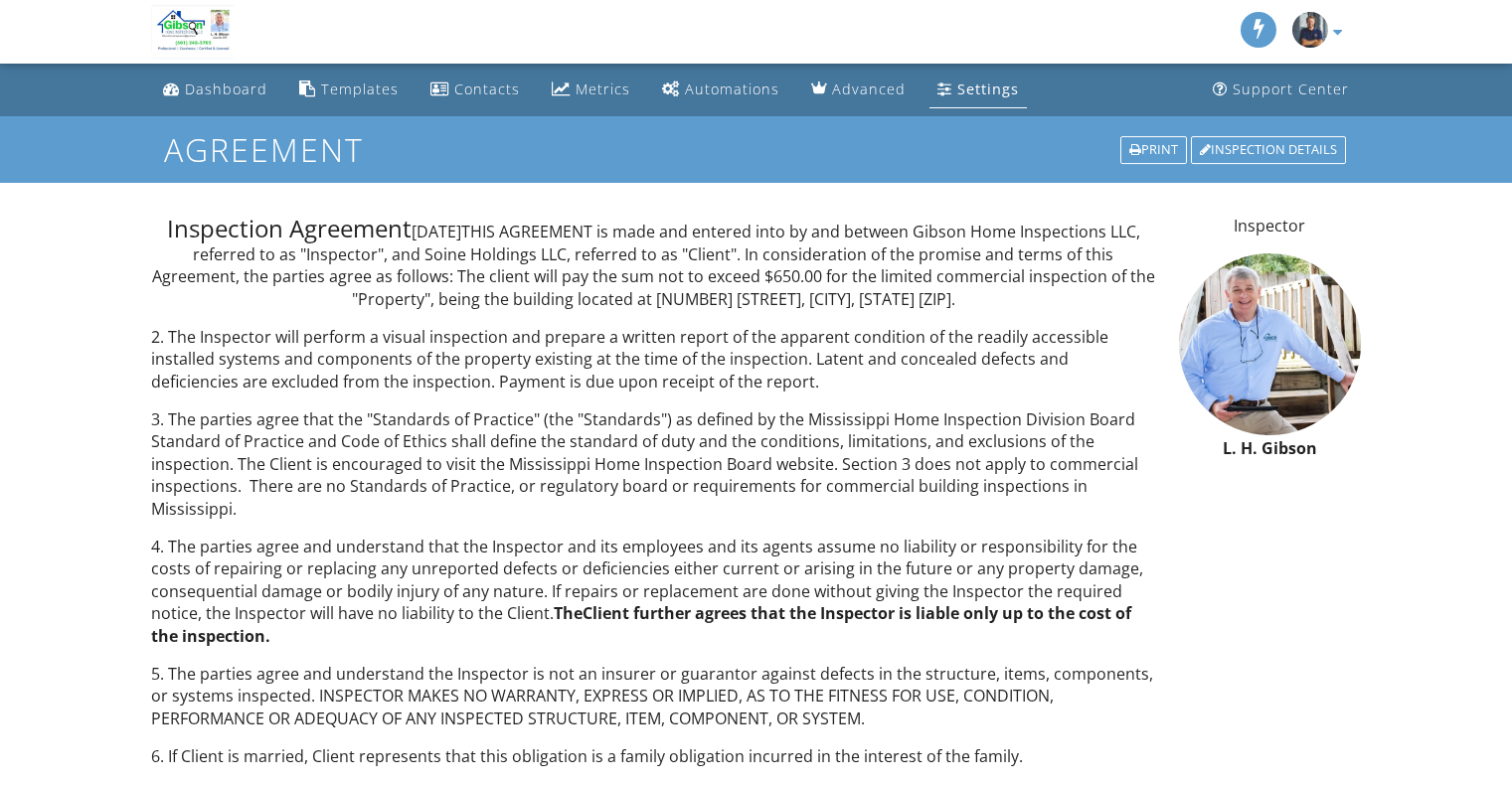 scroll, scrollTop: 0, scrollLeft: 0, axis: both 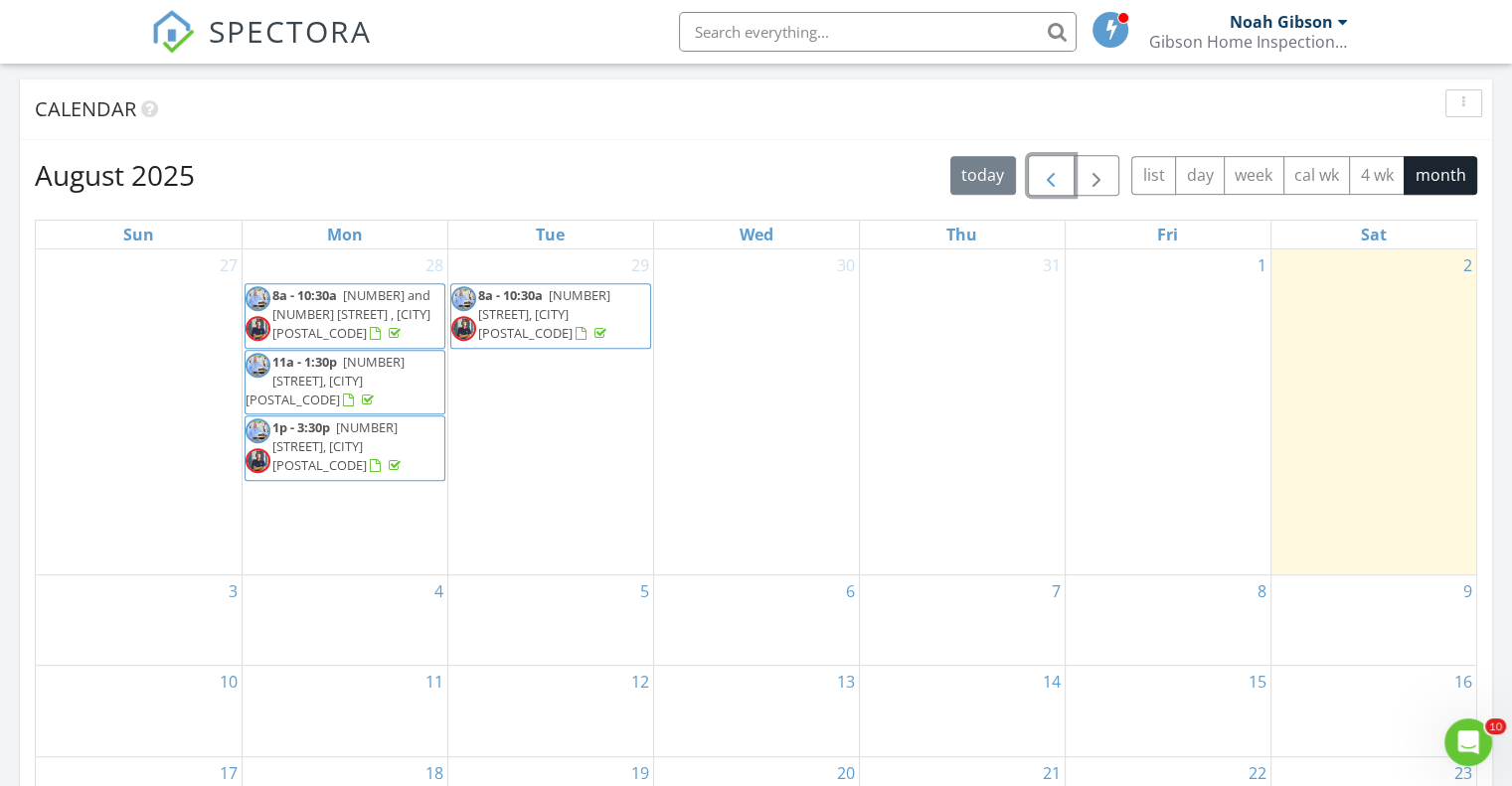 click at bounding box center [1051, 175] 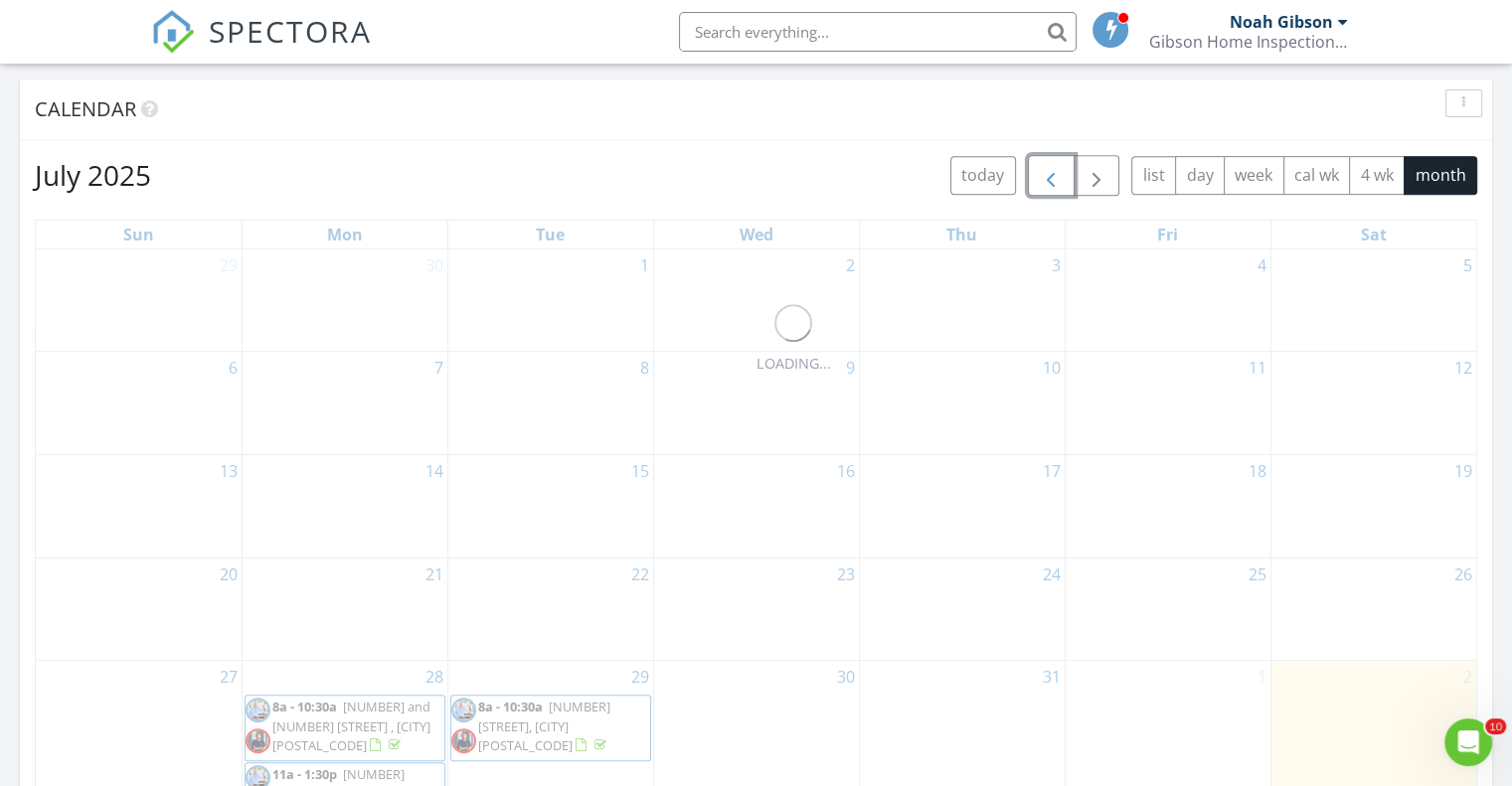 click at bounding box center [1051, 175] 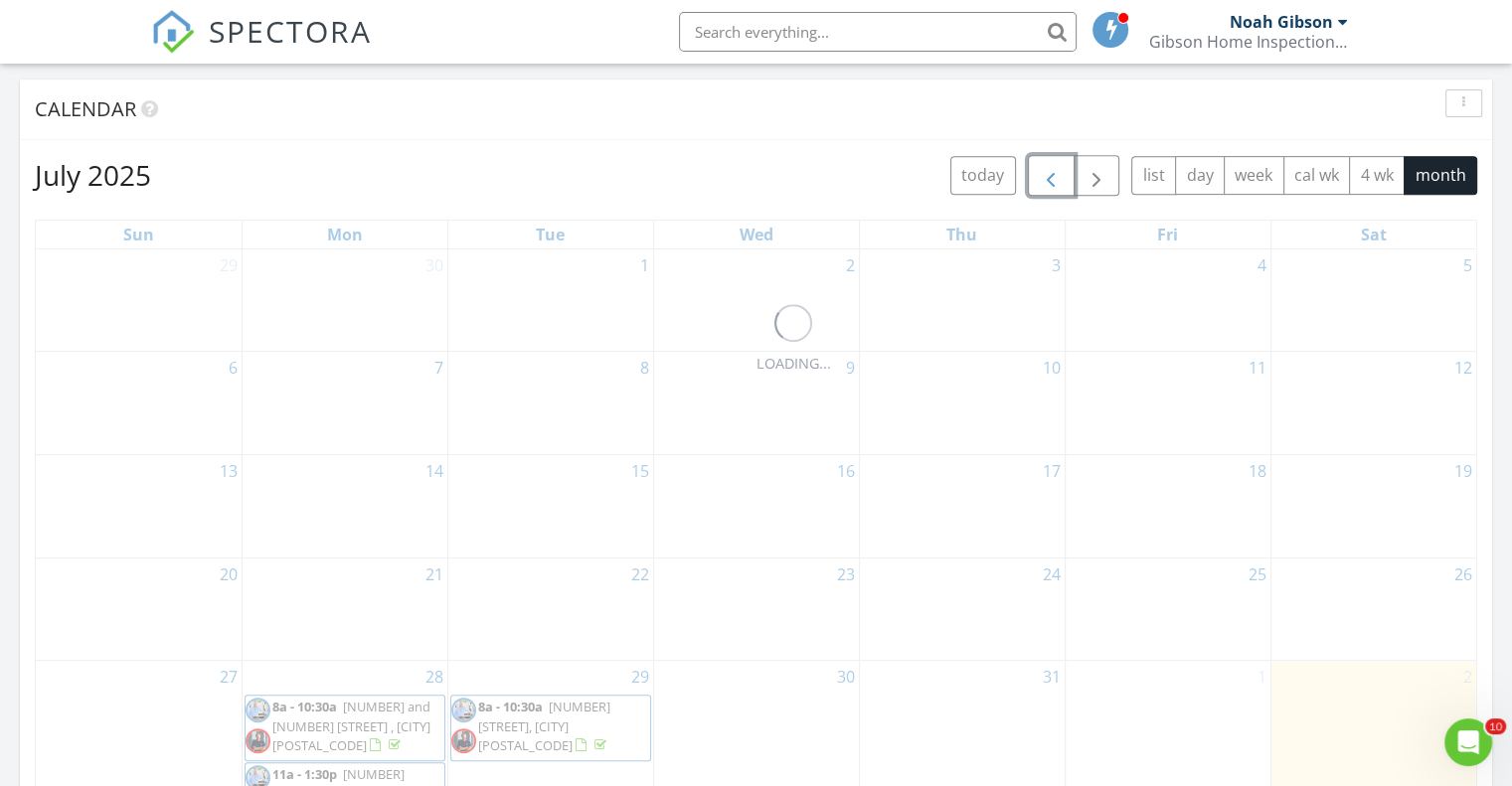 click at bounding box center [1051, 175] 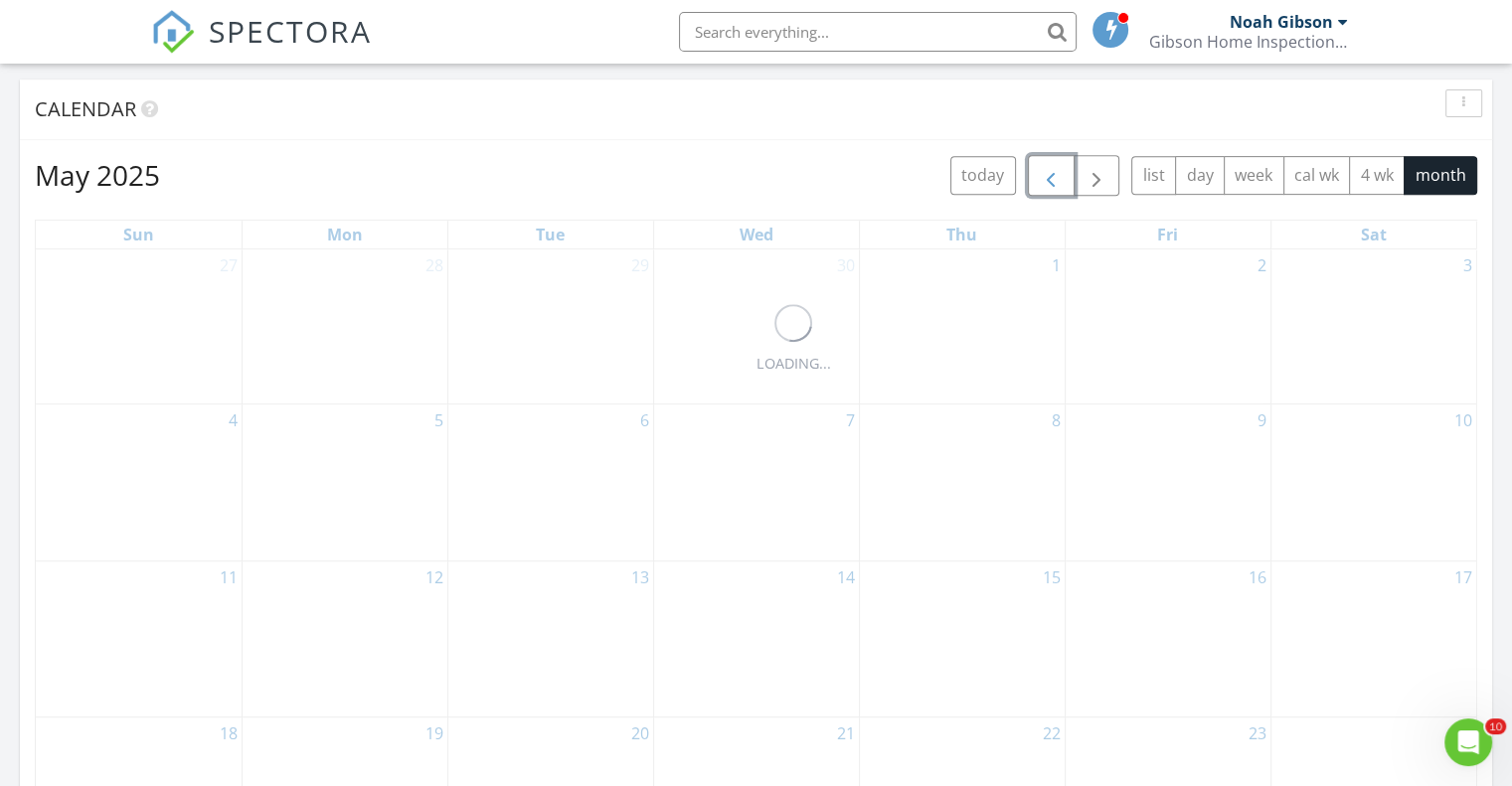 click at bounding box center (1051, 175) 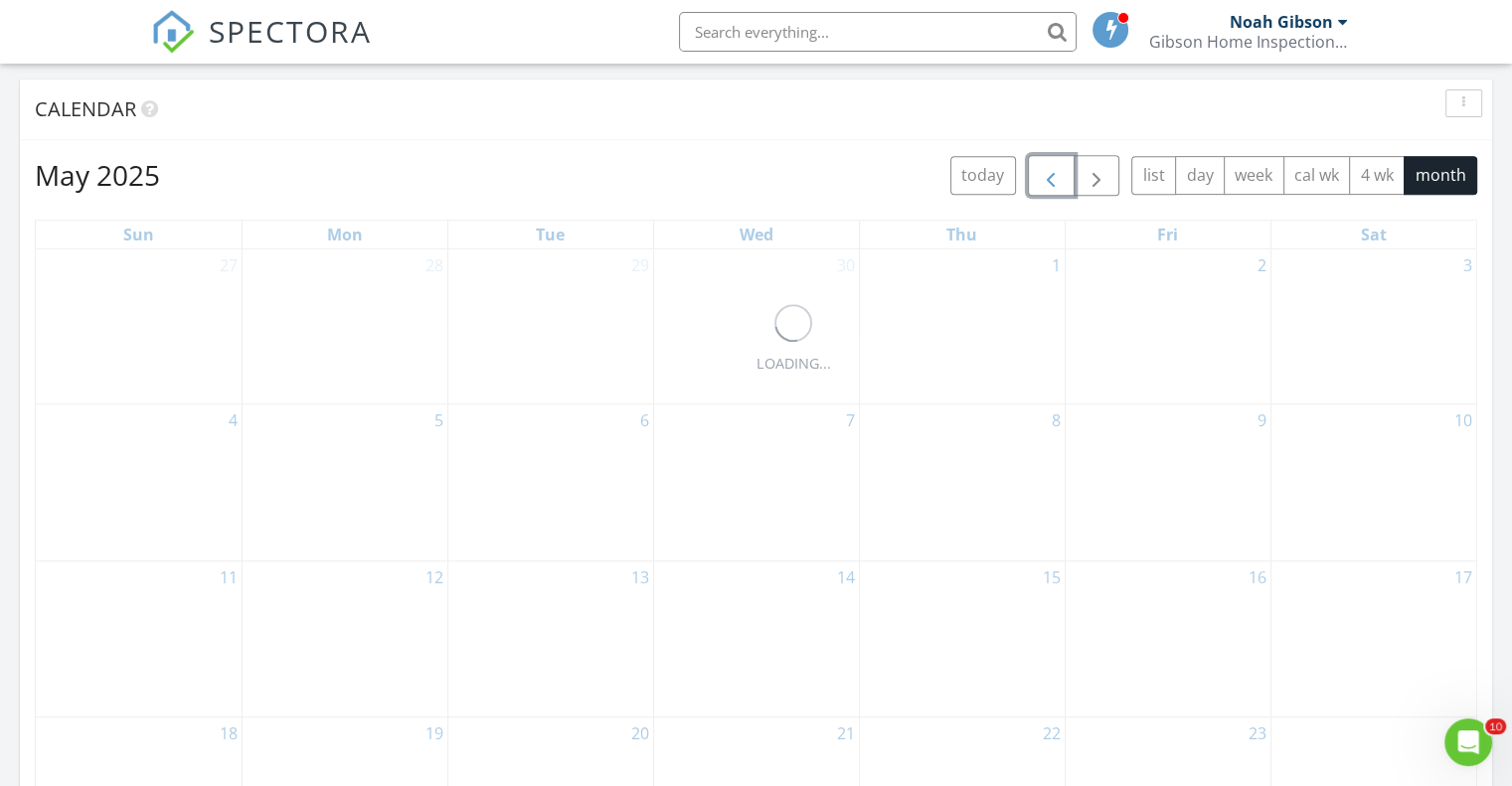 click at bounding box center [1051, 175] 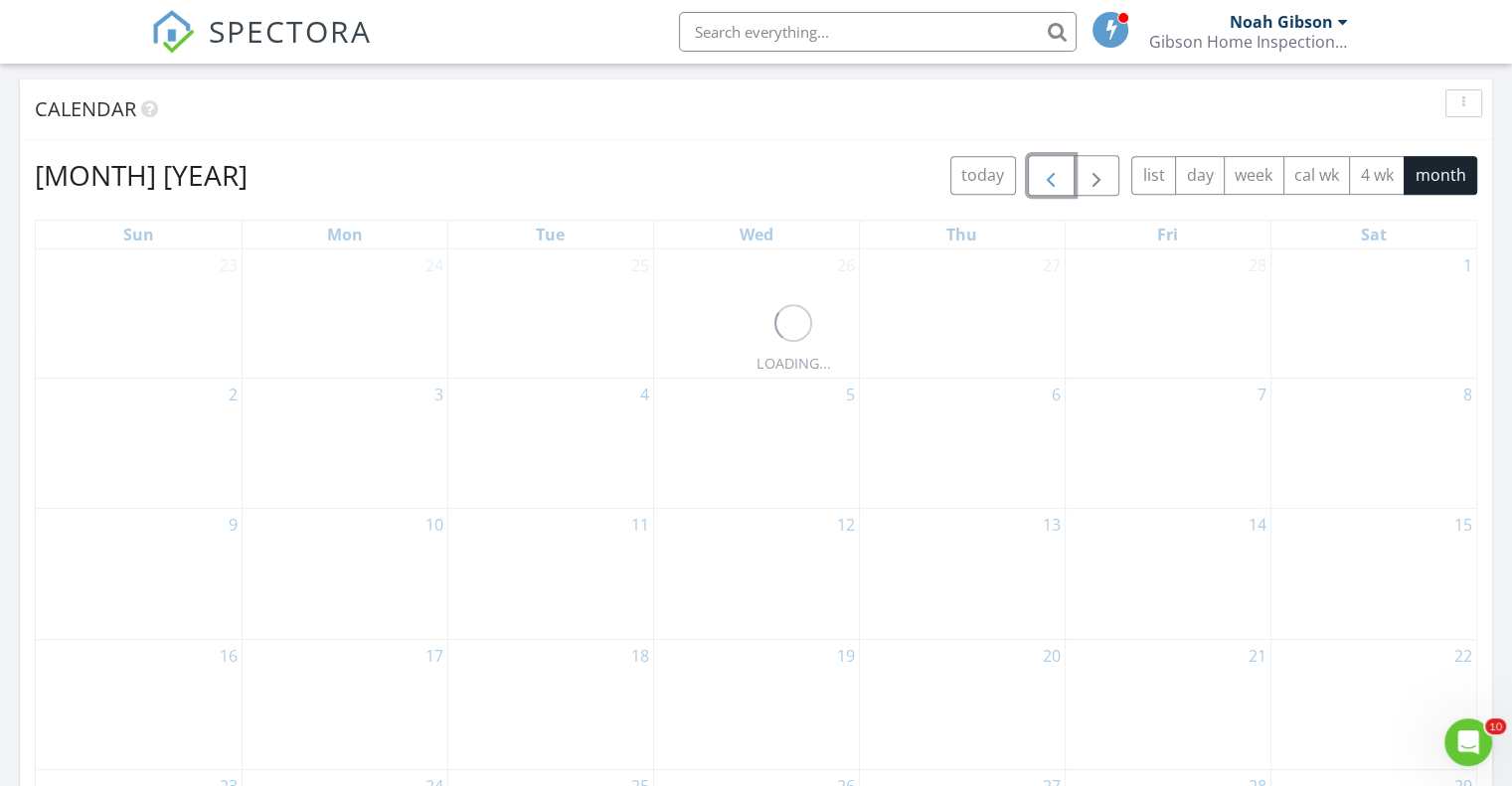 click at bounding box center [1051, 175] 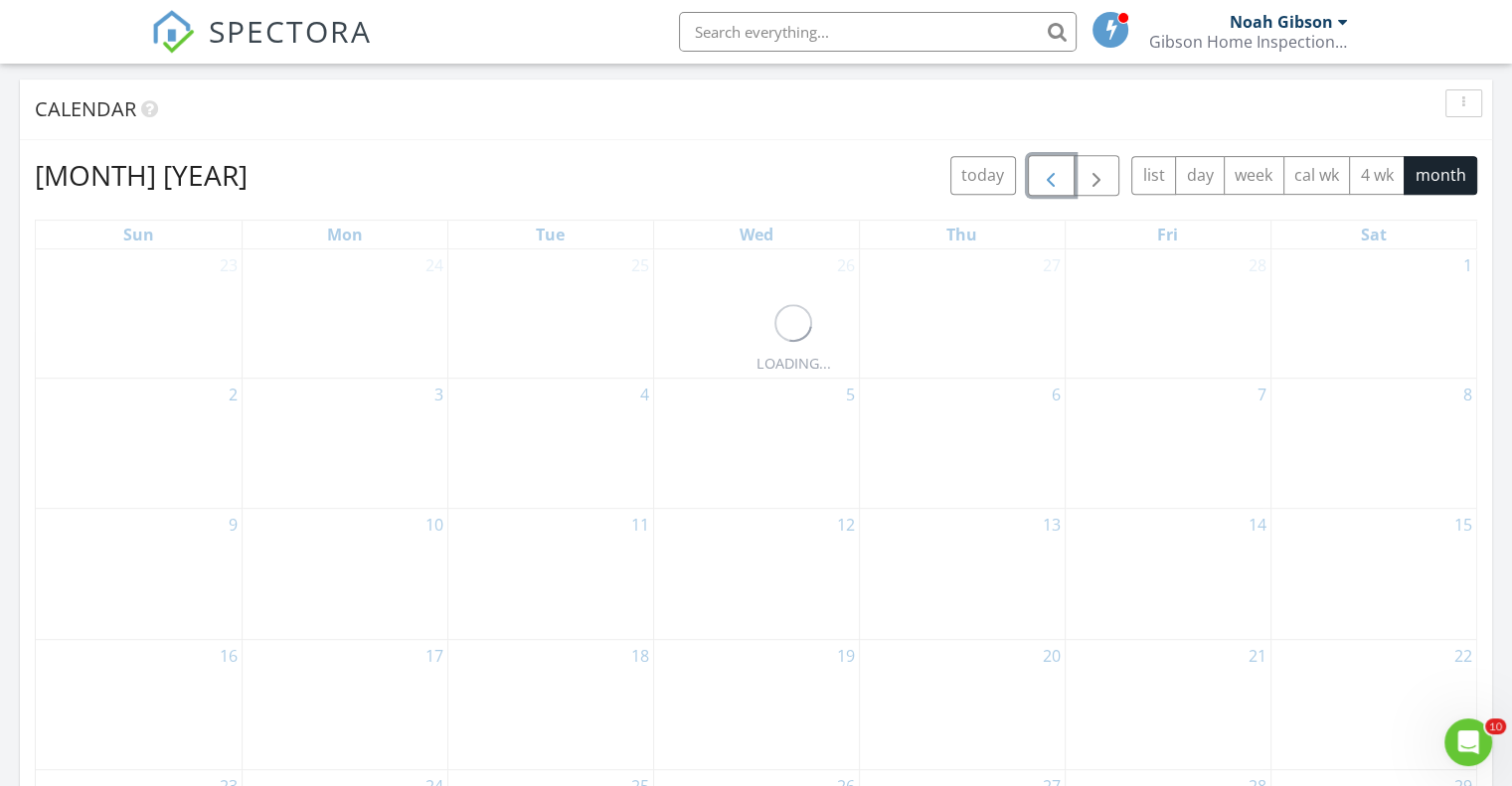 click at bounding box center [1051, 175] 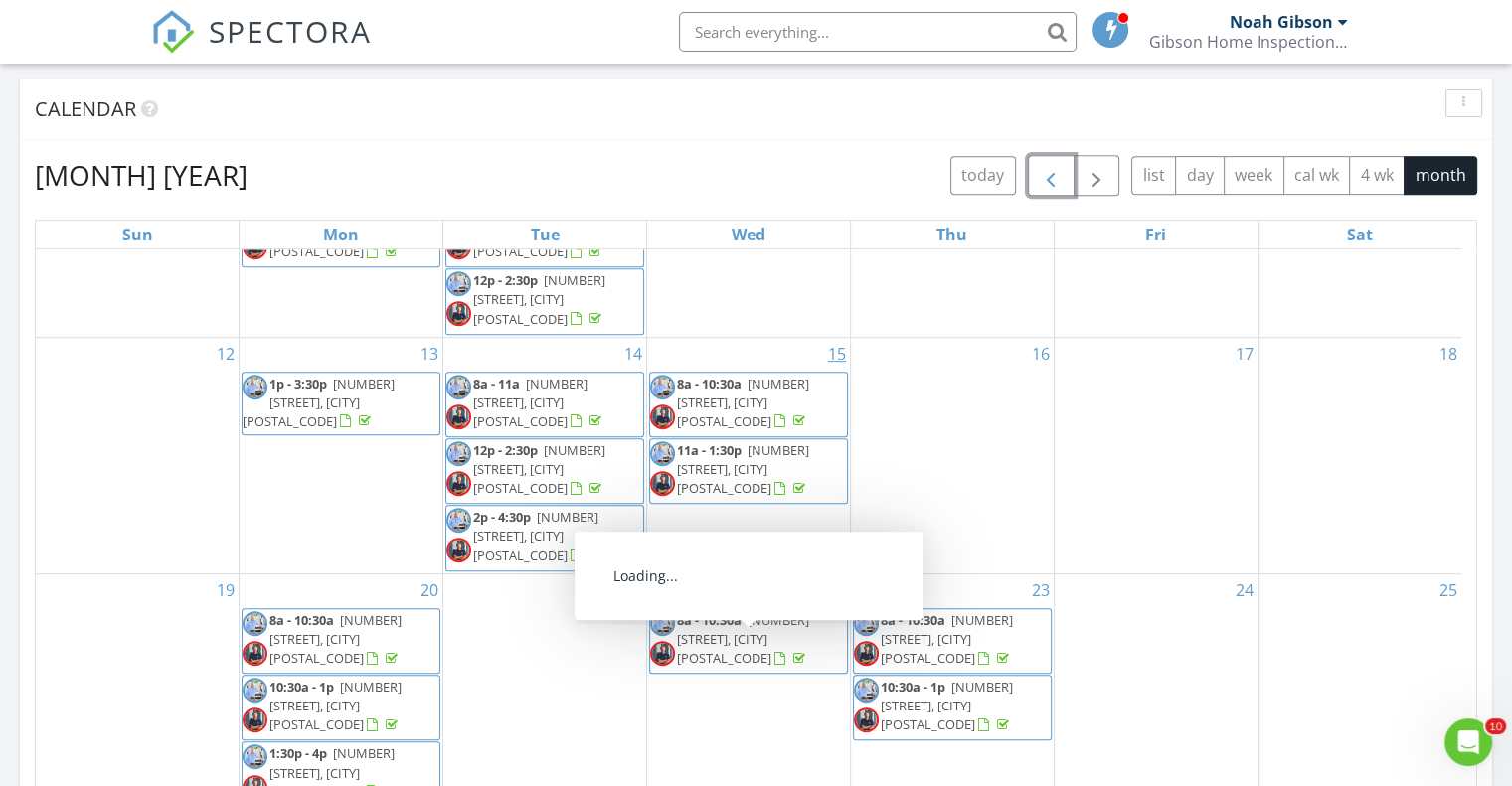 scroll, scrollTop: 283, scrollLeft: 0, axis: vertical 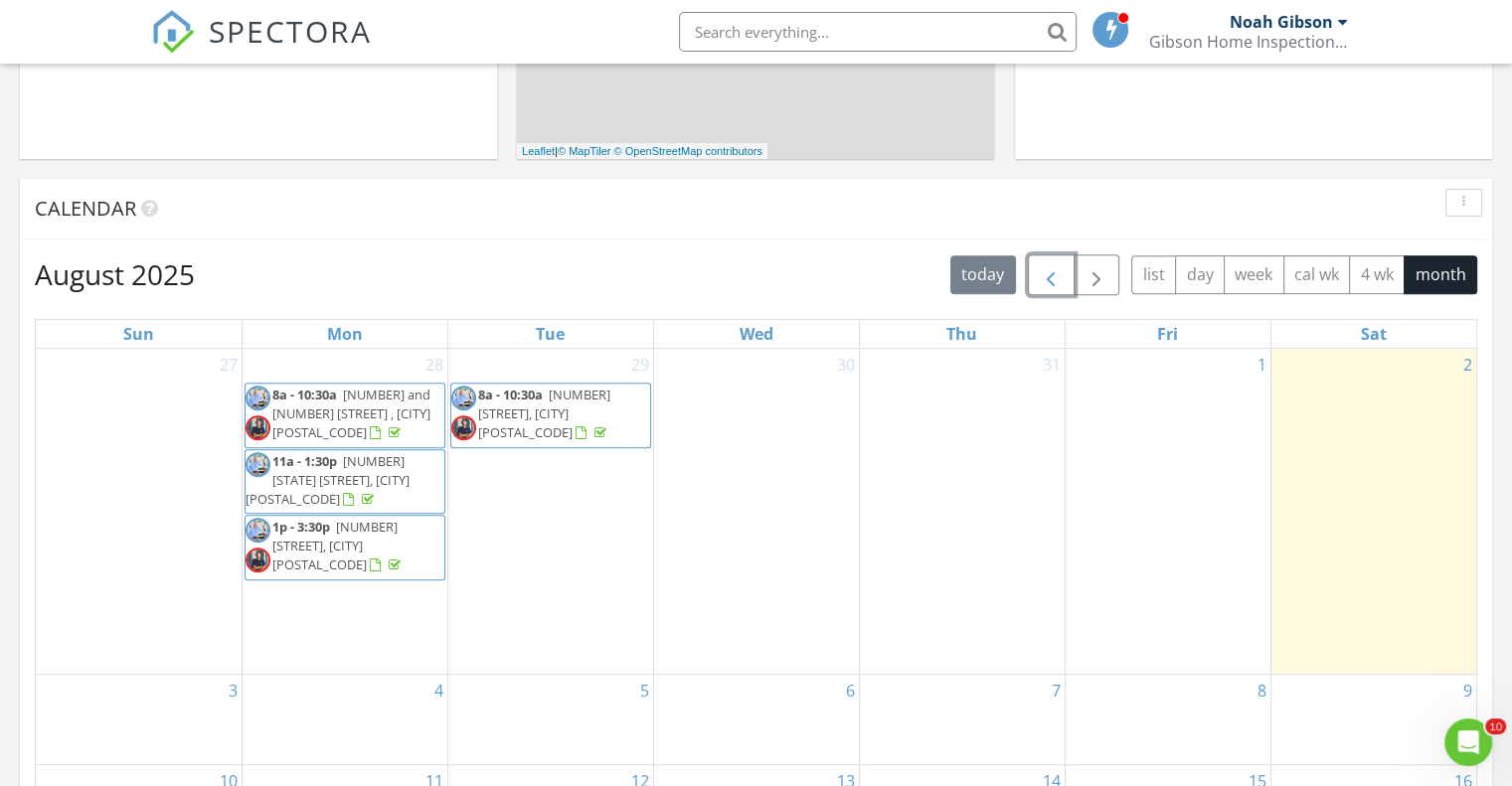 click at bounding box center (1051, 275) 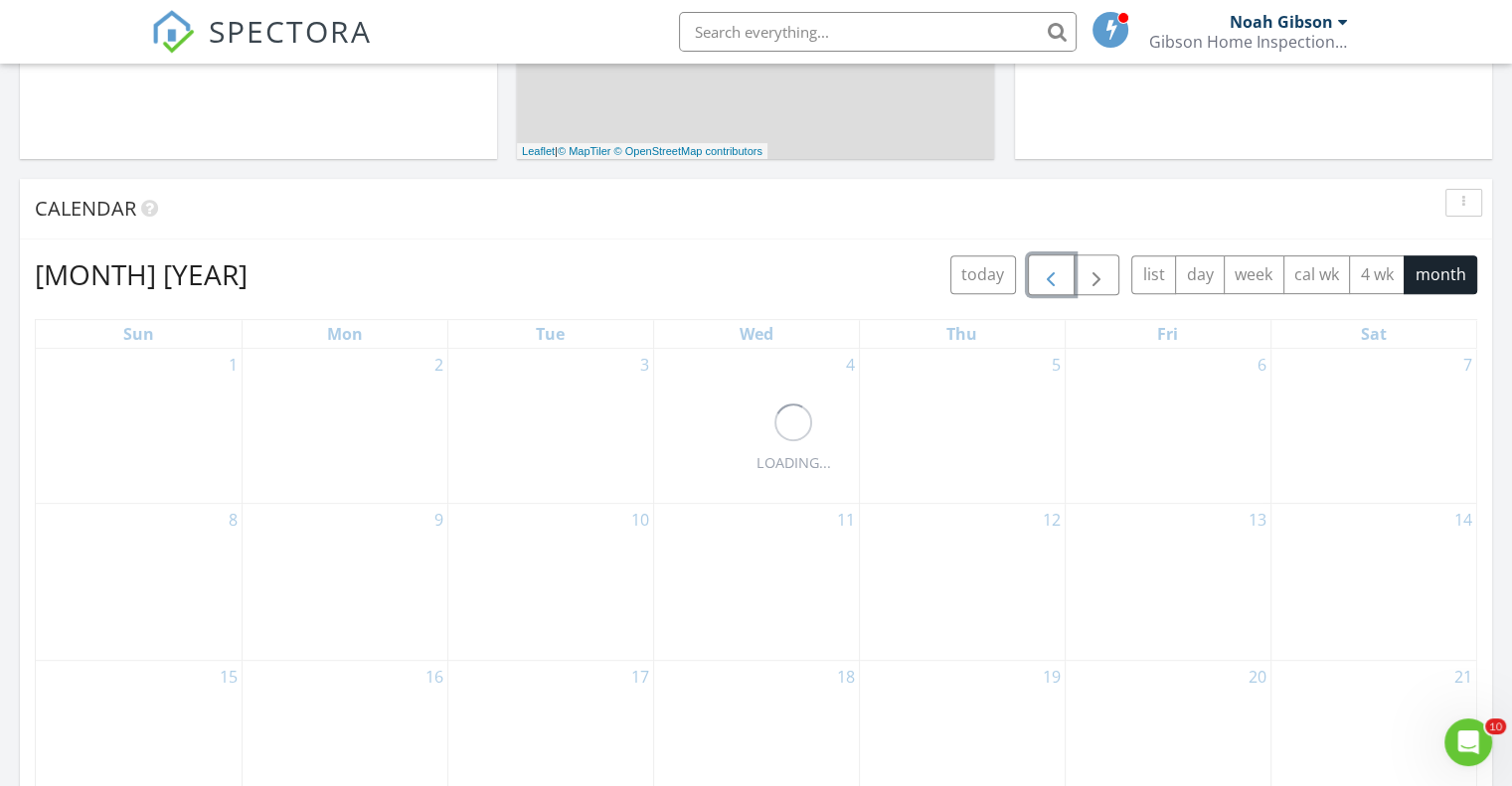 click at bounding box center (1051, 275) 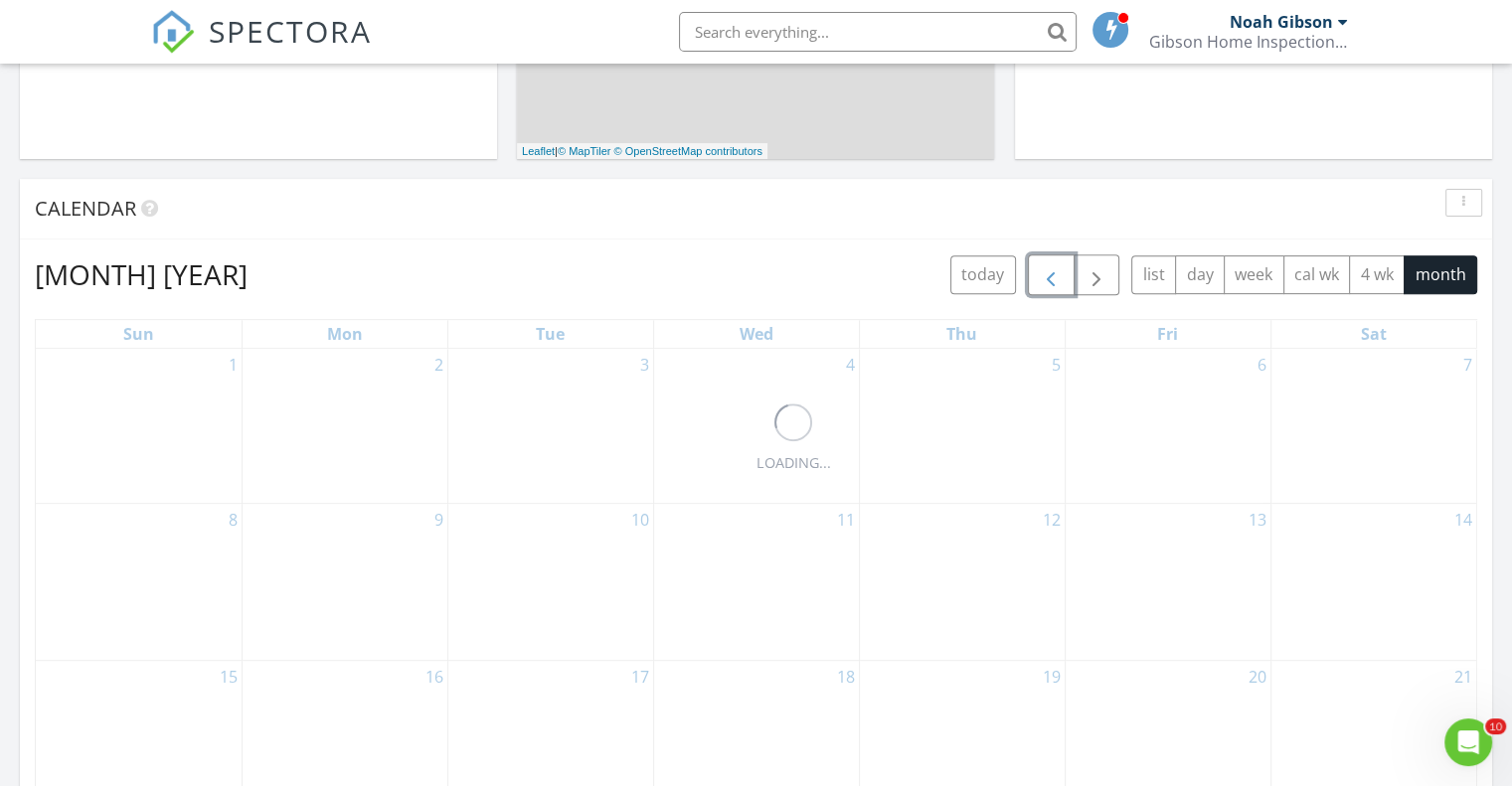 click at bounding box center (1051, 275) 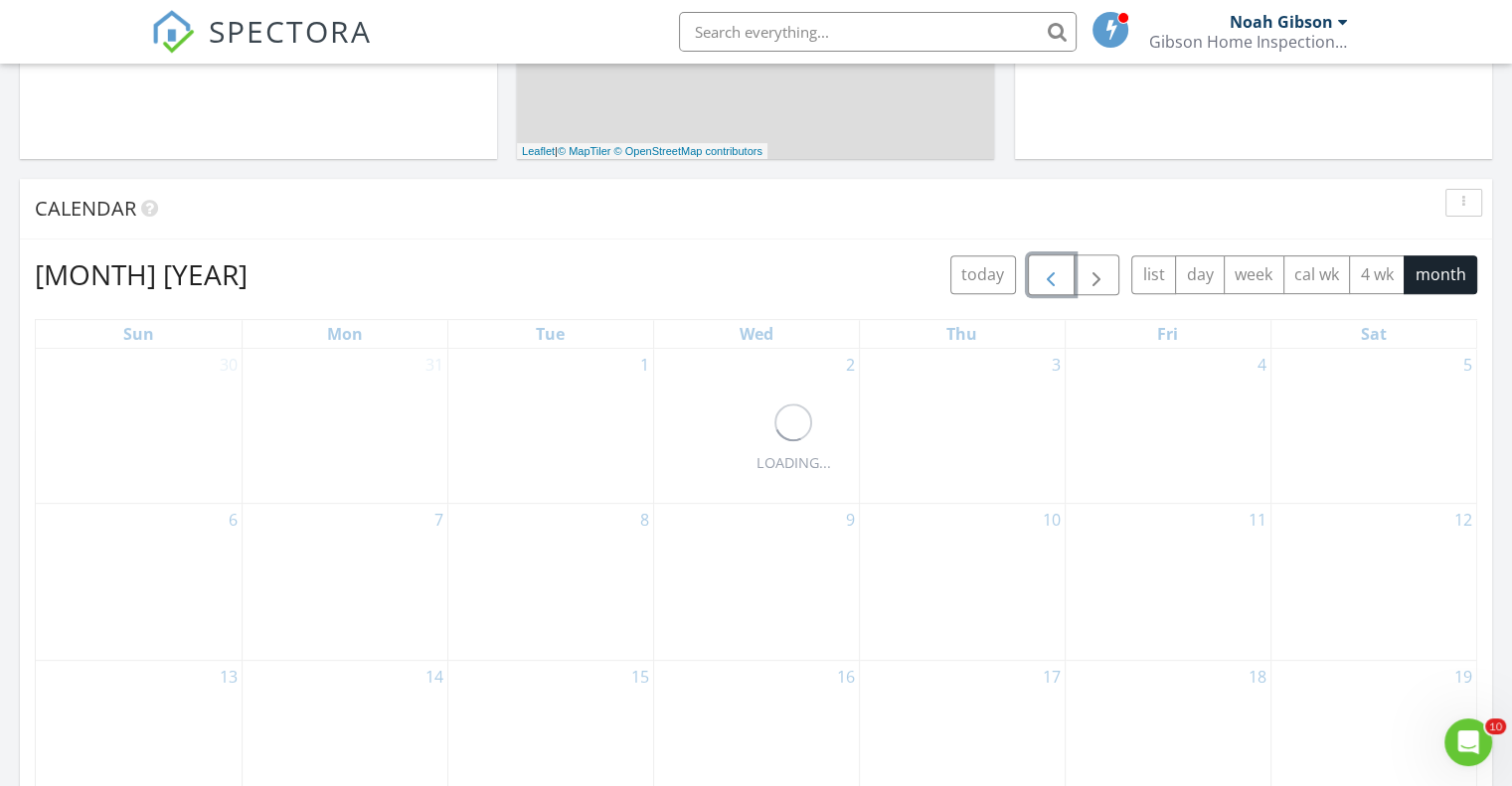 click at bounding box center (1051, 275) 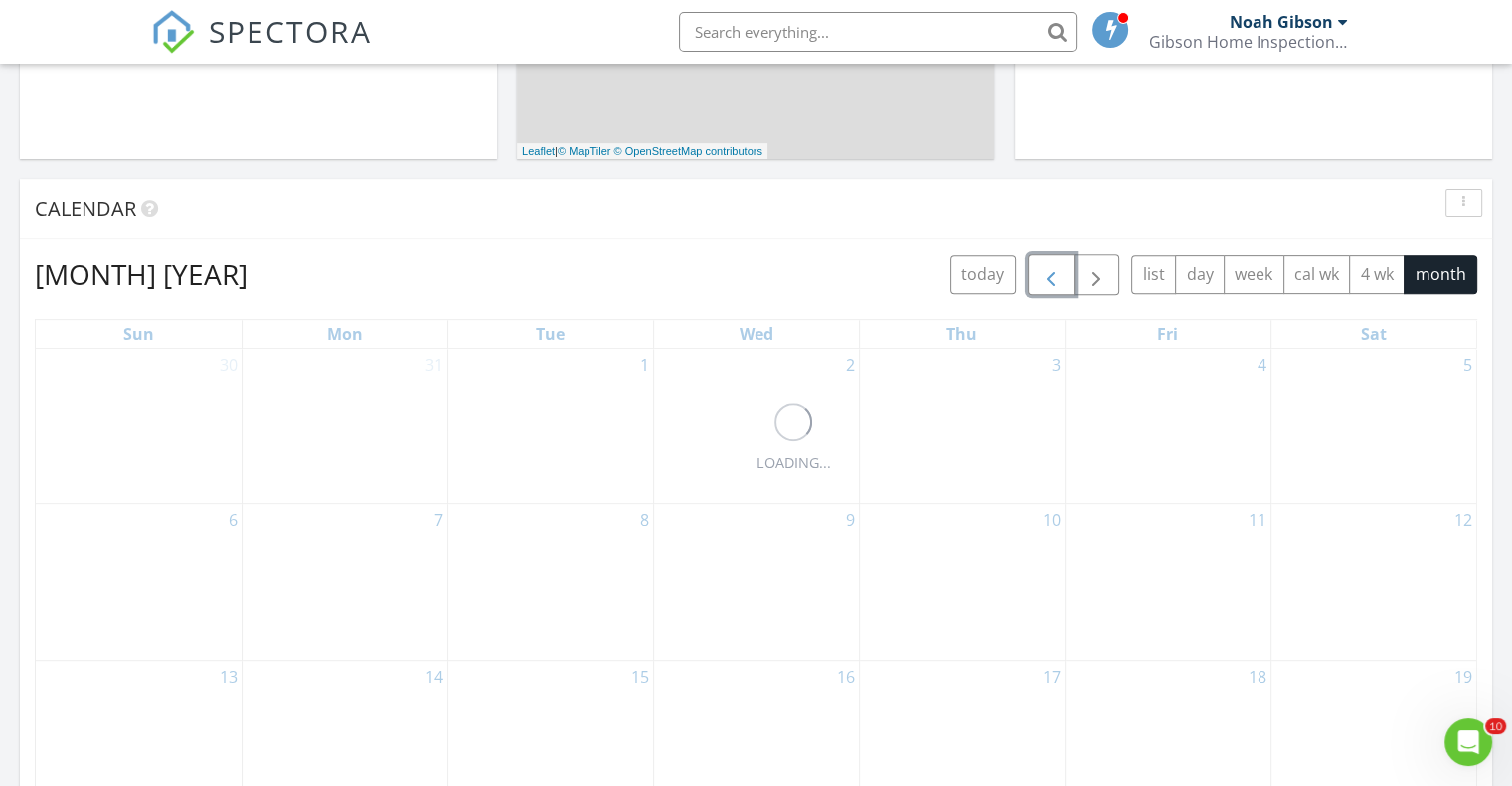 click at bounding box center (1051, 275) 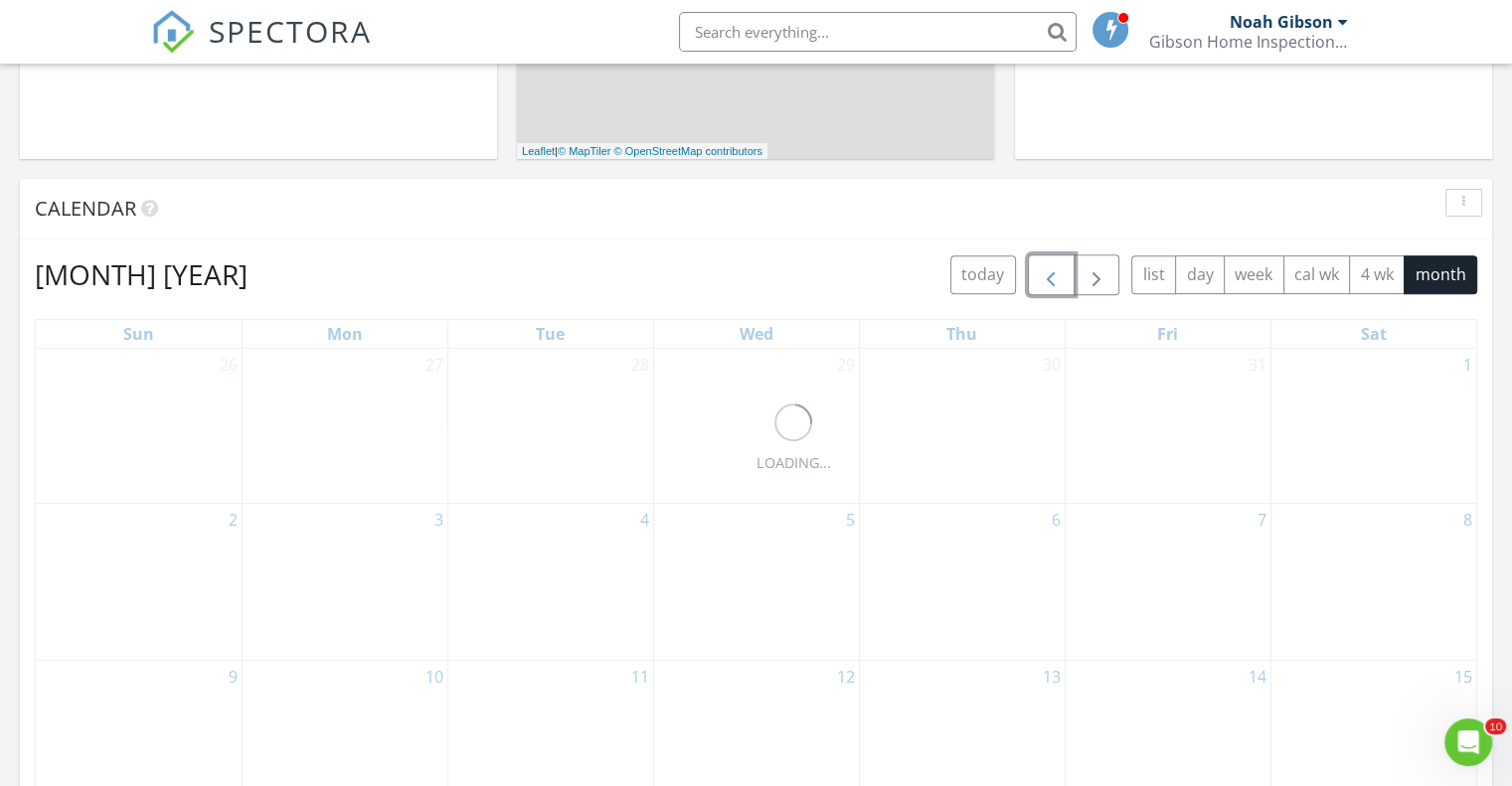click at bounding box center [1051, 275] 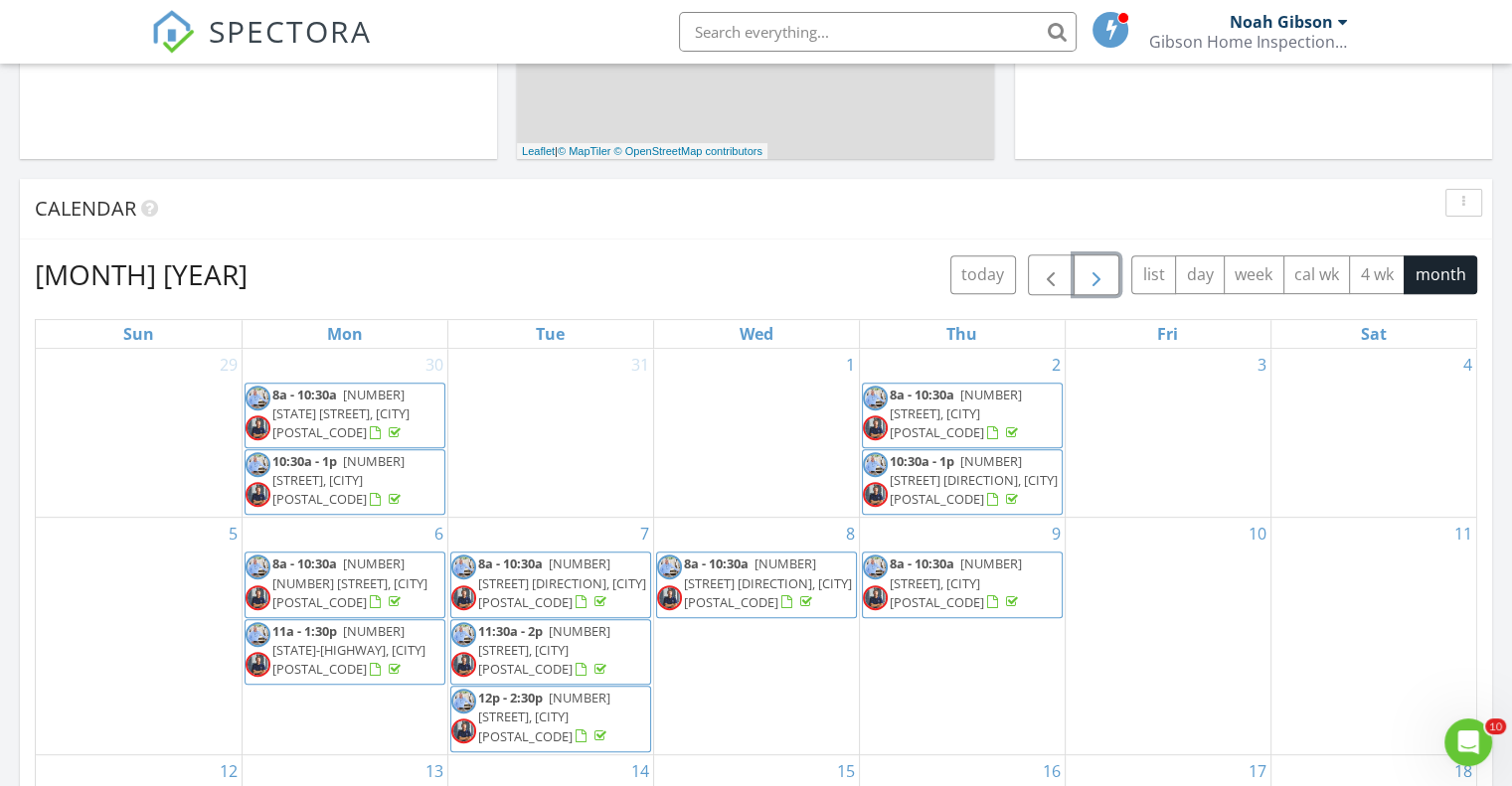 click at bounding box center [1096, 274] 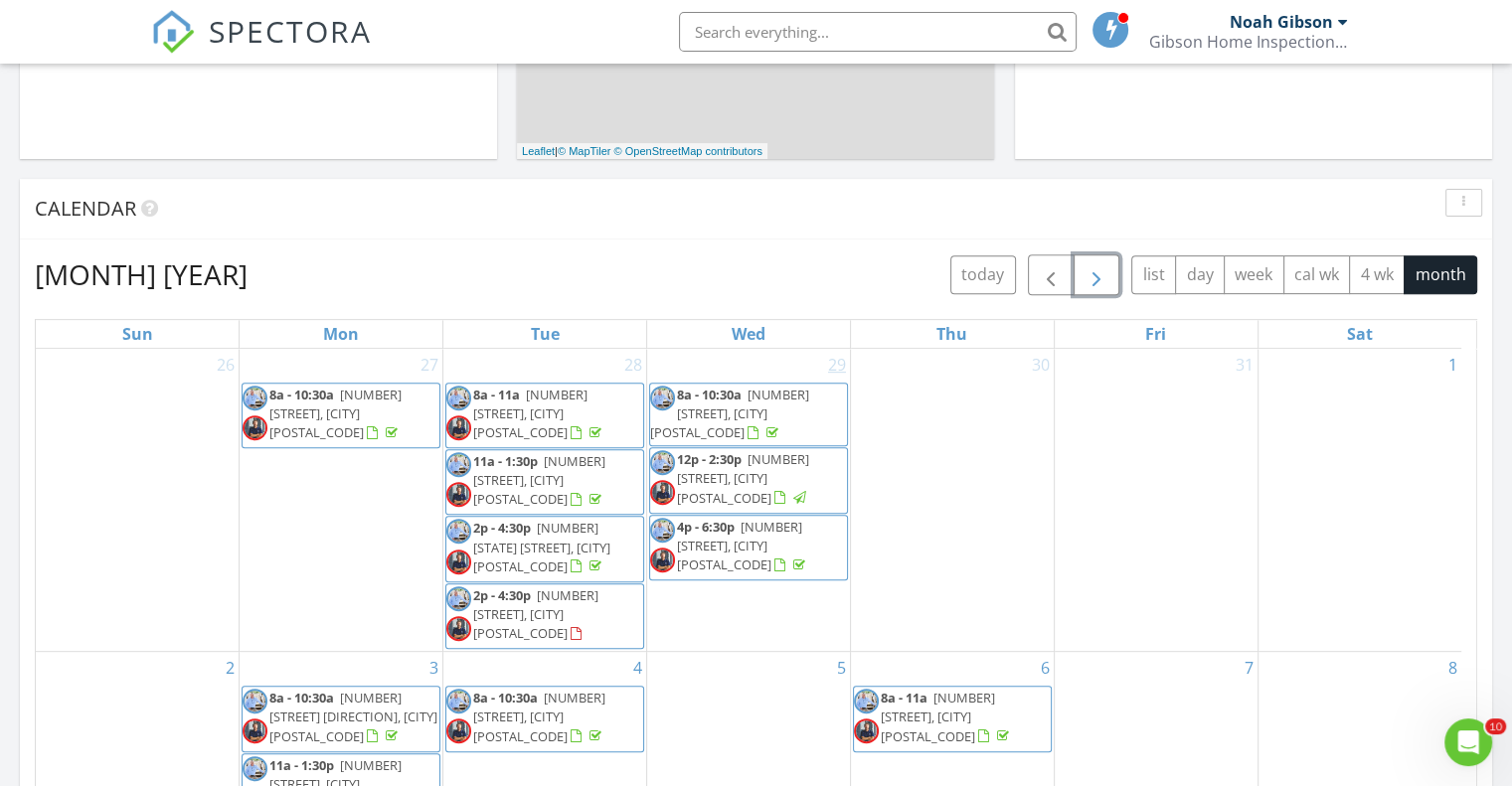 scroll, scrollTop: 297, scrollLeft: 0, axis: vertical 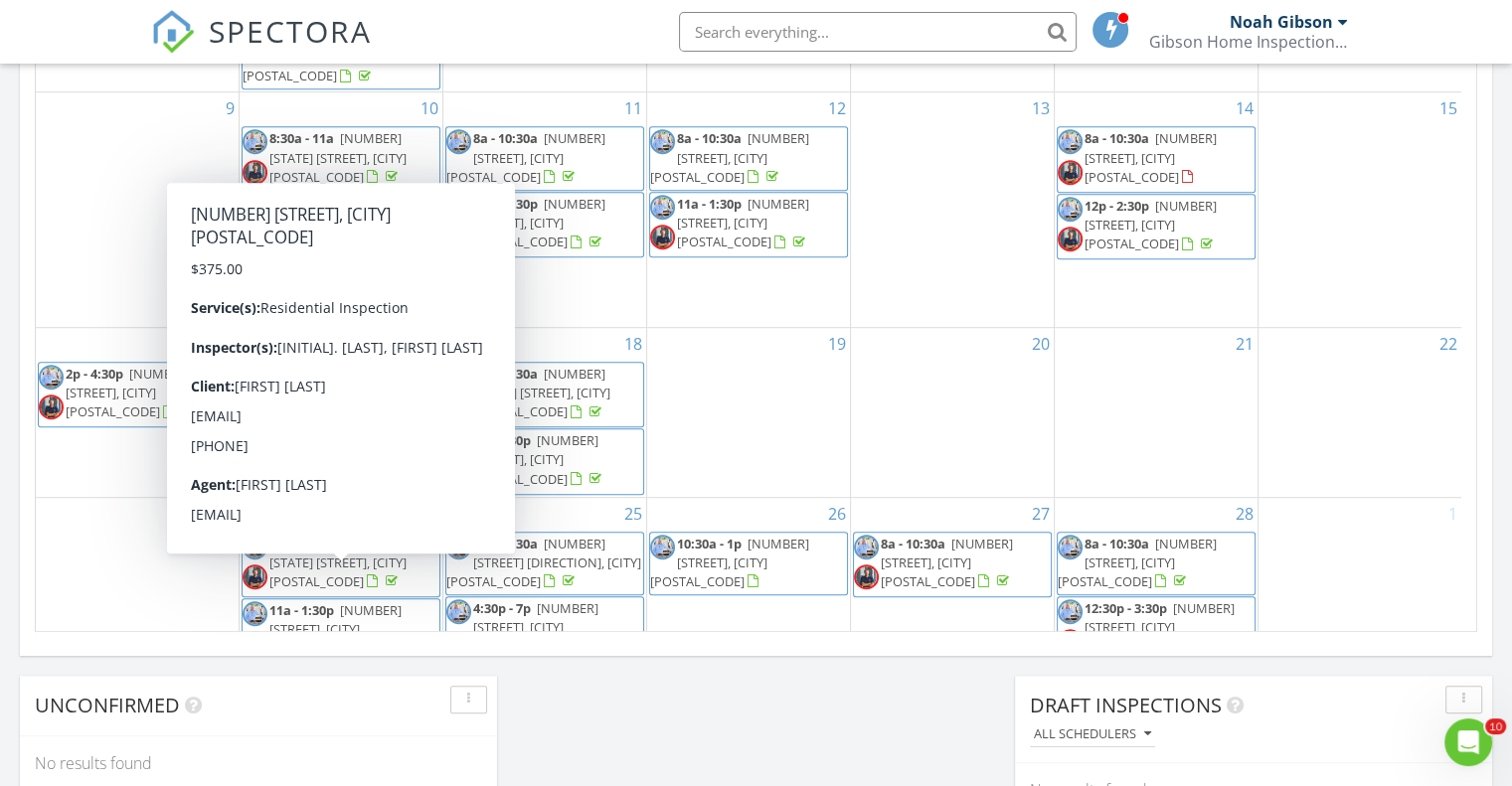 click on "2033 Barnett Rd, Summit 39666" at bounding box center (335, 629) 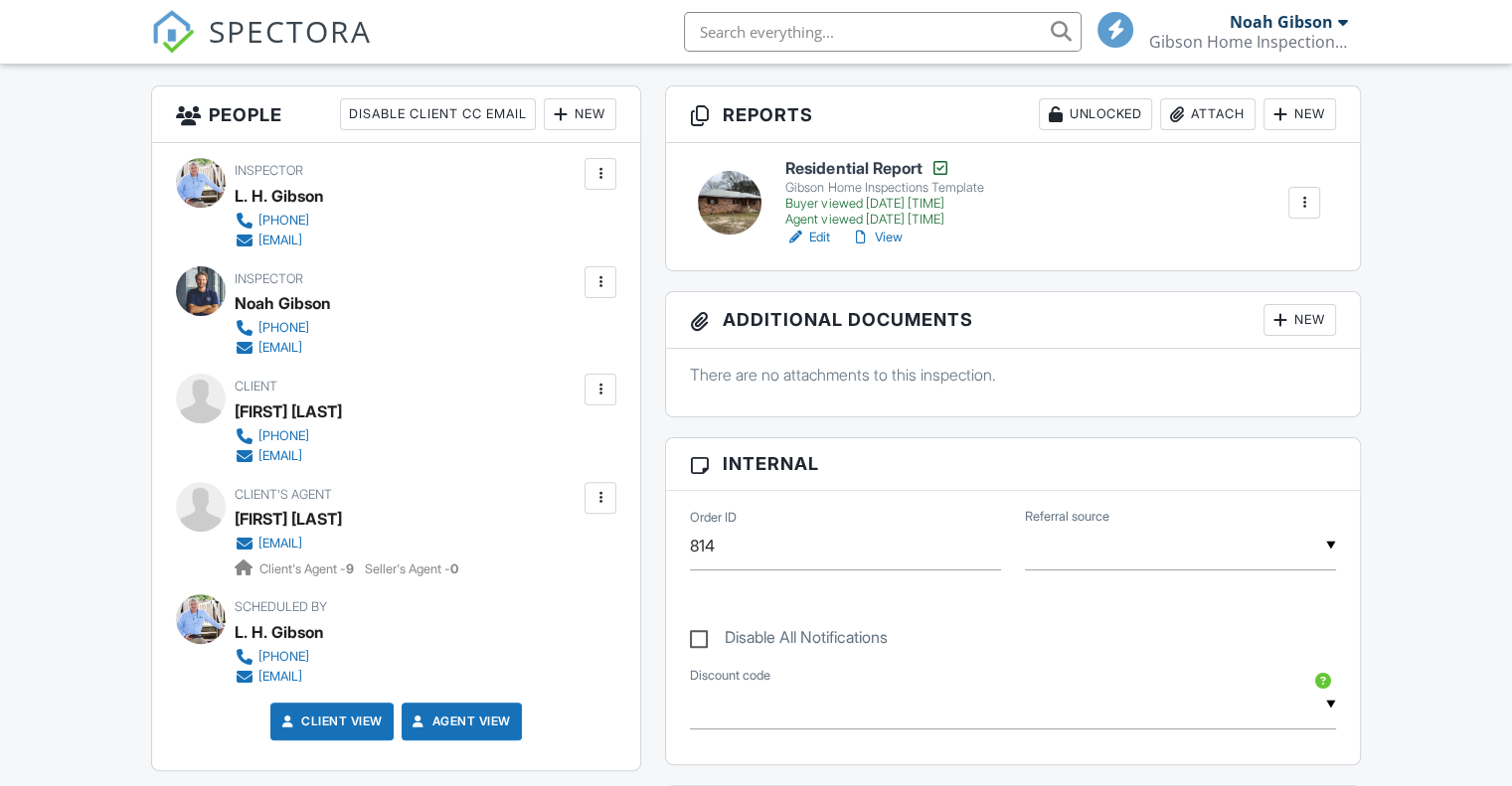 scroll, scrollTop: 497, scrollLeft: 0, axis: vertical 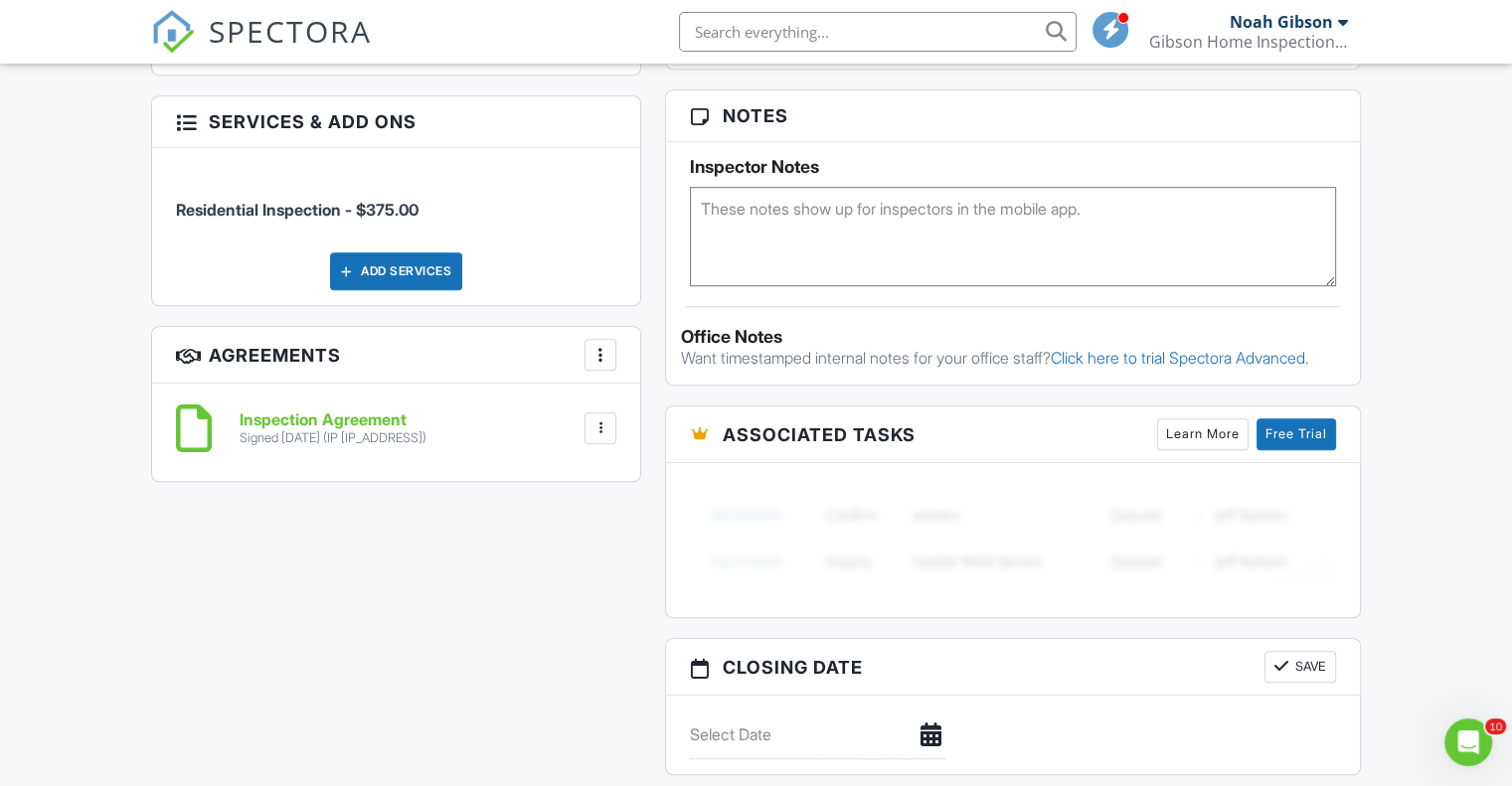 click on "Inspection Agreement" at bounding box center (333, 420) 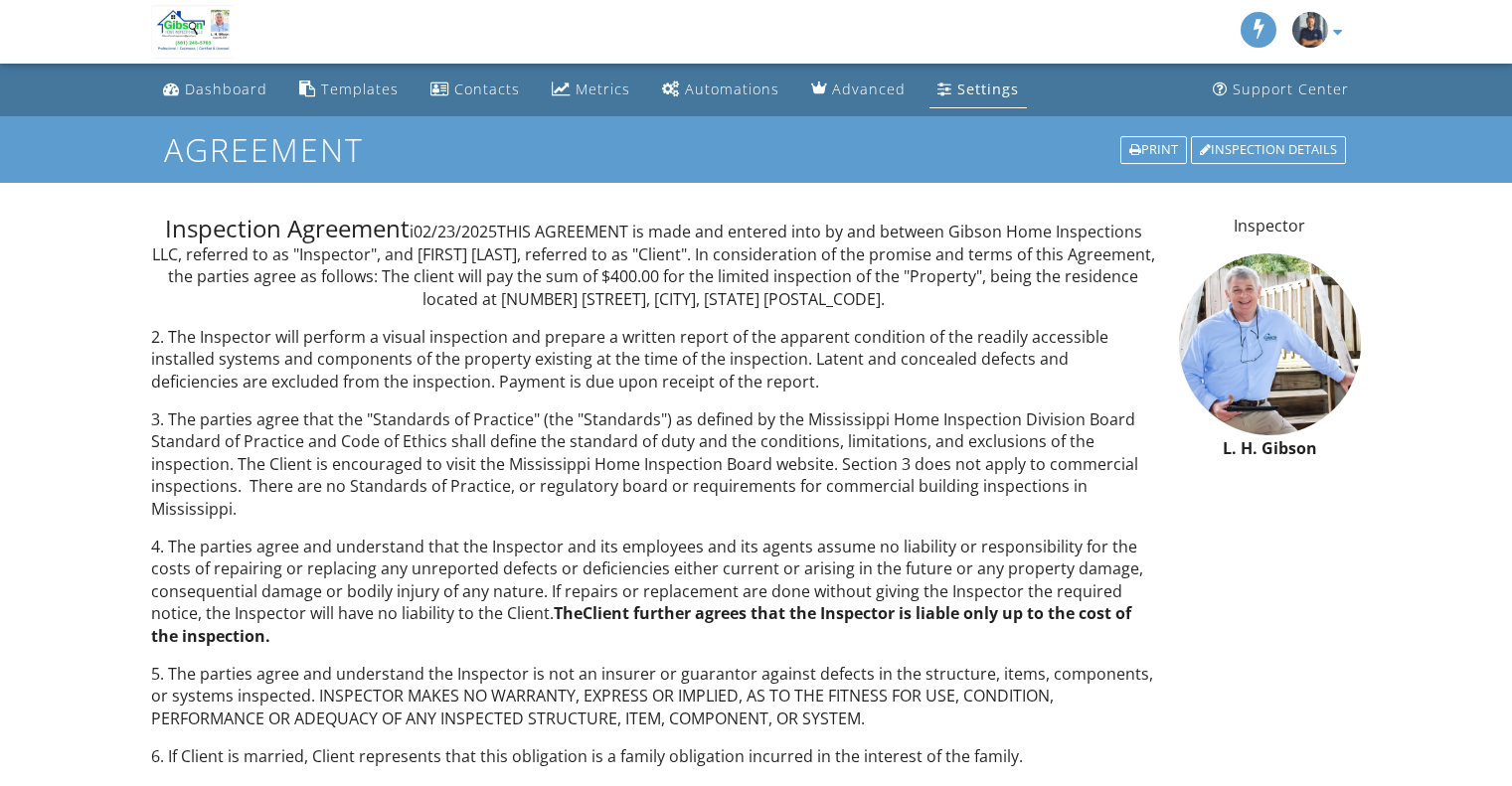 scroll, scrollTop: 0, scrollLeft: 0, axis: both 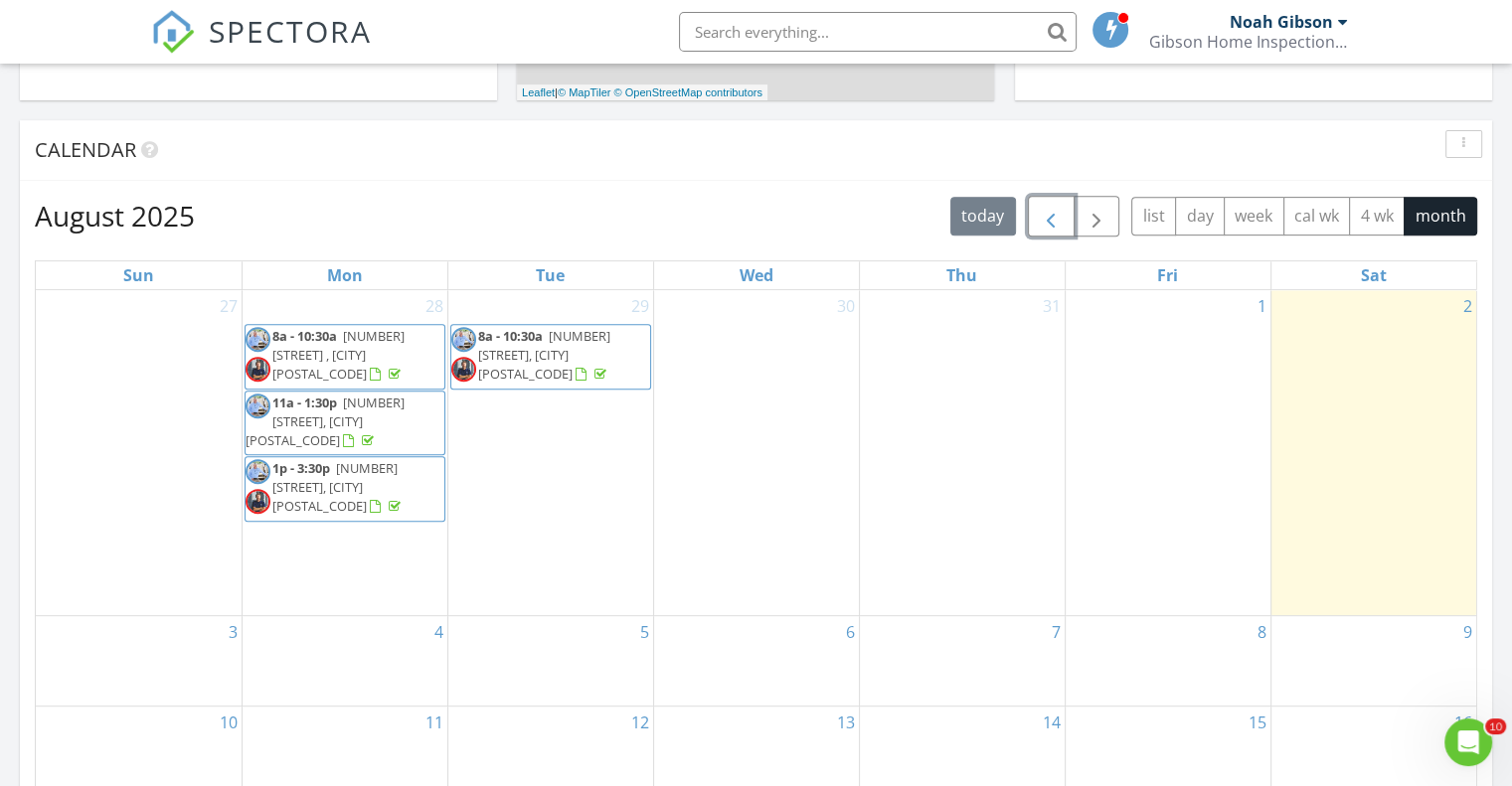 click at bounding box center [1051, 217] 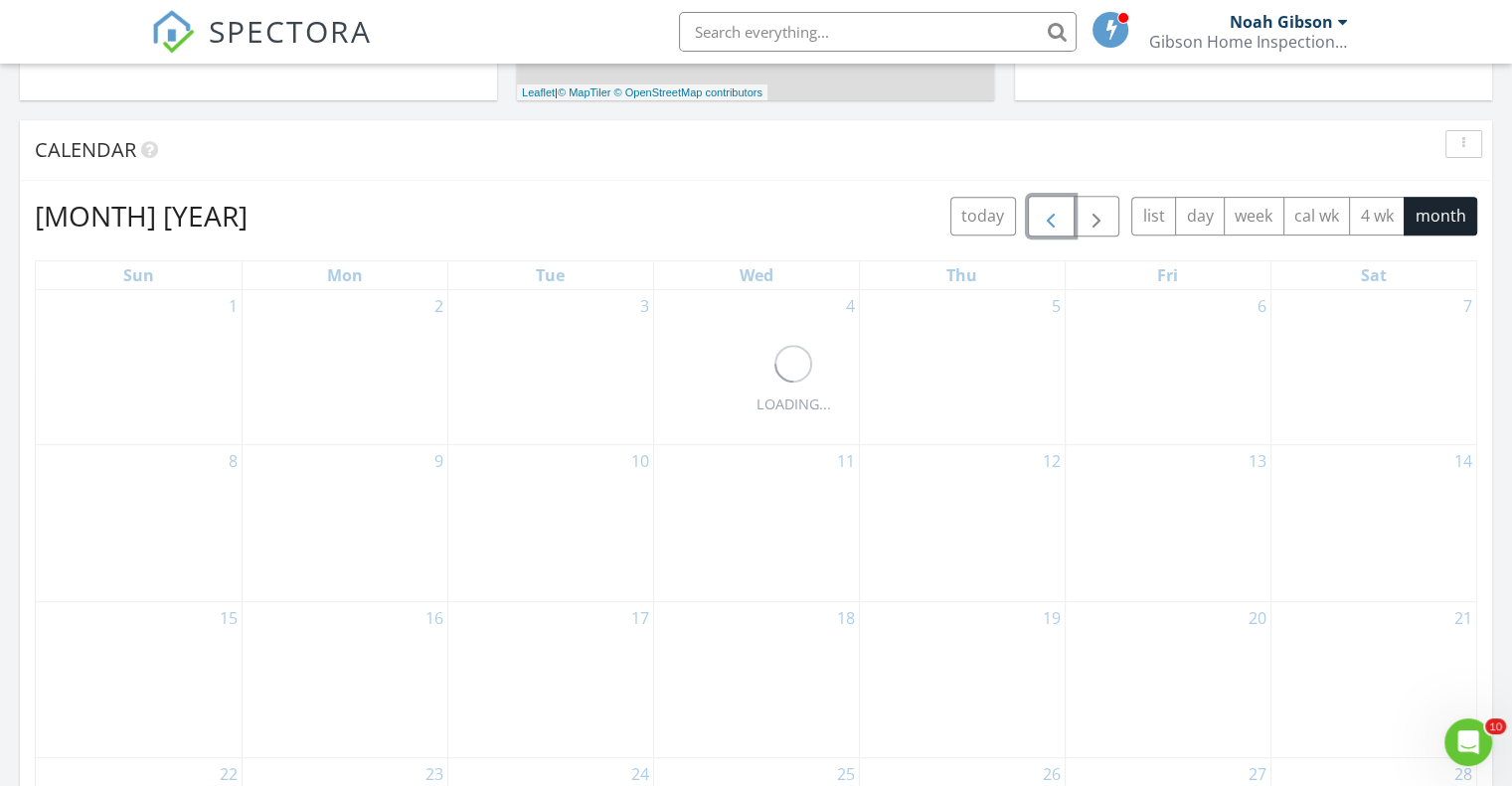 click at bounding box center [1051, 217] 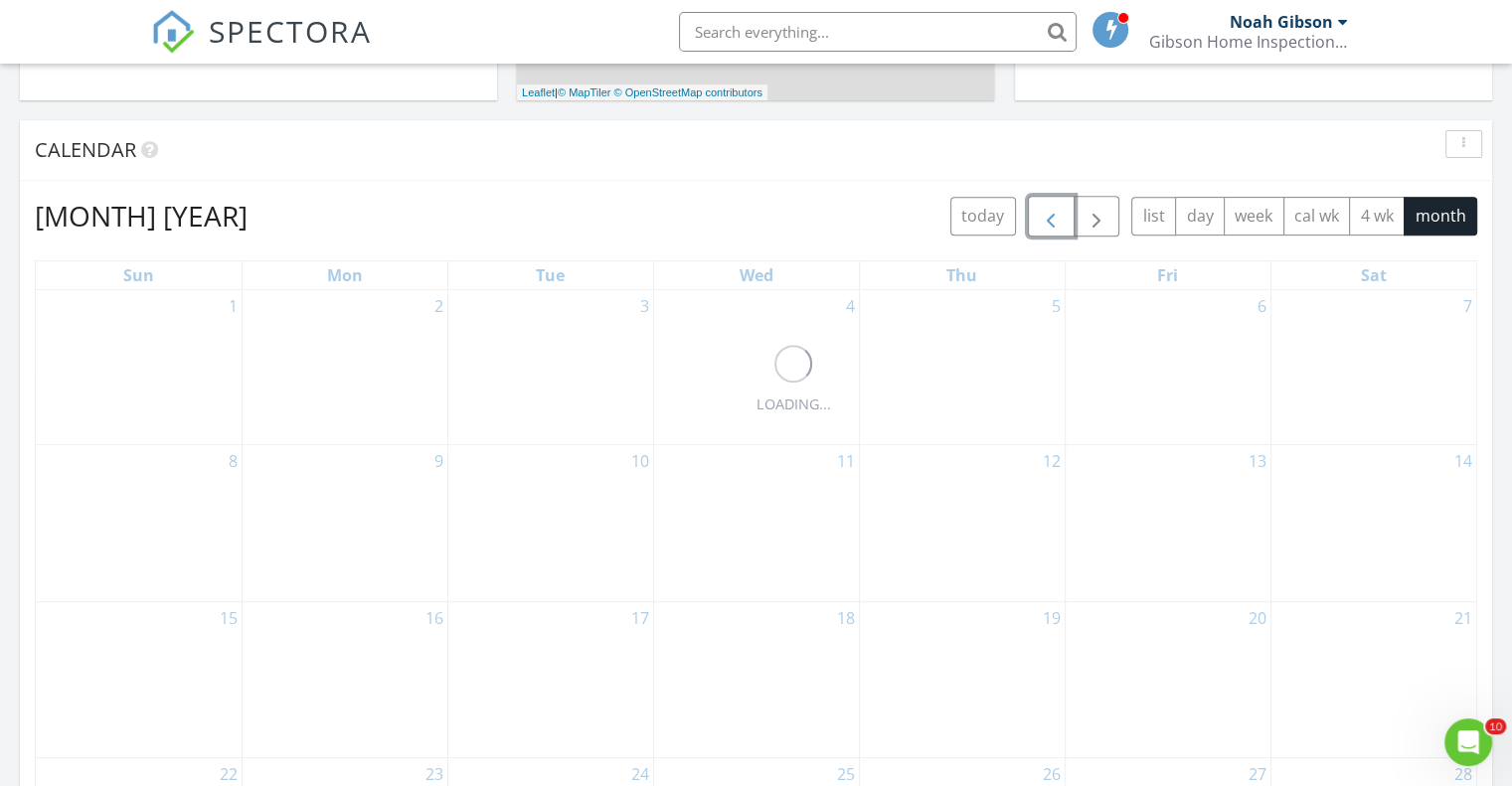 click at bounding box center (1051, 217) 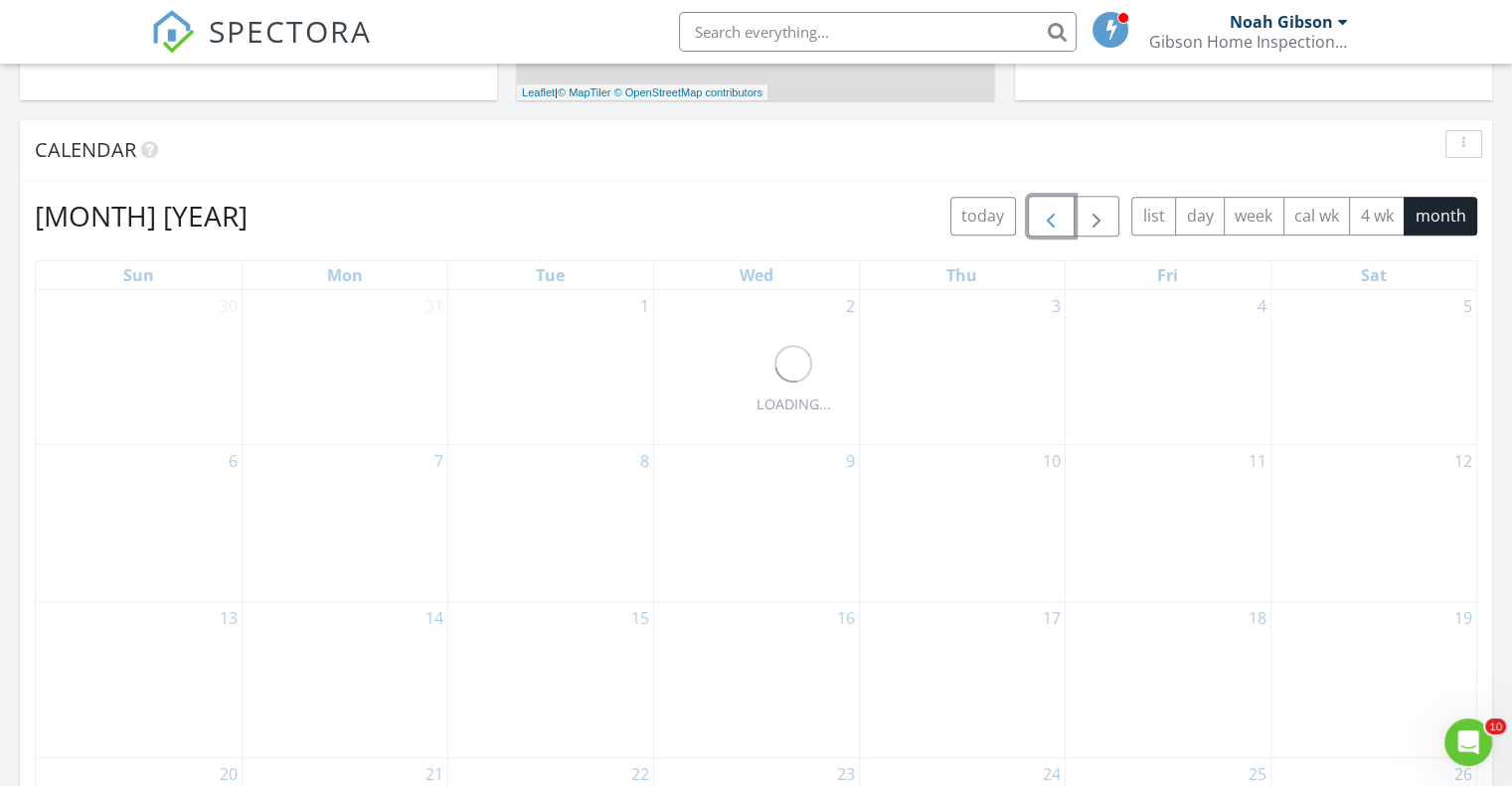 click at bounding box center (1051, 217) 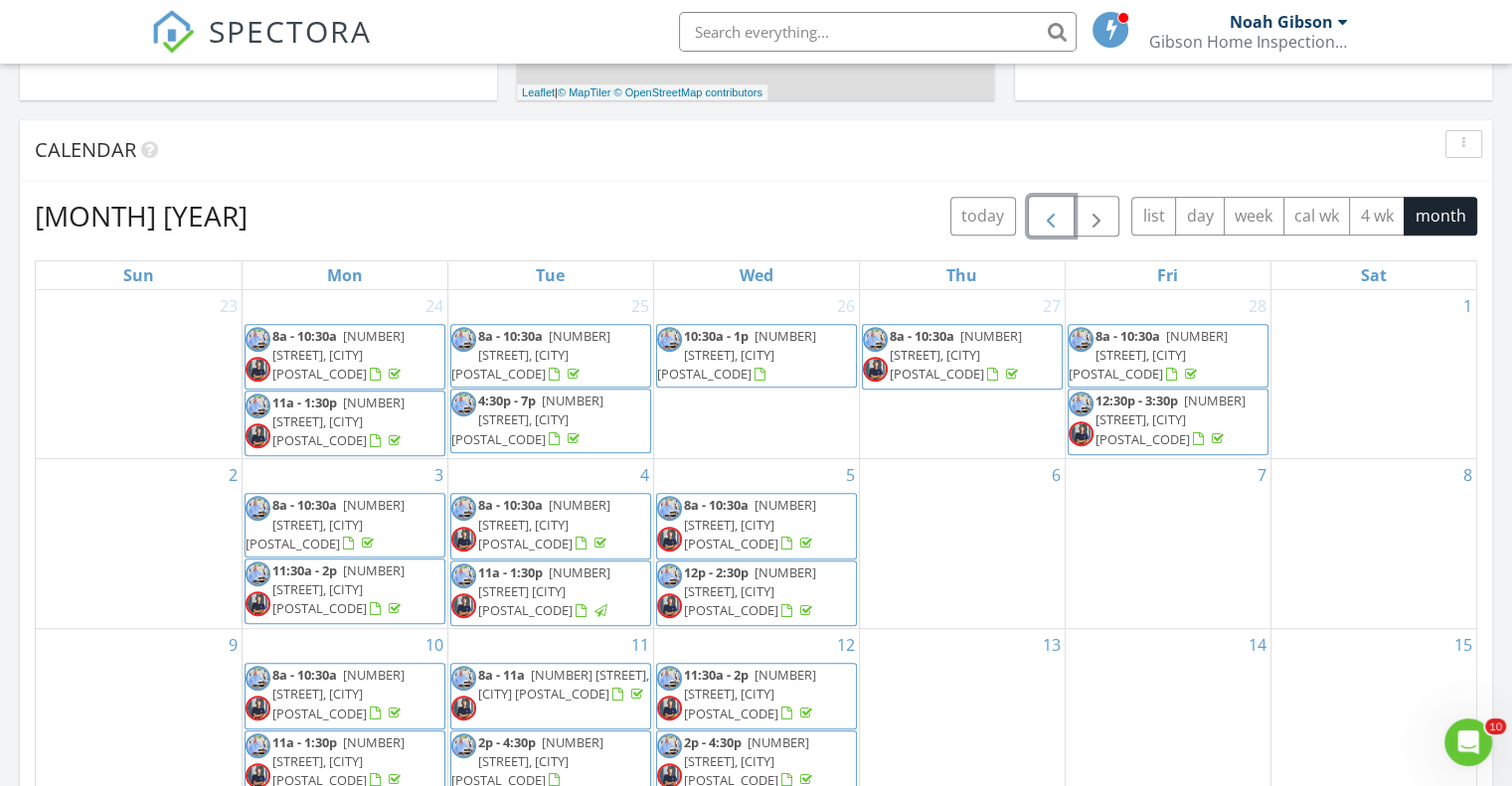 click at bounding box center (1051, 217) 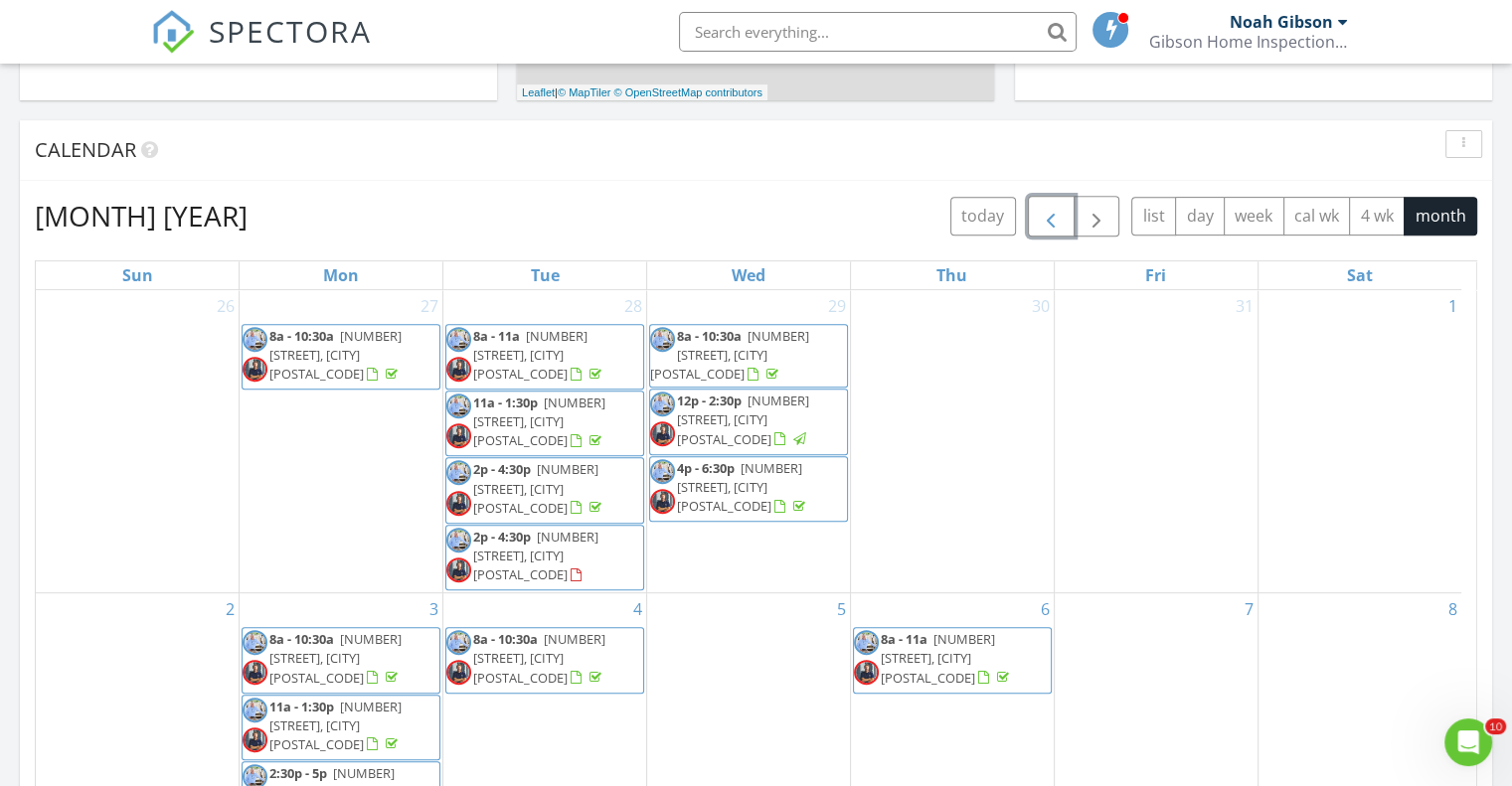 scroll, scrollTop: 297, scrollLeft: 0, axis: vertical 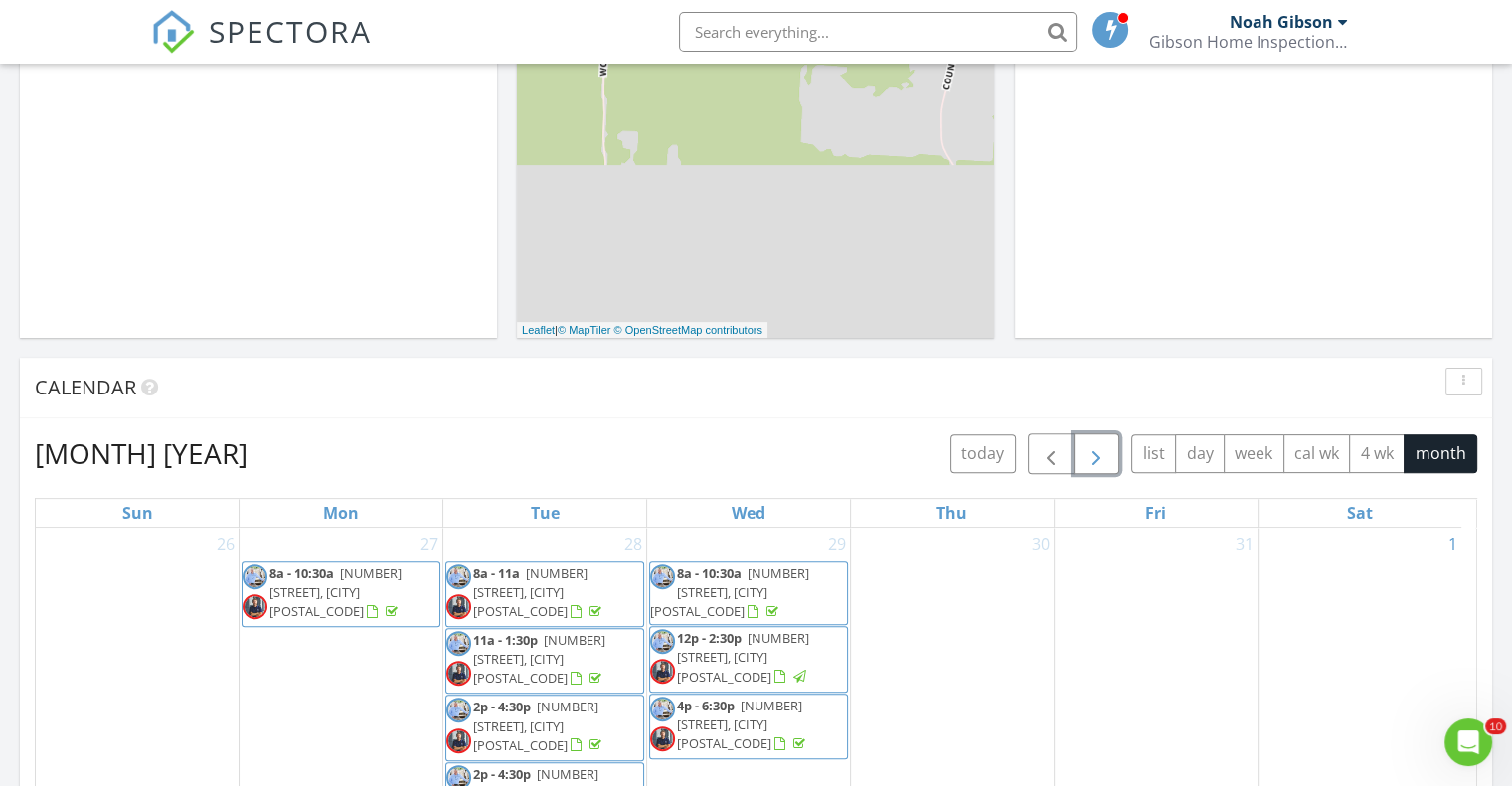 click at bounding box center (1096, 454) 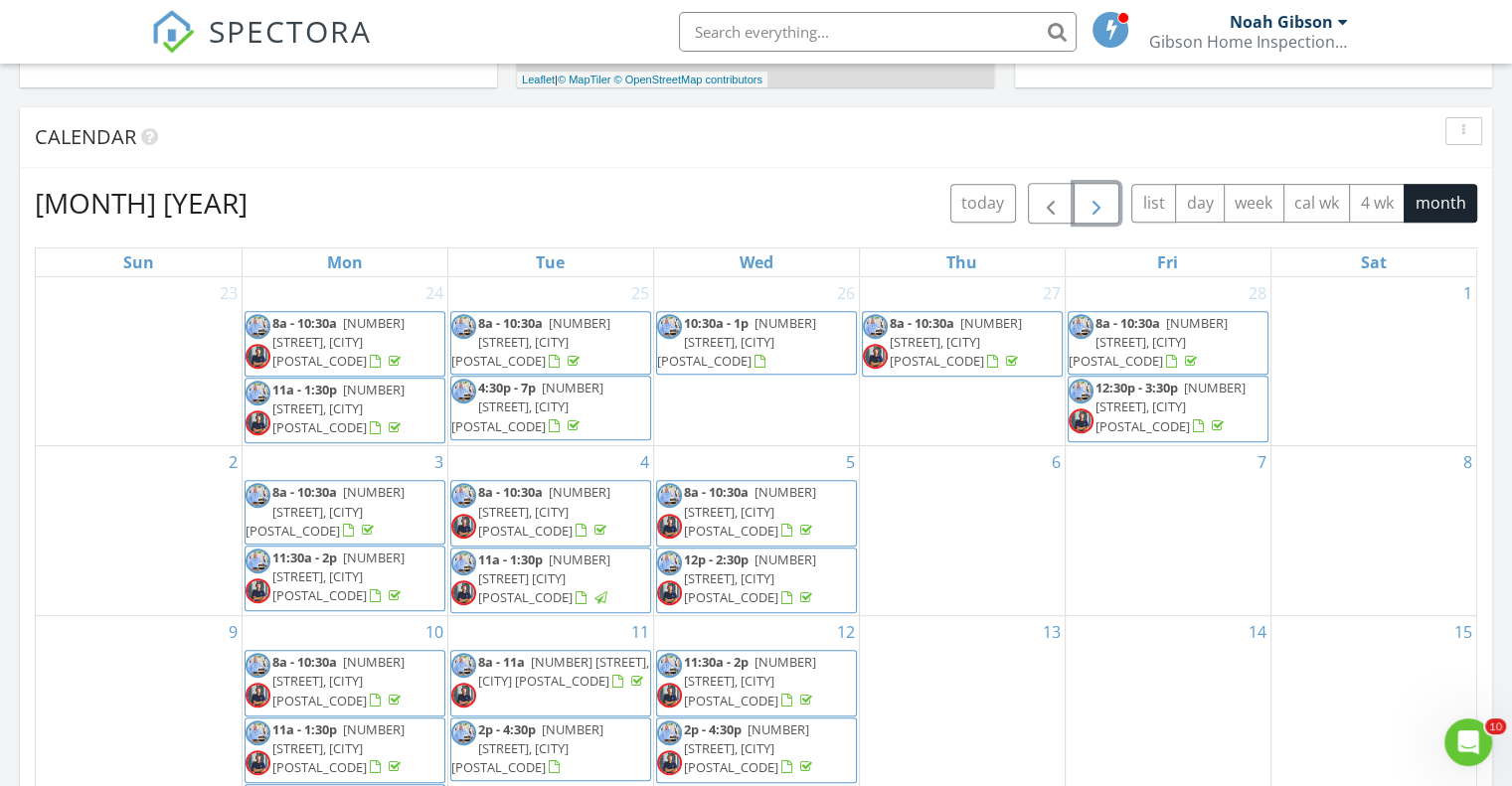 scroll, scrollTop: 815, scrollLeft: 0, axis: vertical 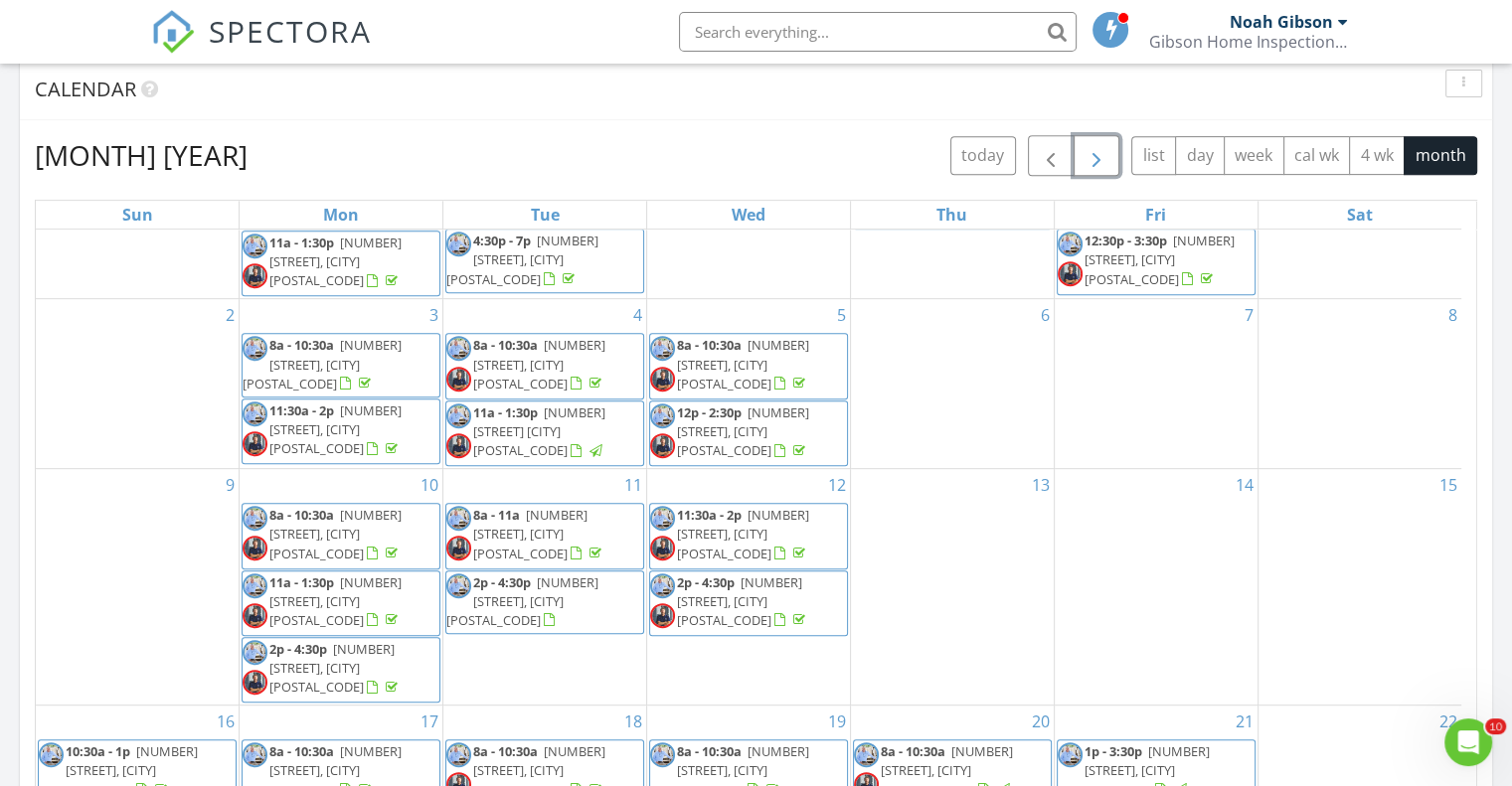click on "4022 Old Hwy 24 Ext, Magnolia  39652" at bounding box center [322, 364] 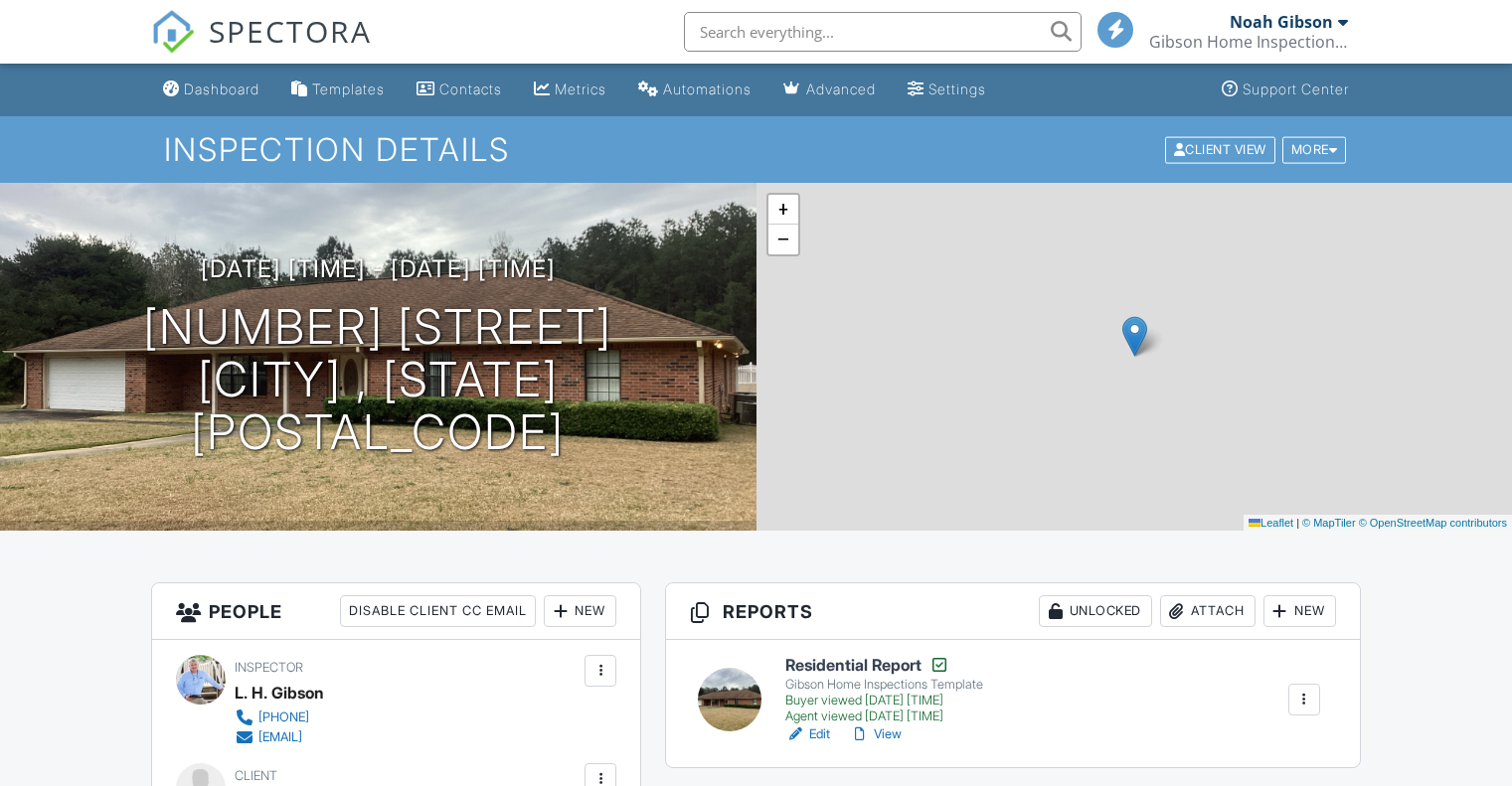 scroll, scrollTop: 0, scrollLeft: 0, axis: both 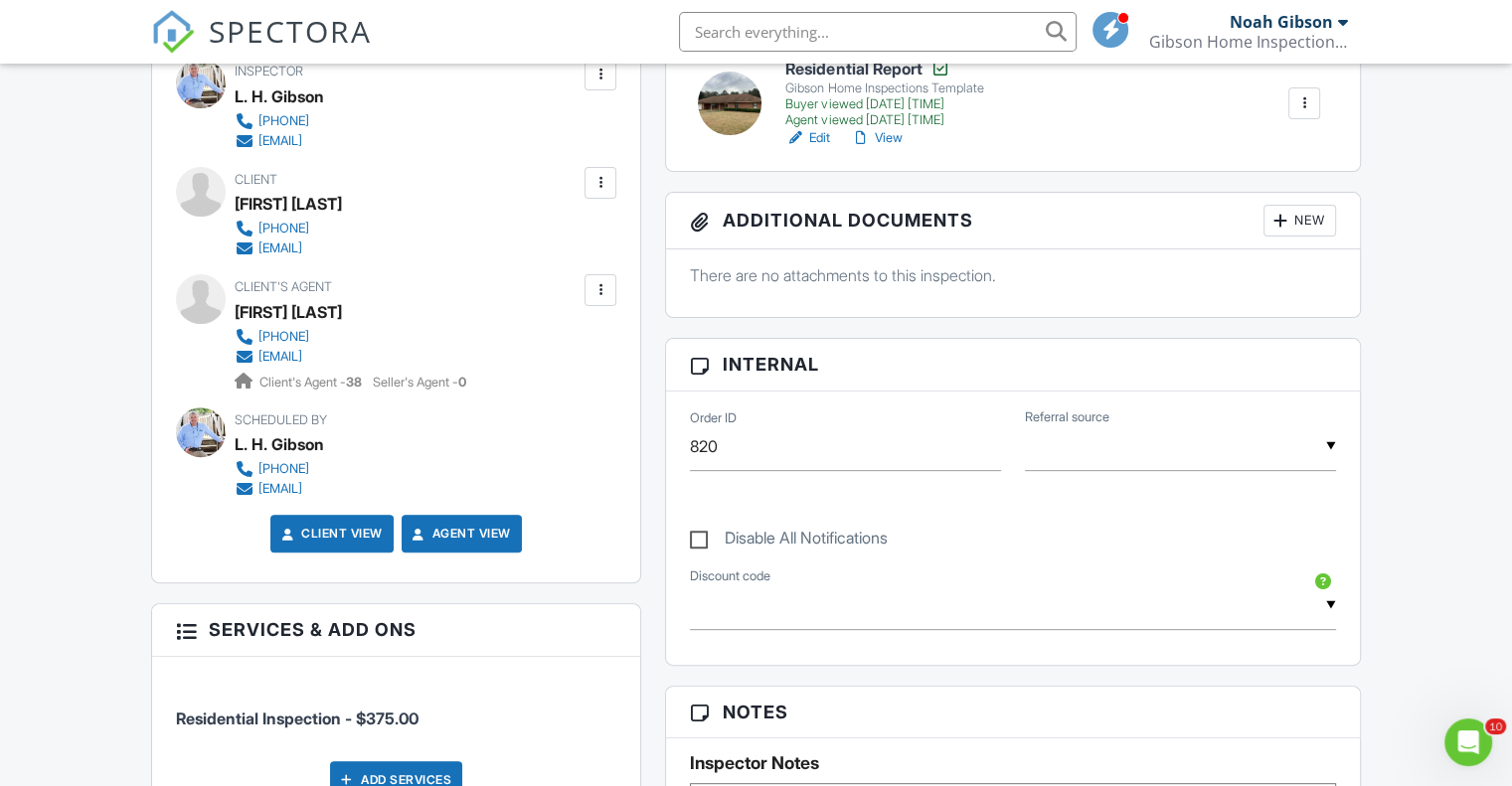 click on "Dashboard
Templates
Contacts
Metrics
Automations
Advanced
Settings
Support Center
Inspection Details
Client View
More
Property Details
Reschedule
Reorder / Copy
Share
Cancel
Delete
Print Order
Convert to V10
View Change Log
03/03/2025  8:00 am
- 10:30 am
4022 Old Hwy 24 Ext
Magnolia , MS 39652
+ −  Leaflet   |   © MapTiler   © OpenStreetMap contributors
All emails and texts are disabled for this inspection!
All emails and texts have been disabled for this inspection. This may have happened due to someone manually disabling them or this inspection being unconfirmed when it was scheduled. To re-enable emails and texts for this inspection, click the button below.
Turn on emails and texts
Reports" at bounding box center (756, 789) 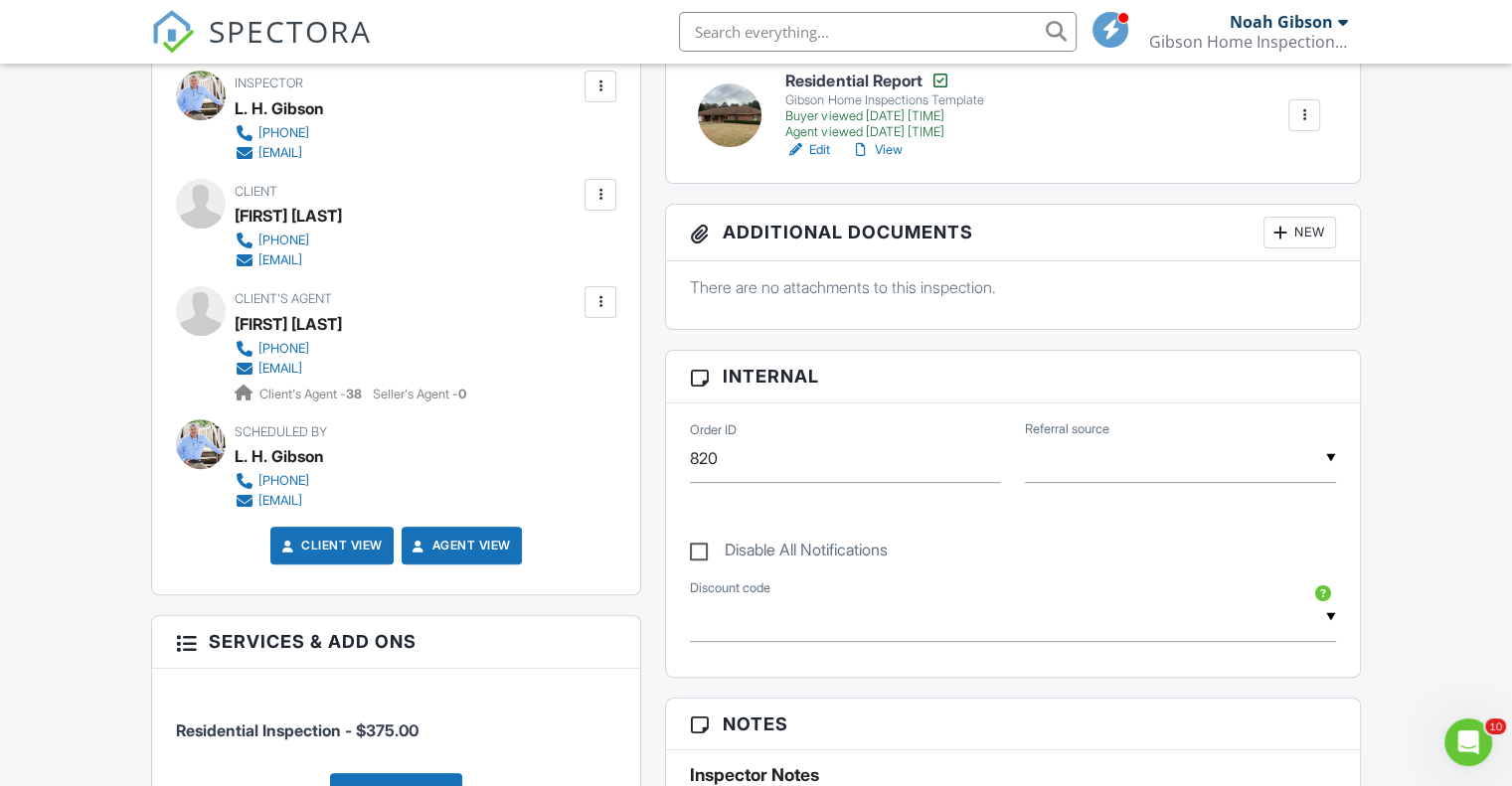 scroll, scrollTop: 994, scrollLeft: 0, axis: vertical 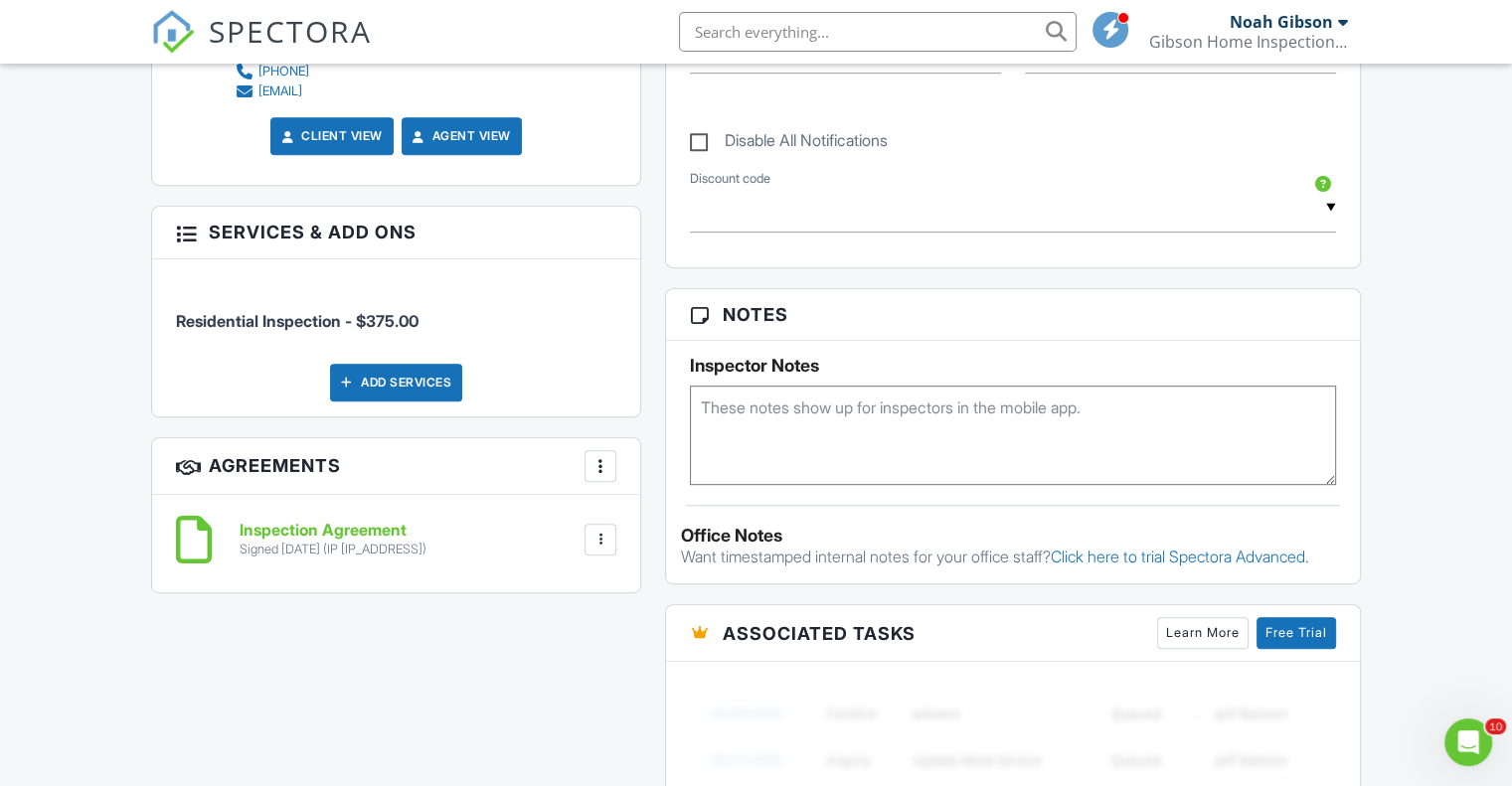 click on "Inspection Agreement" at bounding box center [333, 531] 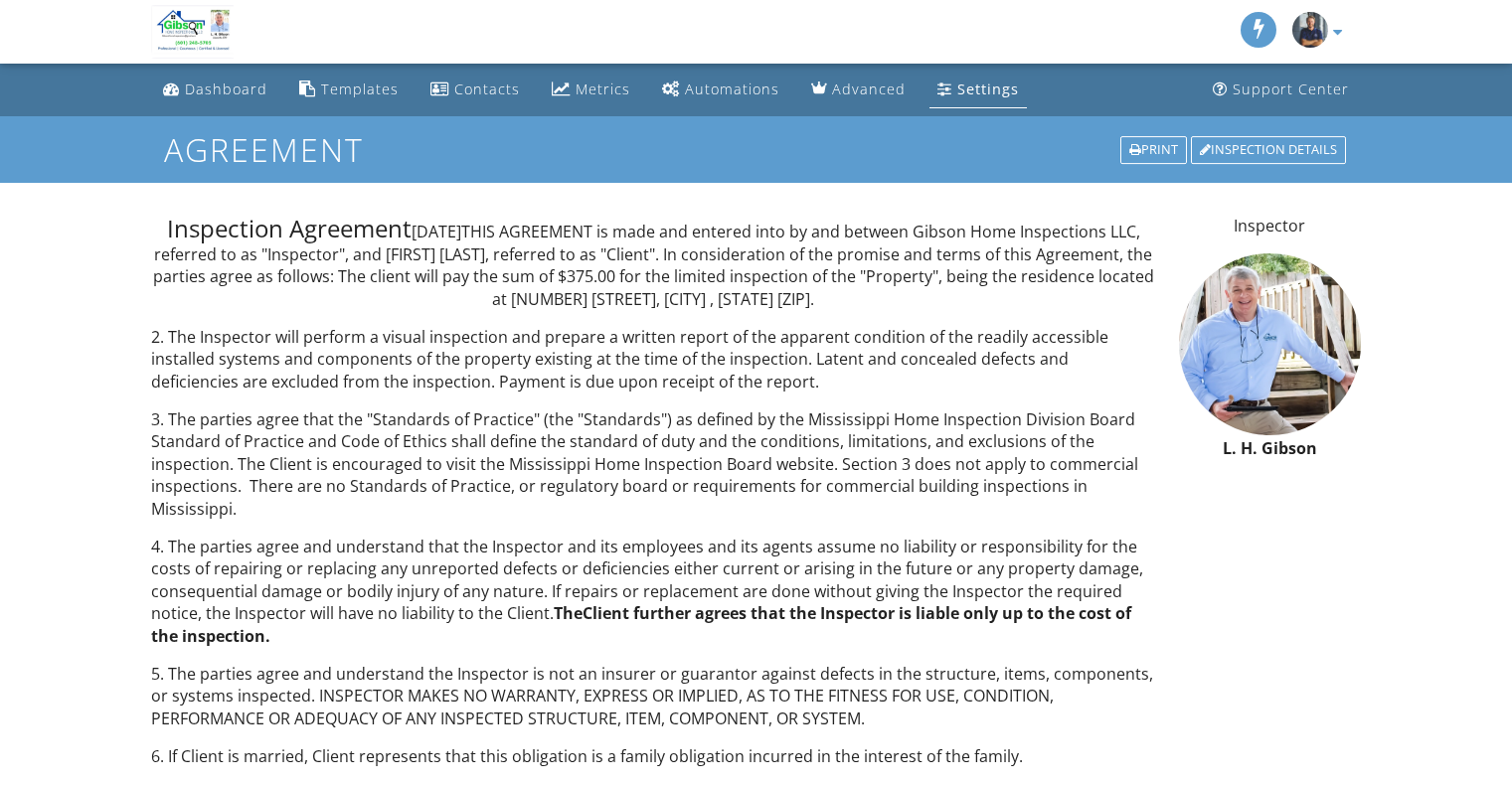 scroll, scrollTop: 0, scrollLeft: 0, axis: both 